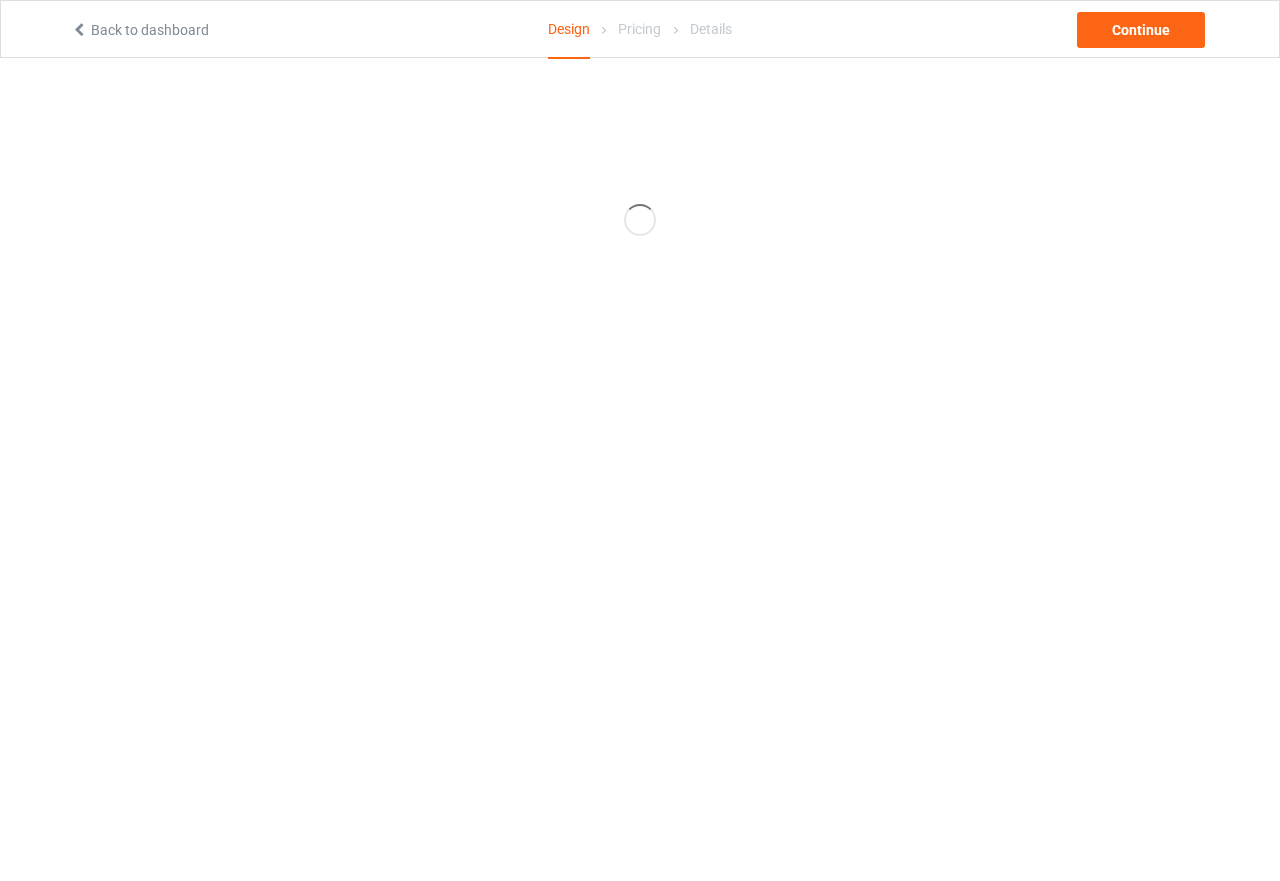 scroll, scrollTop: 0, scrollLeft: 0, axis: both 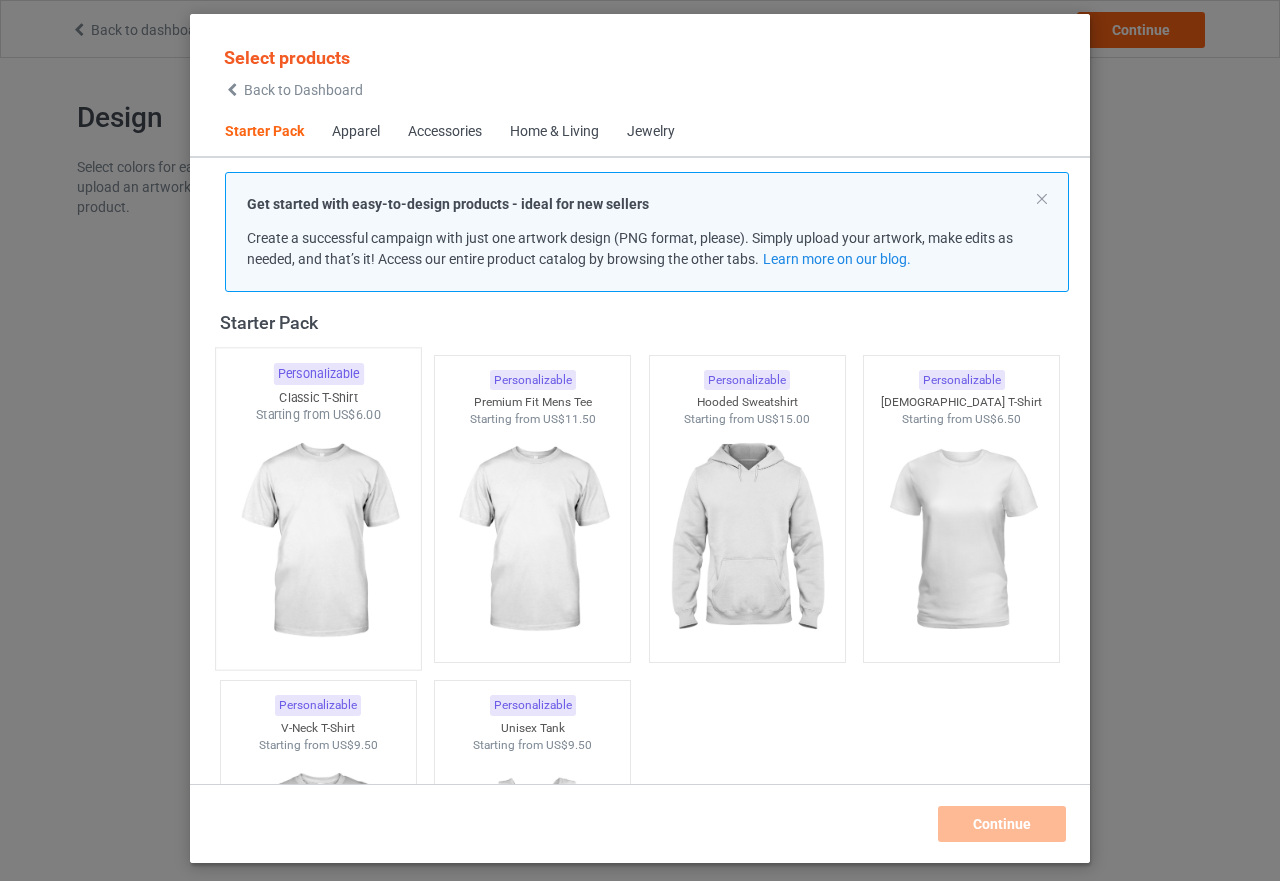 click at bounding box center [318, 541] 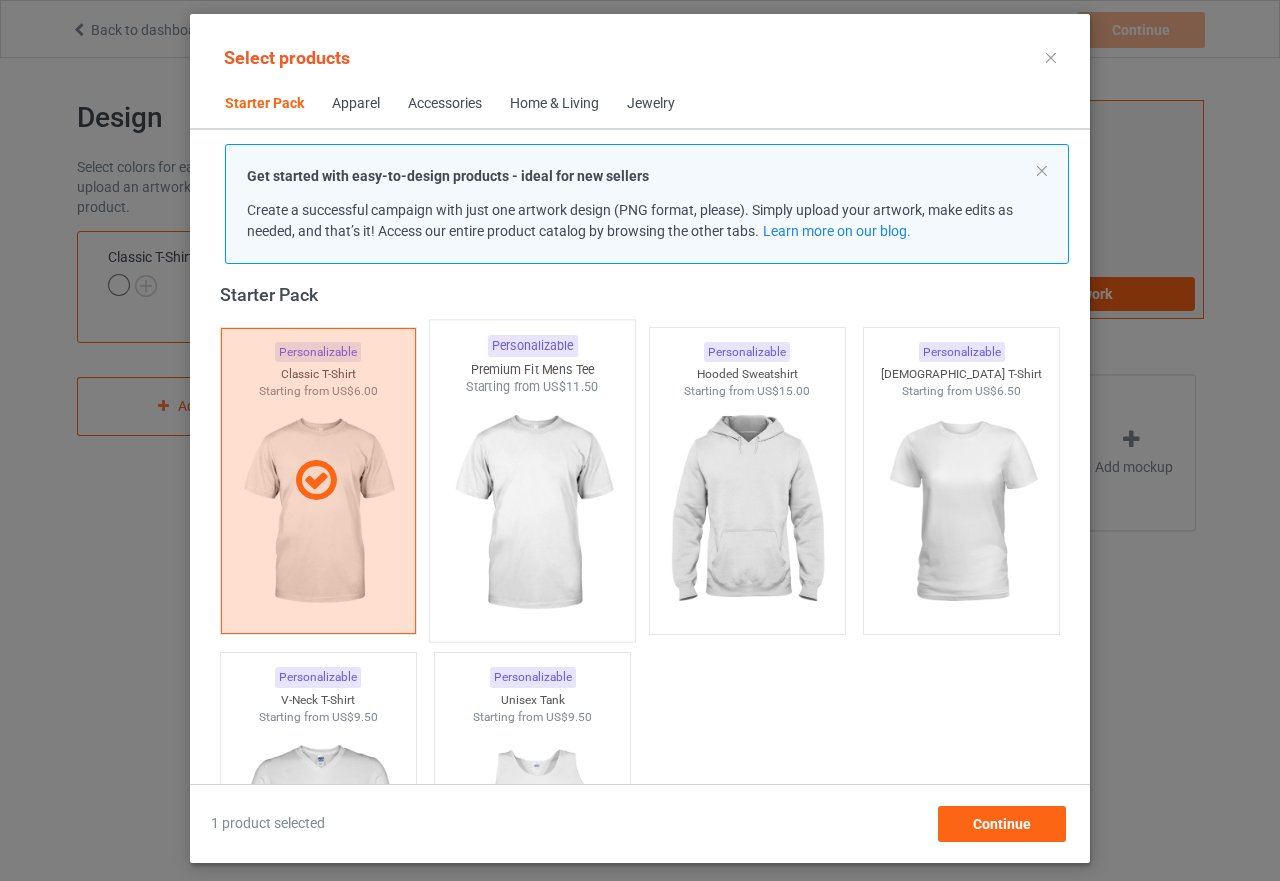 click at bounding box center [533, 513] 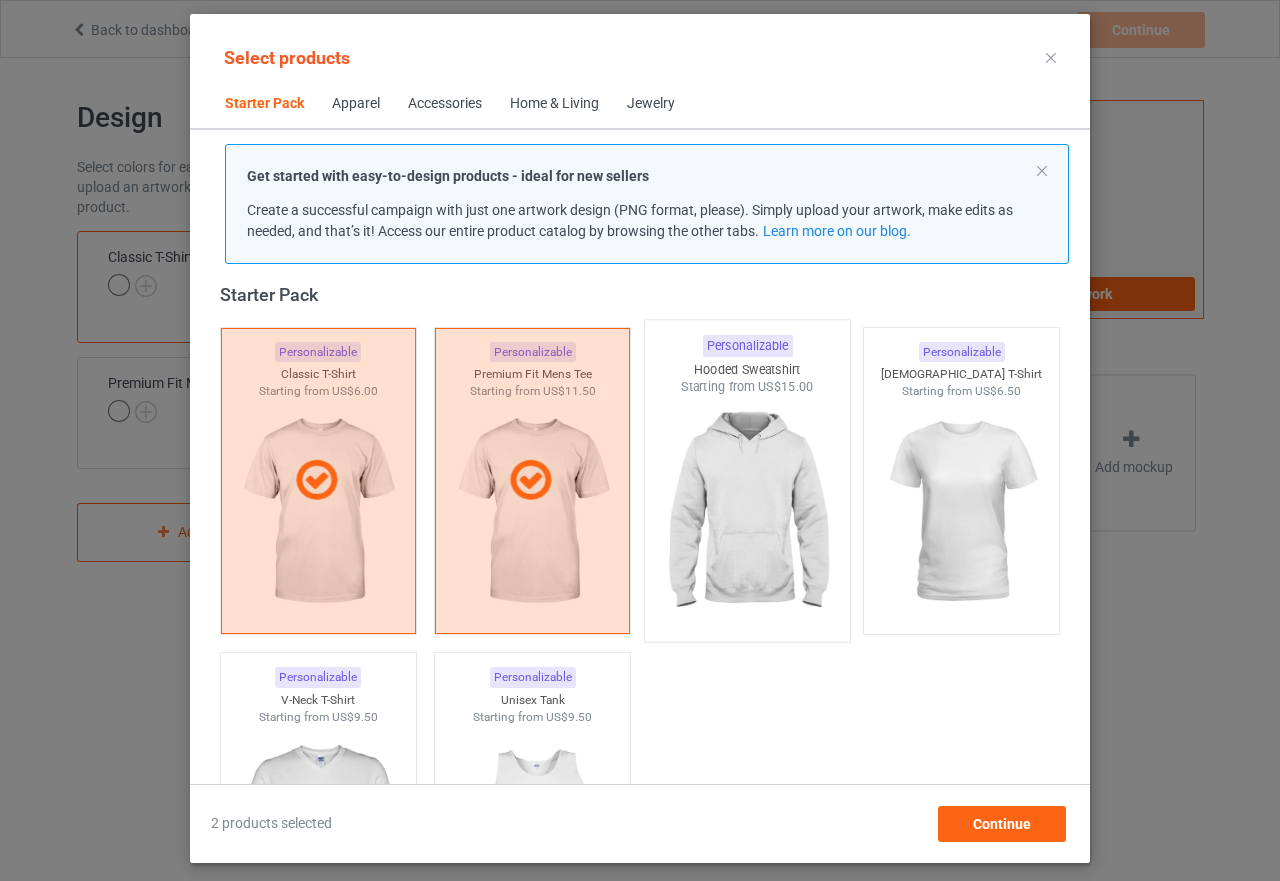 click at bounding box center (747, 513) 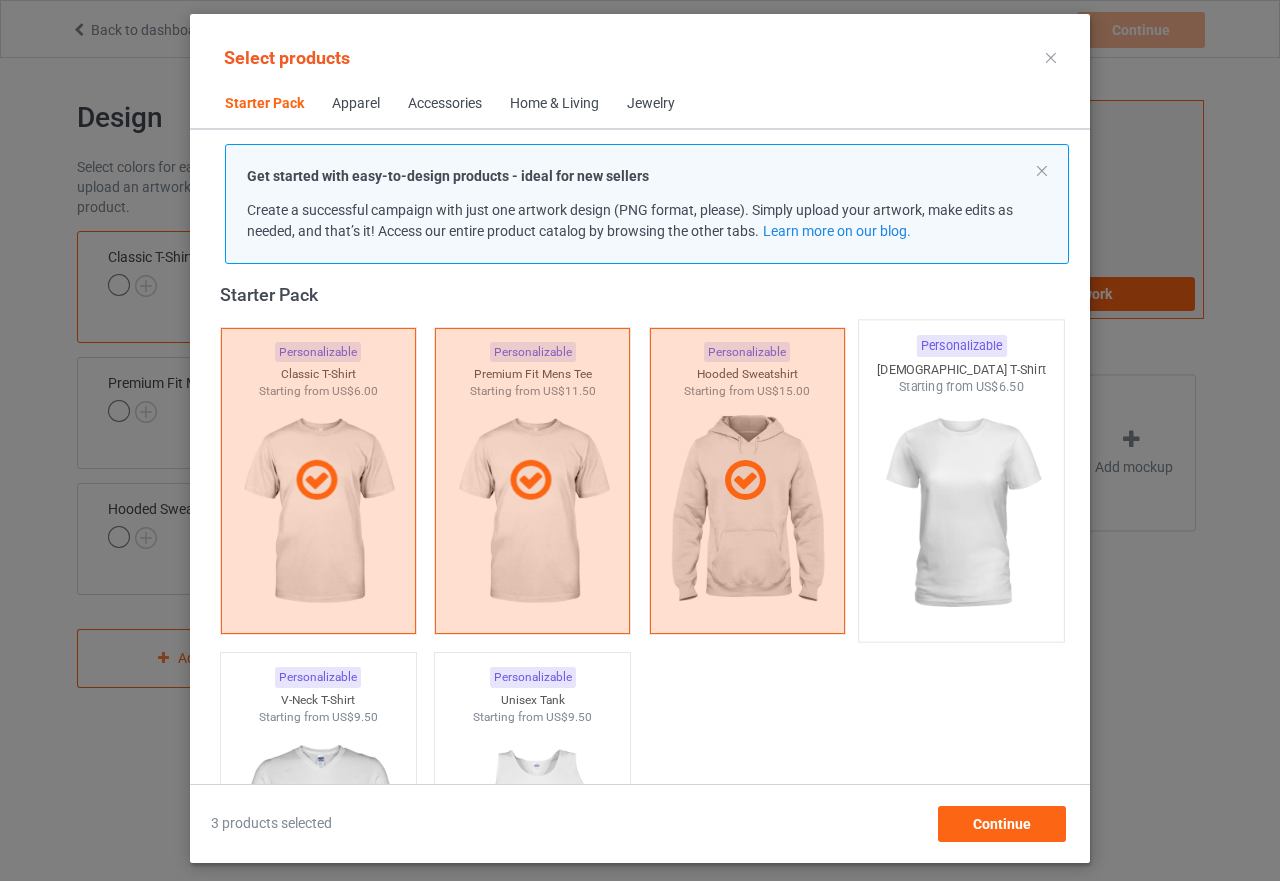 click at bounding box center [962, 513] 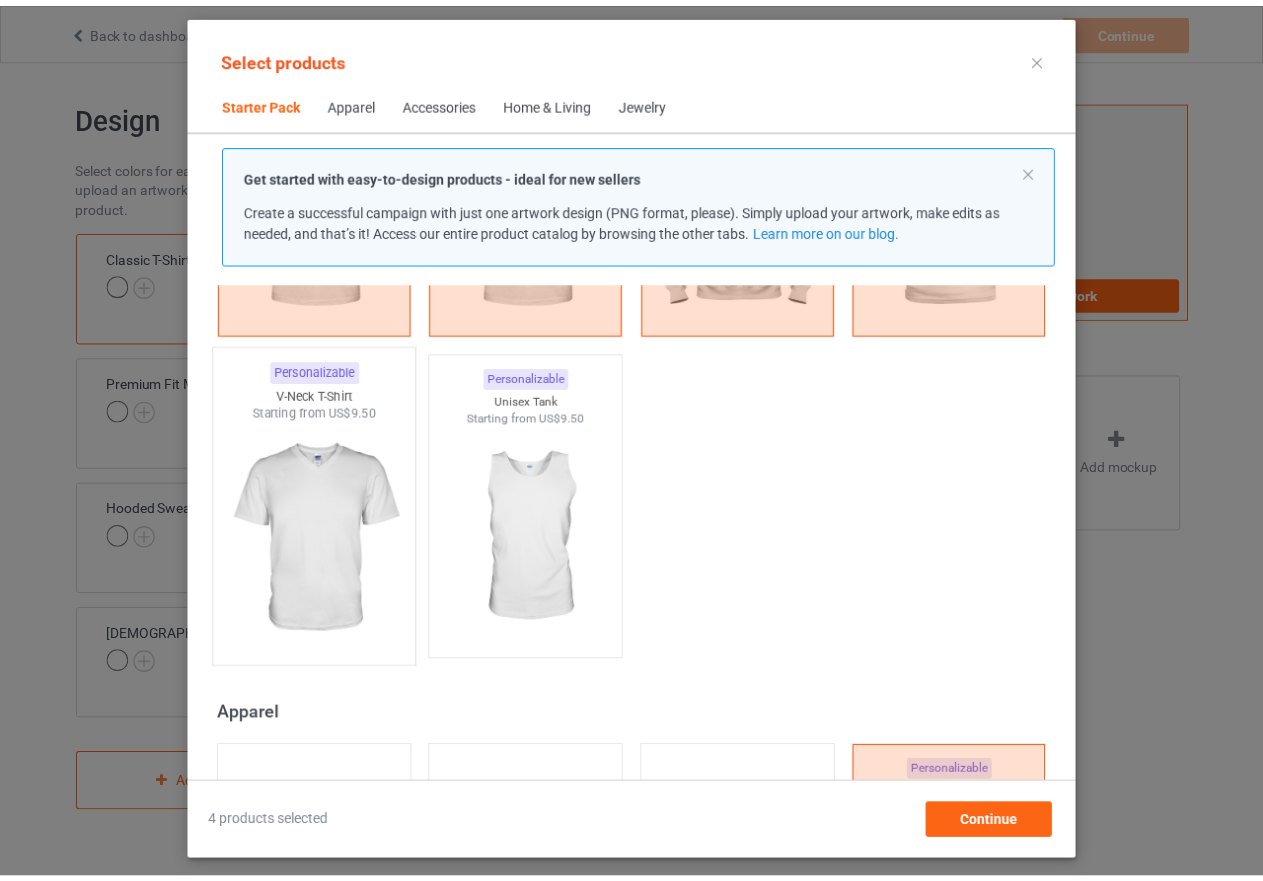 scroll, scrollTop: 326, scrollLeft: 0, axis: vertical 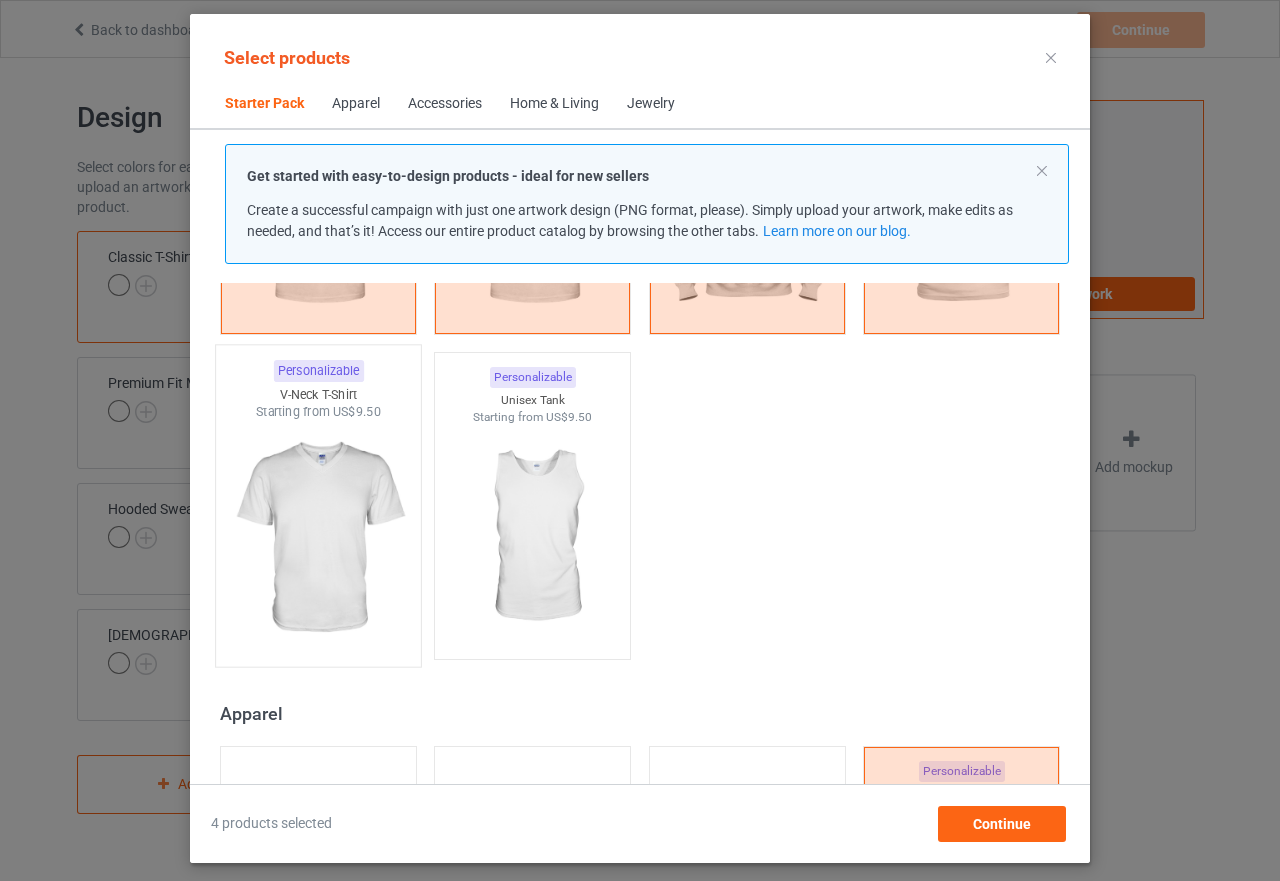 click at bounding box center [318, 538] 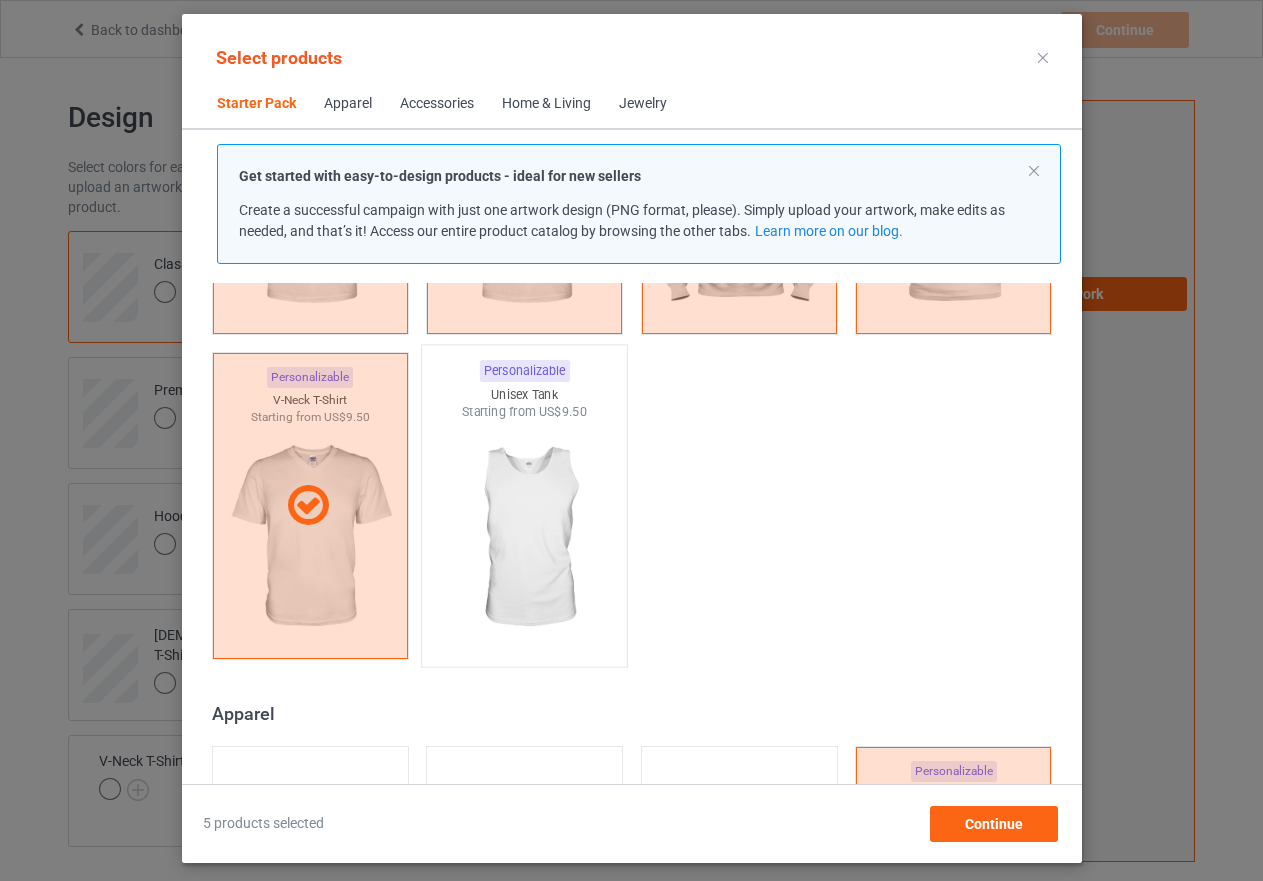 click at bounding box center (524, 538) 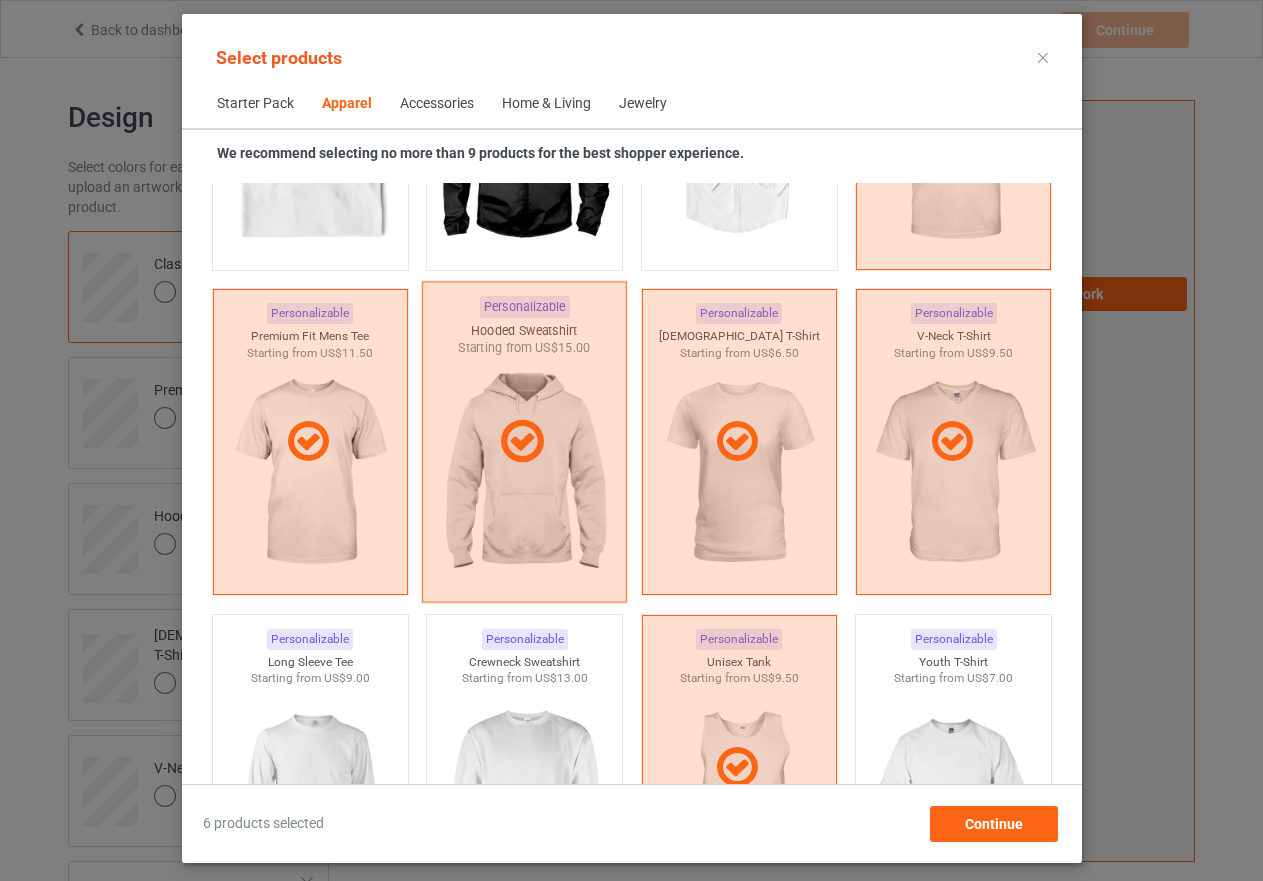 scroll, scrollTop: 1226, scrollLeft: 0, axis: vertical 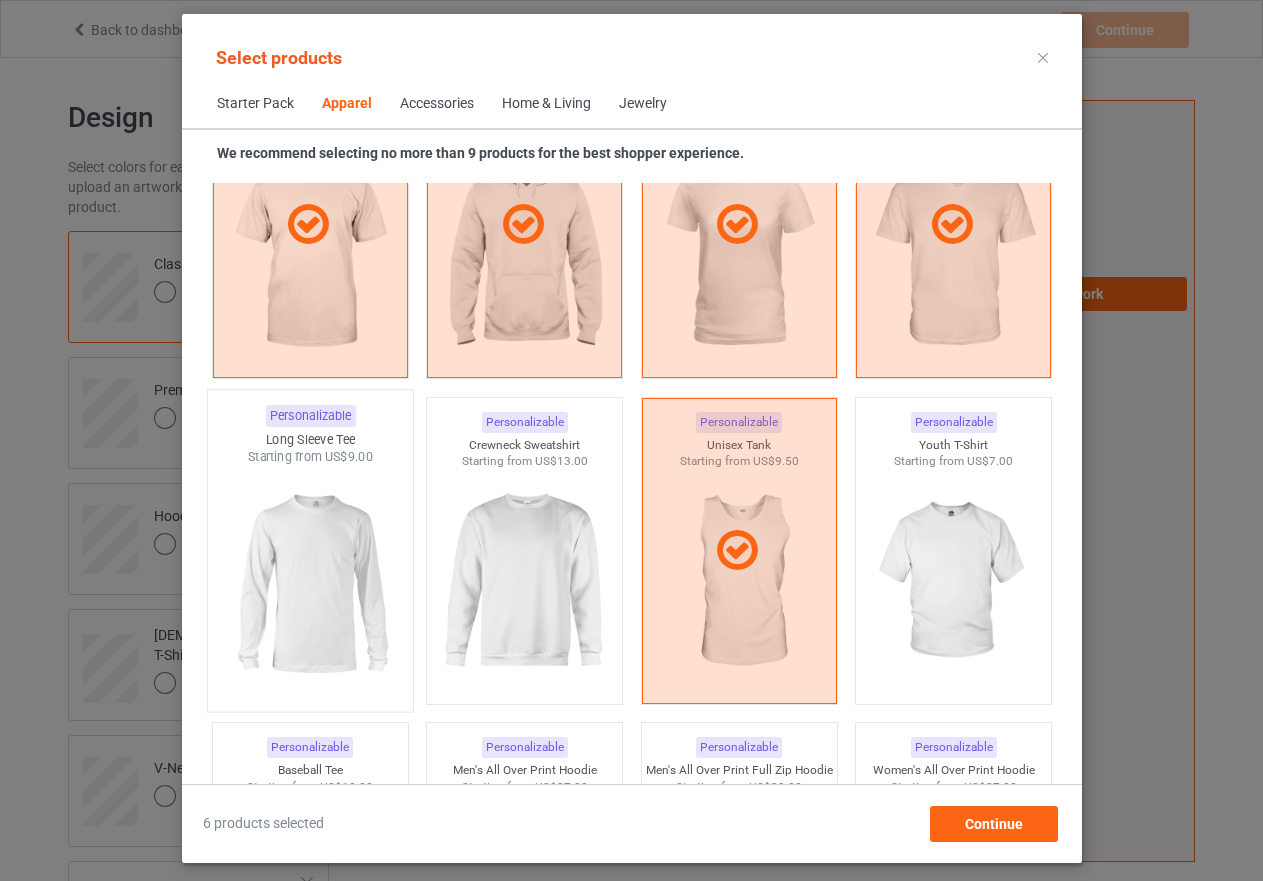click at bounding box center [310, 583] 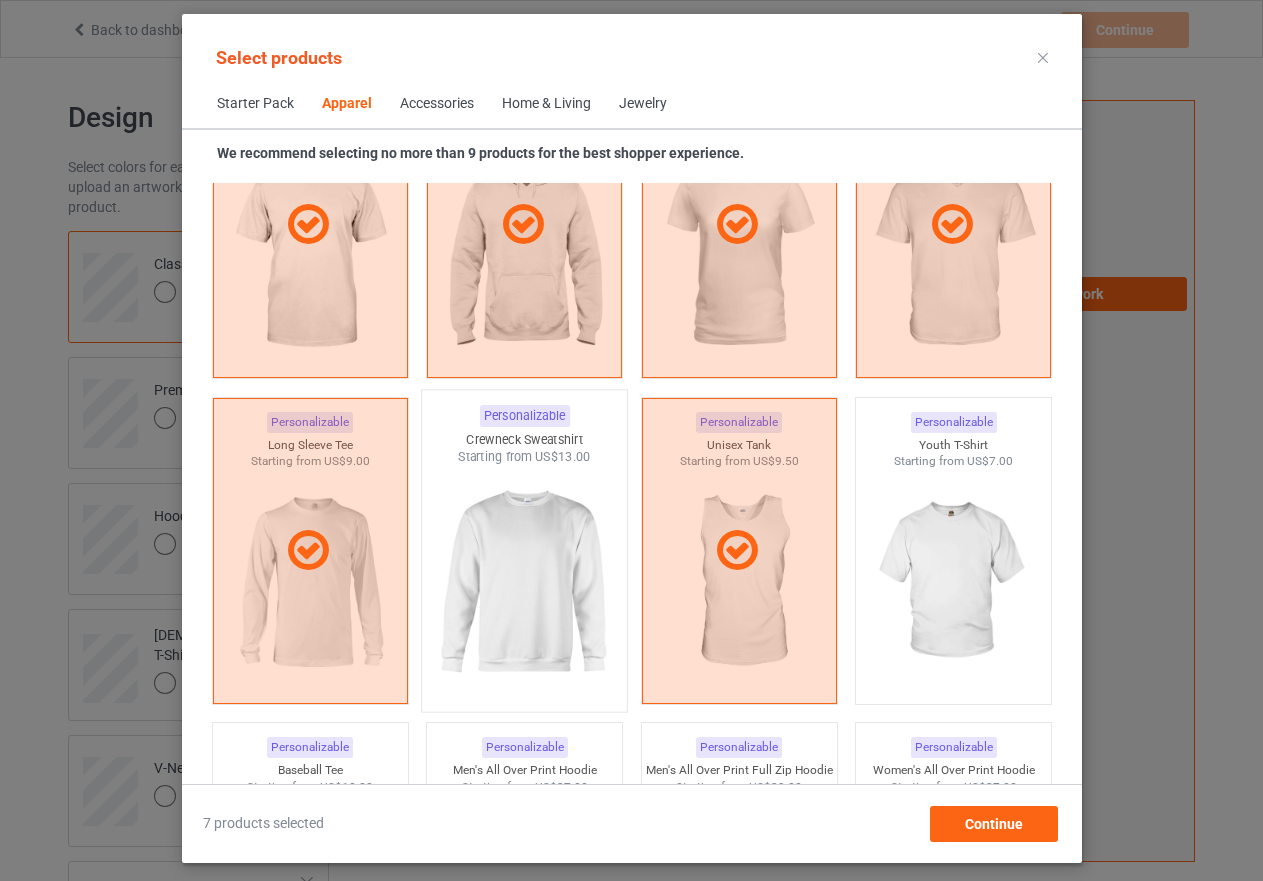 click at bounding box center [524, 583] 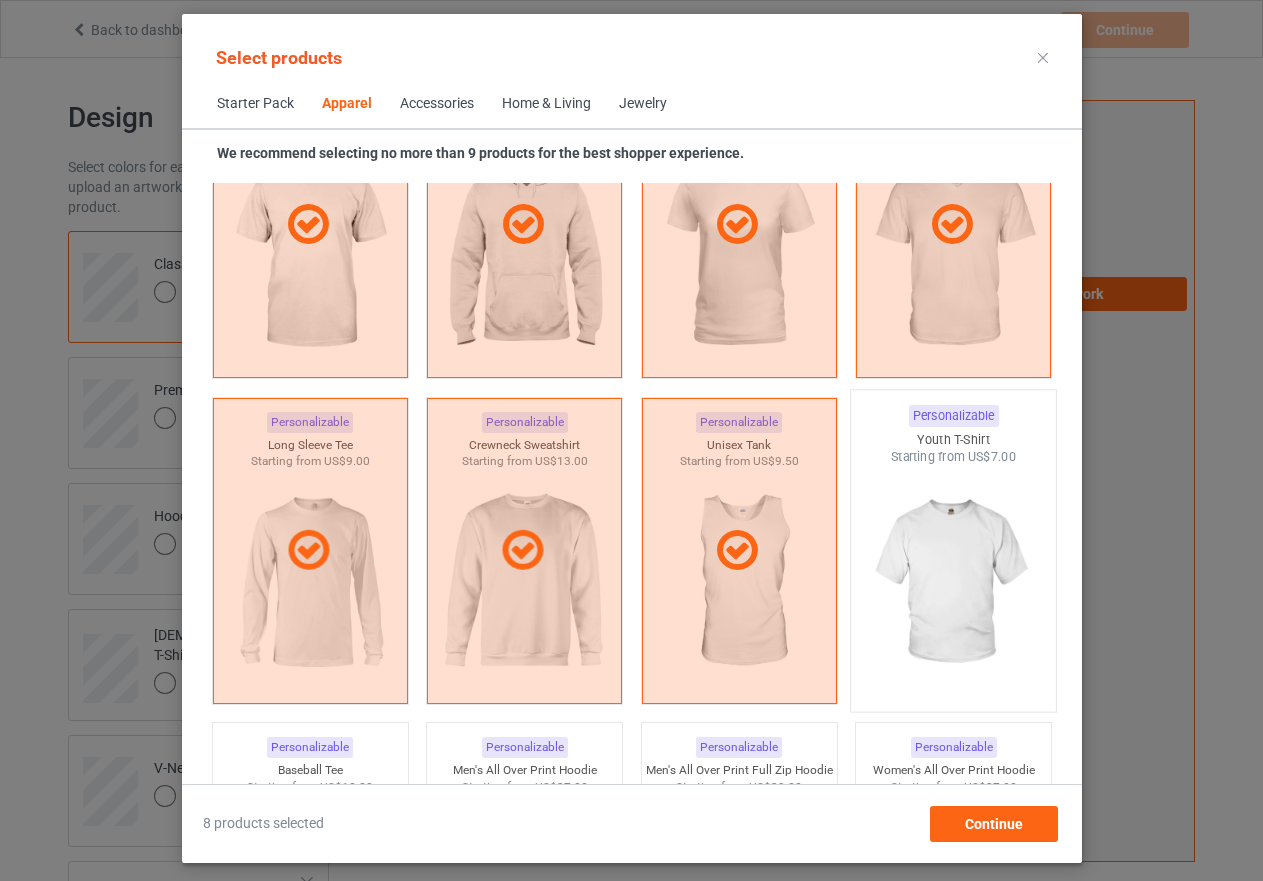 click at bounding box center [953, 583] 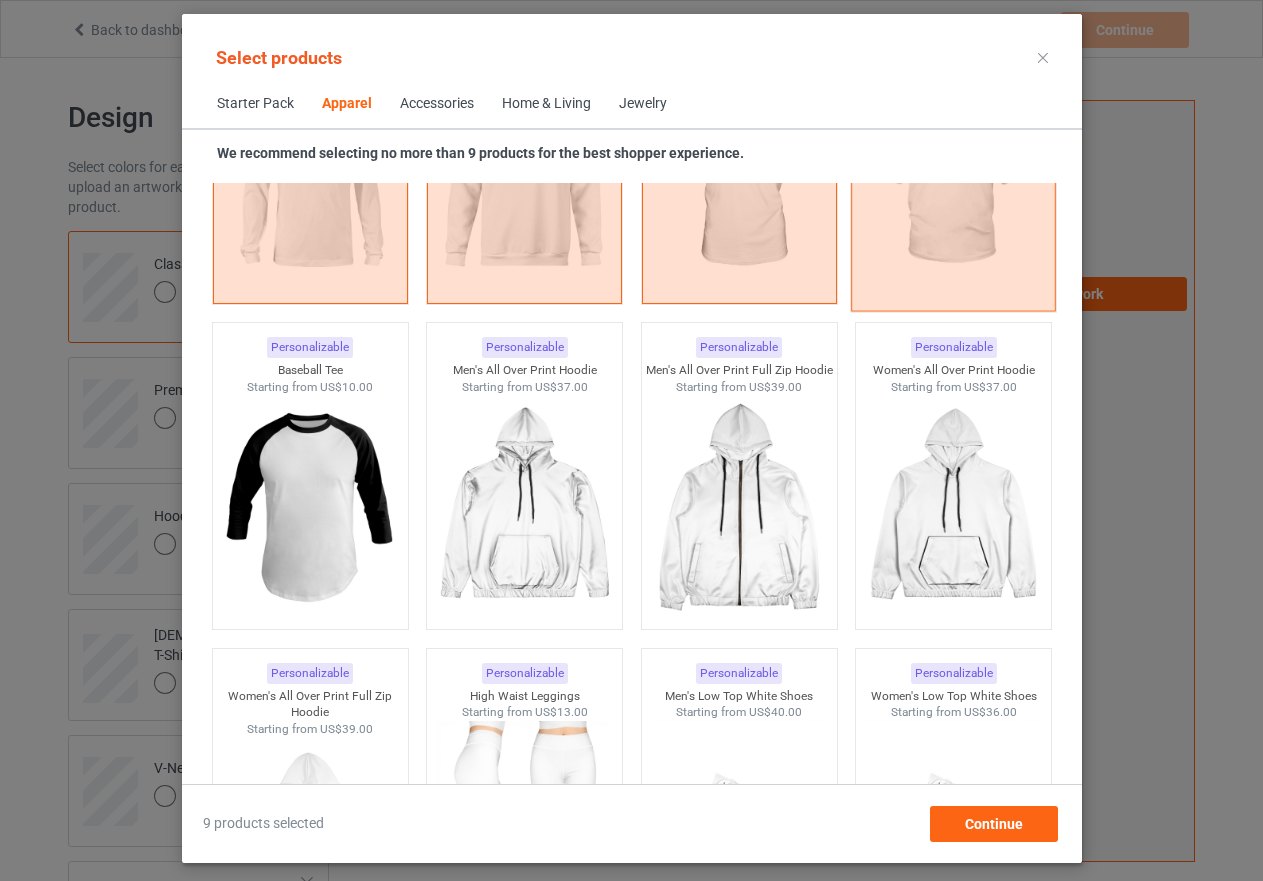 scroll, scrollTop: 1726, scrollLeft: 0, axis: vertical 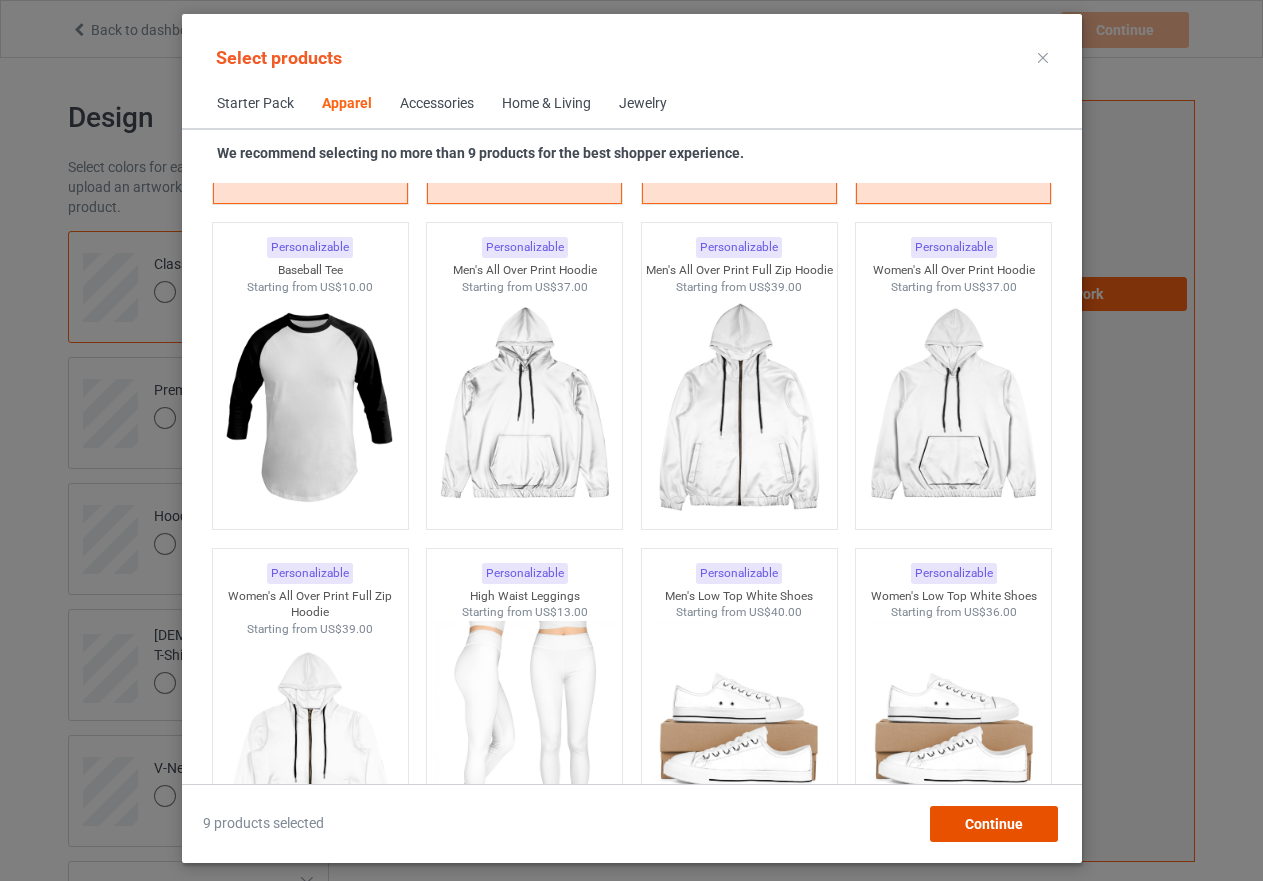 click on "Continue" at bounding box center [993, 824] 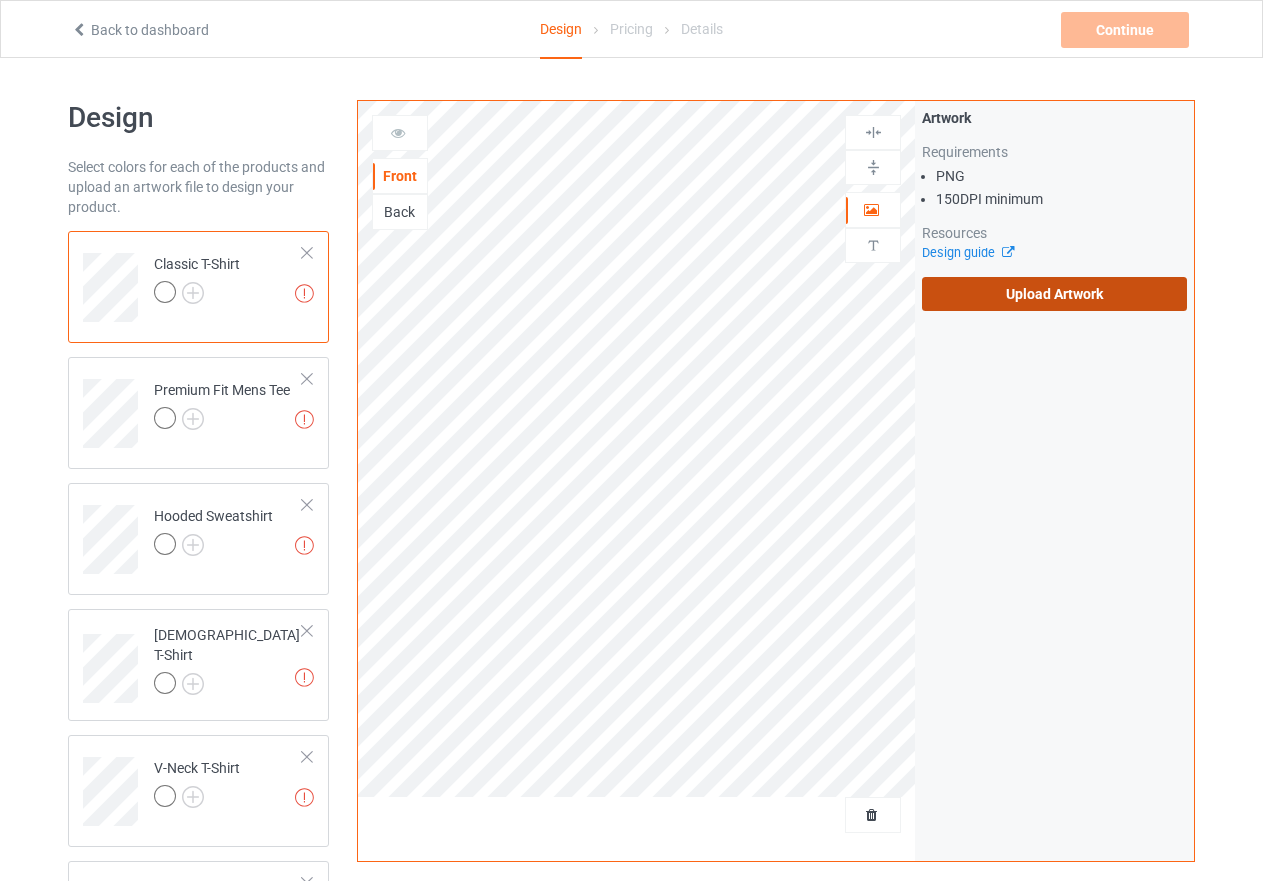 click on "Upload Artwork" at bounding box center [1054, 294] 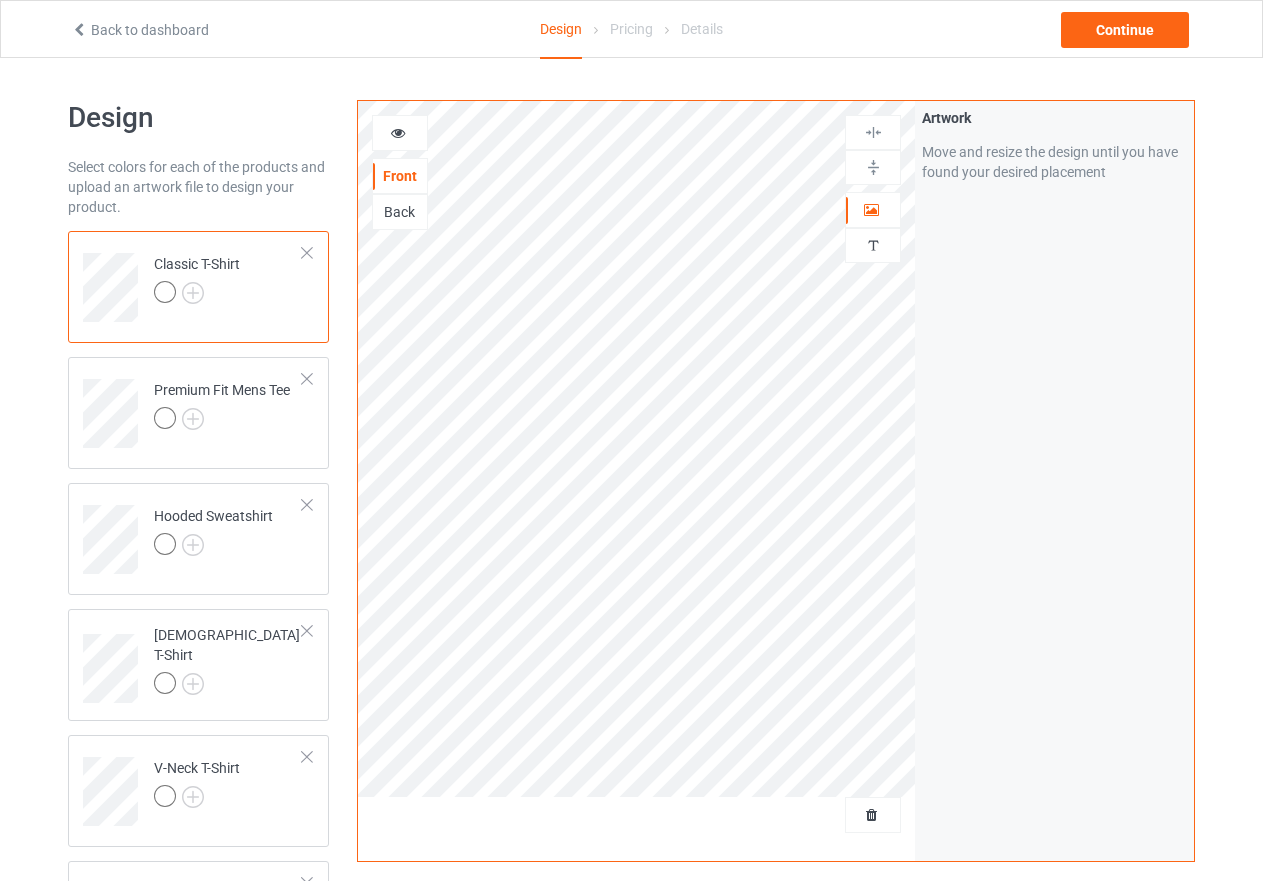 click at bounding box center (398, 130) 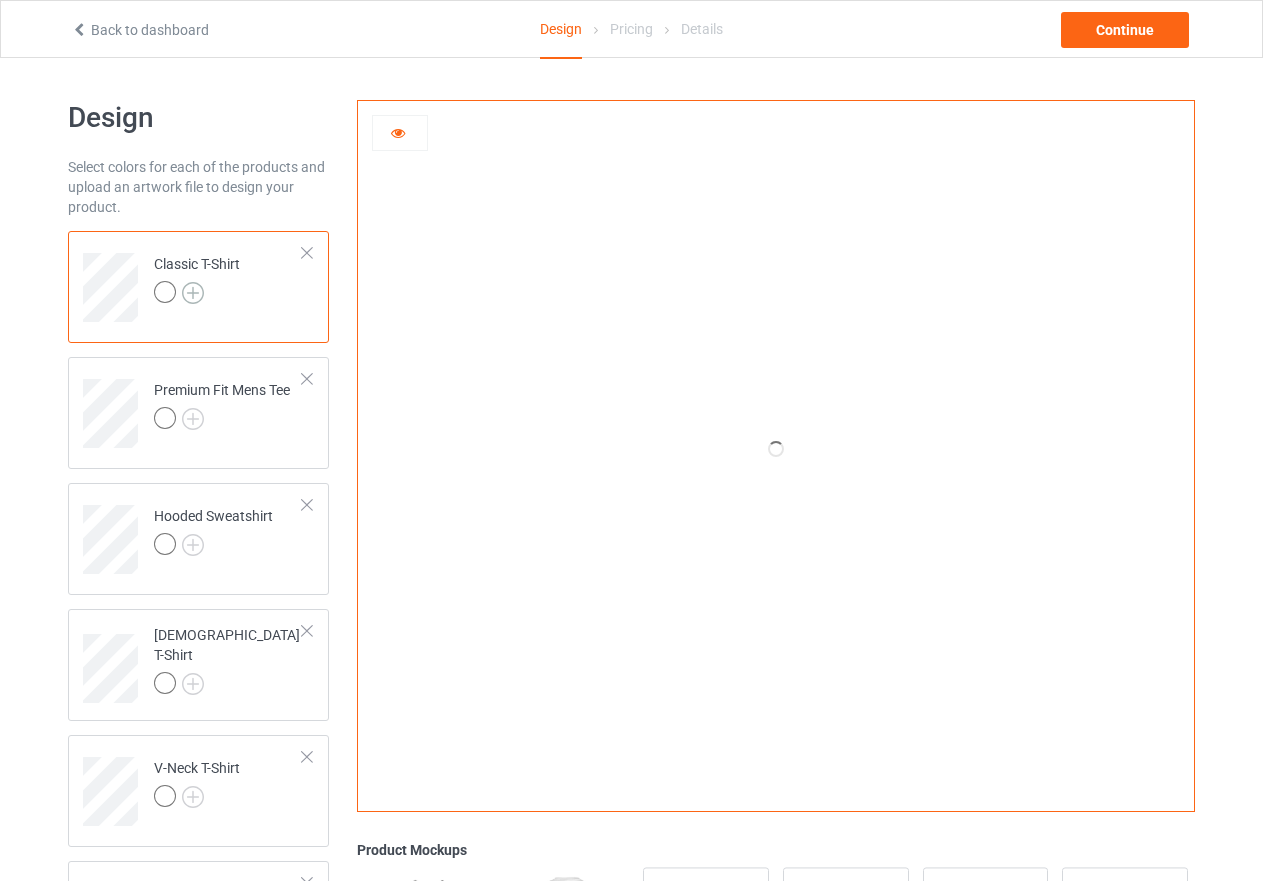 click at bounding box center [193, 293] 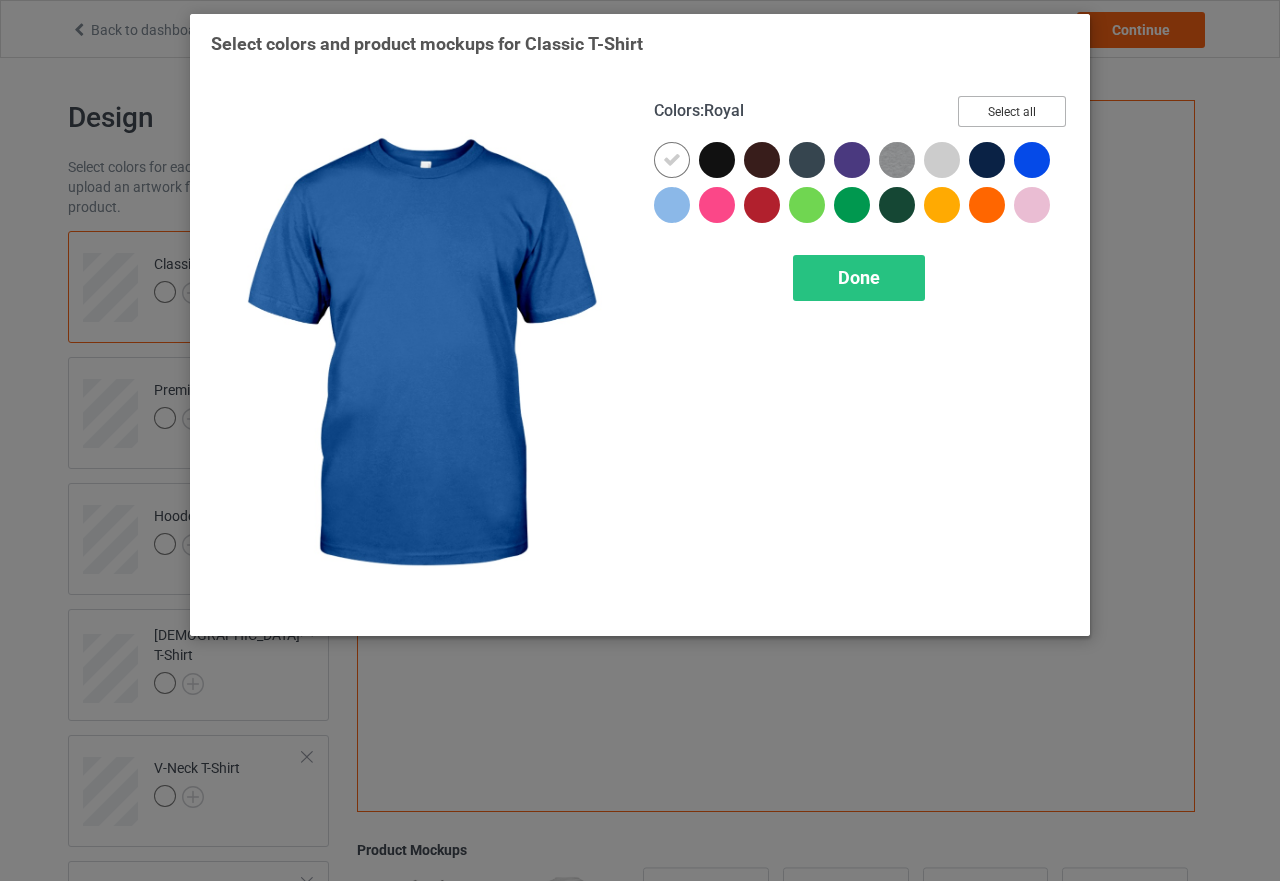 click on "Select all" at bounding box center [1012, 111] 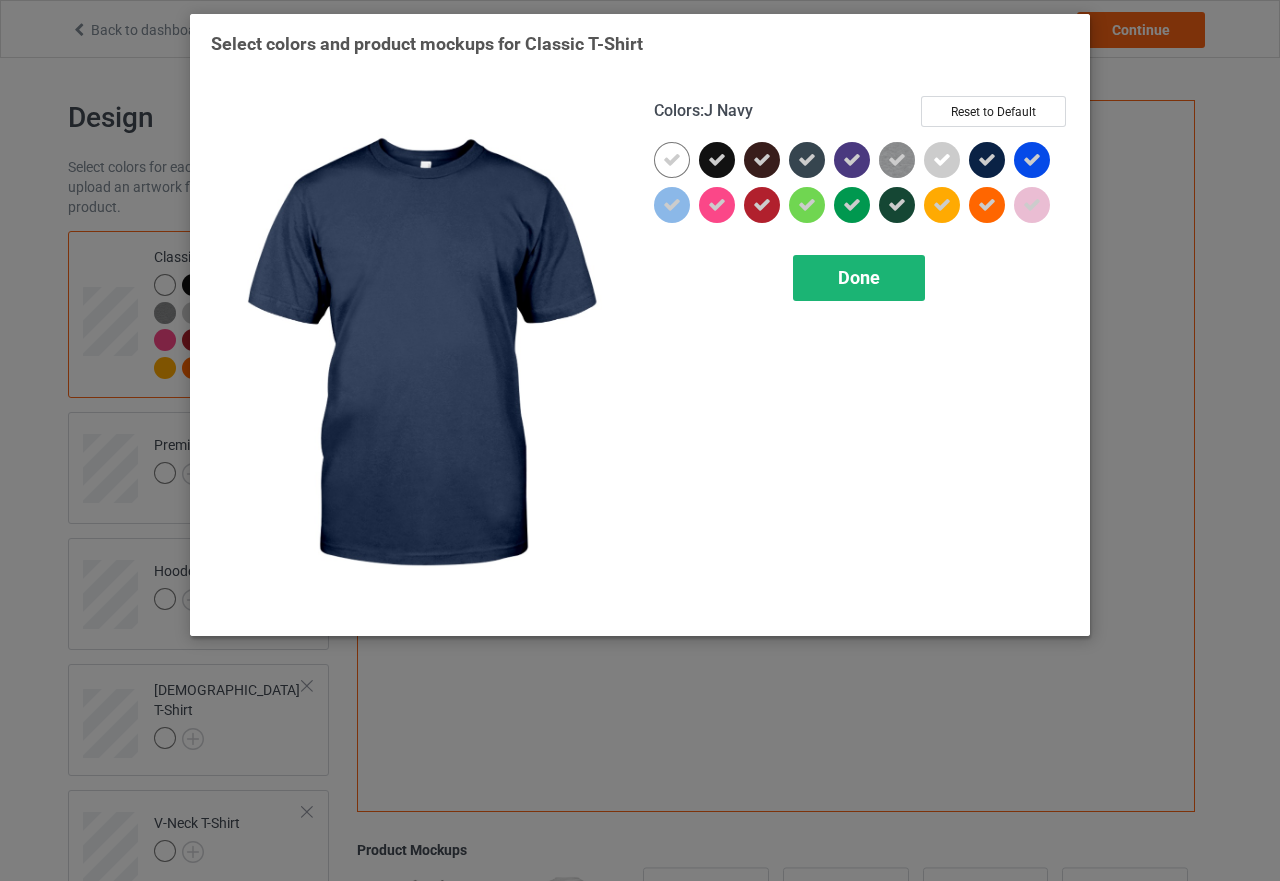 click on "Done" at bounding box center [859, 278] 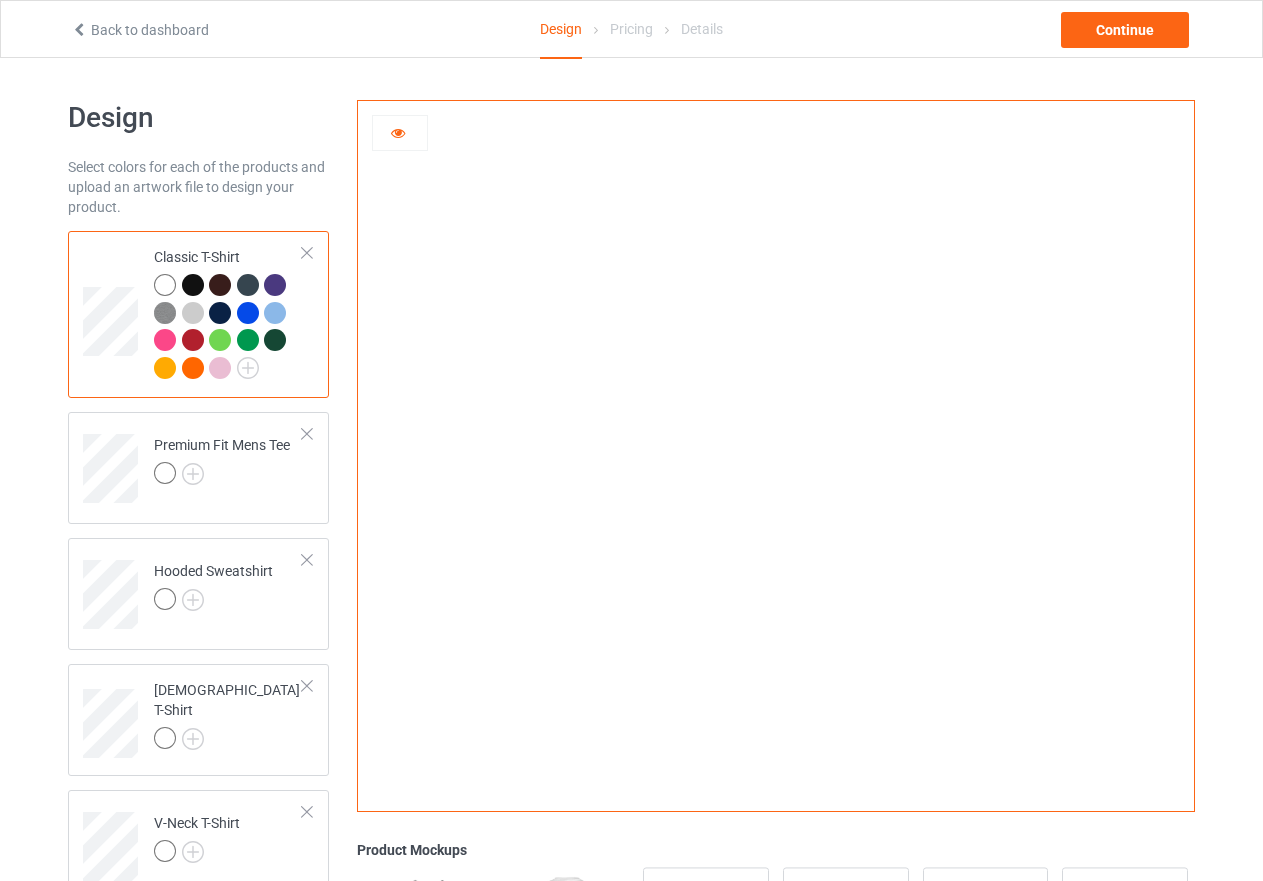 click at bounding box center (193, 285) 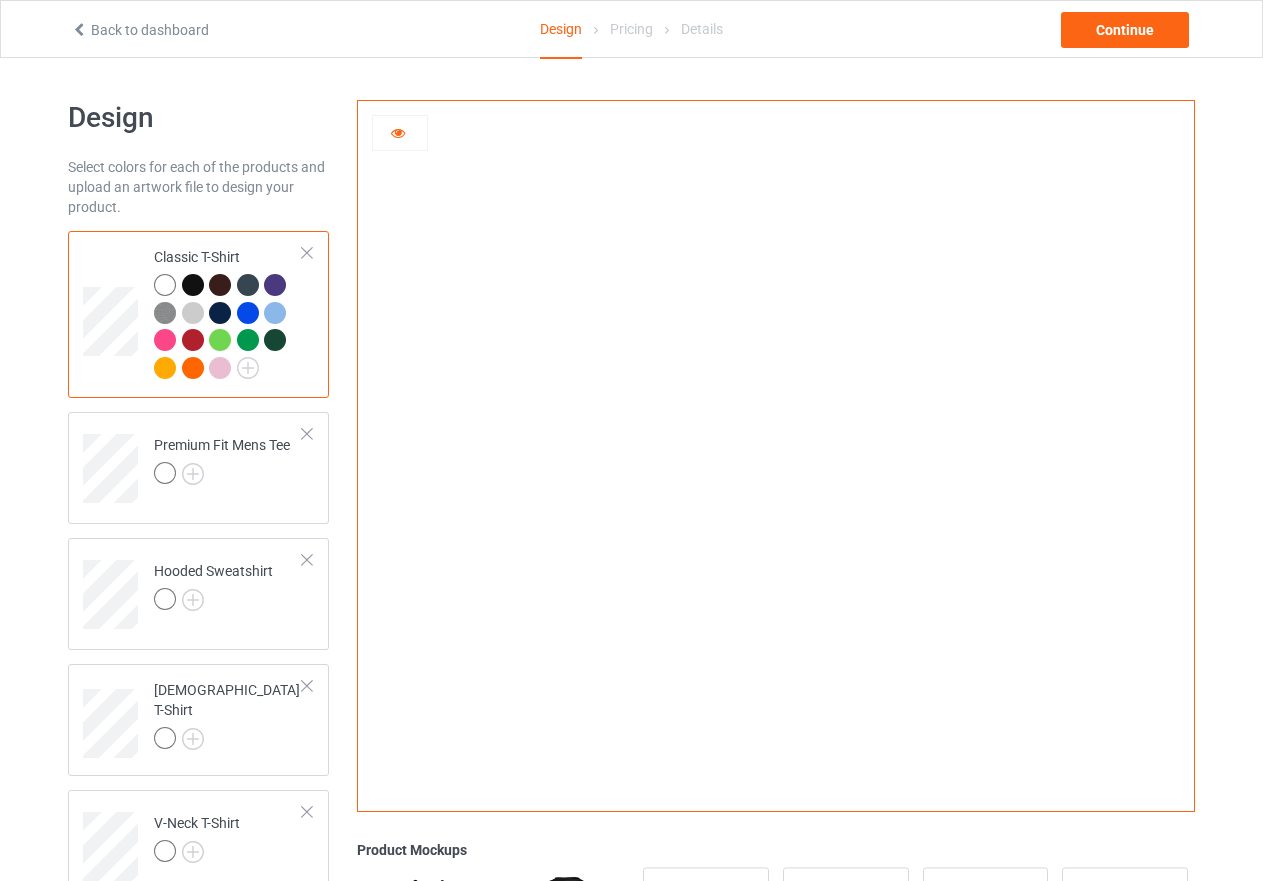 click at bounding box center [220, 285] 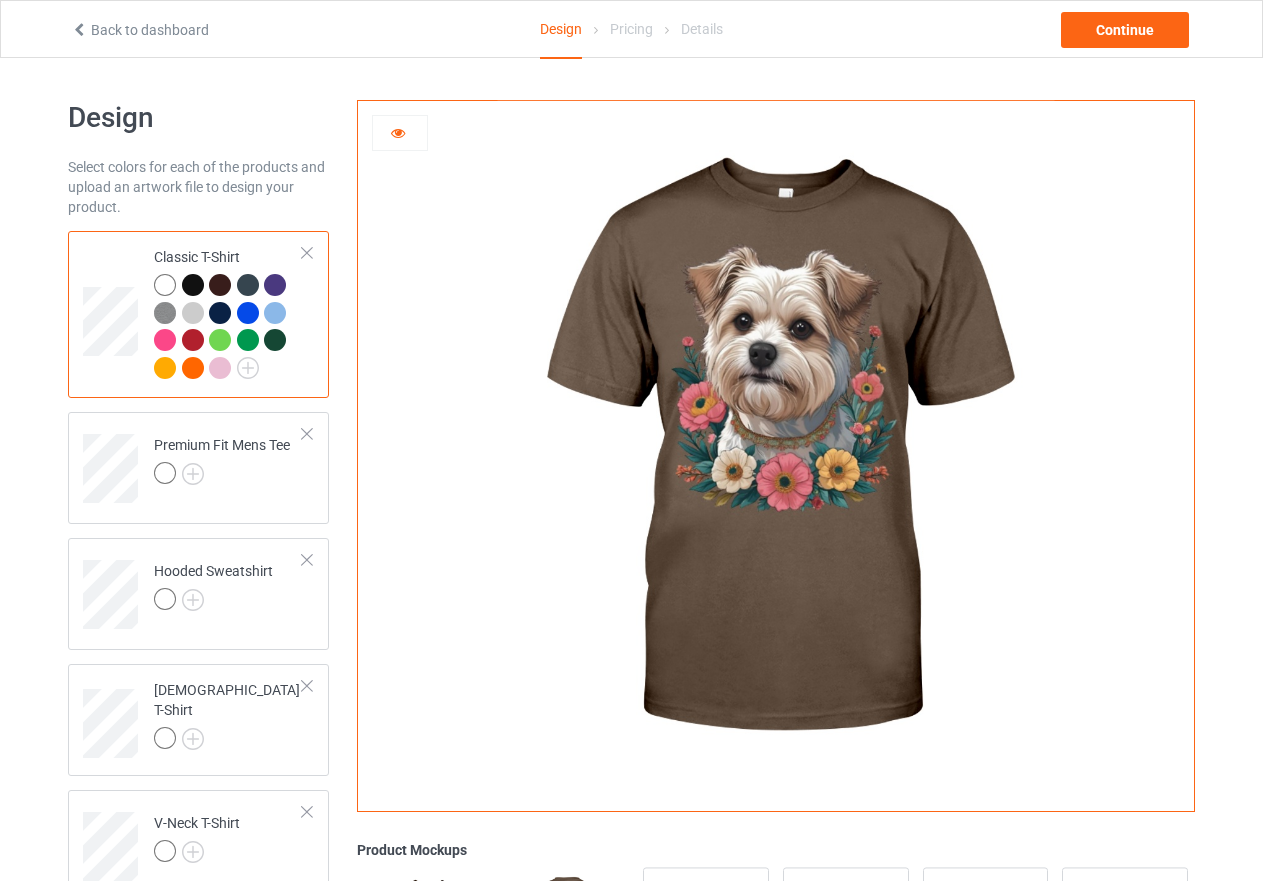 click at bounding box center [251, 288] 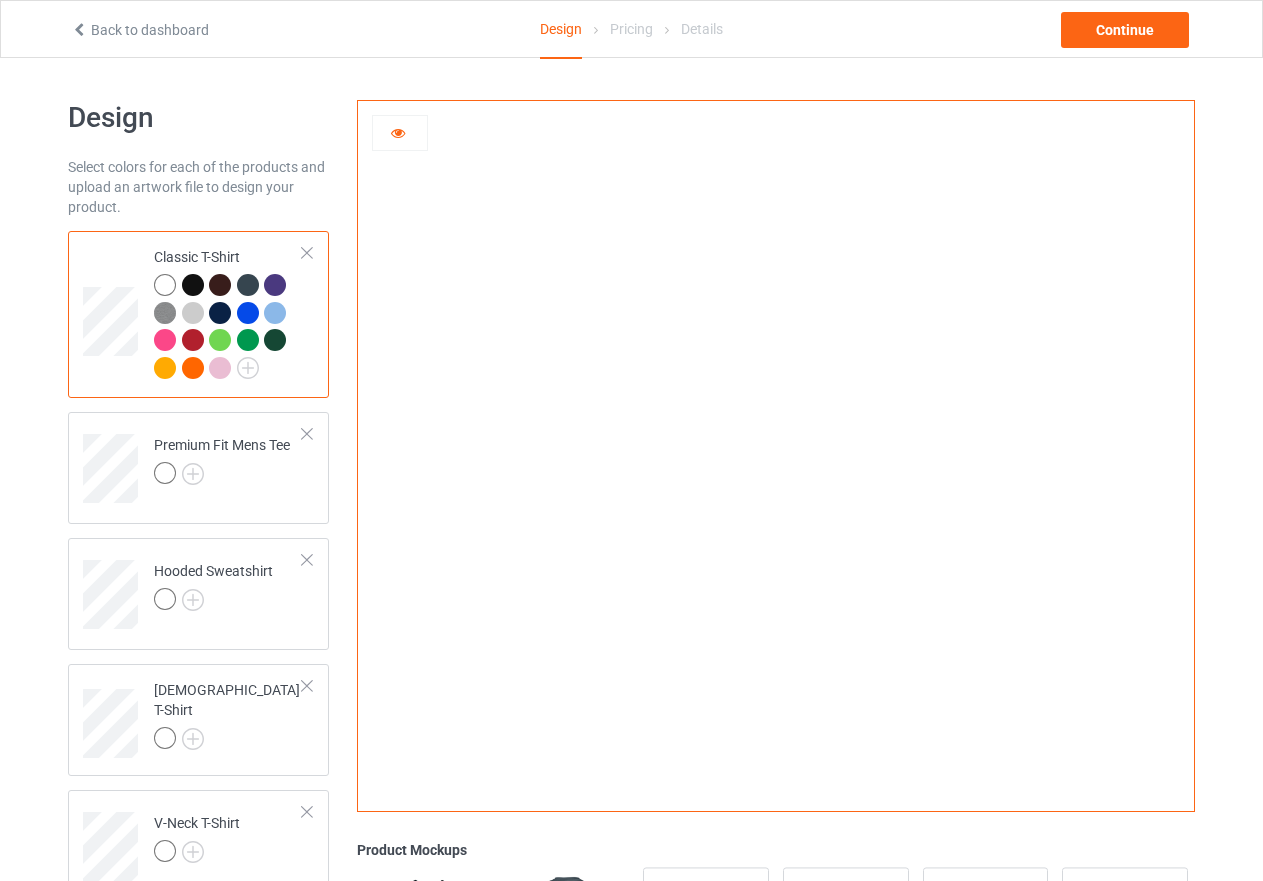 click at bounding box center (275, 285) 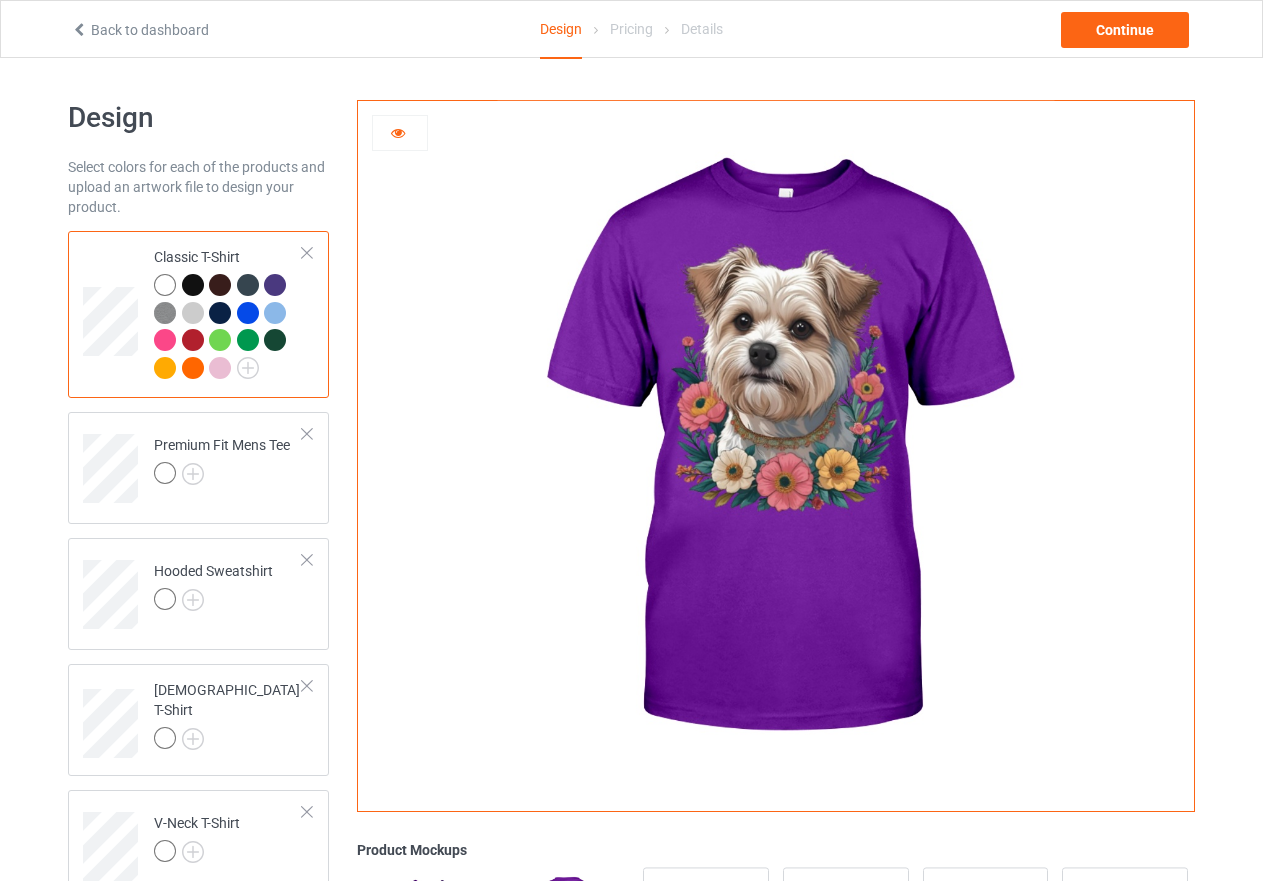 click at bounding box center (165, 313) 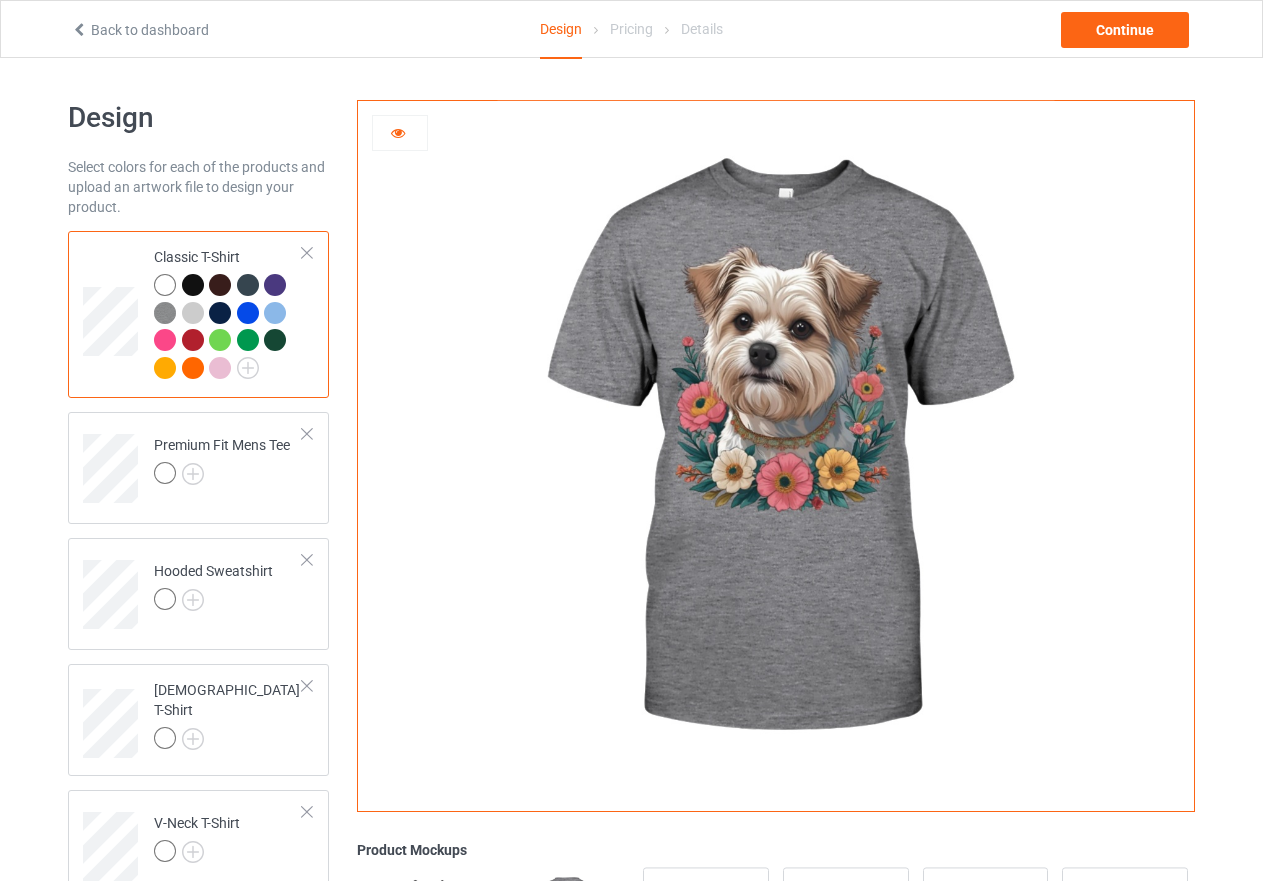 click at bounding box center (193, 313) 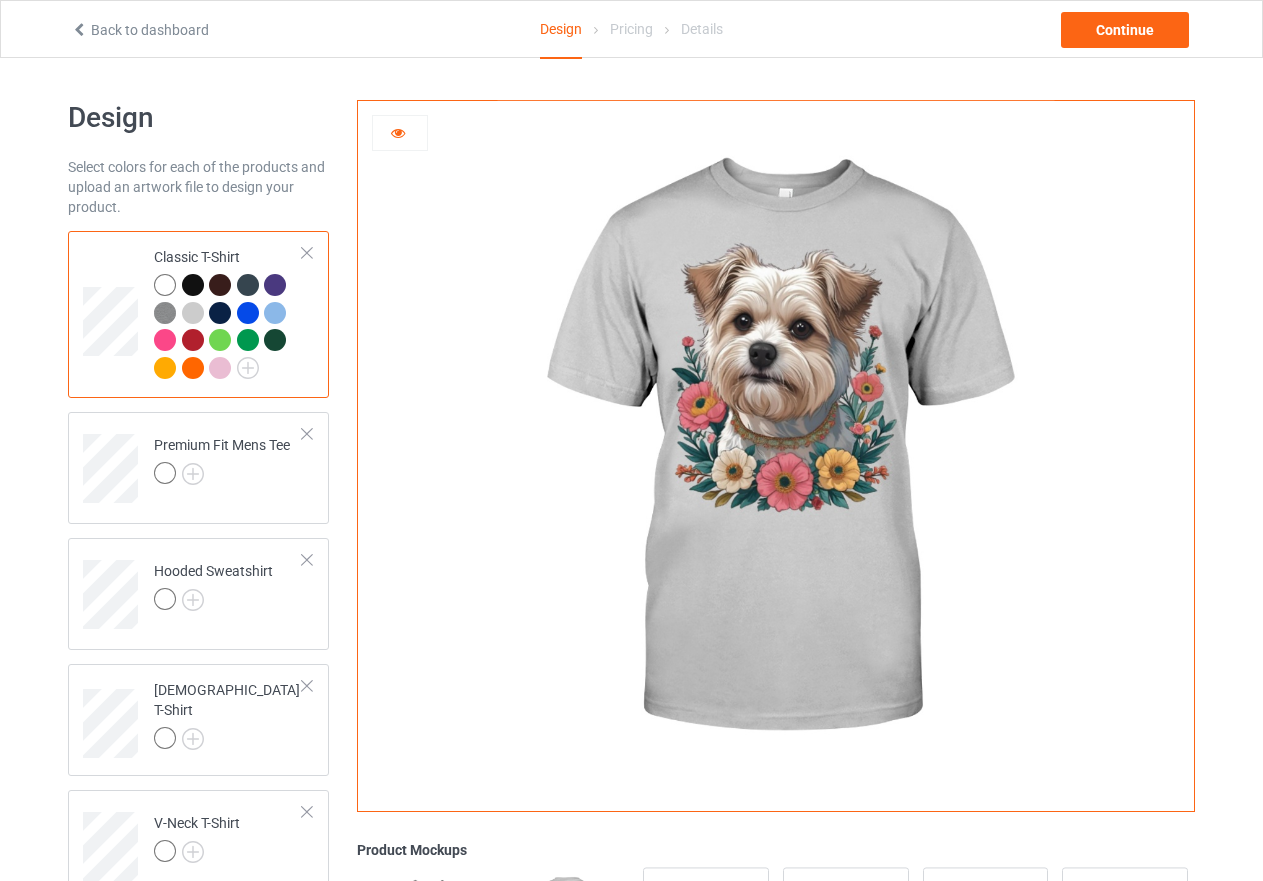 click at bounding box center (220, 313) 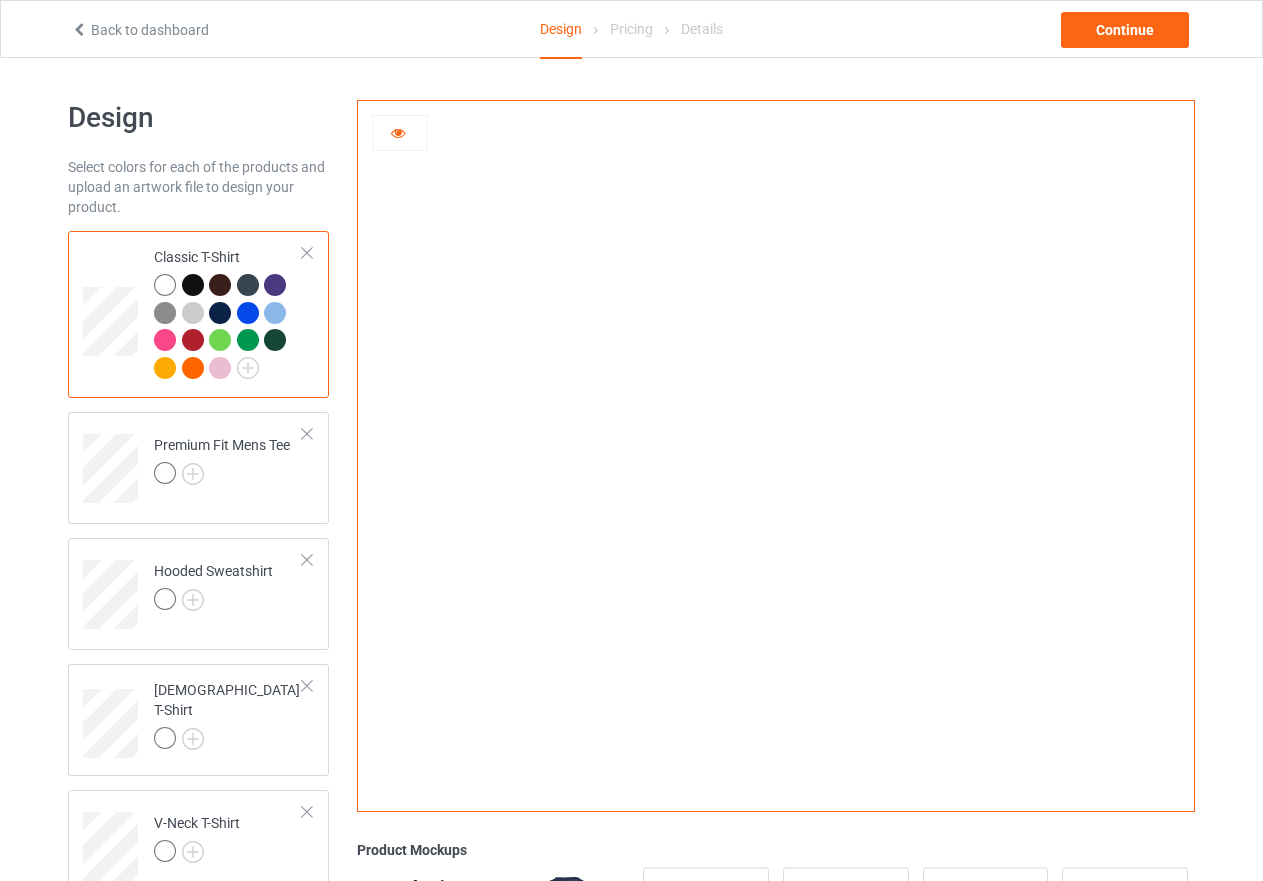 click at bounding box center [248, 313] 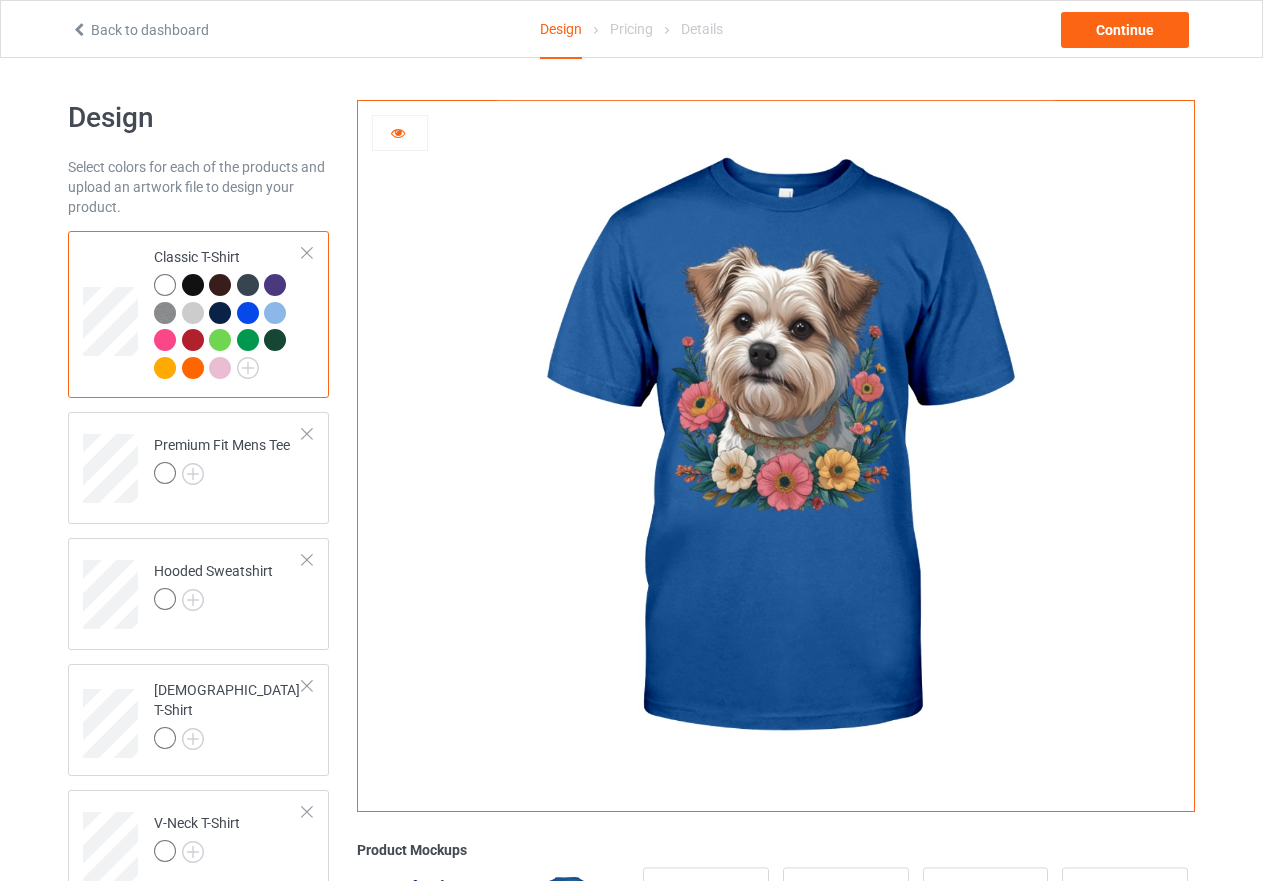 click at bounding box center [275, 313] 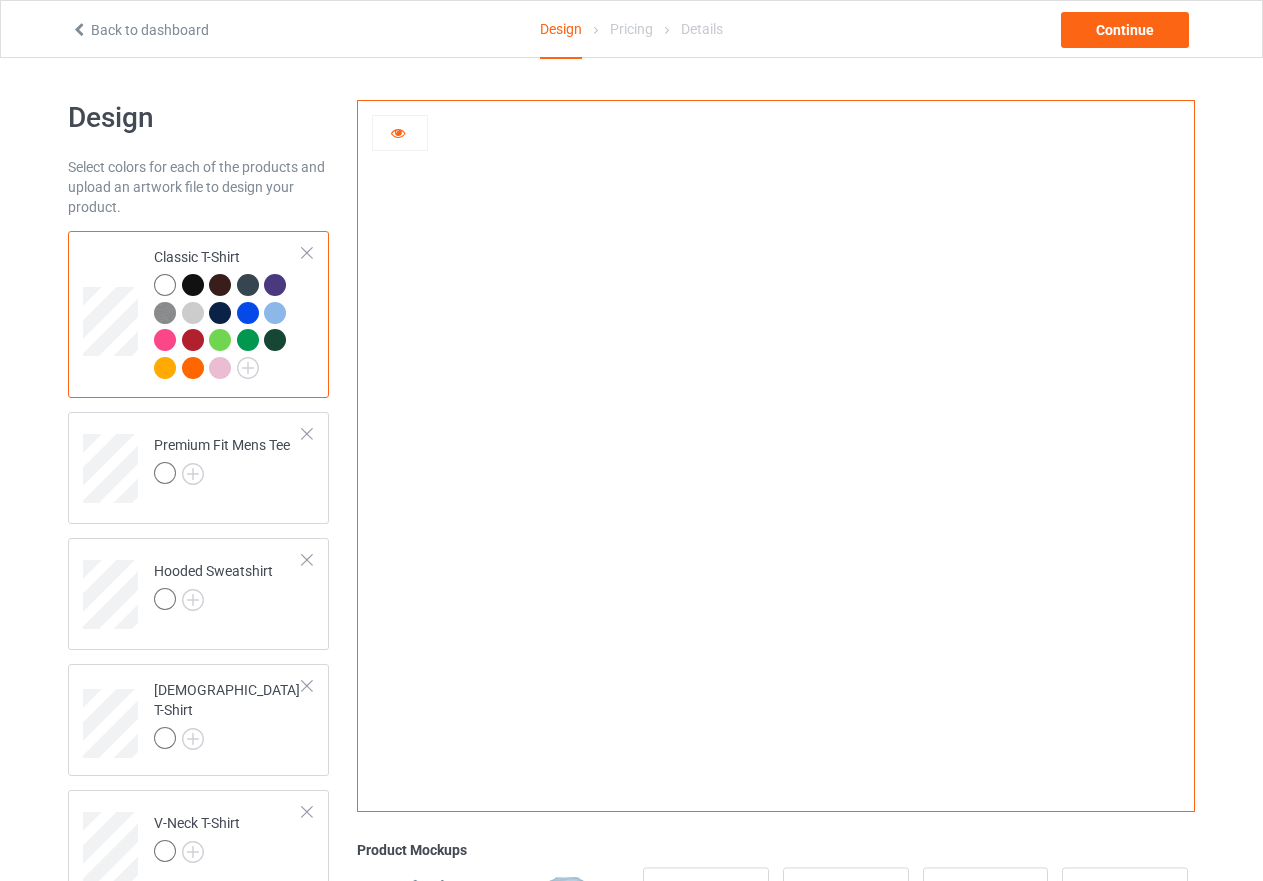 click at bounding box center (275, 340) 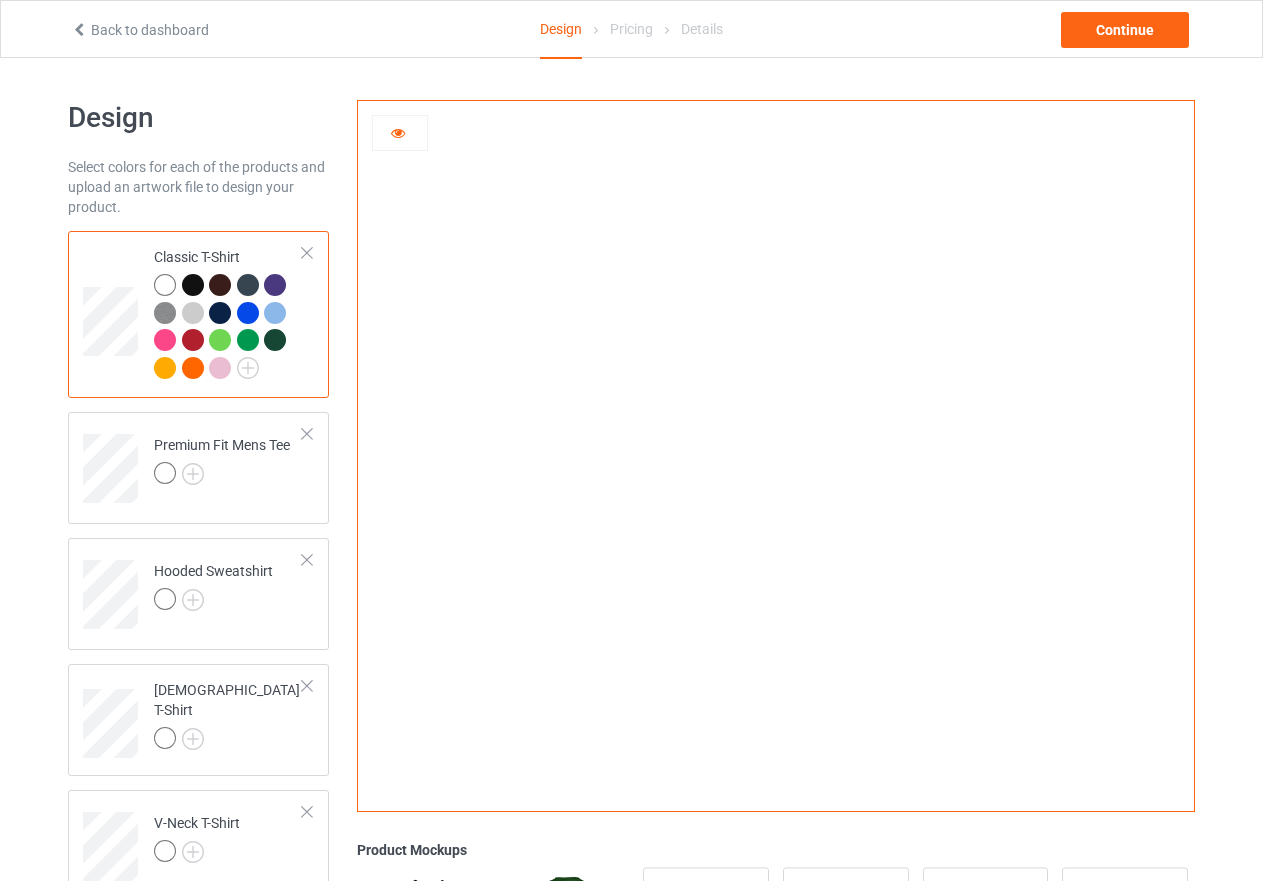 click at bounding box center [248, 340] 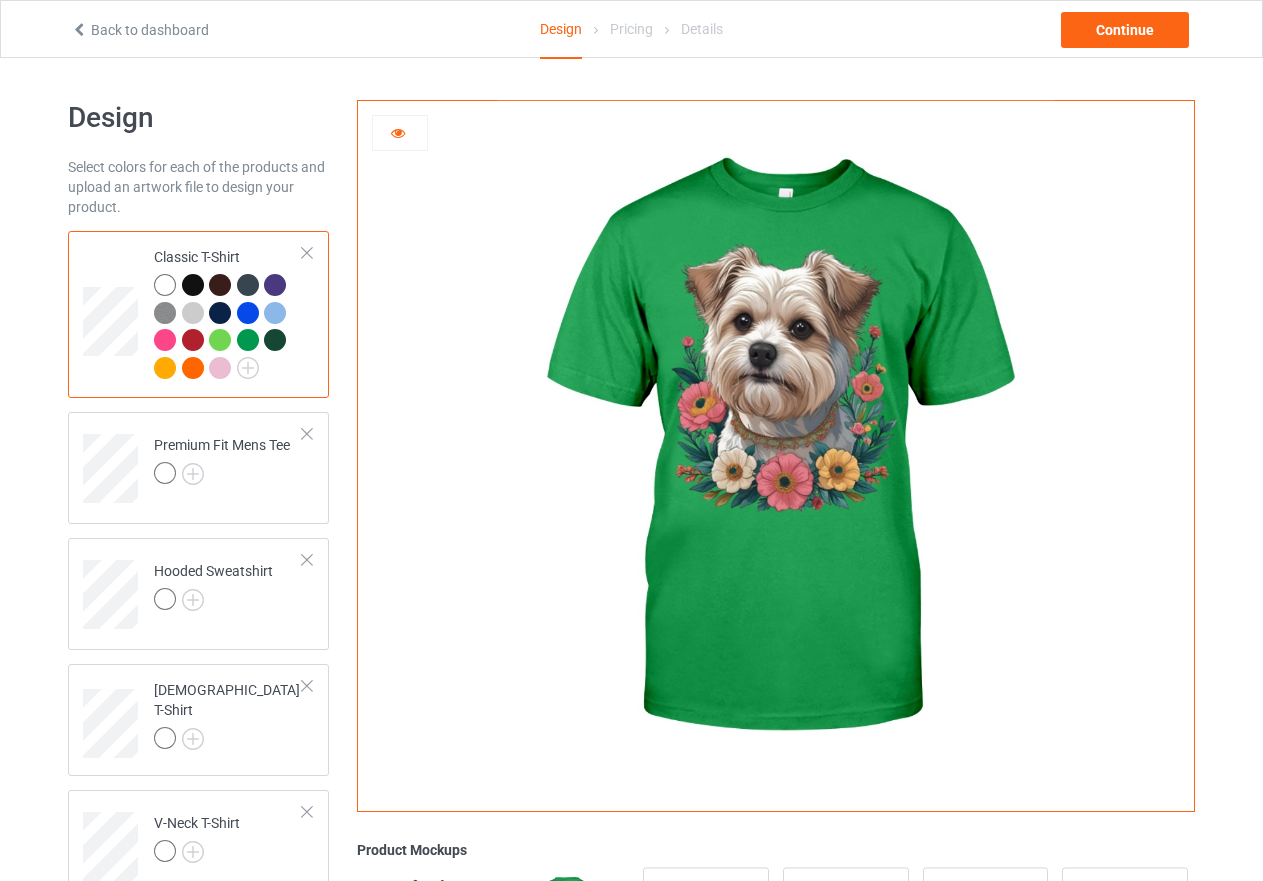 click at bounding box center (165, 340) 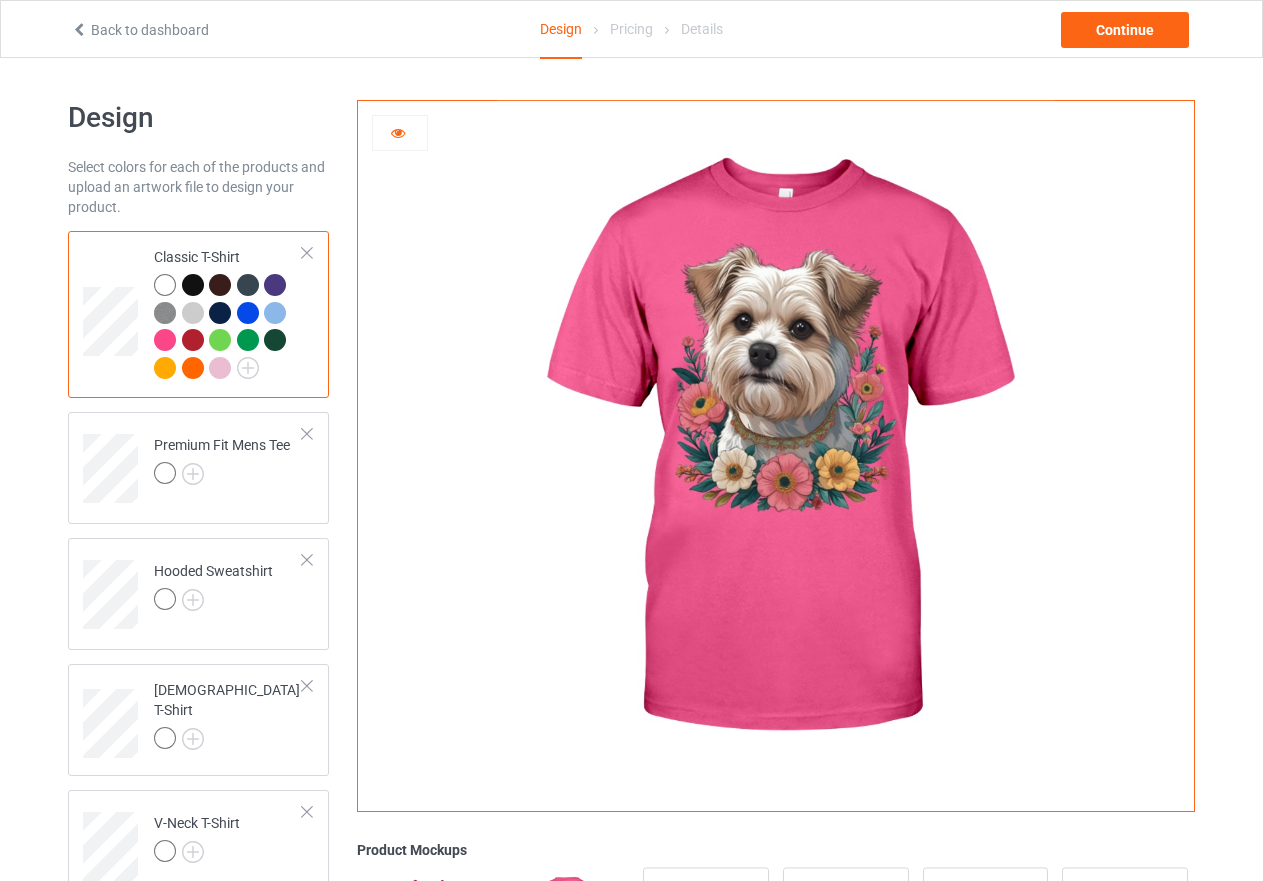 click at bounding box center (165, 285) 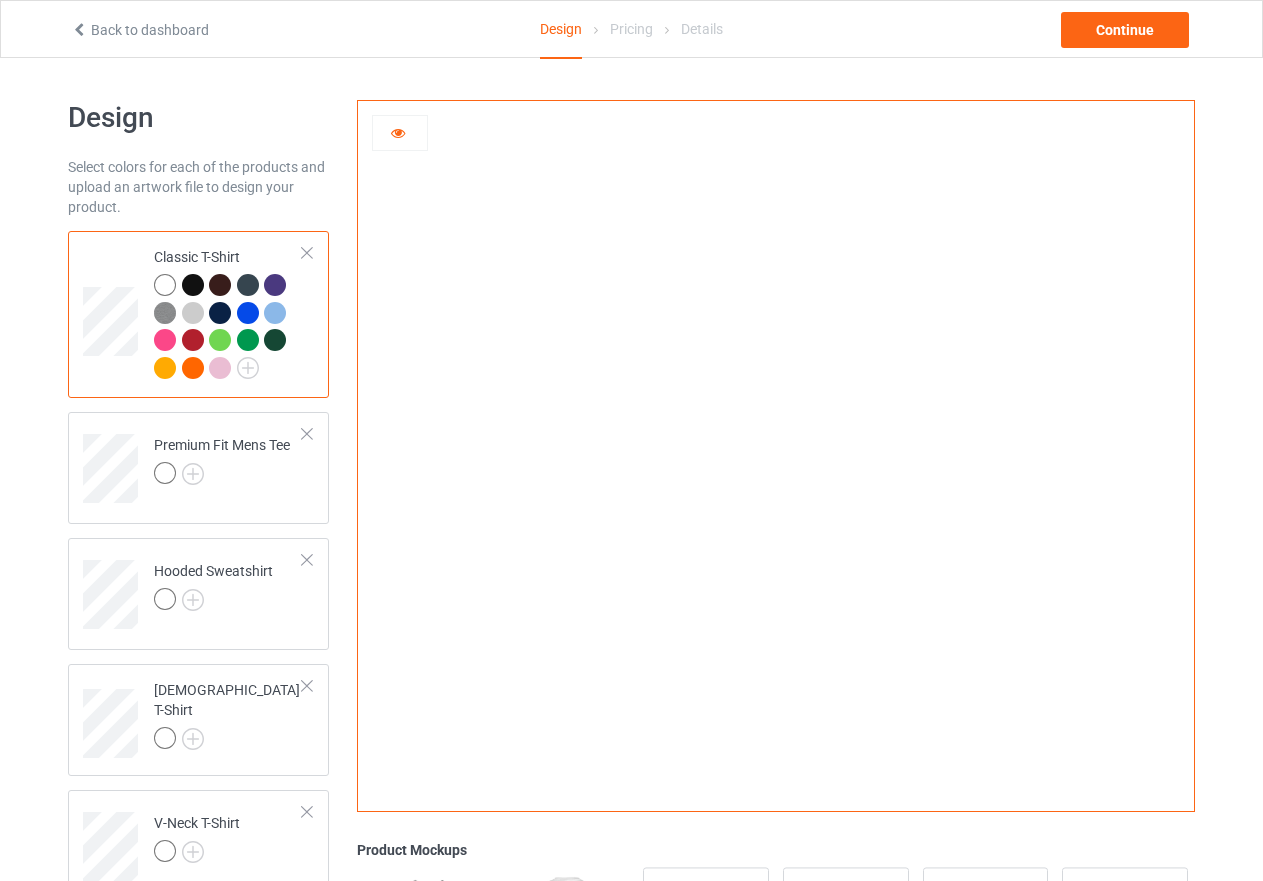 click at bounding box center (398, 130) 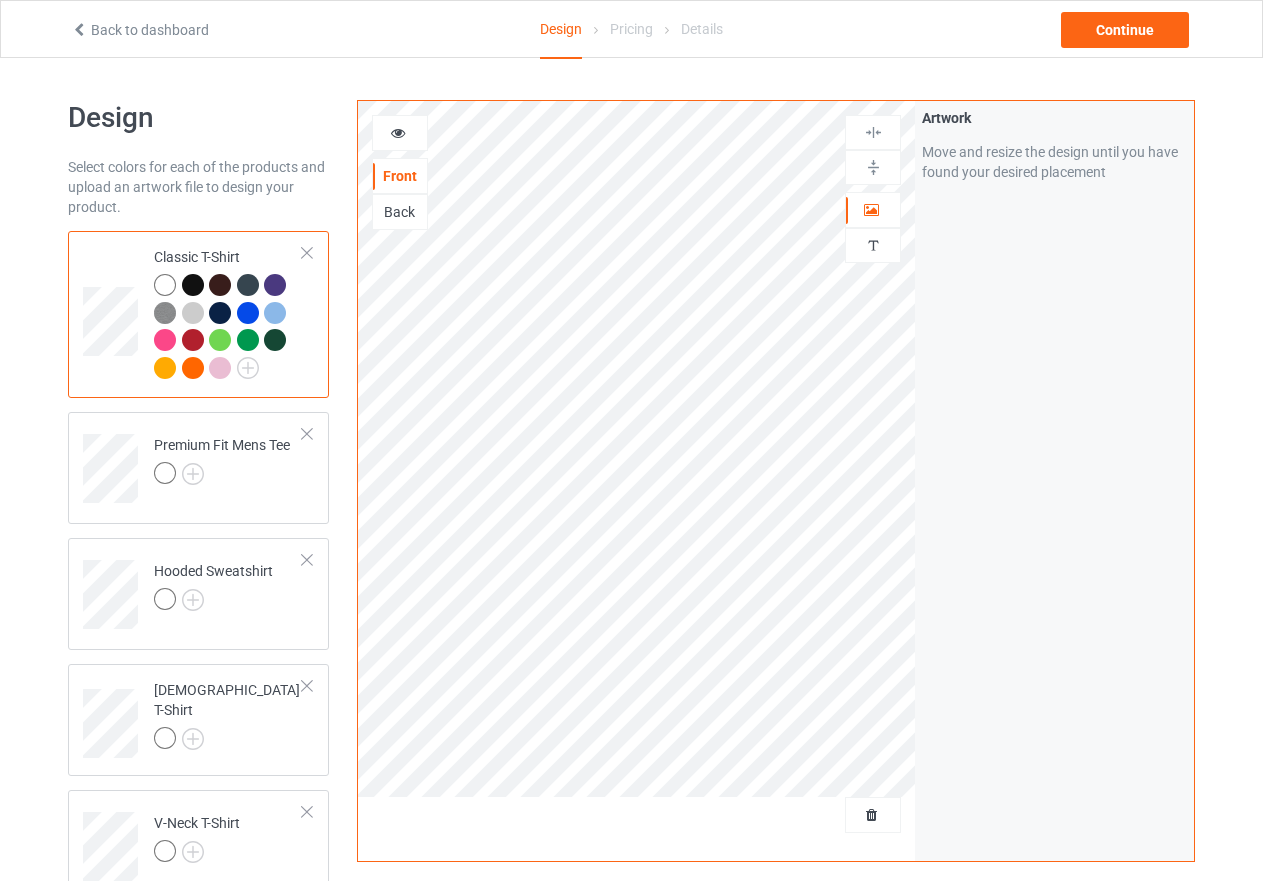 click at bounding box center [873, 167] 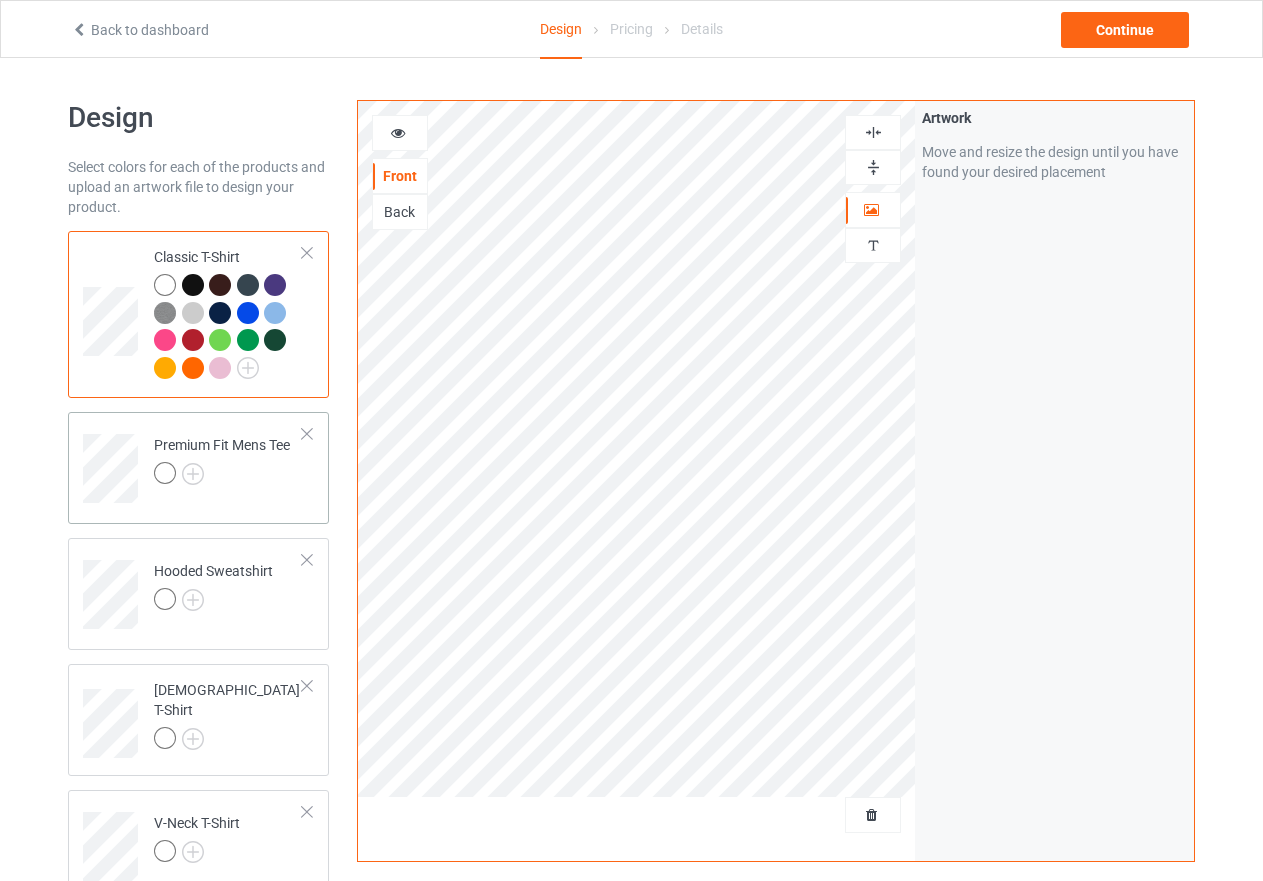 click at bounding box center (222, 476) 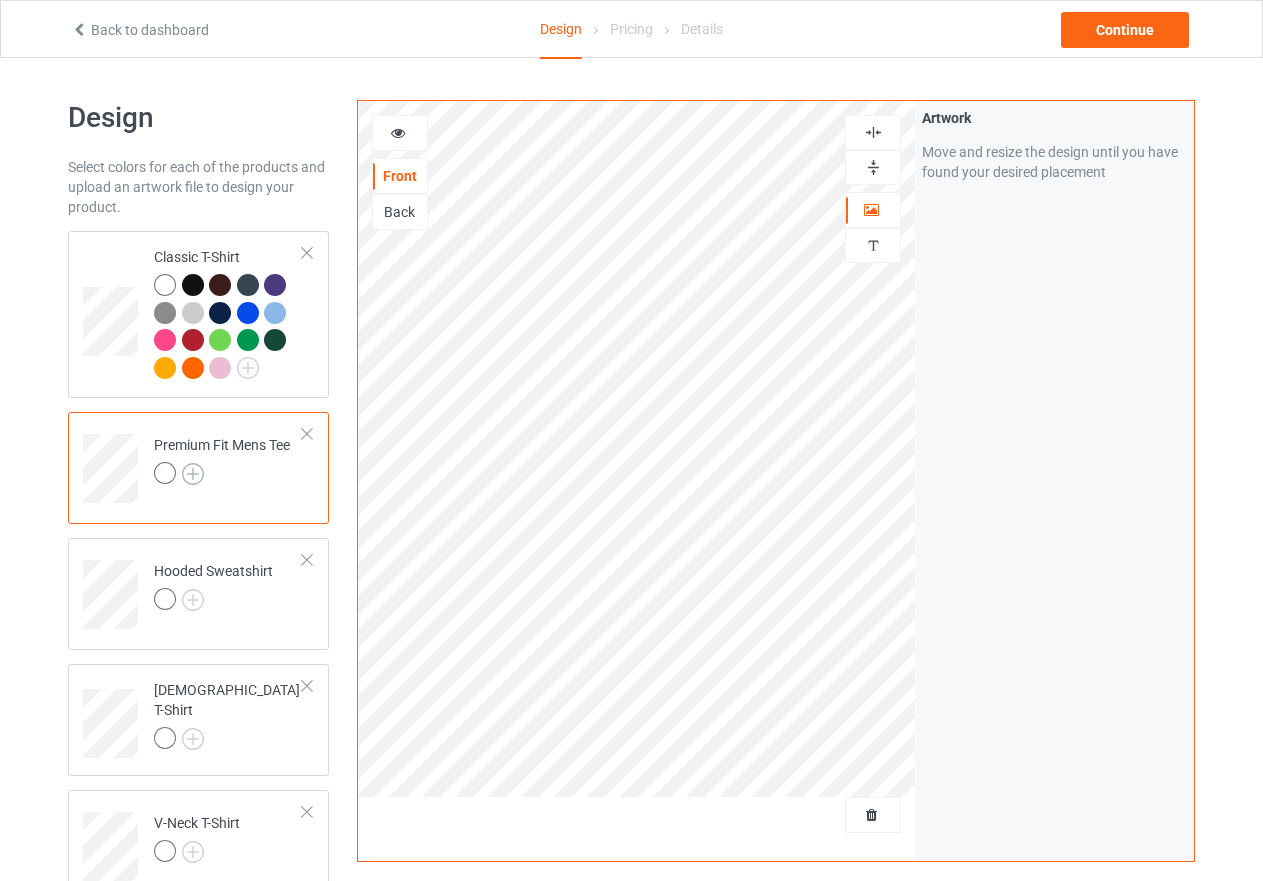 click at bounding box center [193, 474] 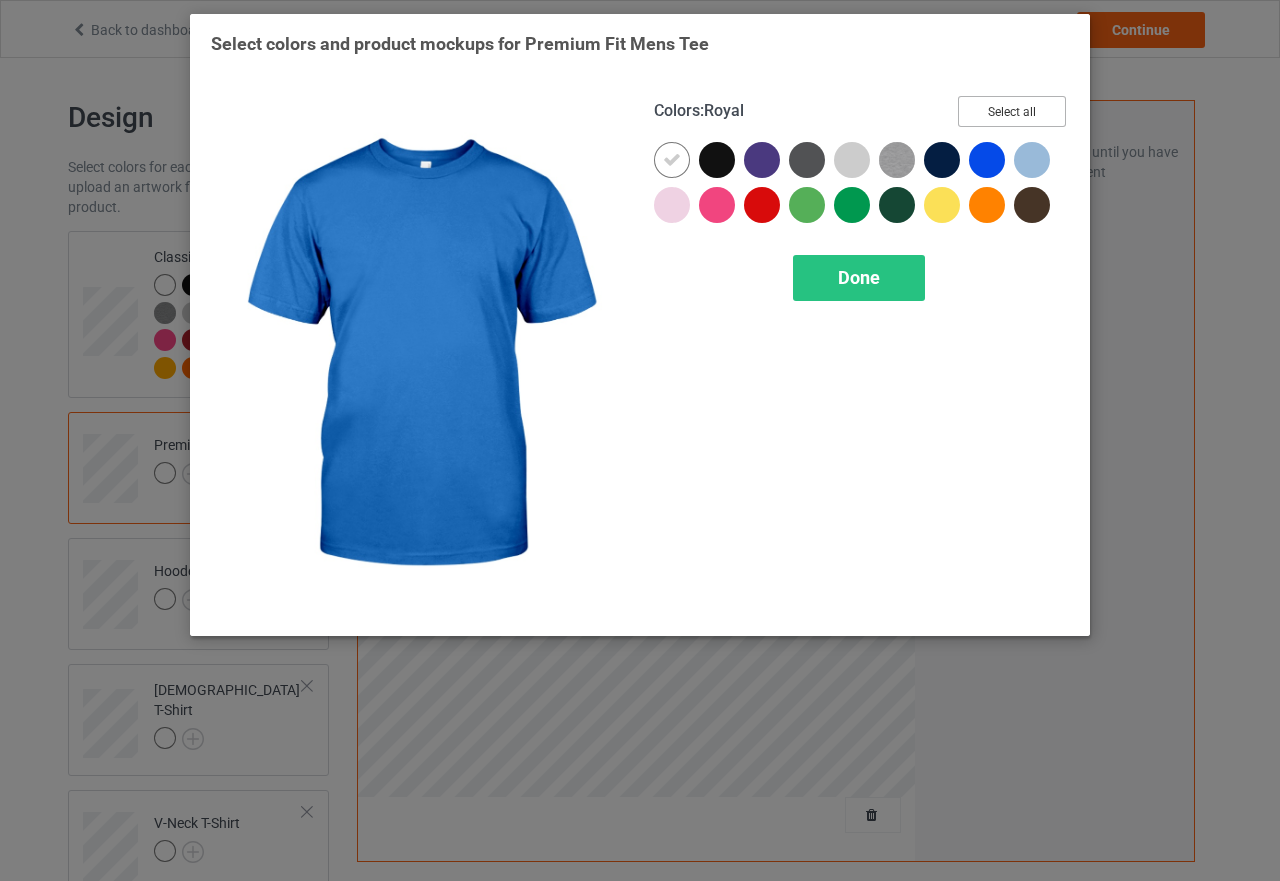 click on "Select all" at bounding box center (1012, 111) 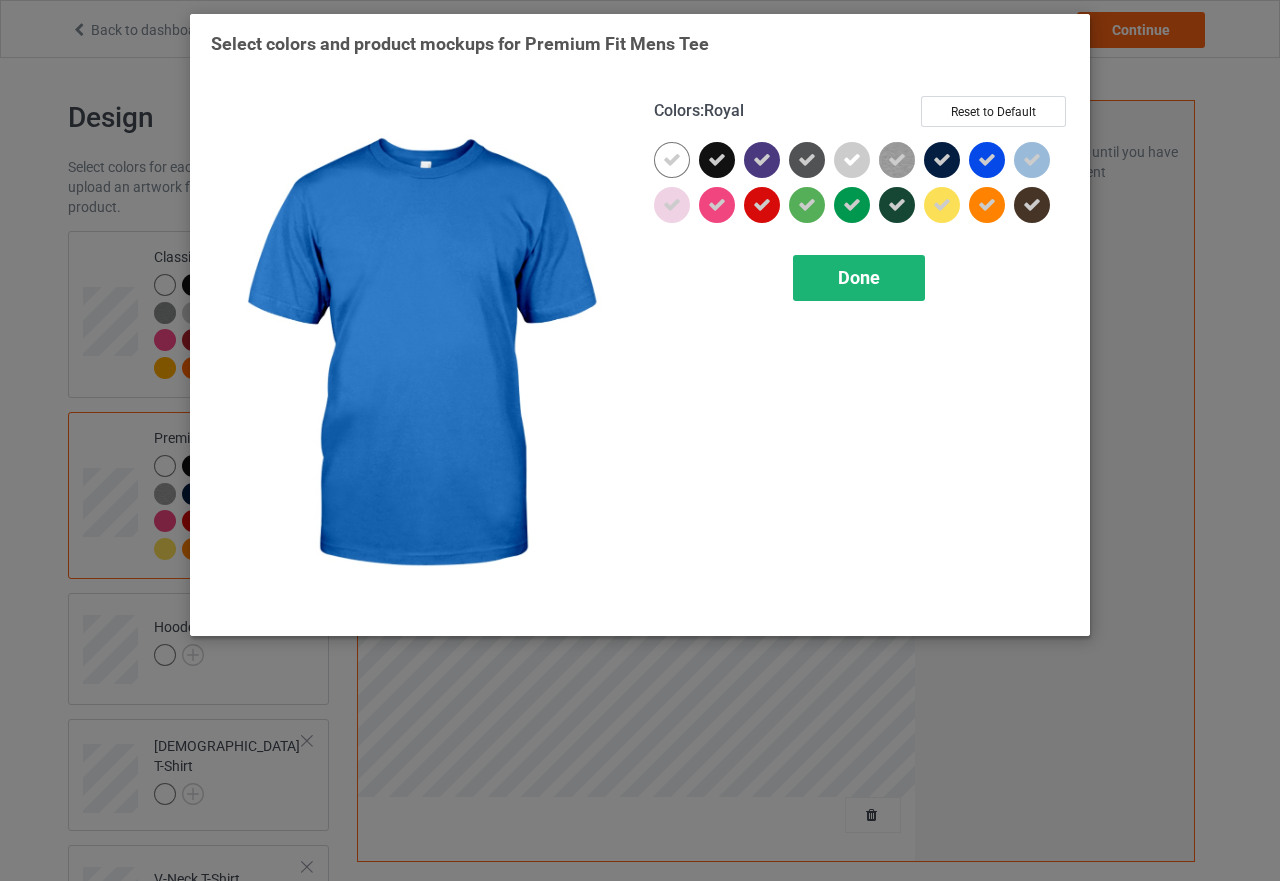 click on "Done" at bounding box center (859, 277) 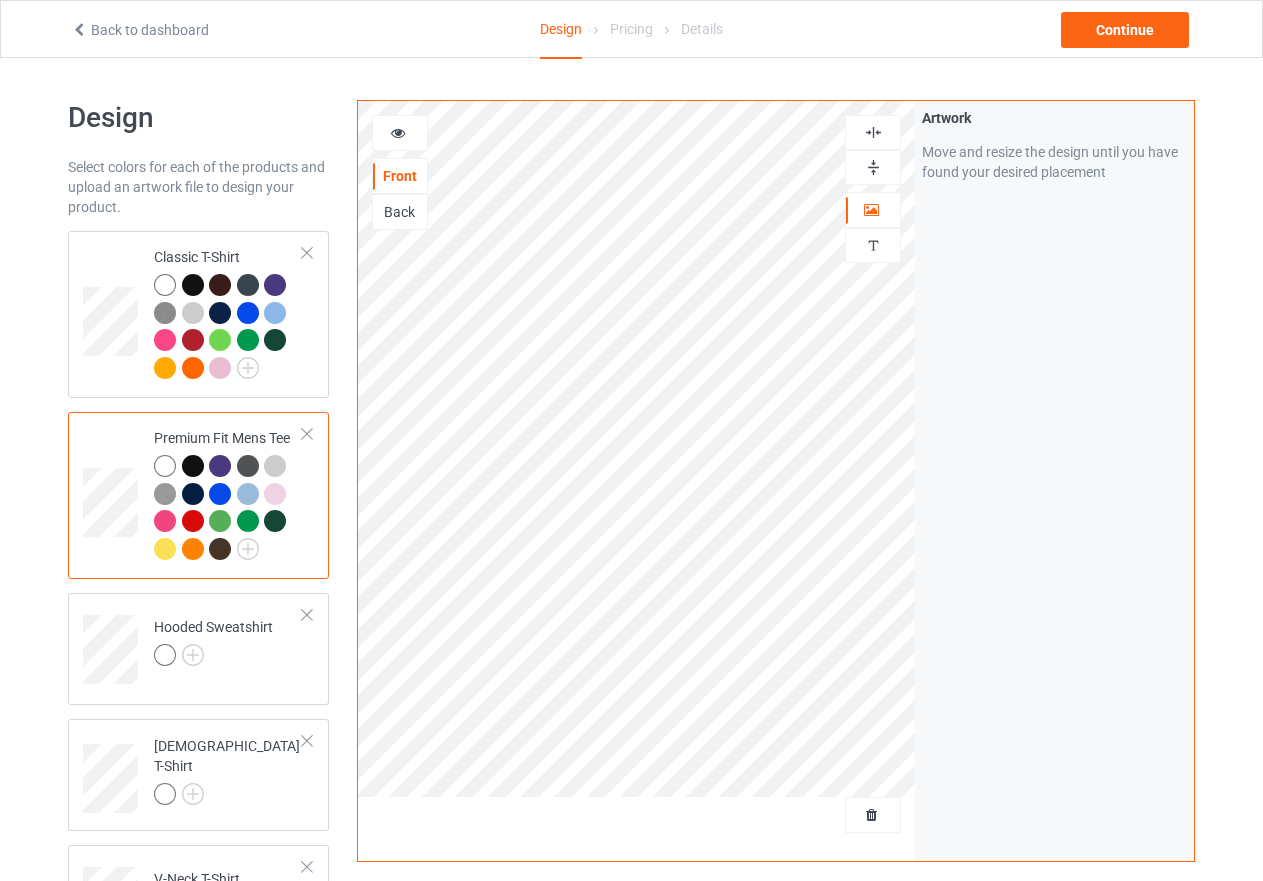 click at bounding box center [873, 167] 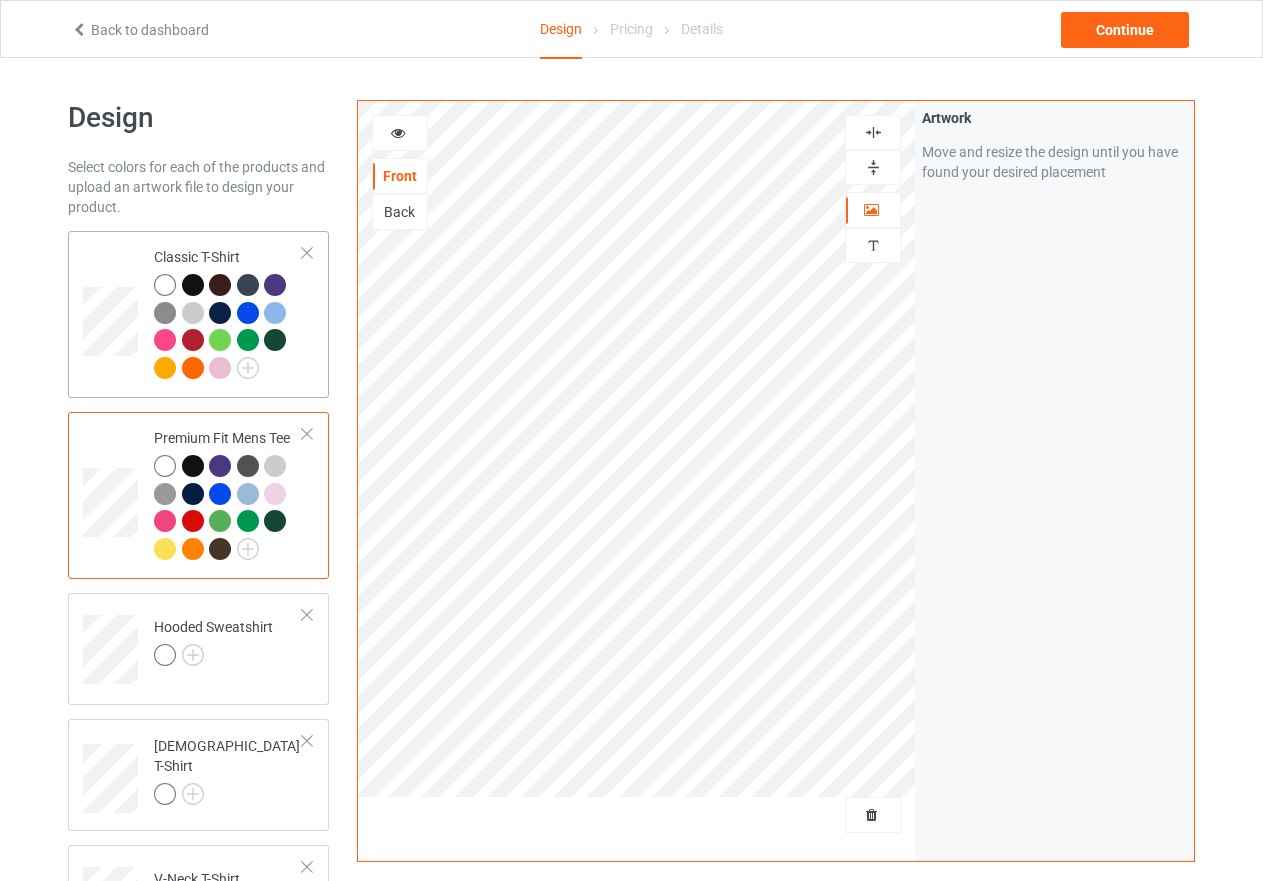 click at bounding box center (228, 329) 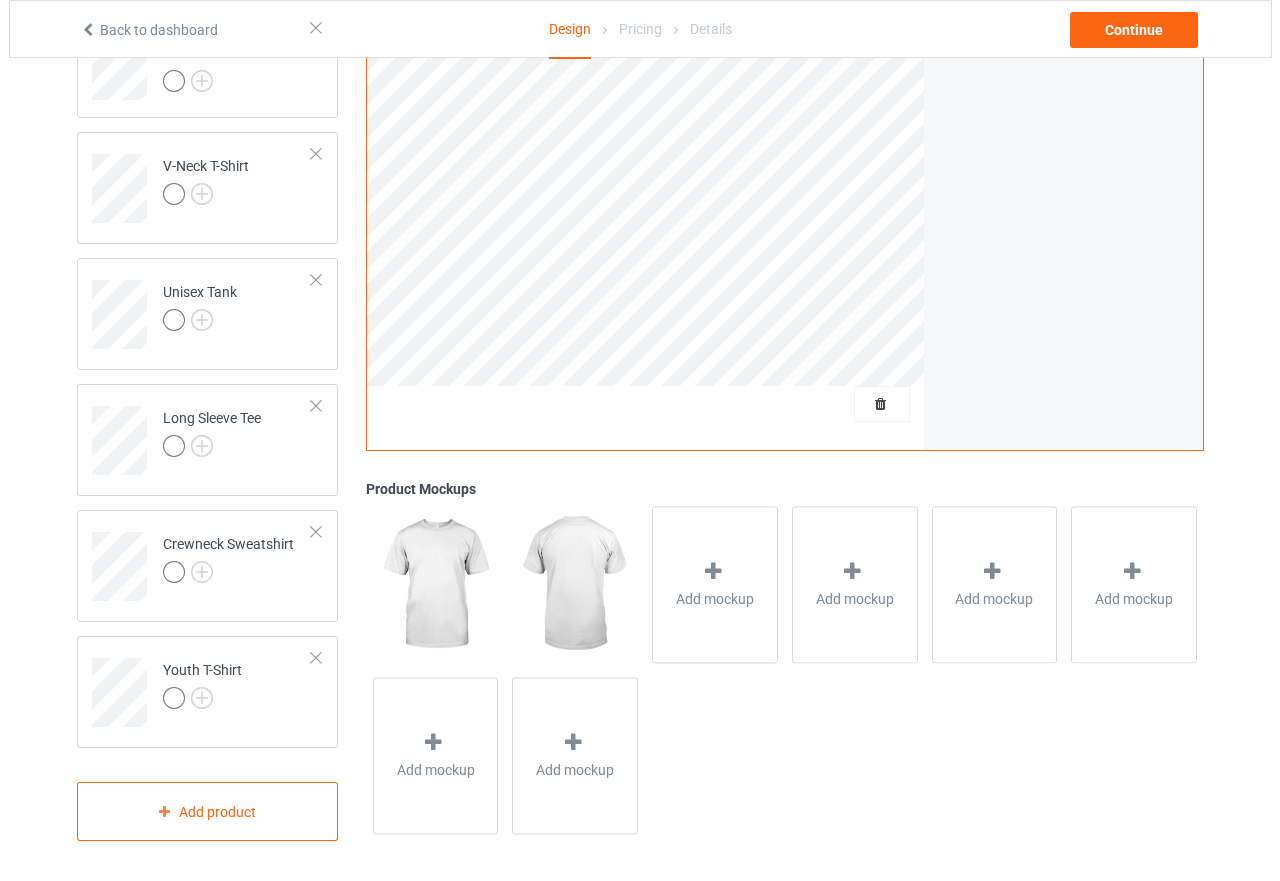scroll, scrollTop: 717, scrollLeft: 0, axis: vertical 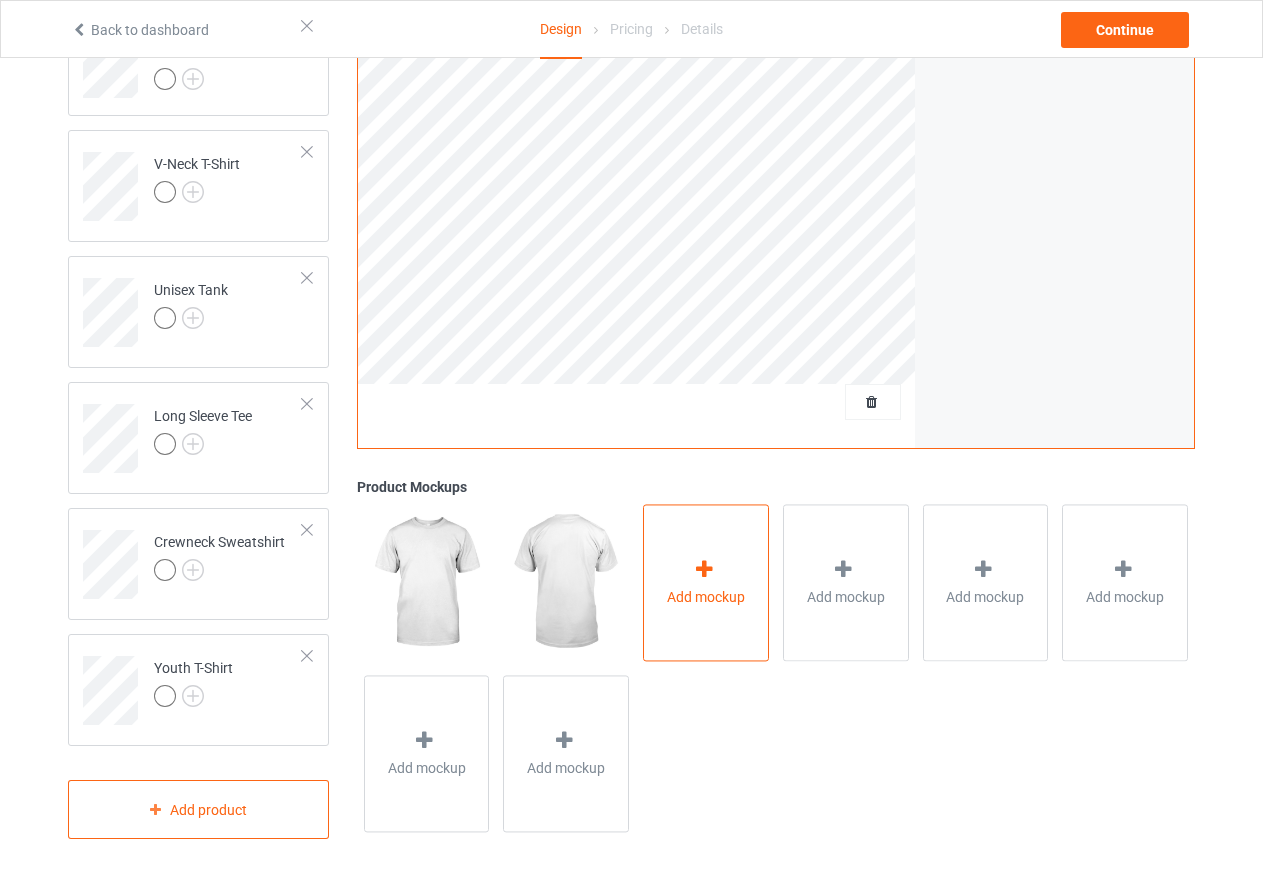 click at bounding box center (704, 569) 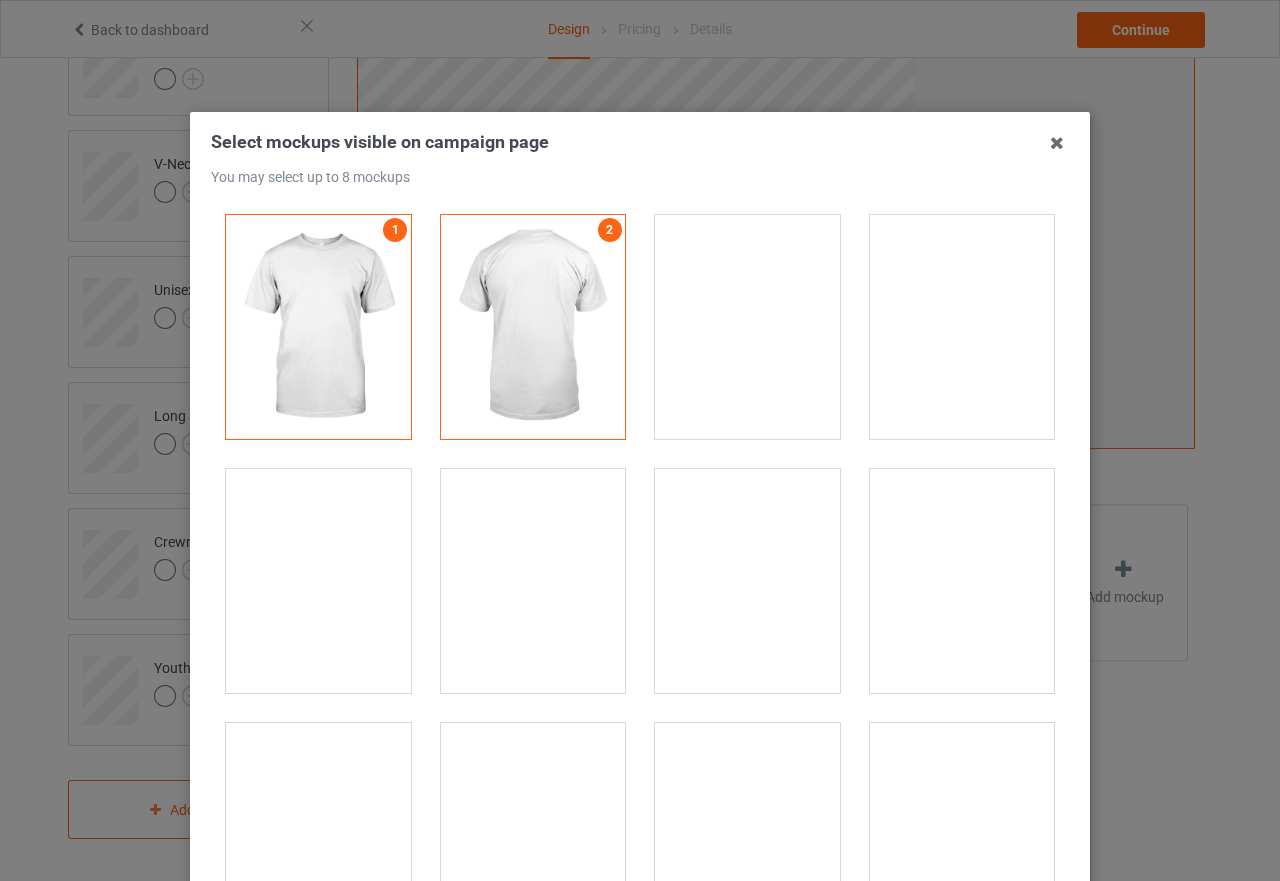 click at bounding box center [747, 581] 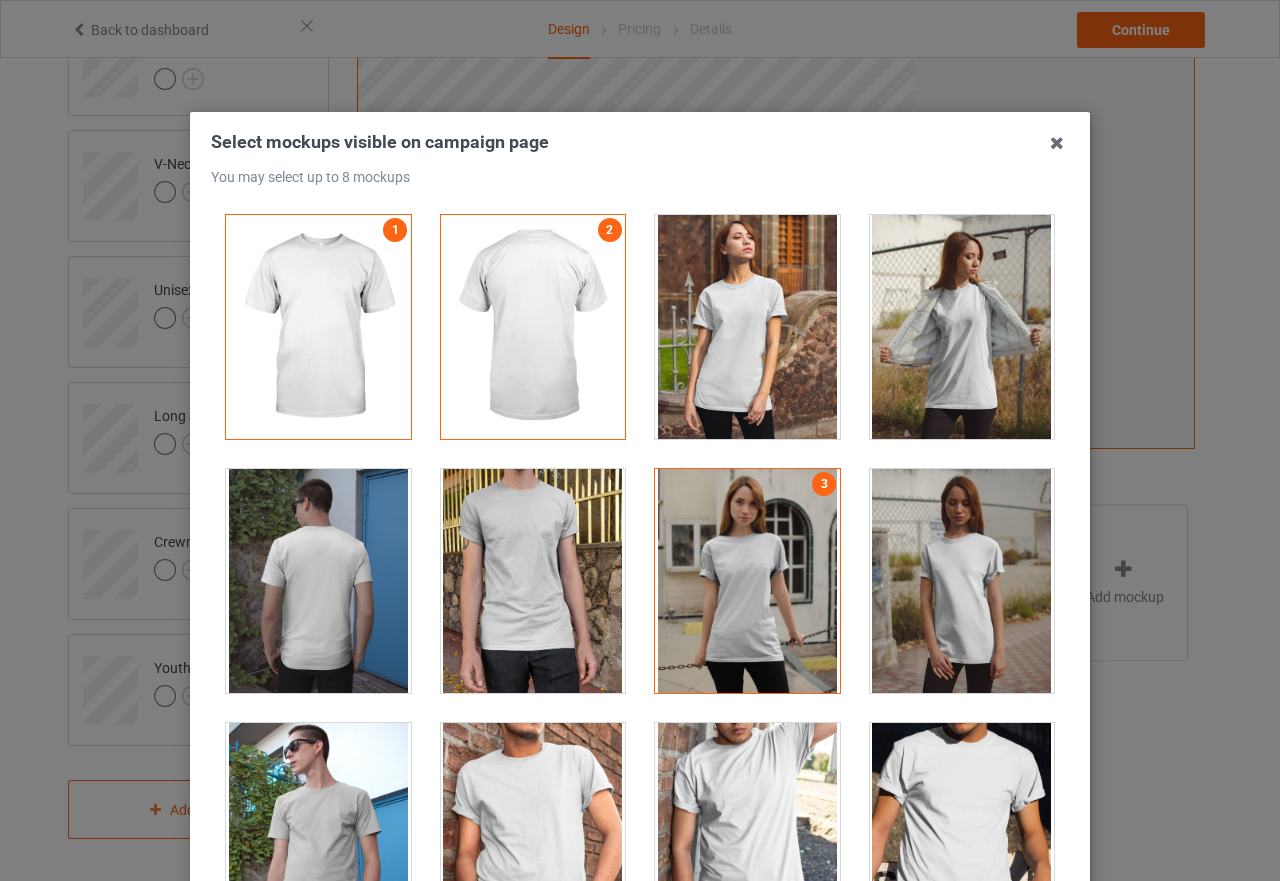 click at bounding box center [962, 581] 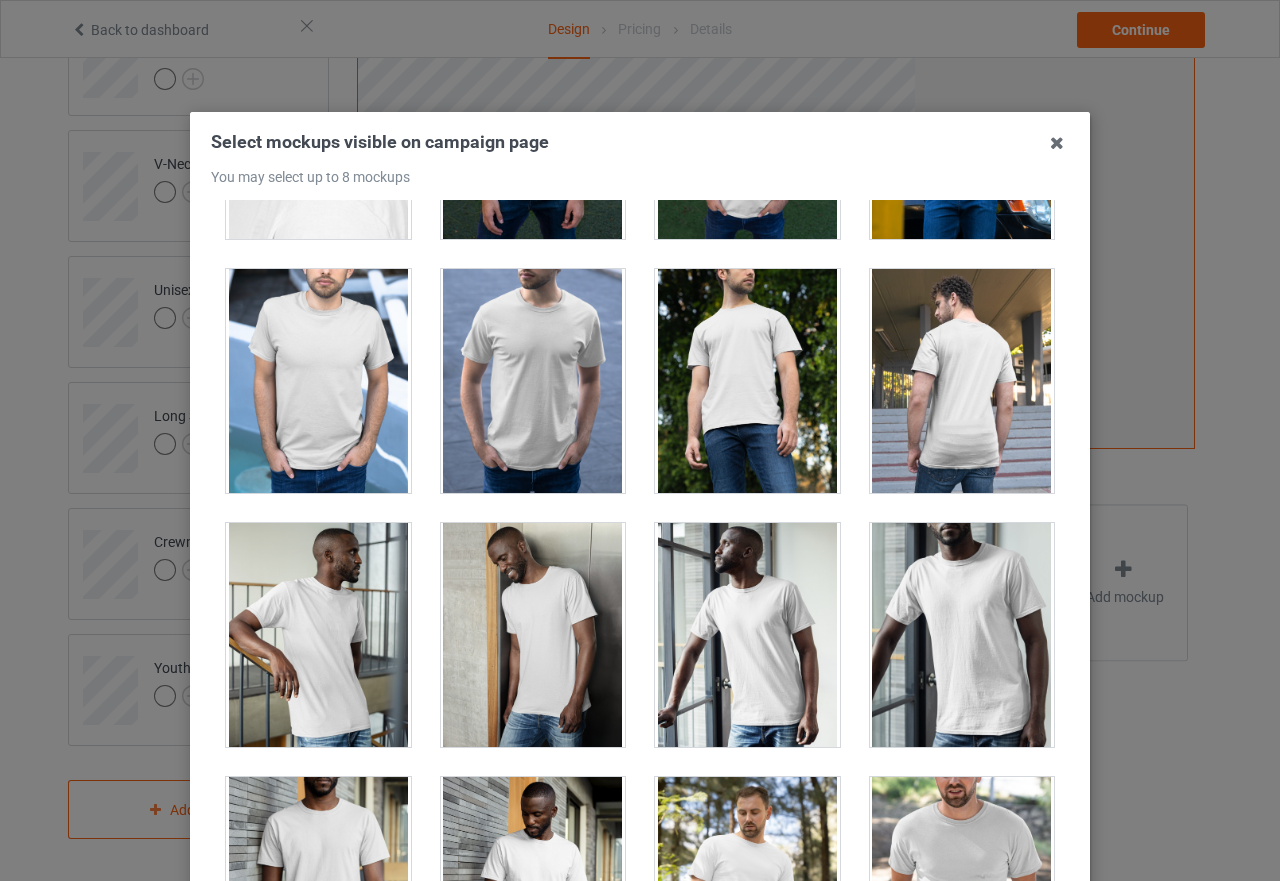 scroll, scrollTop: 1800, scrollLeft: 0, axis: vertical 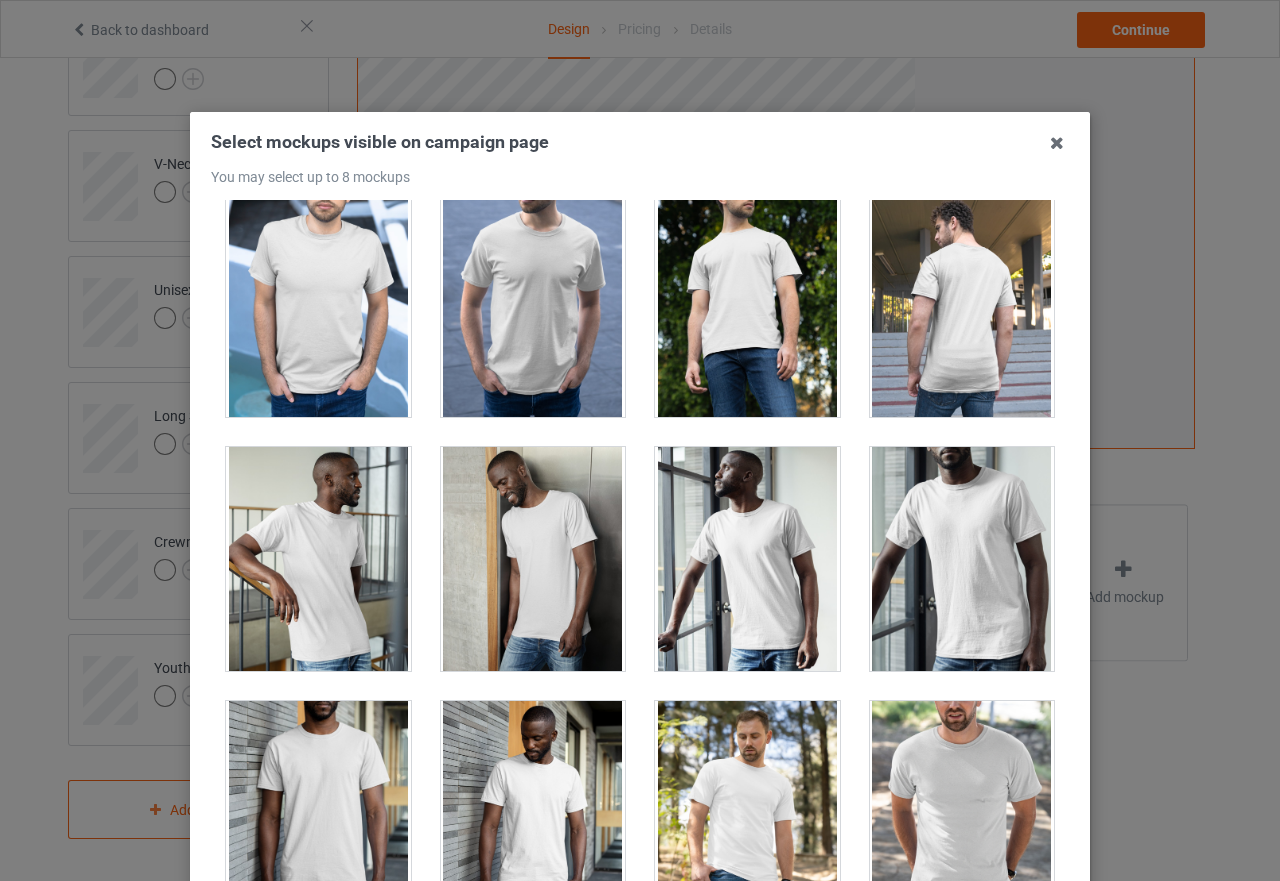 click at bounding box center (747, 559) 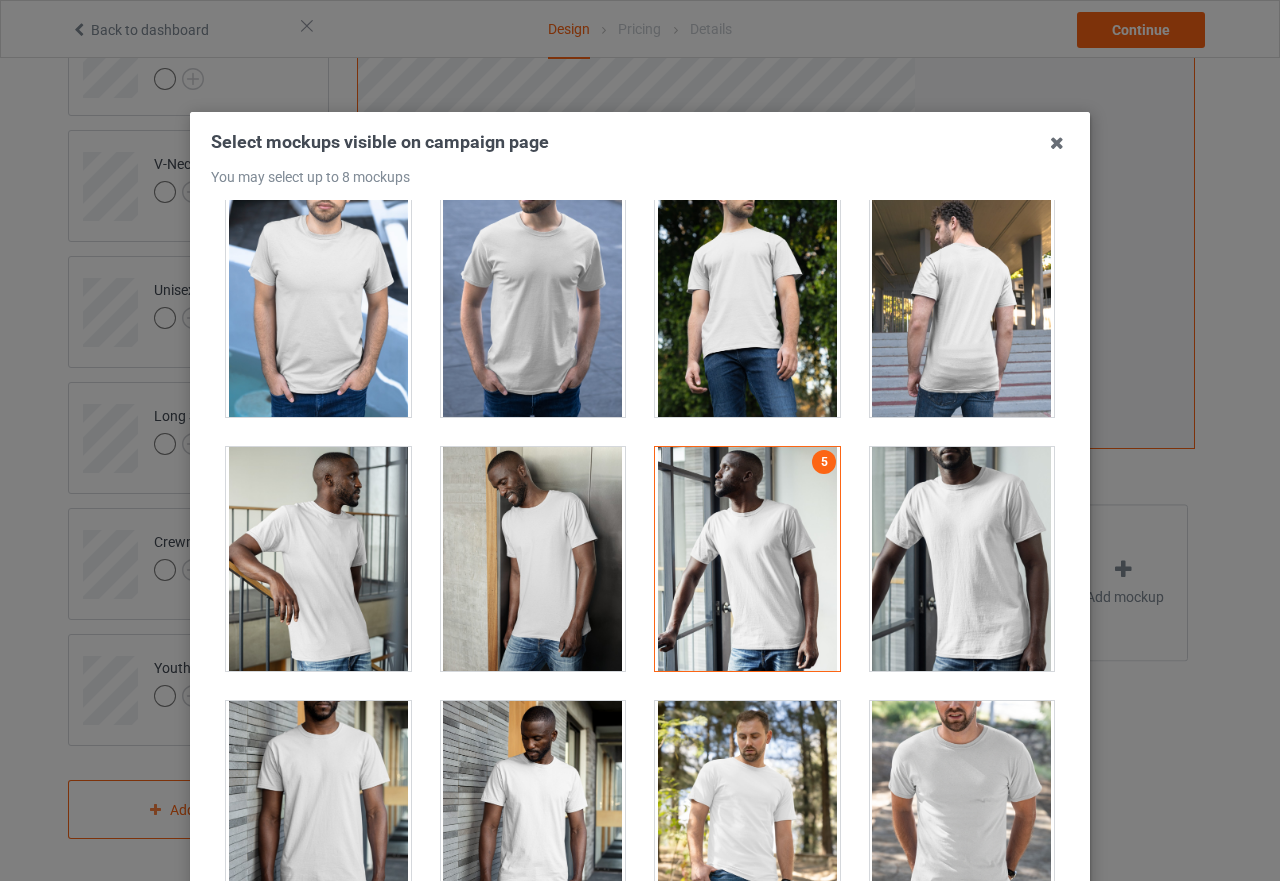click at bounding box center [533, 559] 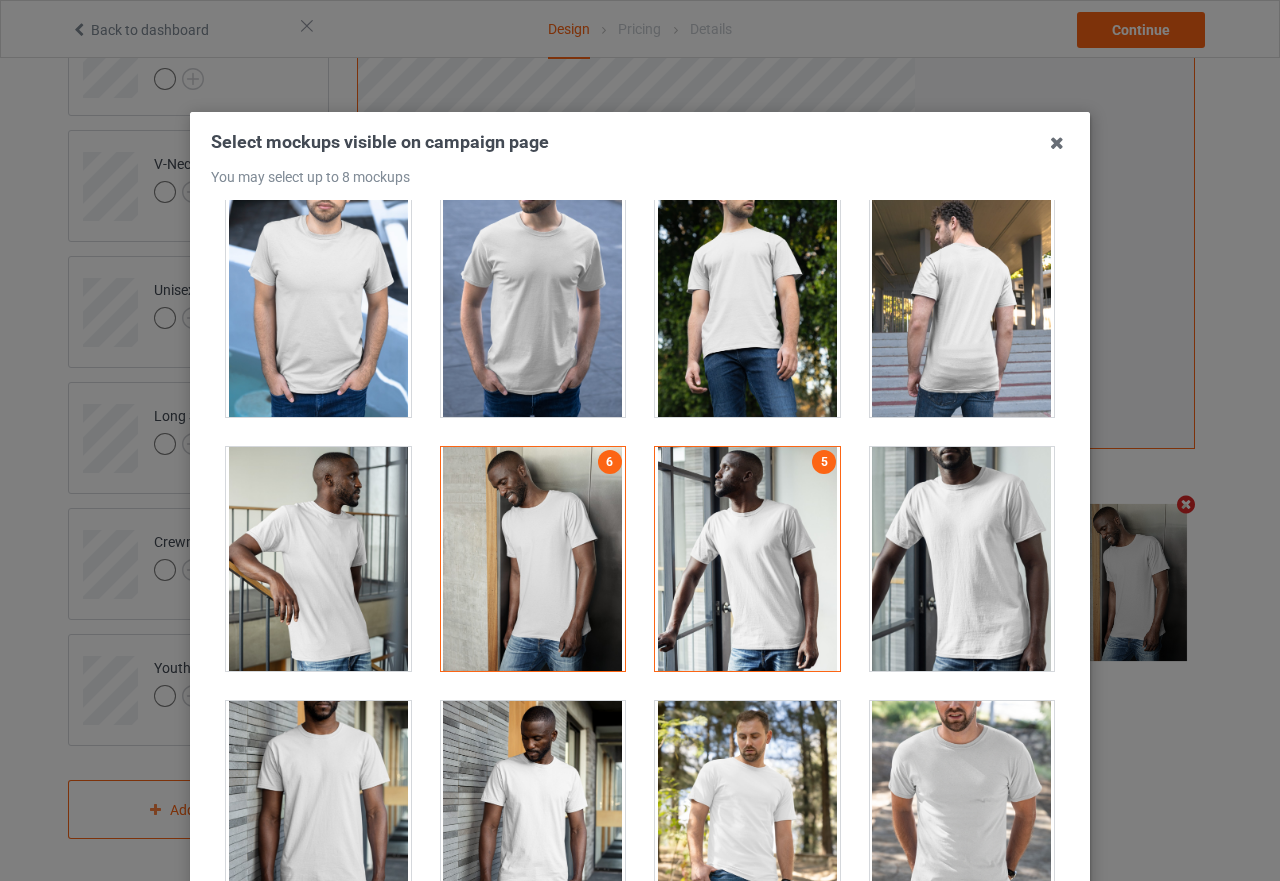 click at bounding box center (962, 559) 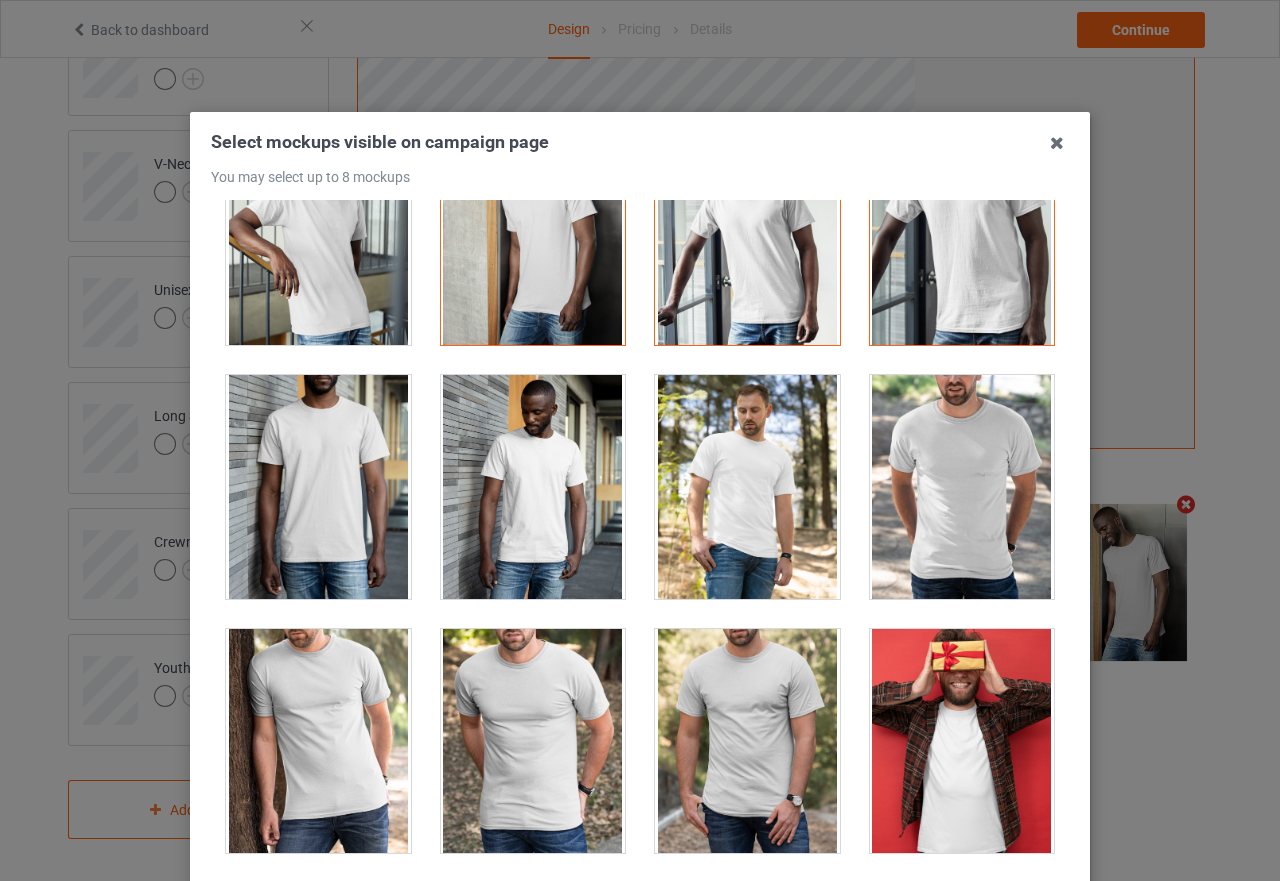 scroll, scrollTop: 2200, scrollLeft: 0, axis: vertical 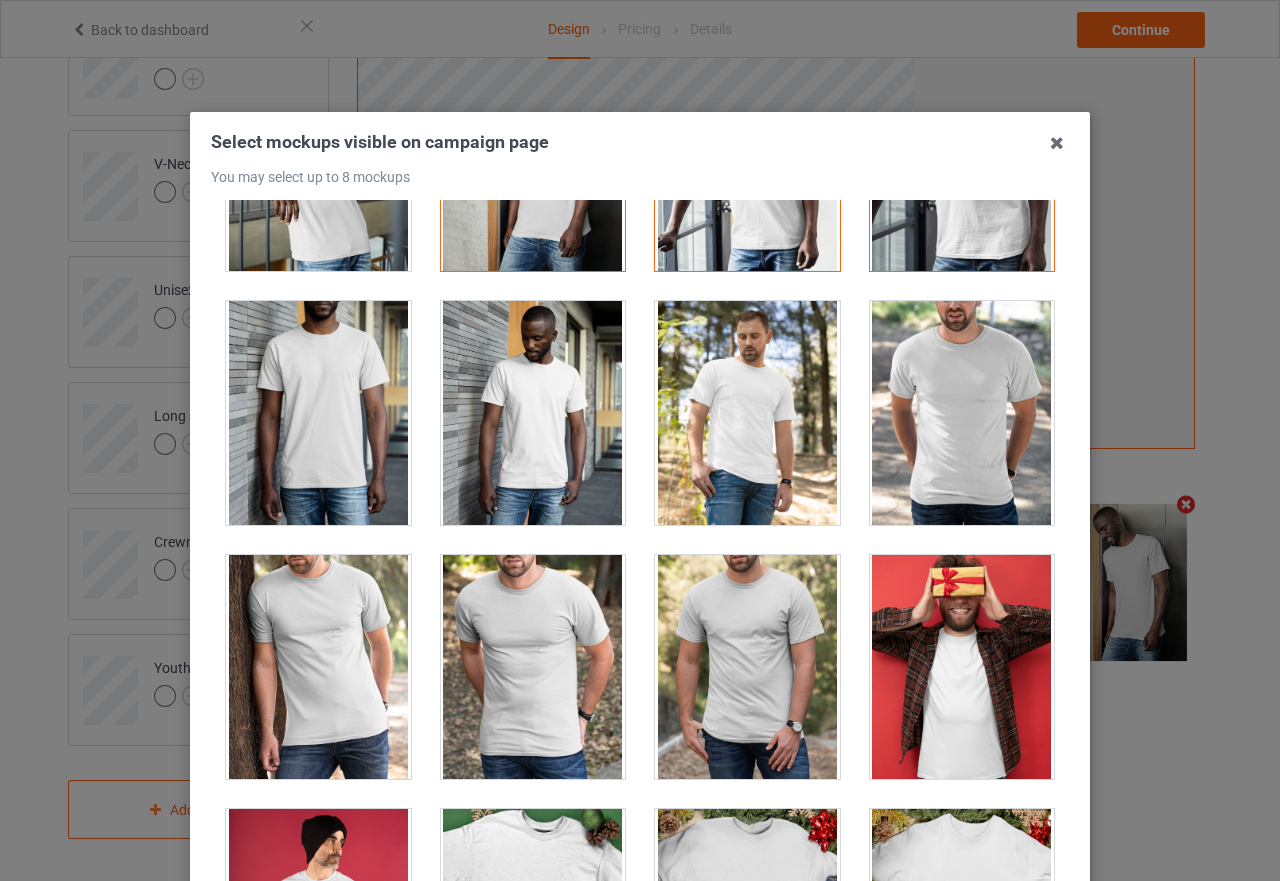 click at bounding box center (533, 413) 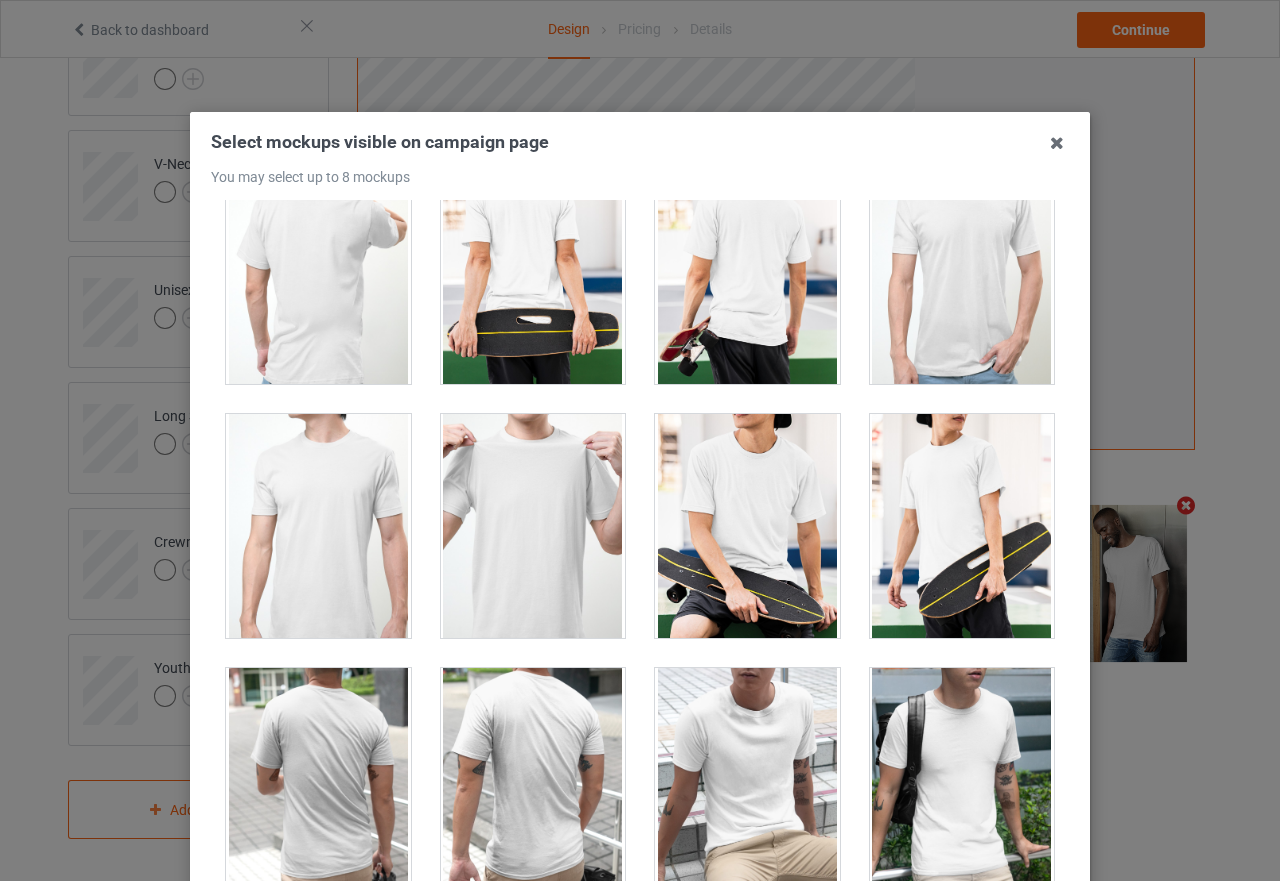 scroll, scrollTop: 4900, scrollLeft: 0, axis: vertical 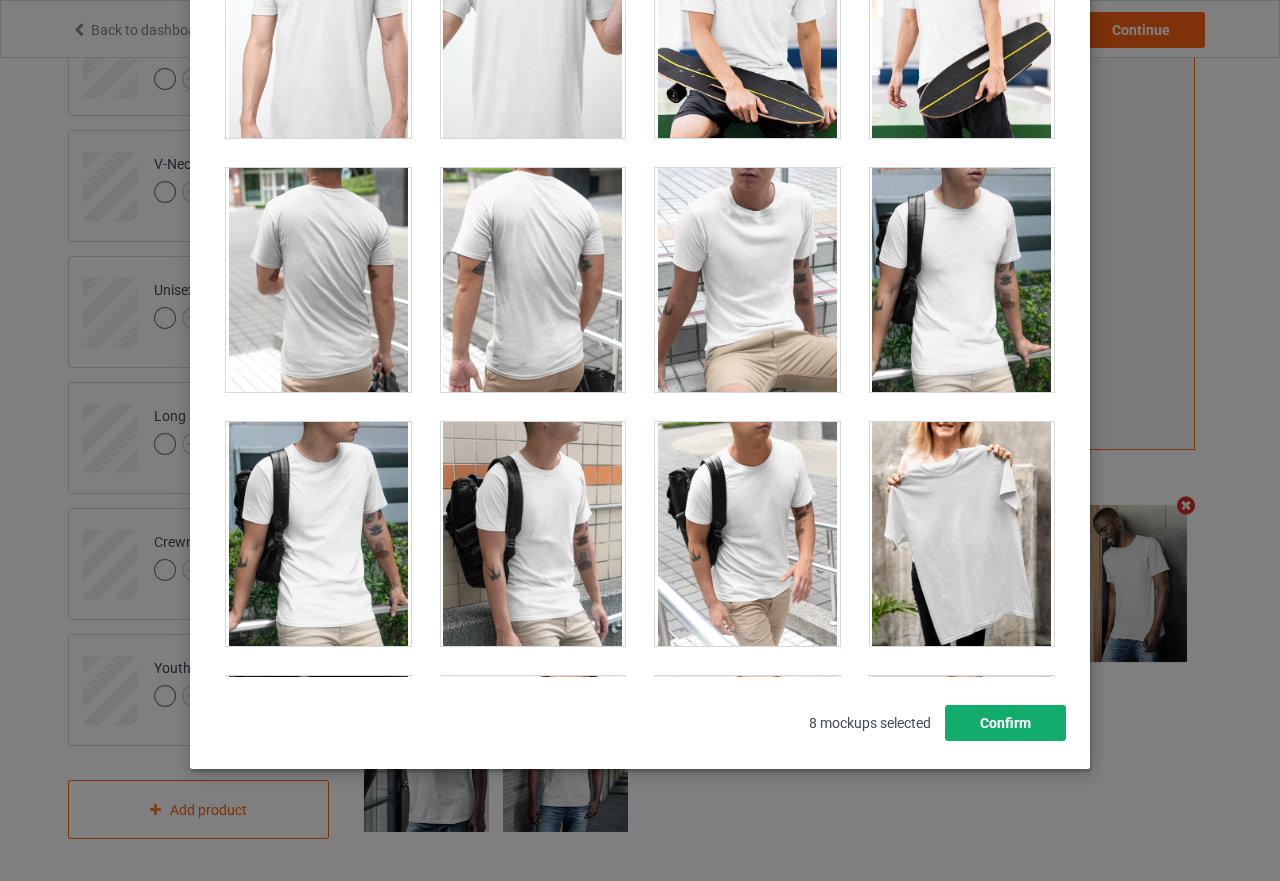 click on "Confirm" at bounding box center [1005, 723] 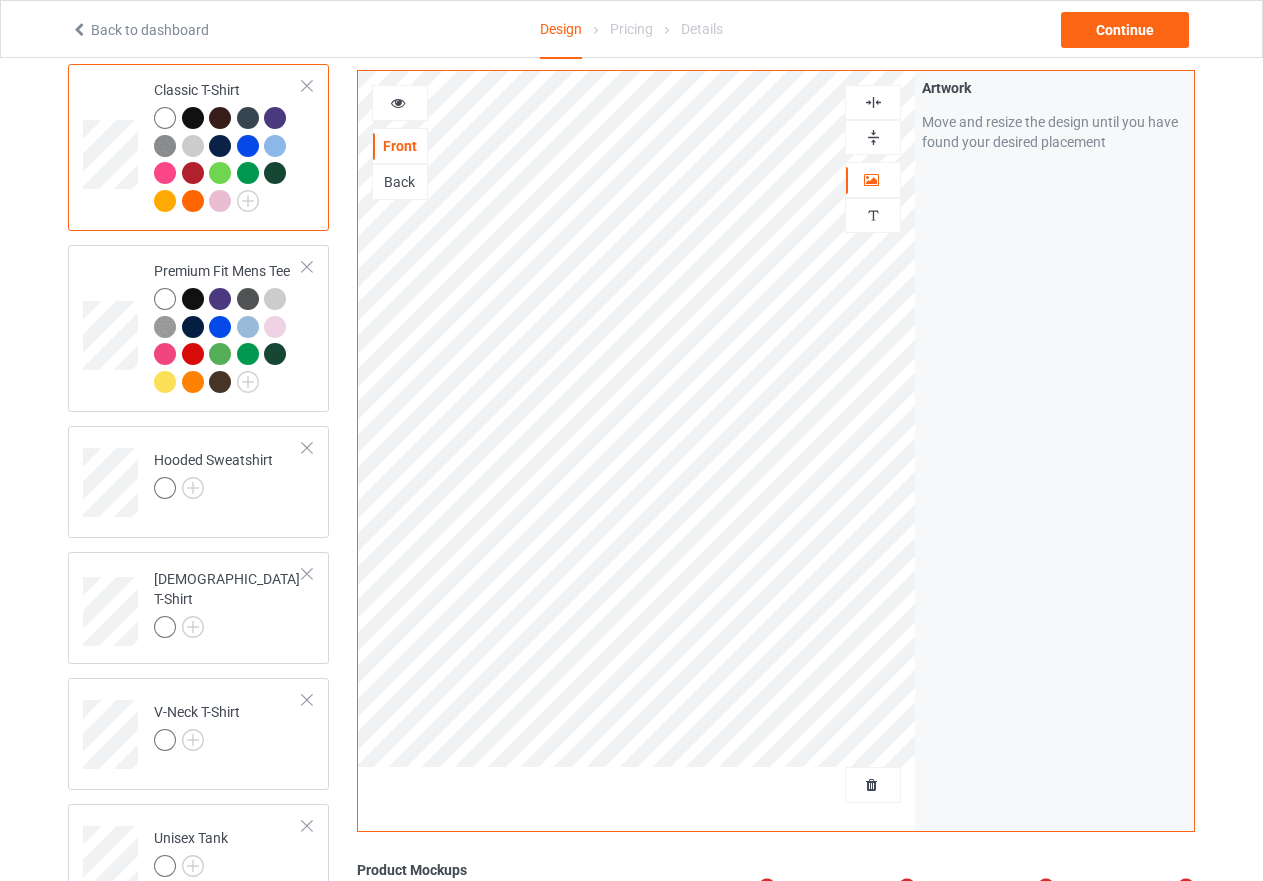 scroll, scrollTop: 117, scrollLeft: 0, axis: vertical 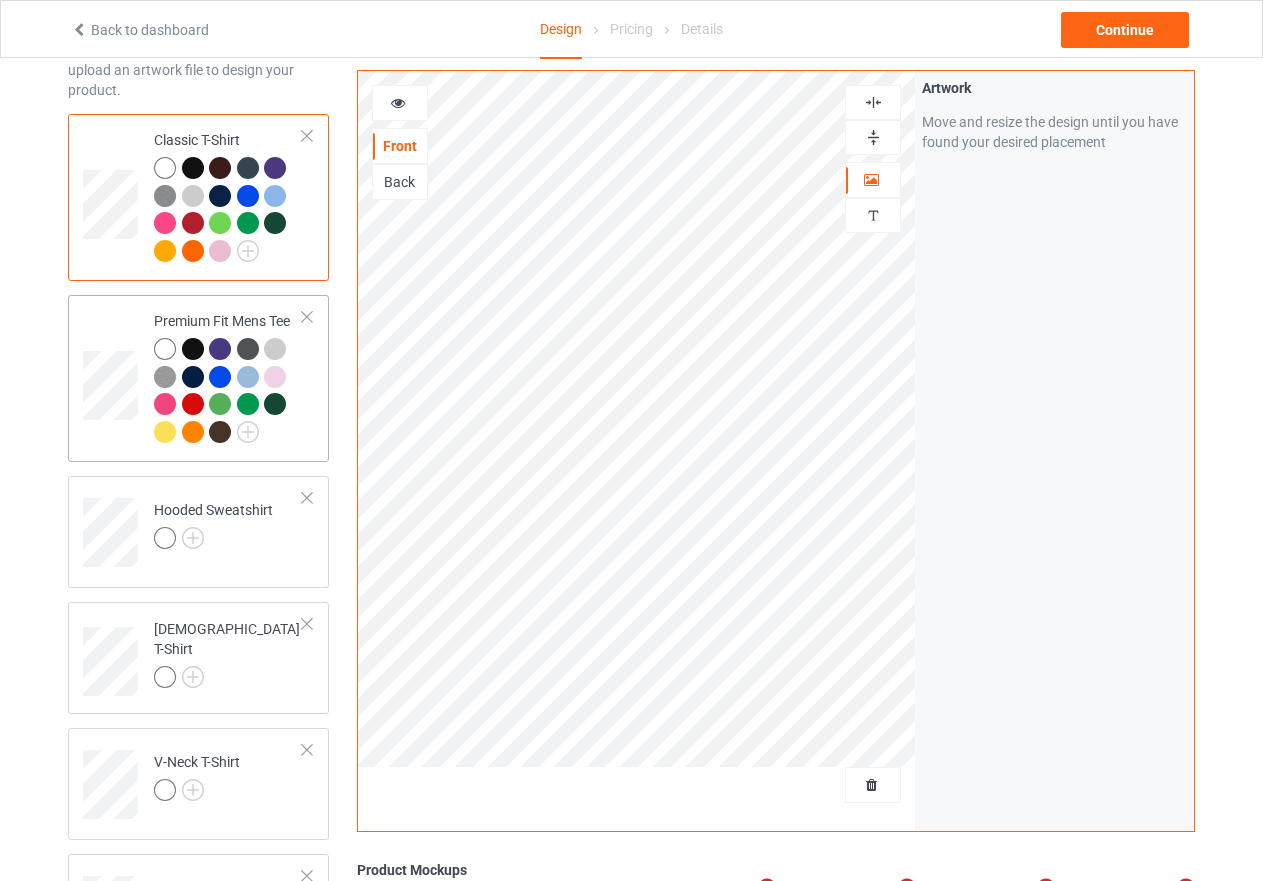 click at bounding box center [228, 393] 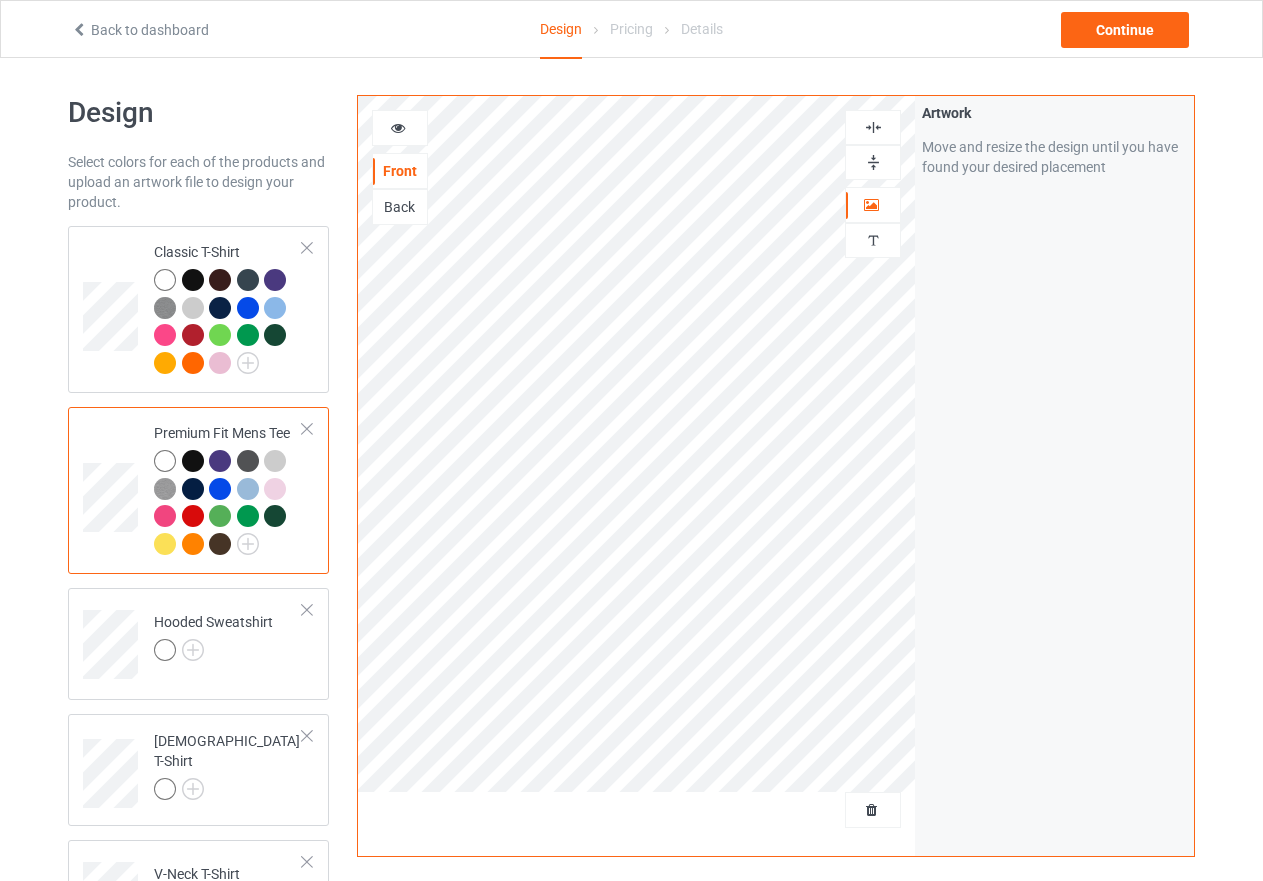 scroll, scrollTop: 0, scrollLeft: 0, axis: both 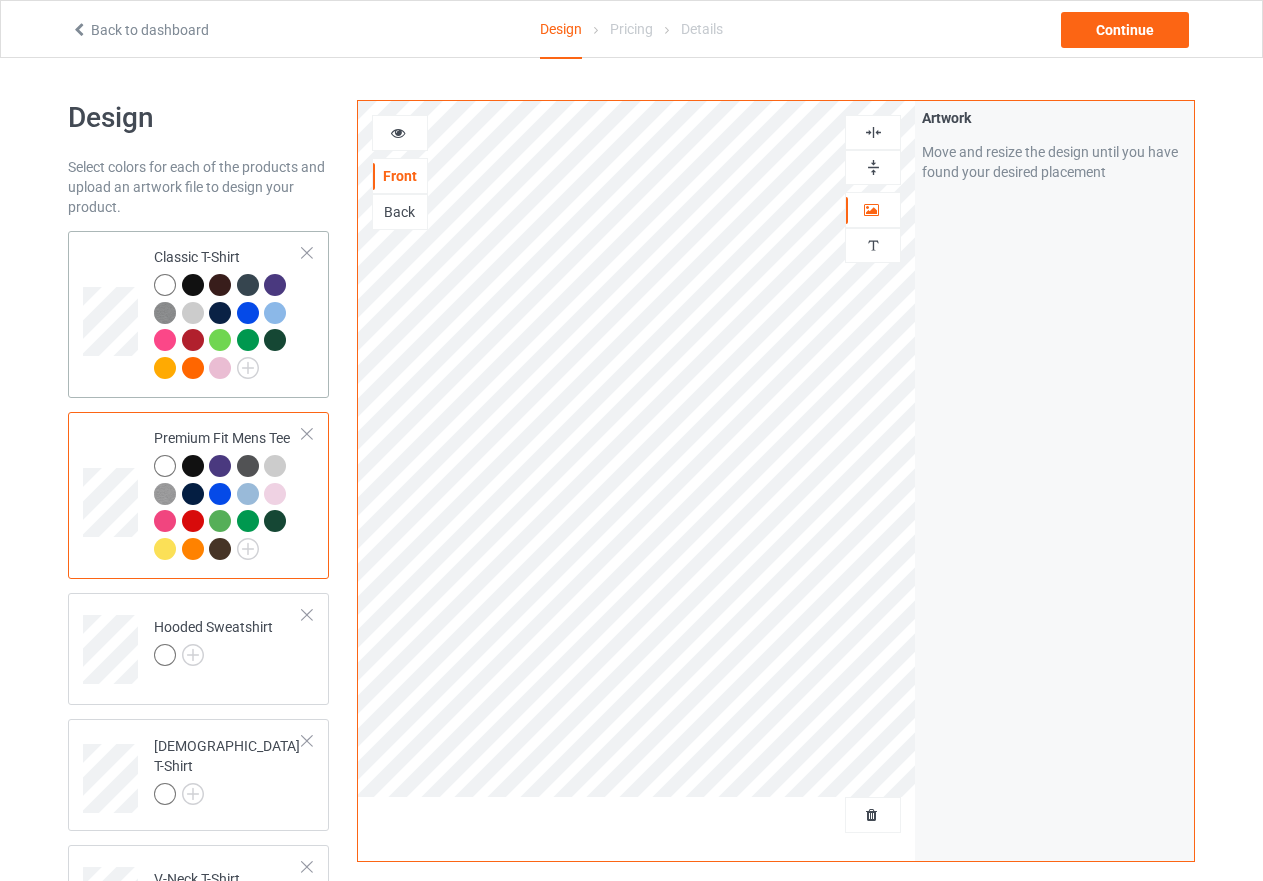 click at bounding box center [228, 329] 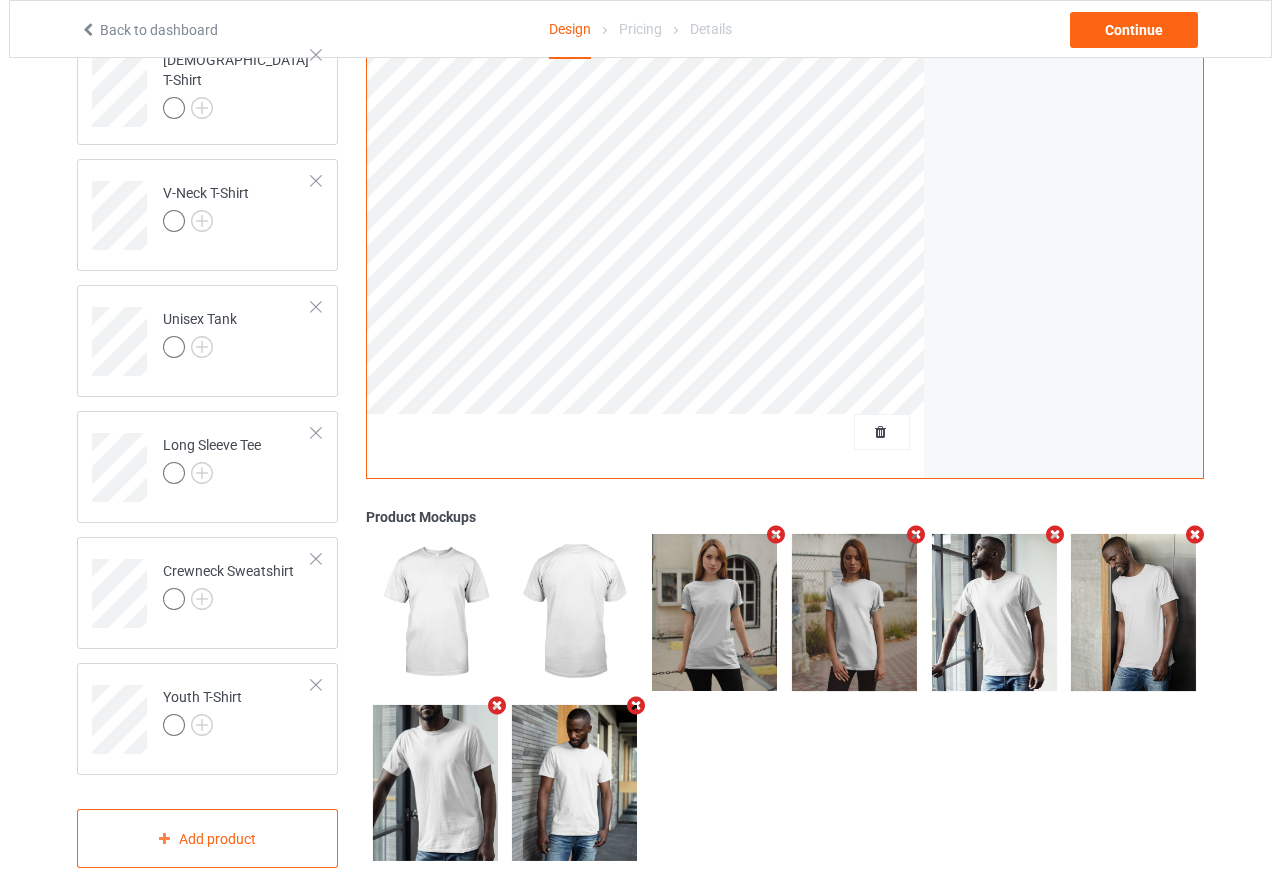 scroll, scrollTop: 717, scrollLeft: 0, axis: vertical 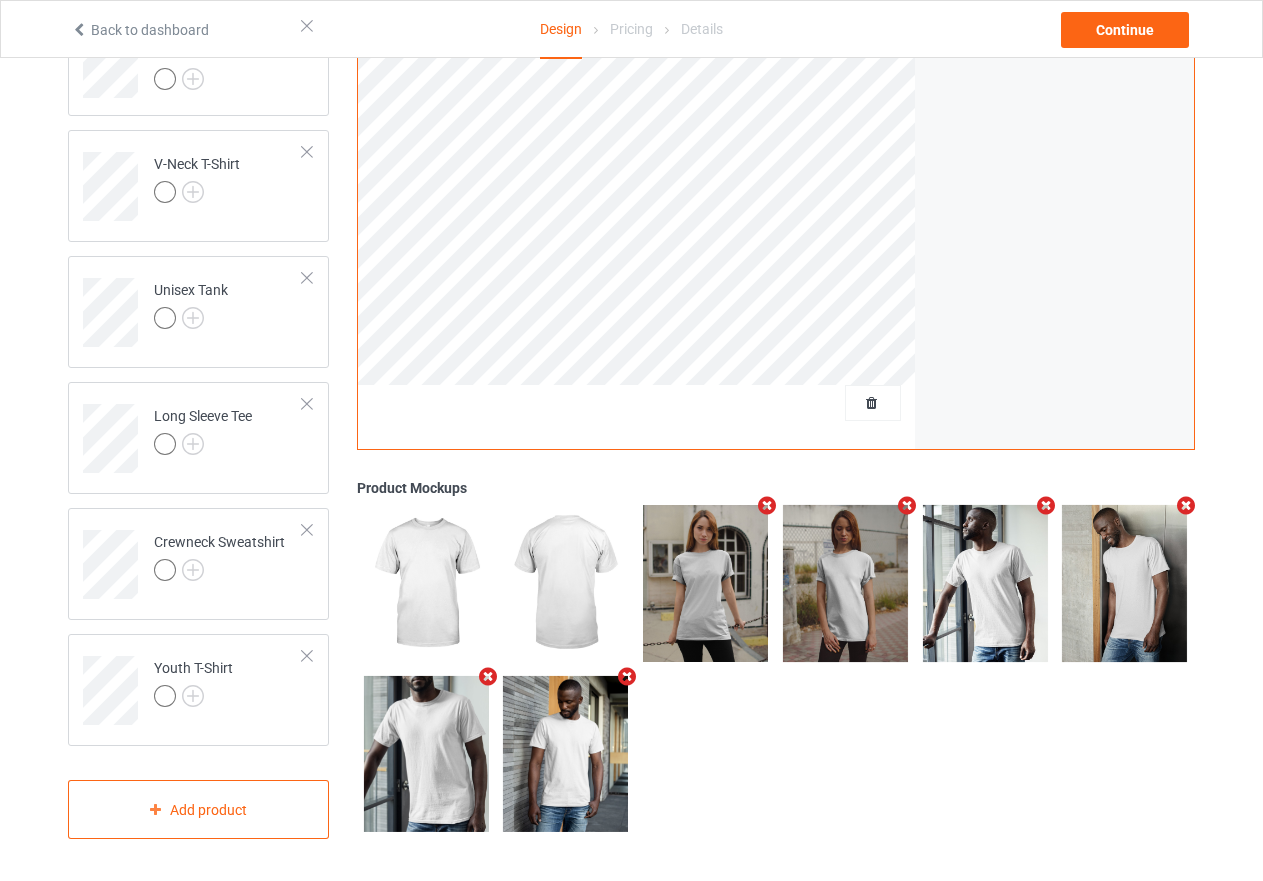 click at bounding box center [627, 676] 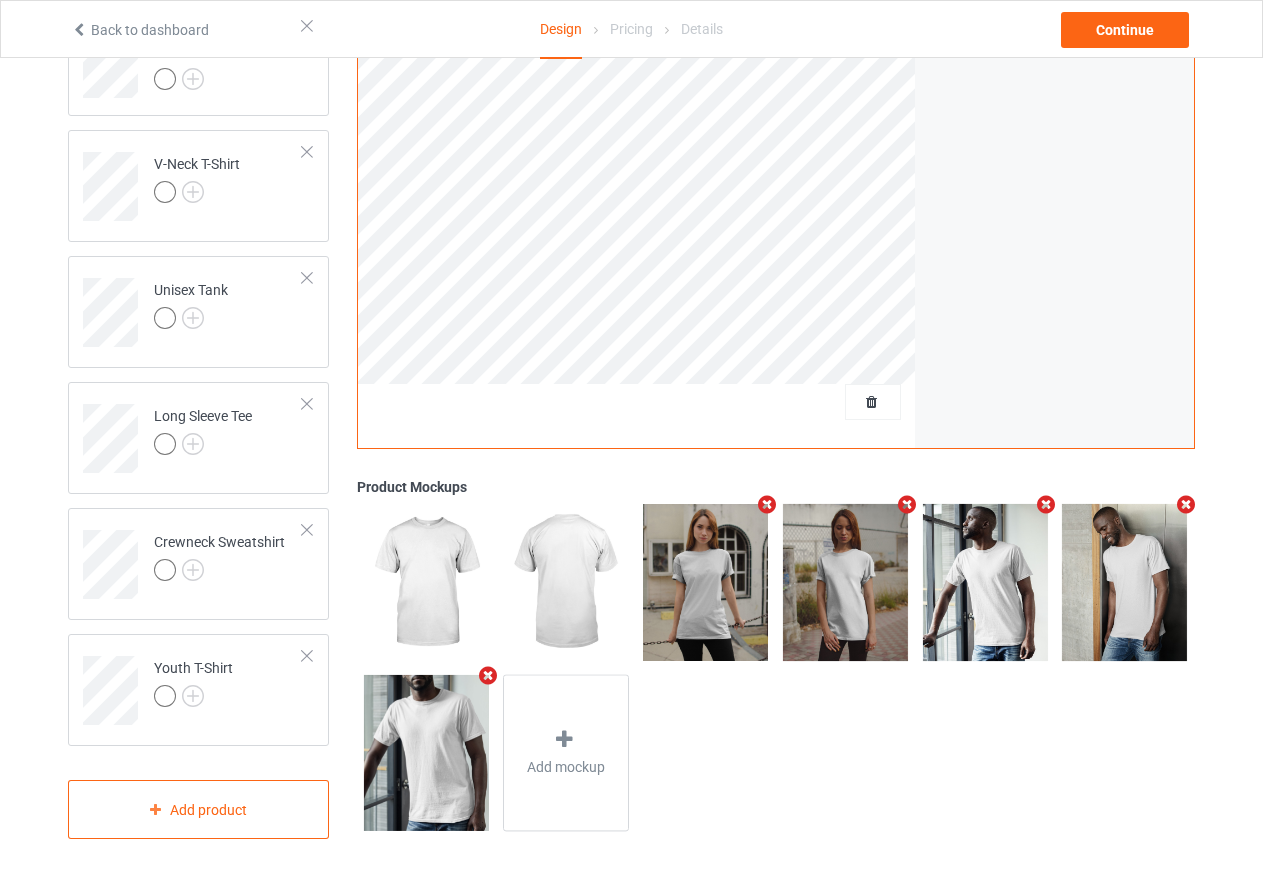 click at bounding box center (487, 675) 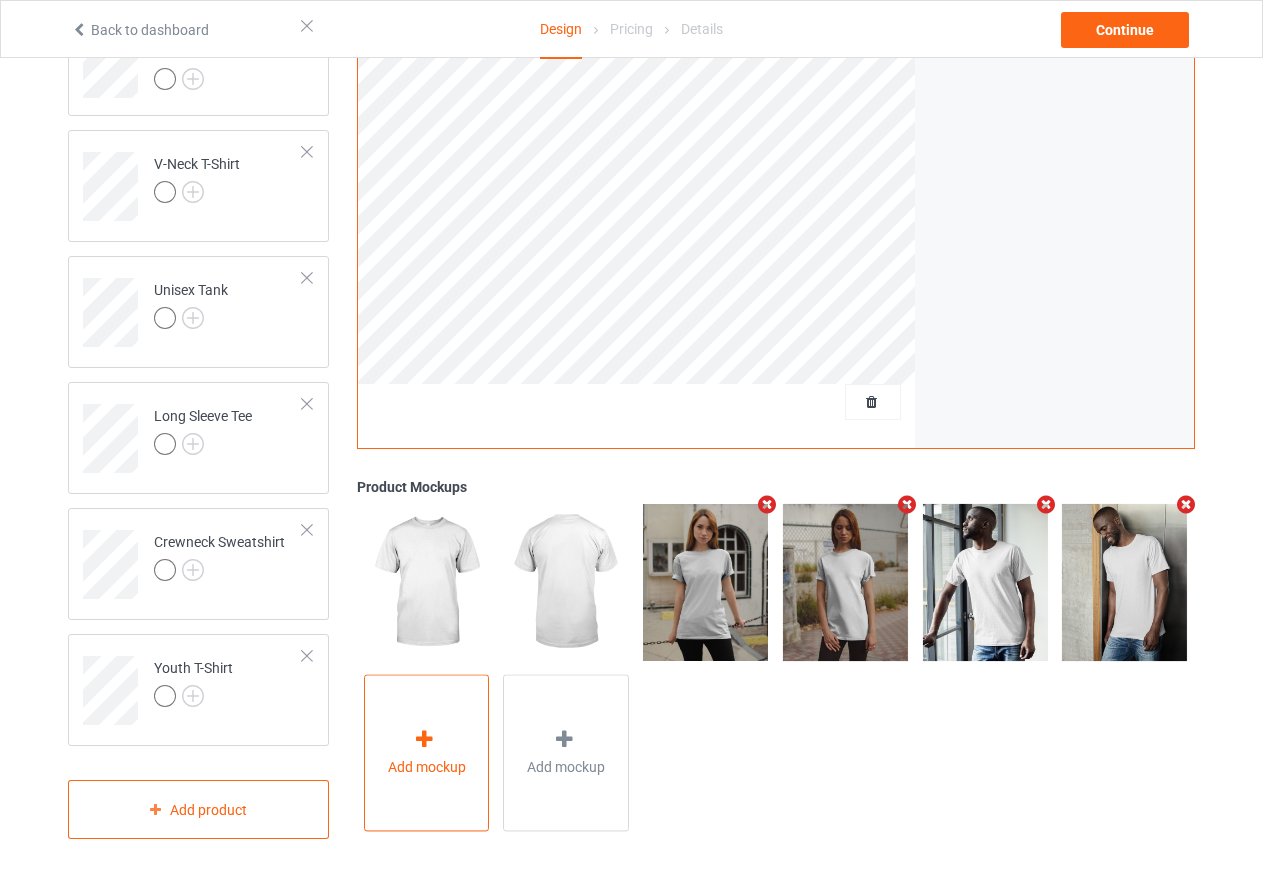 click at bounding box center [424, 740] 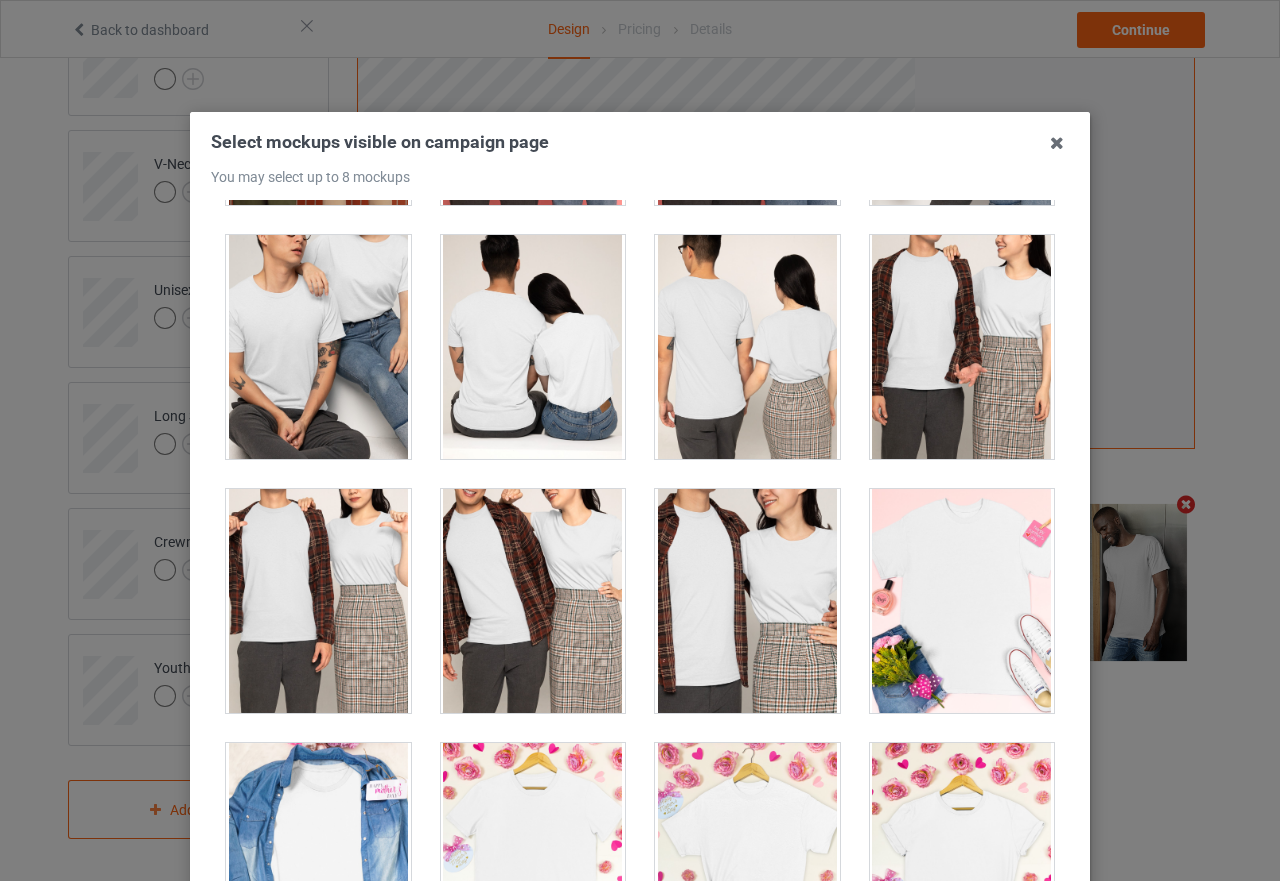 scroll, scrollTop: 7500, scrollLeft: 0, axis: vertical 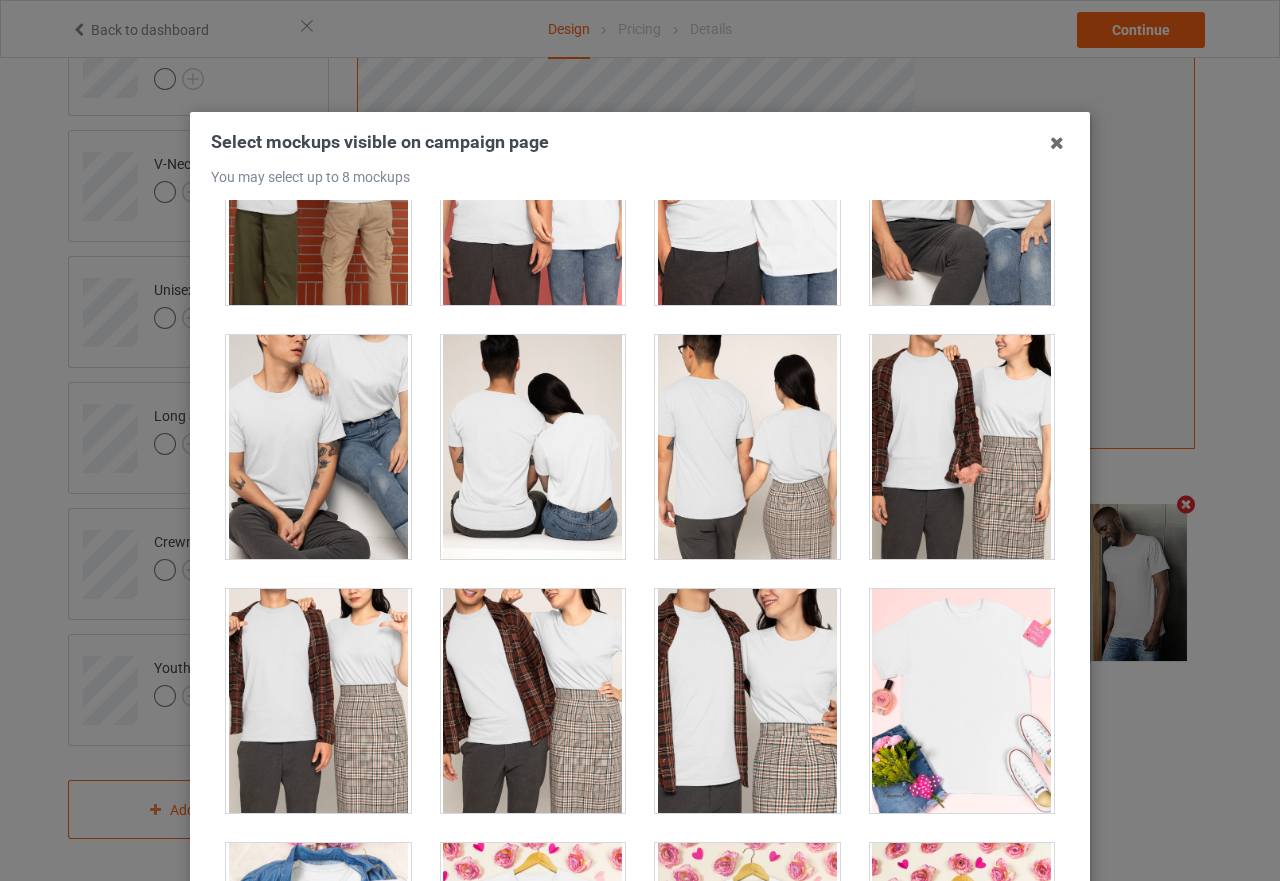click at bounding box center [318, 447] 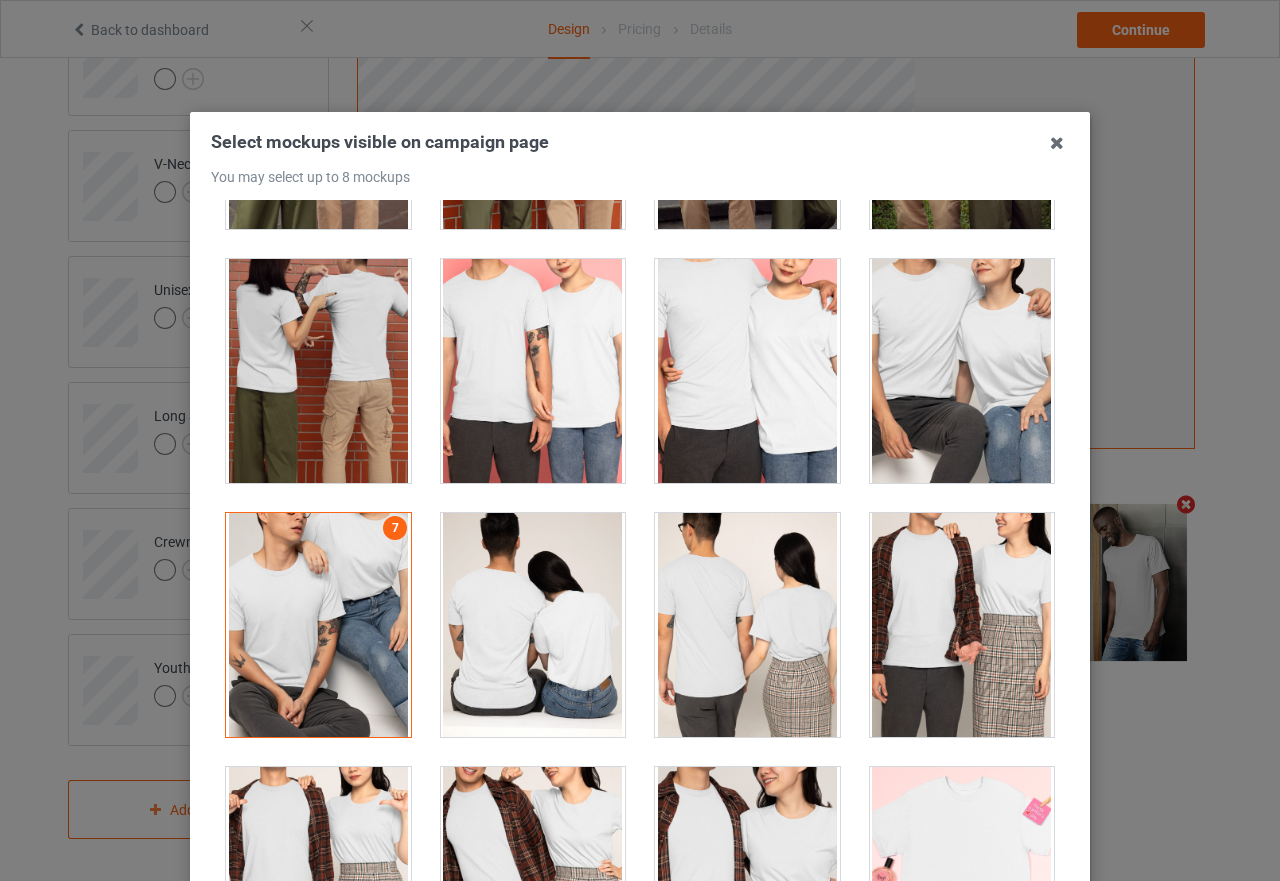 scroll, scrollTop: 7200, scrollLeft: 0, axis: vertical 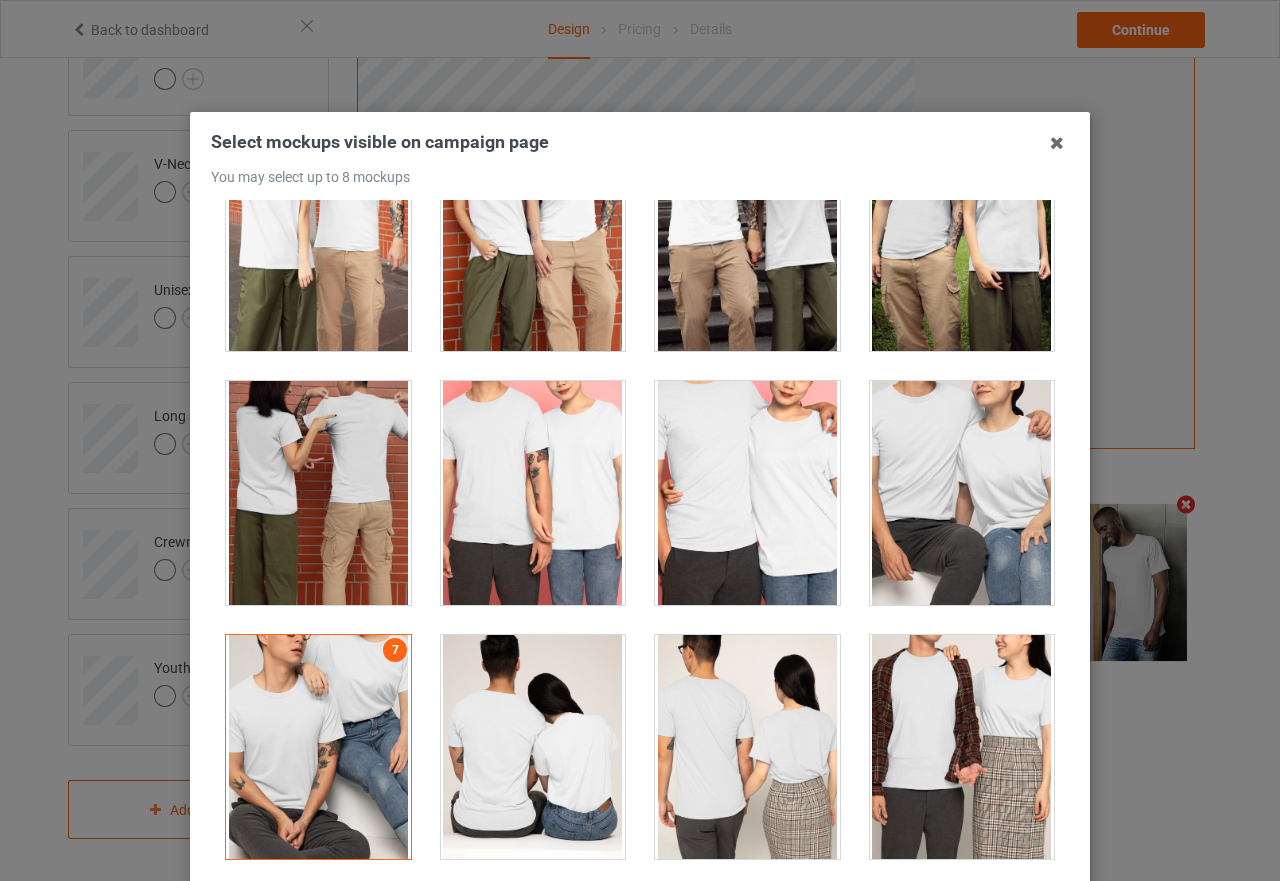 click at bounding box center (318, 747) 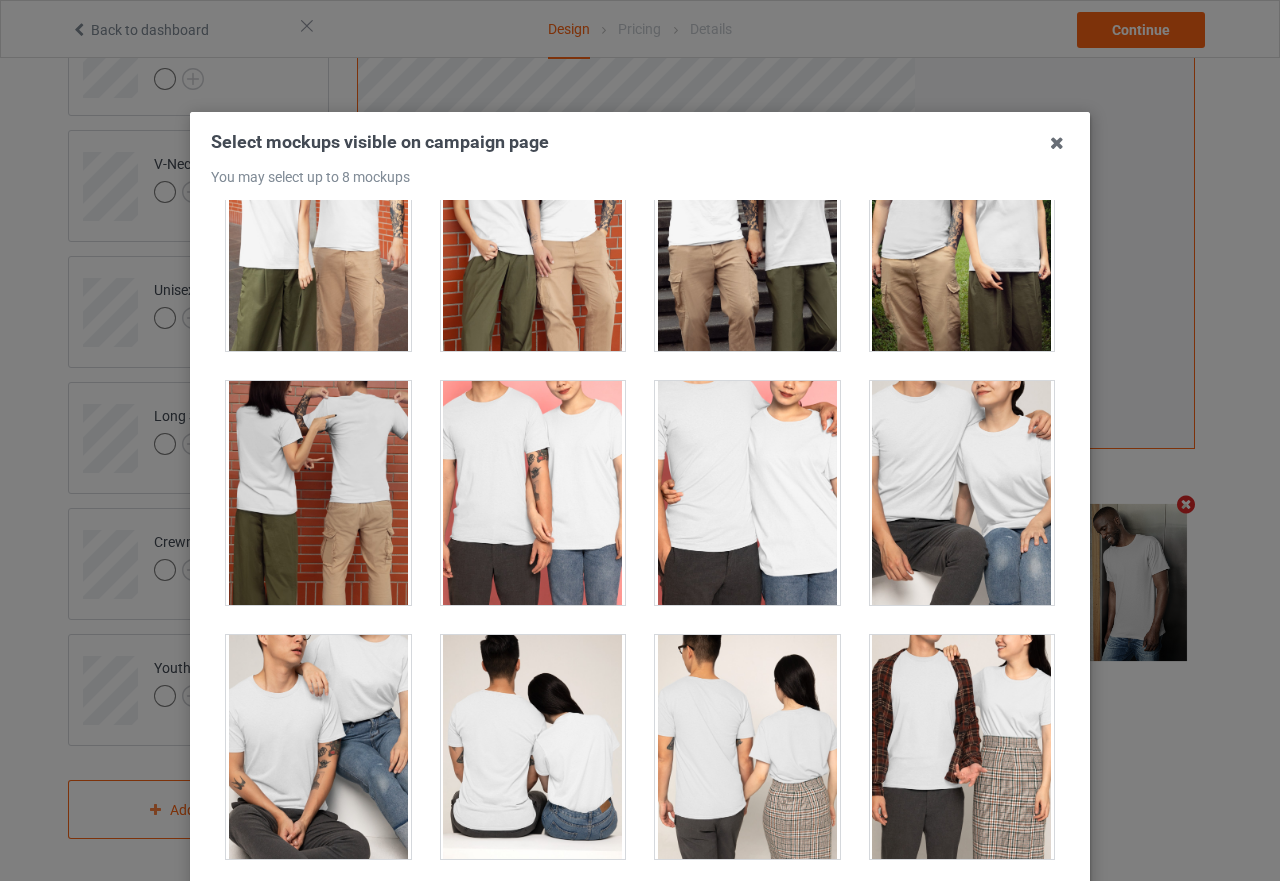 scroll, scrollTop: 7000, scrollLeft: 0, axis: vertical 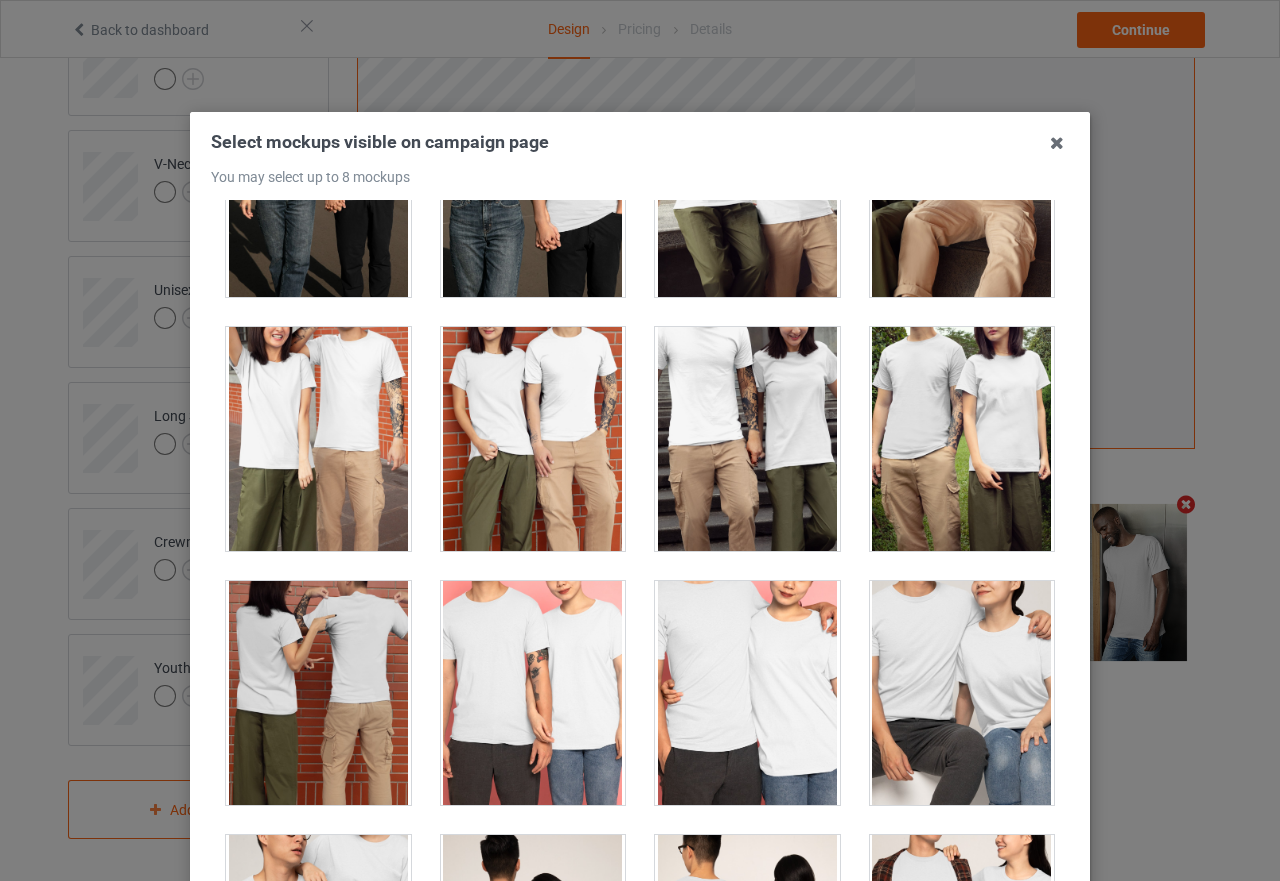 click at bounding box center [533, 439] 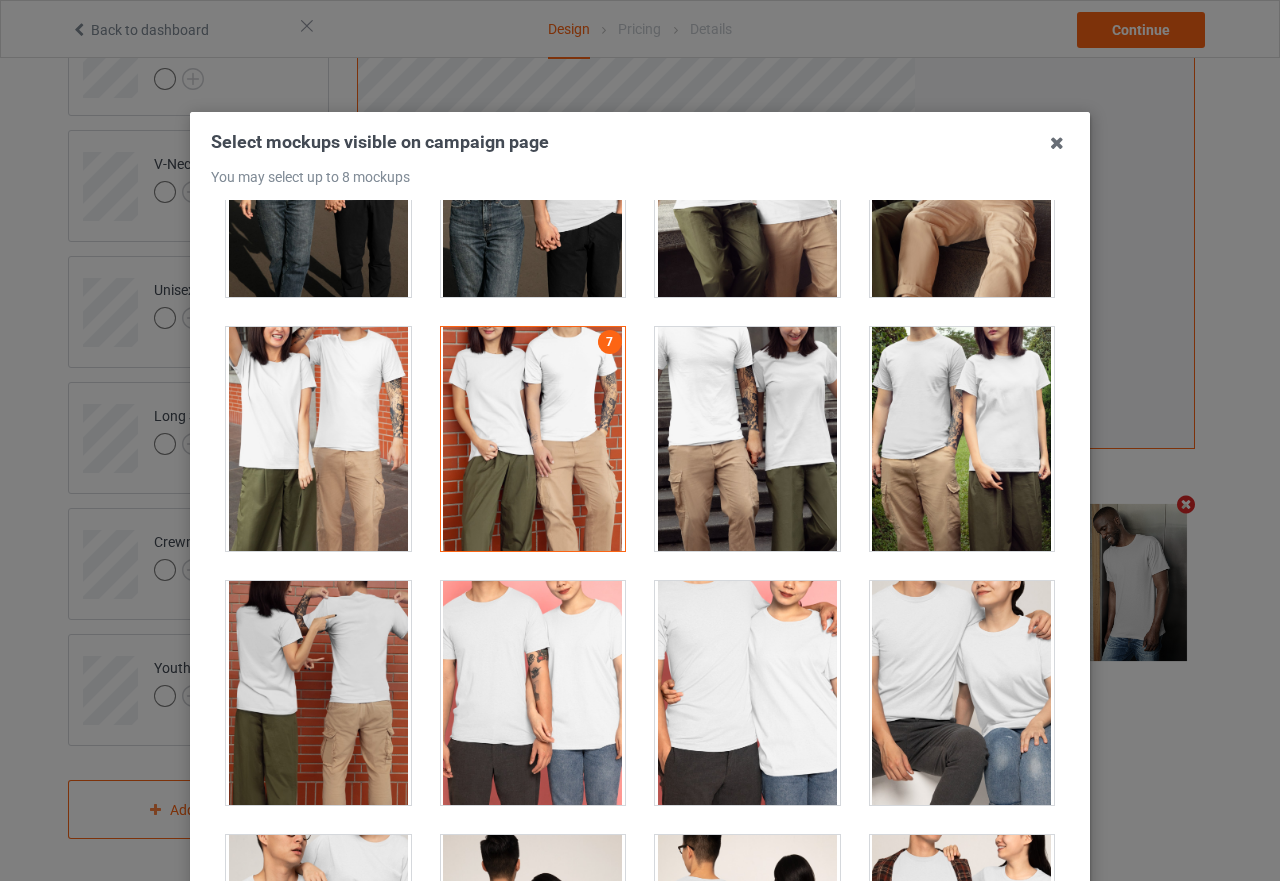 click at bounding box center [533, 439] 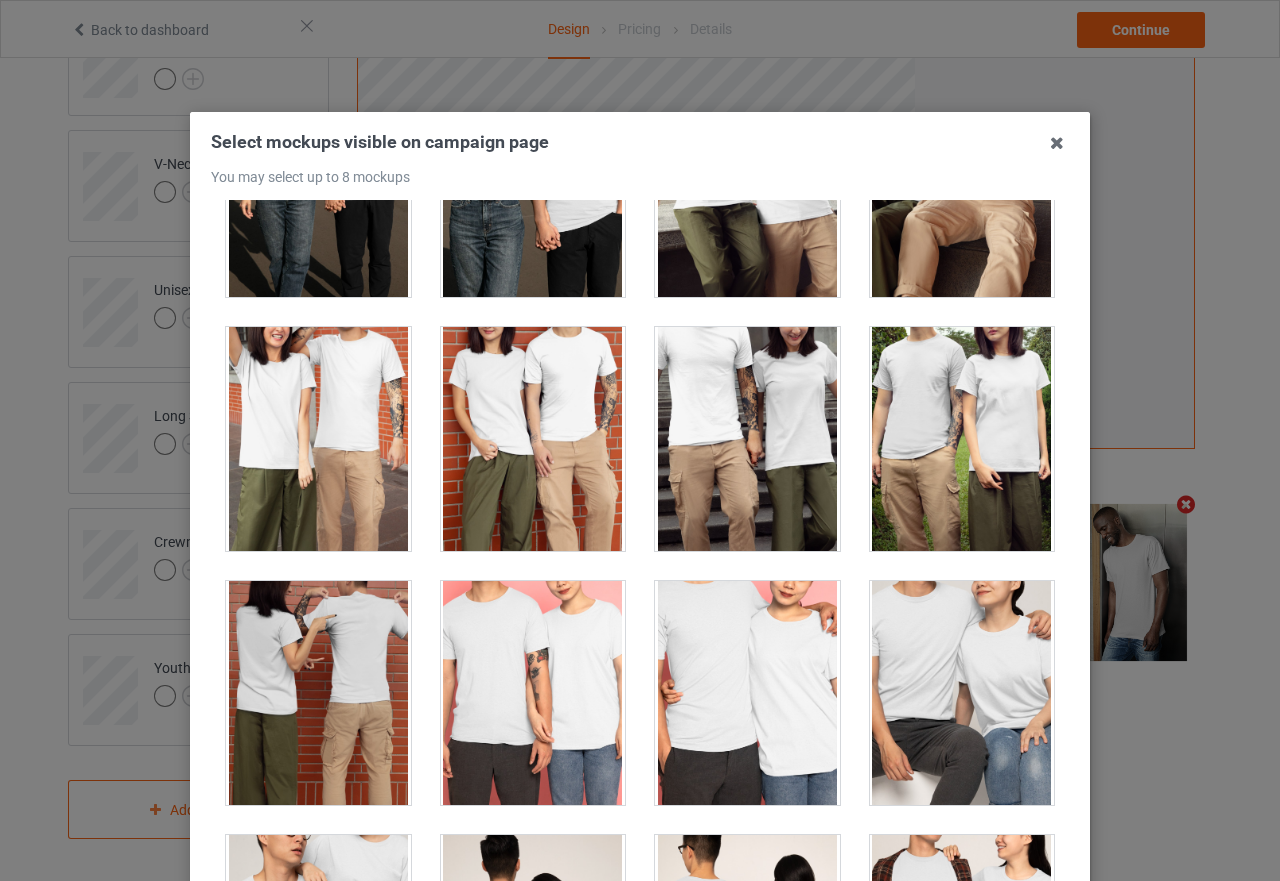 click at bounding box center (747, 439) 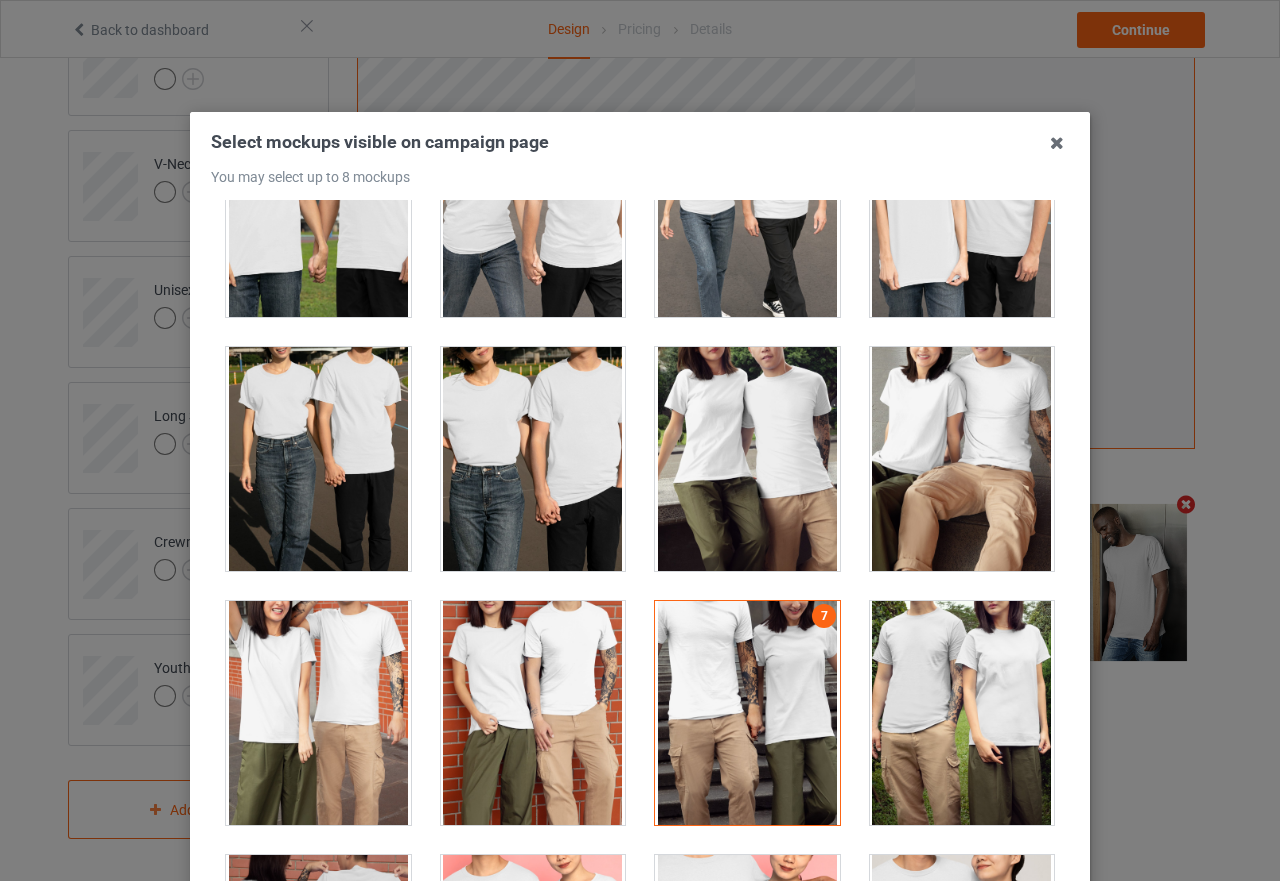 scroll, scrollTop: 6700, scrollLeft: 0, axis: vertical 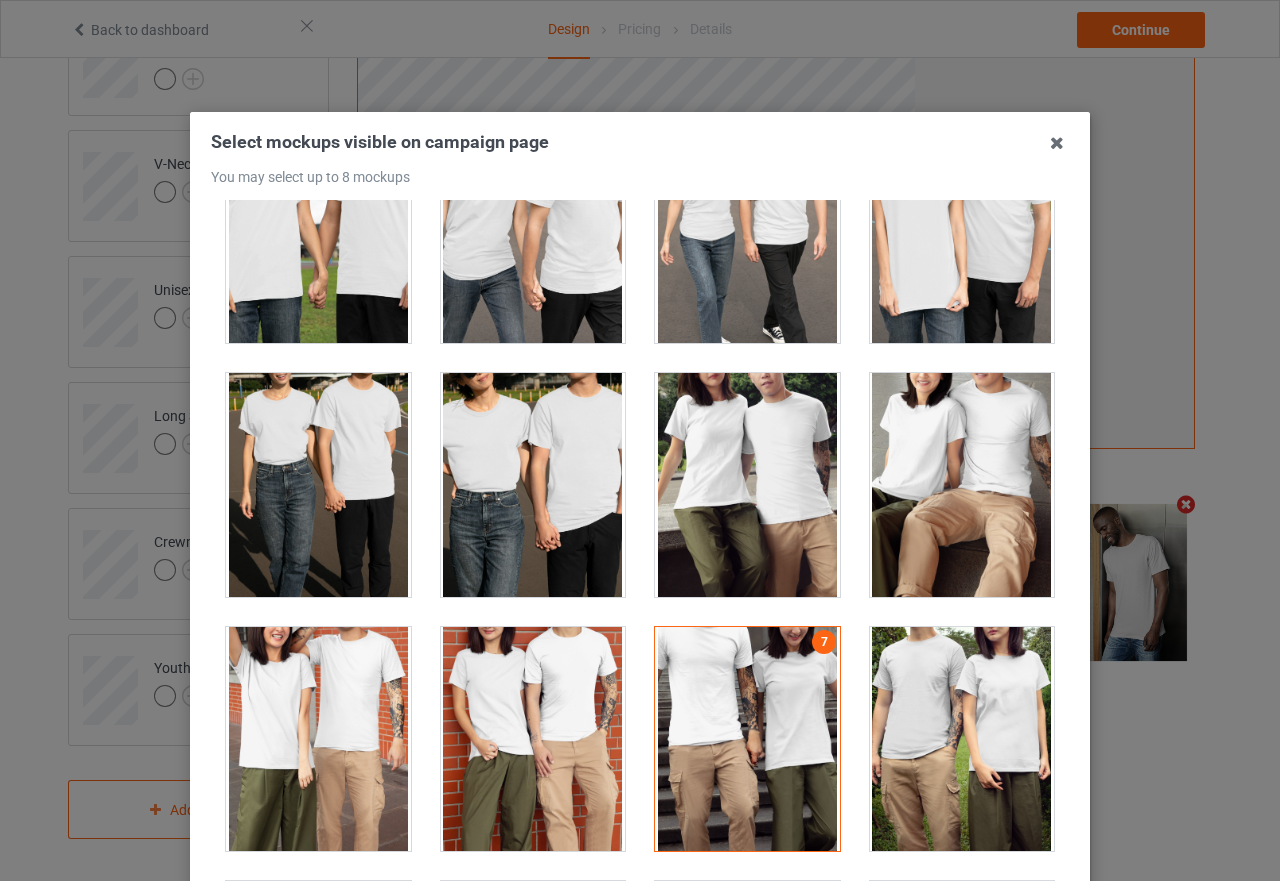 click at bounding box center [747, 739] 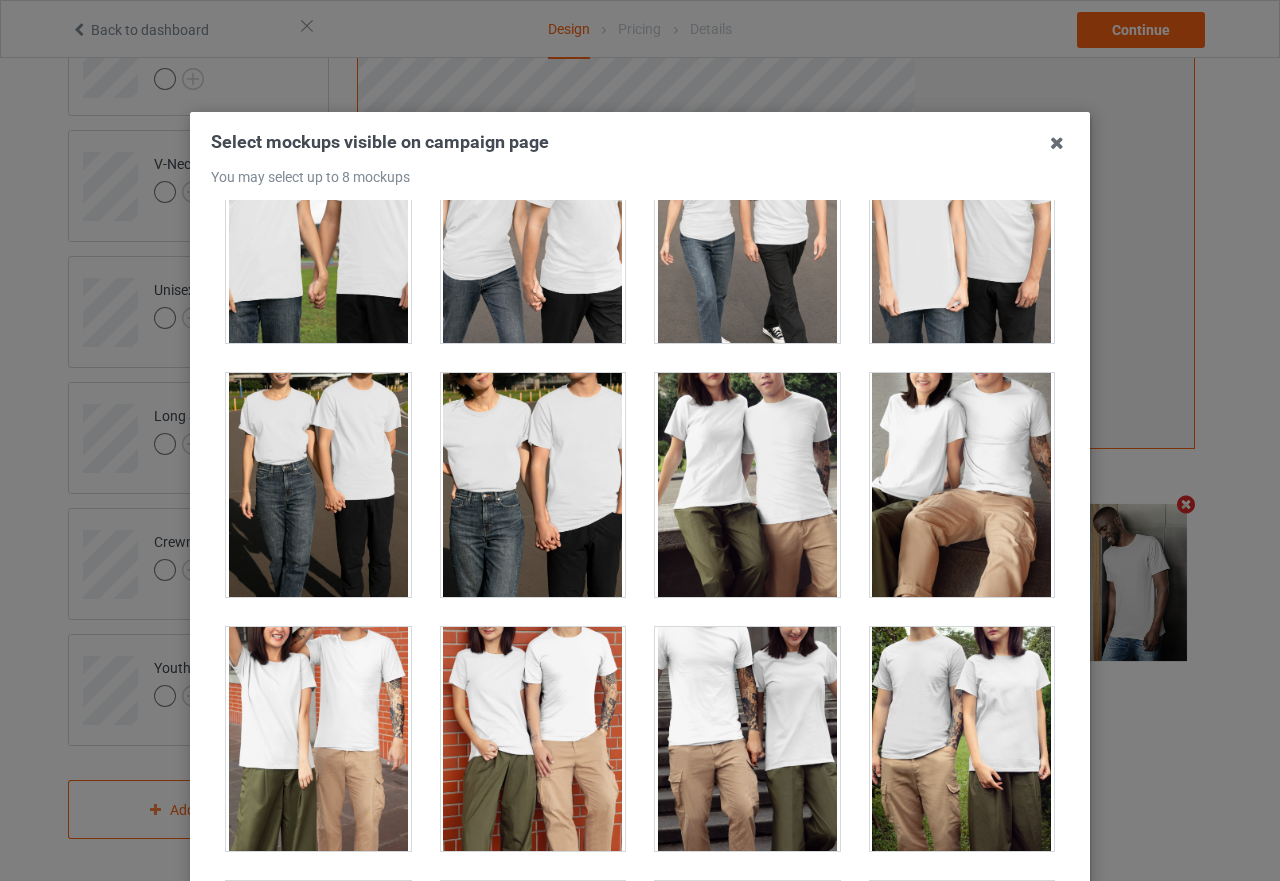 click at bounding box center (533, 485) 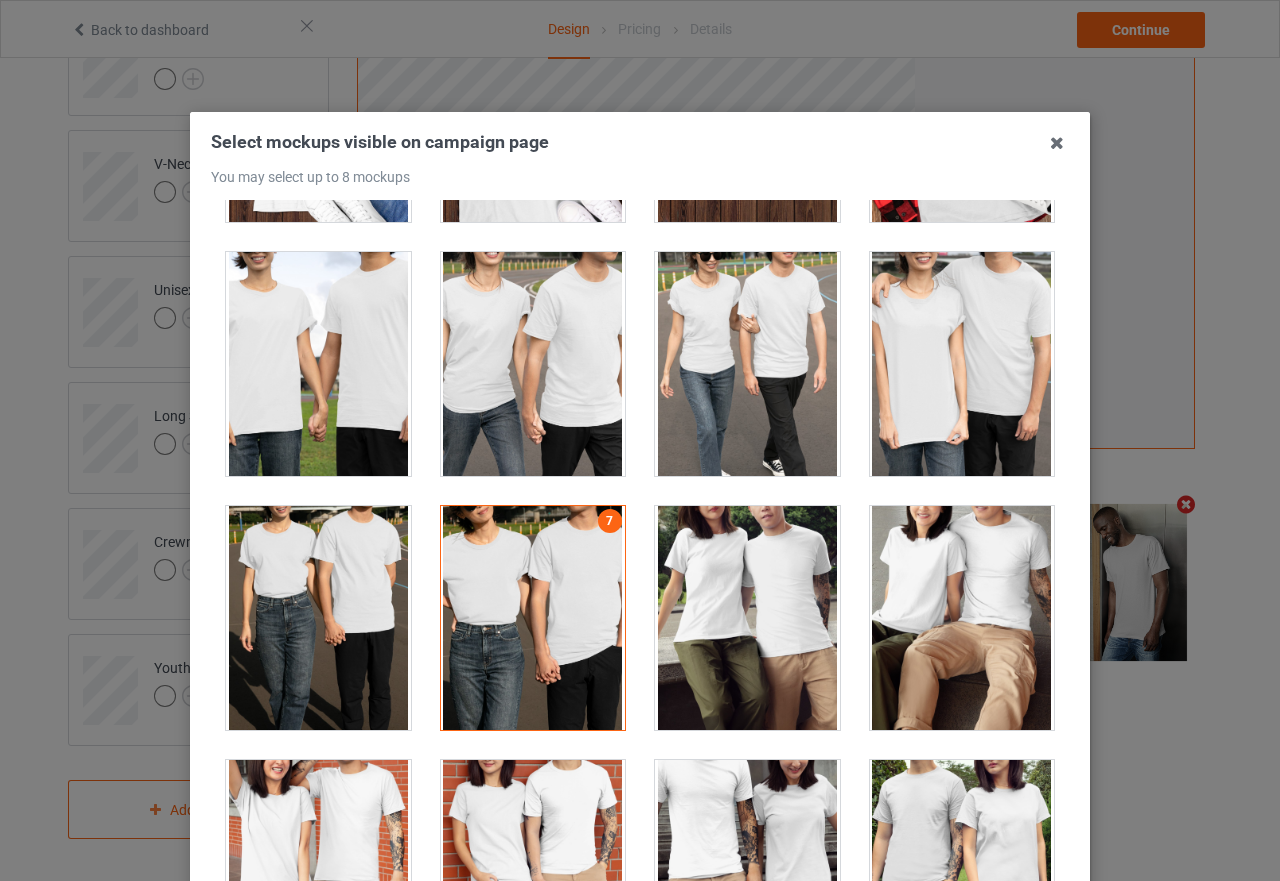 scroll, scrollTop: 6500, scrollLeft: 0, axis: vertical 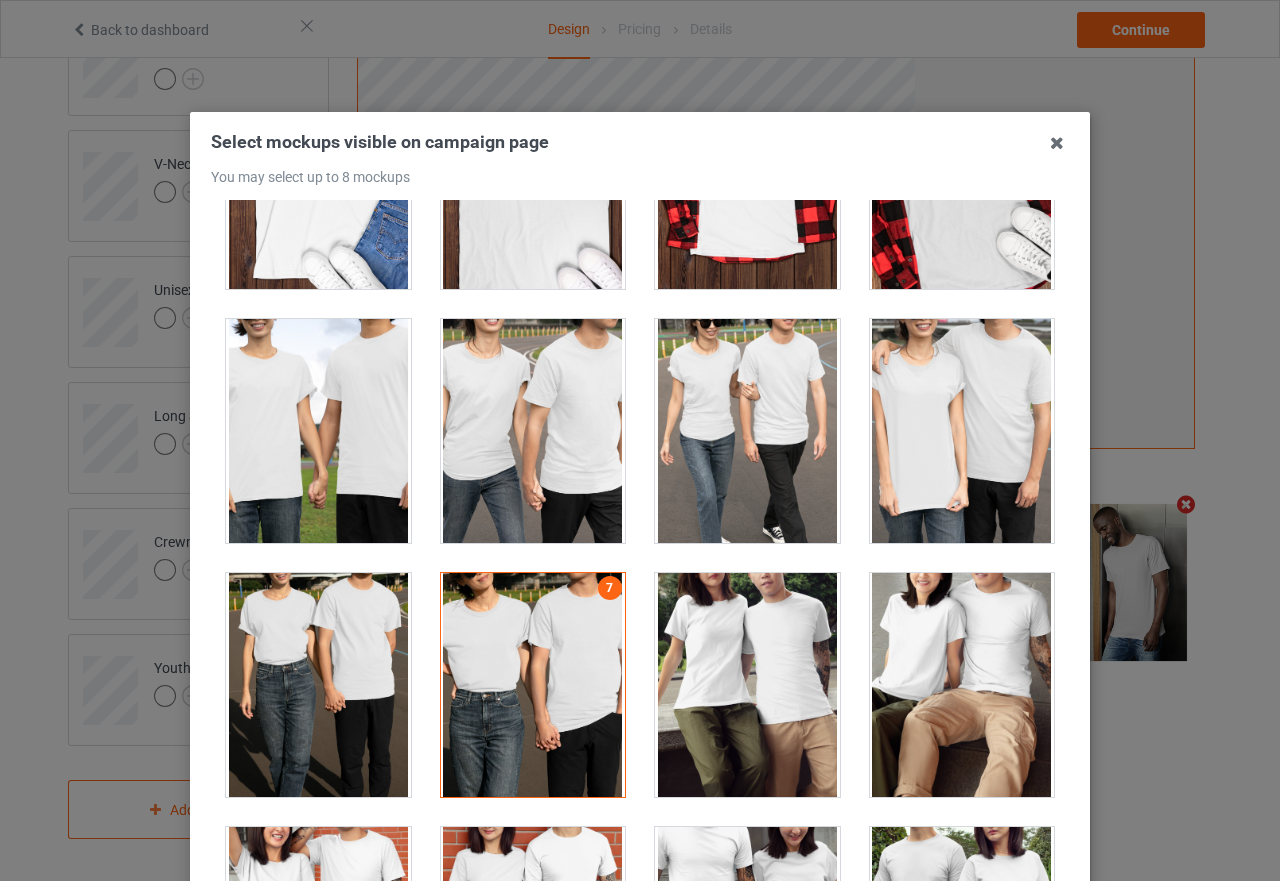 click at bounding box center (533, 685) 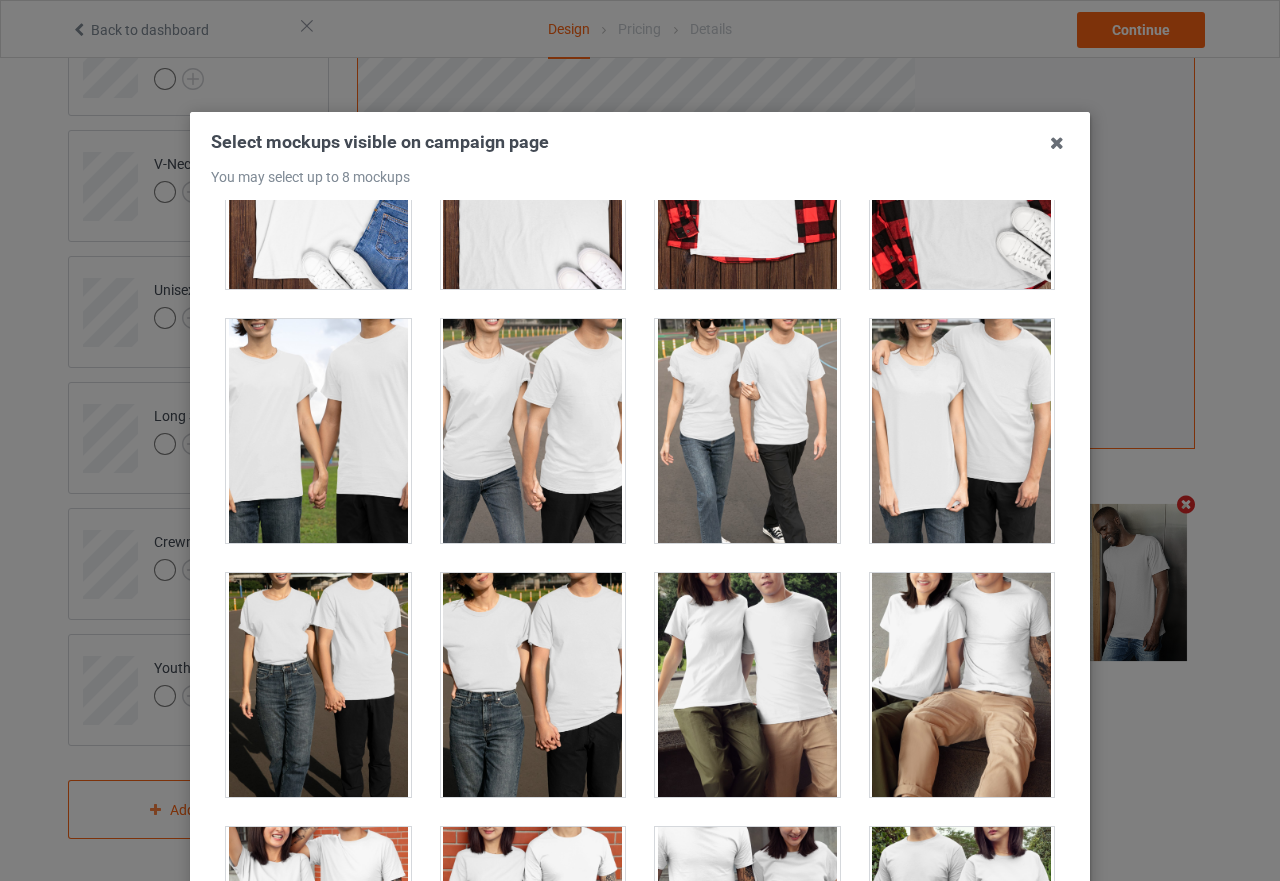 click at bounding box center (318, 431) 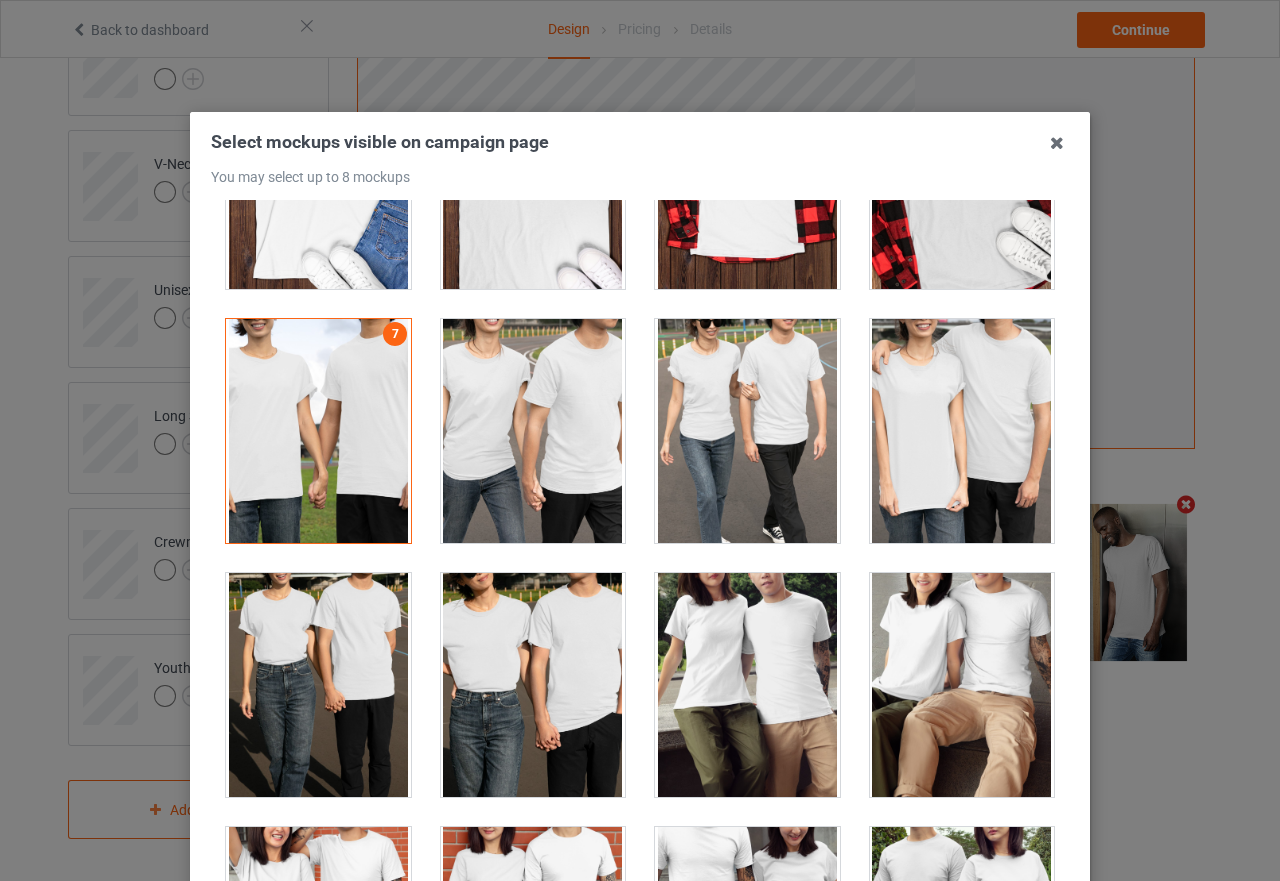 click at bounding box center [318, 431] 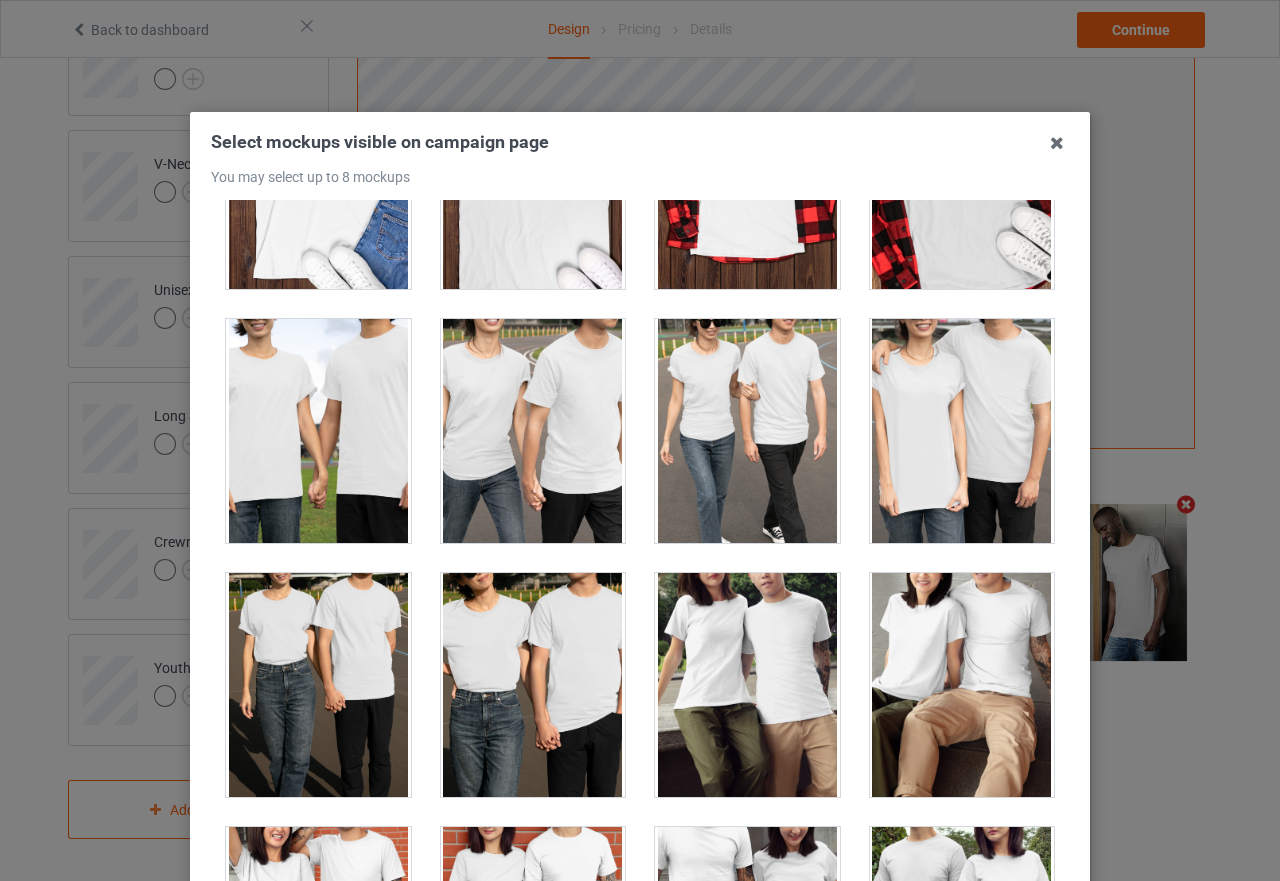 click at bounding box center [318, 431] 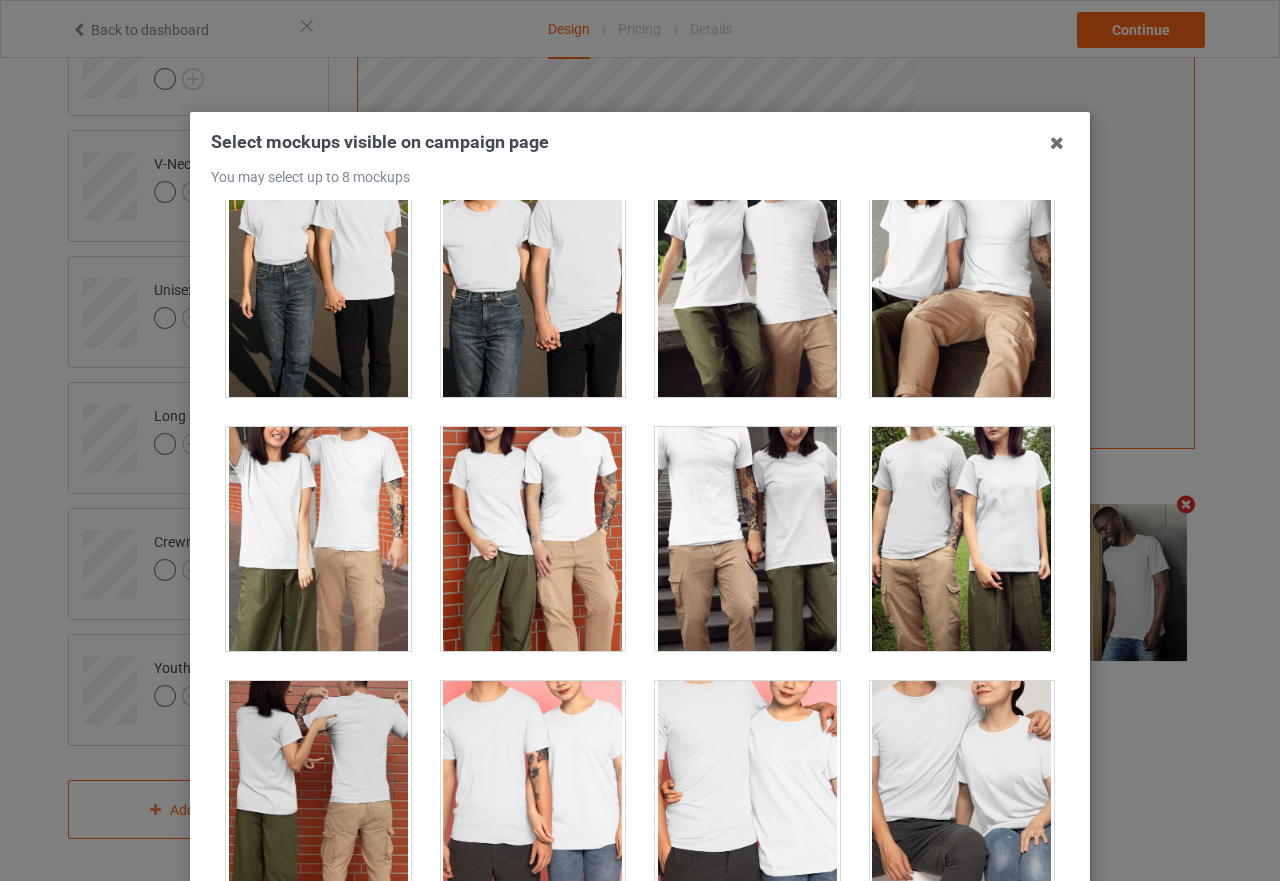 scroll, scrollTop: 7000, scrollLeft: 0, axis: vertical 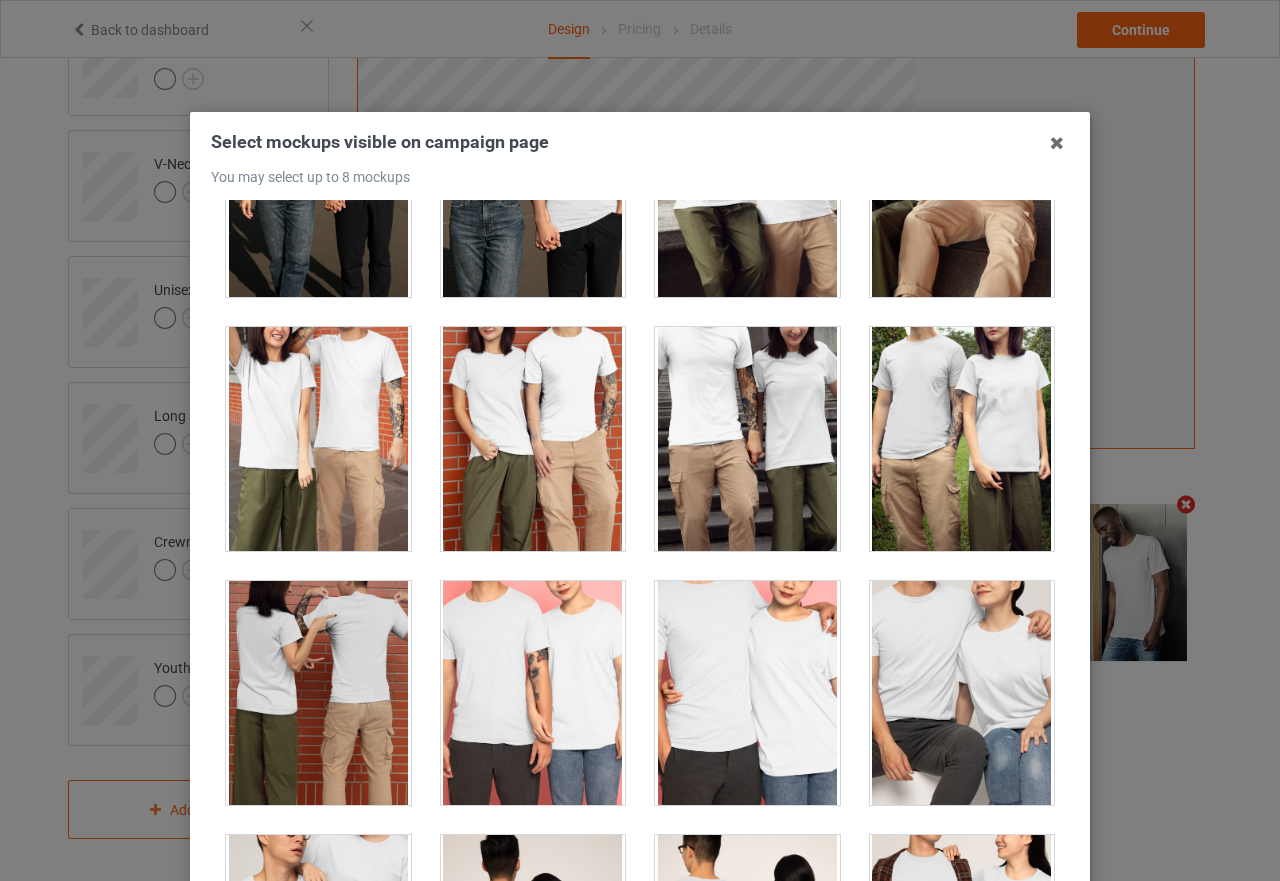 click at bounding box center (962, 439) 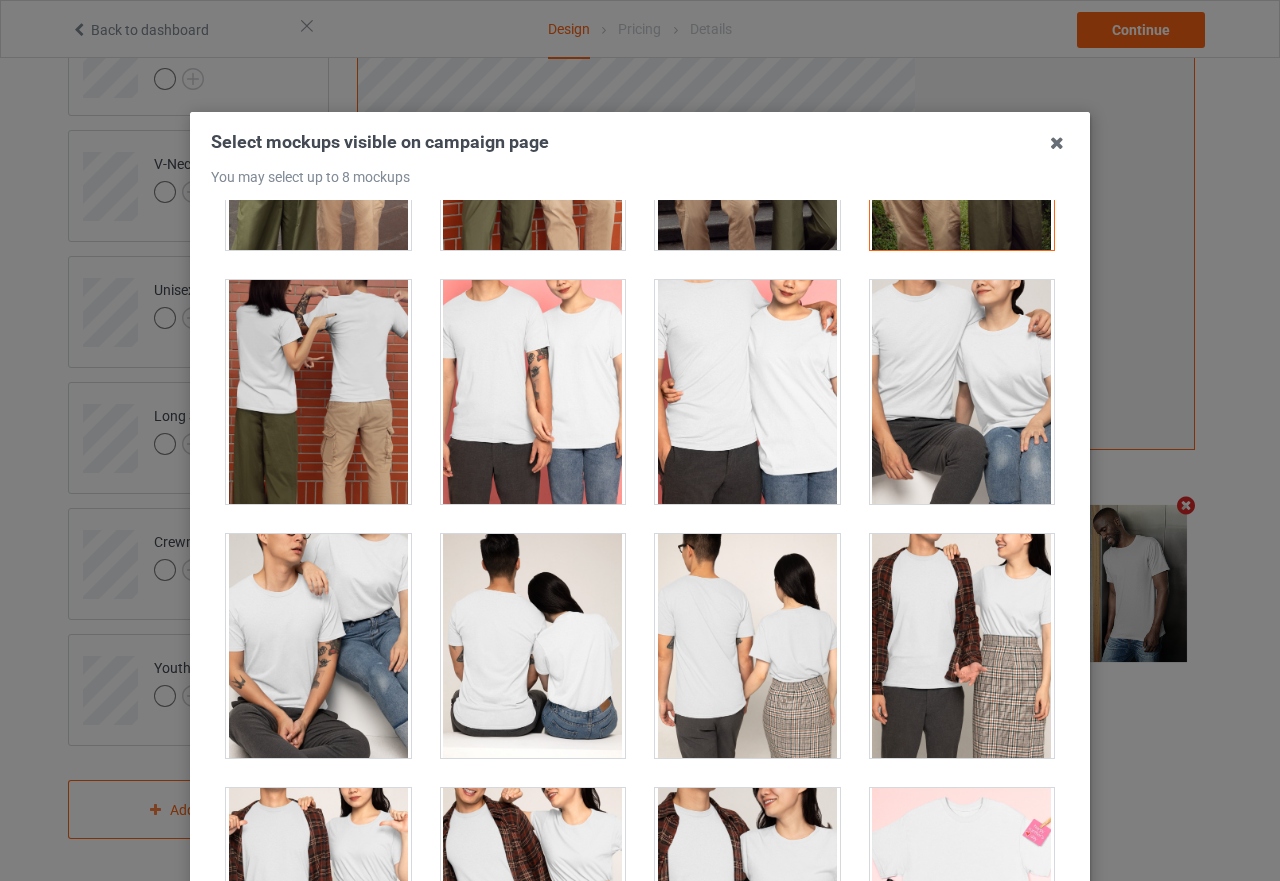 scroll, scrollTop: 7600, scrollLeft: 0, axis: vertical 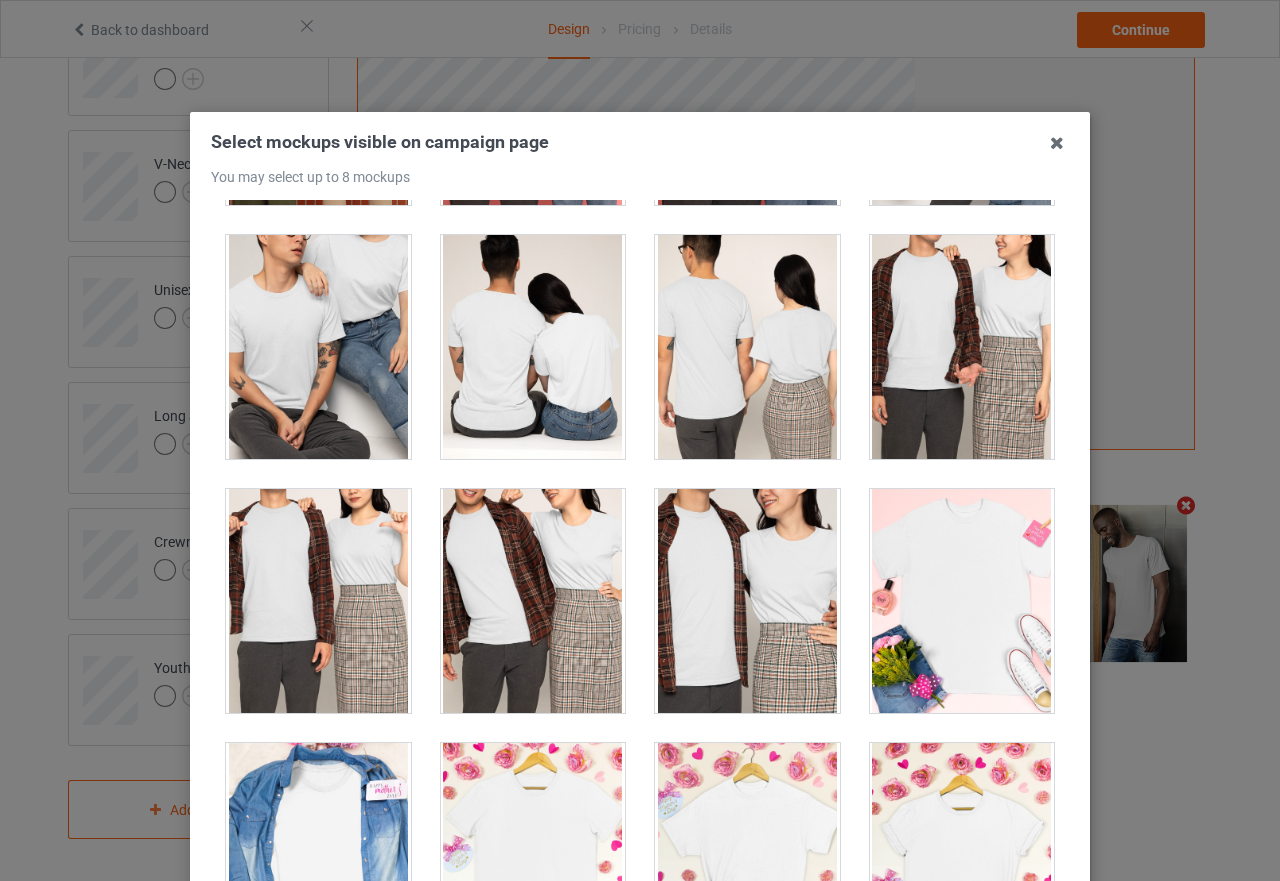 click on "Select mockups visible on campaign page You may select up to 8 mockups 1 2 3 4 6 5 7 8 8 mockups selected Confirm" at bounding box center (640, 440) 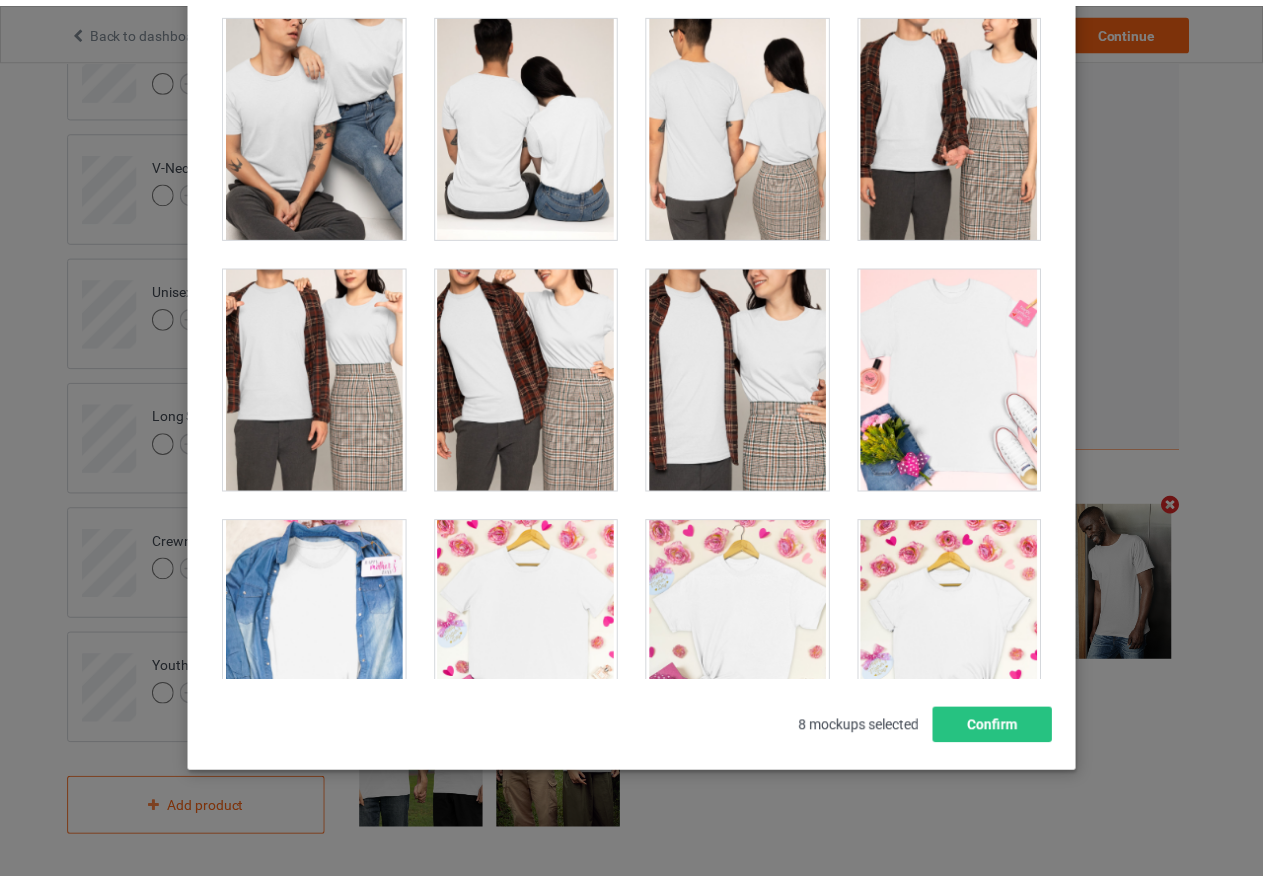 scroll, scrollTop: 227, scrollLeft: 0, axis: vertical 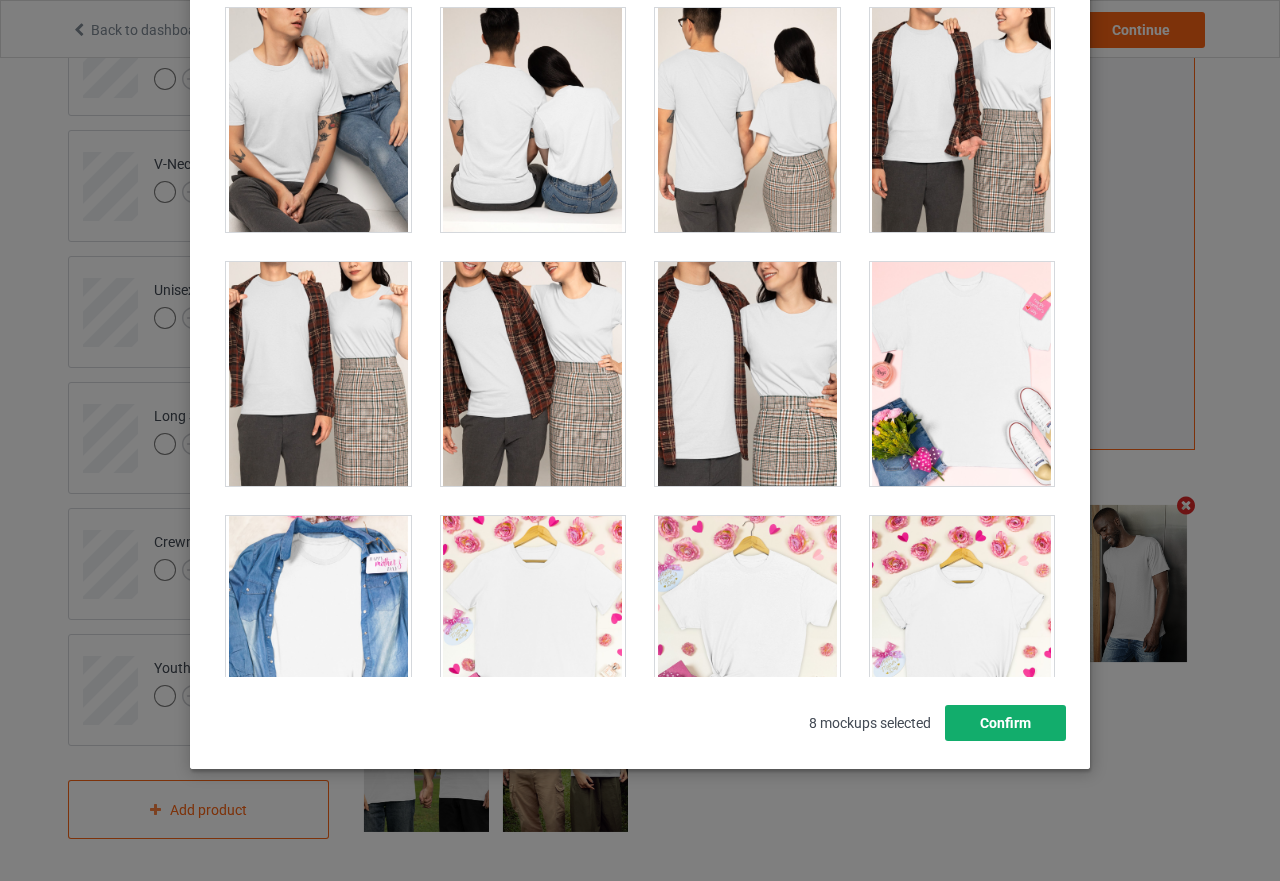 click on "Confirm" at bounding box center (1005, 723) 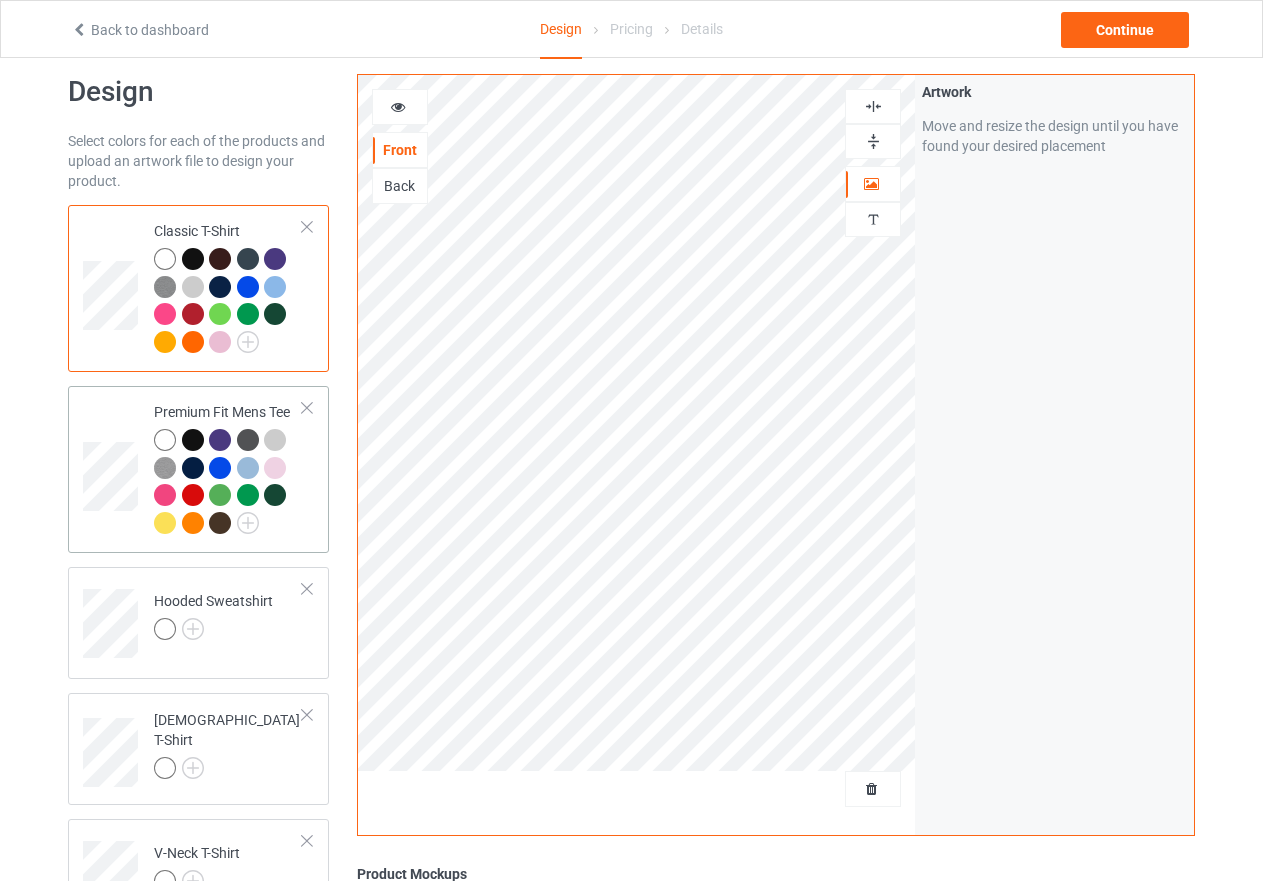 scroll, scrollTop: 17, scrollLeft: 0, axis: vertical 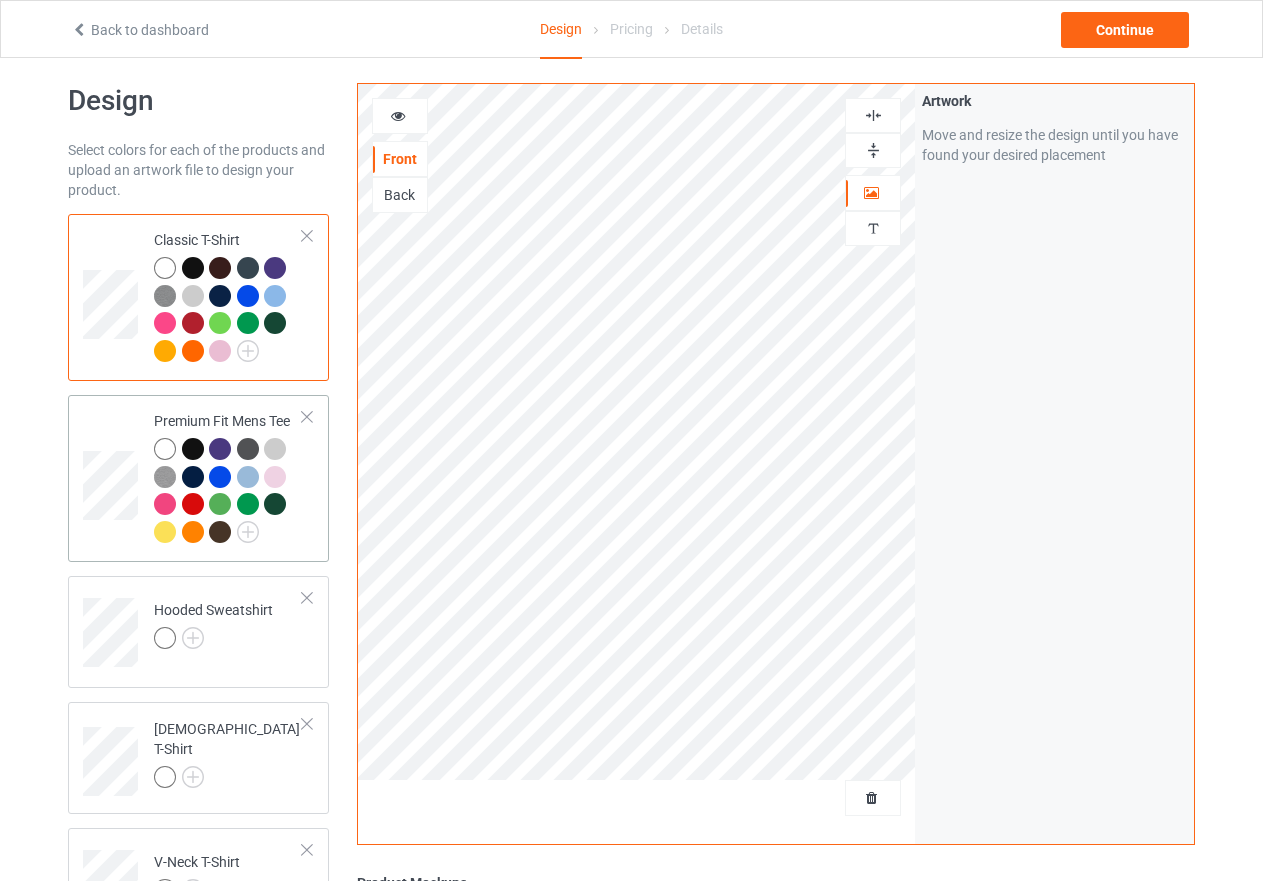 click at bounding box center (228, 493) 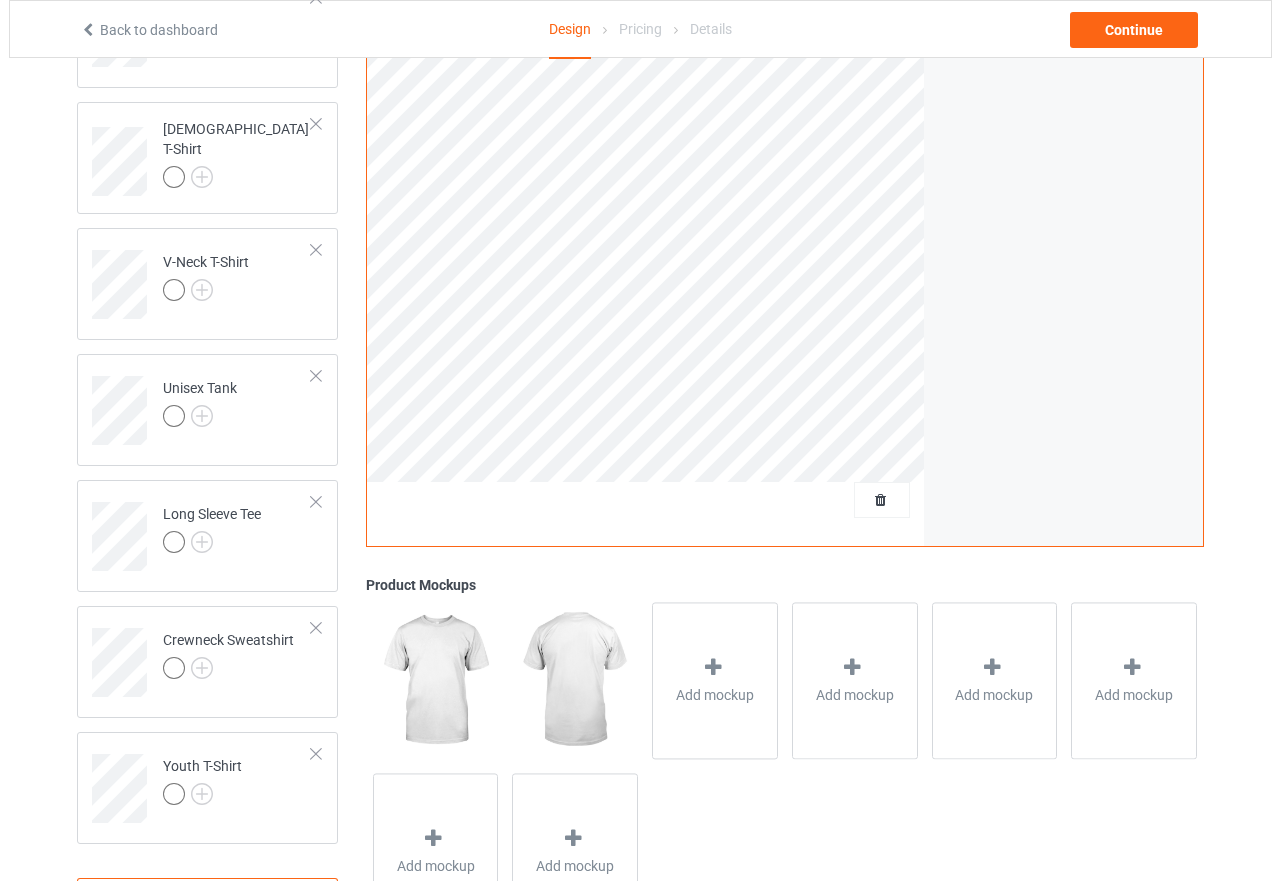 scroll, scrollTop: 717, scrollLeft: 0, axis: vertical 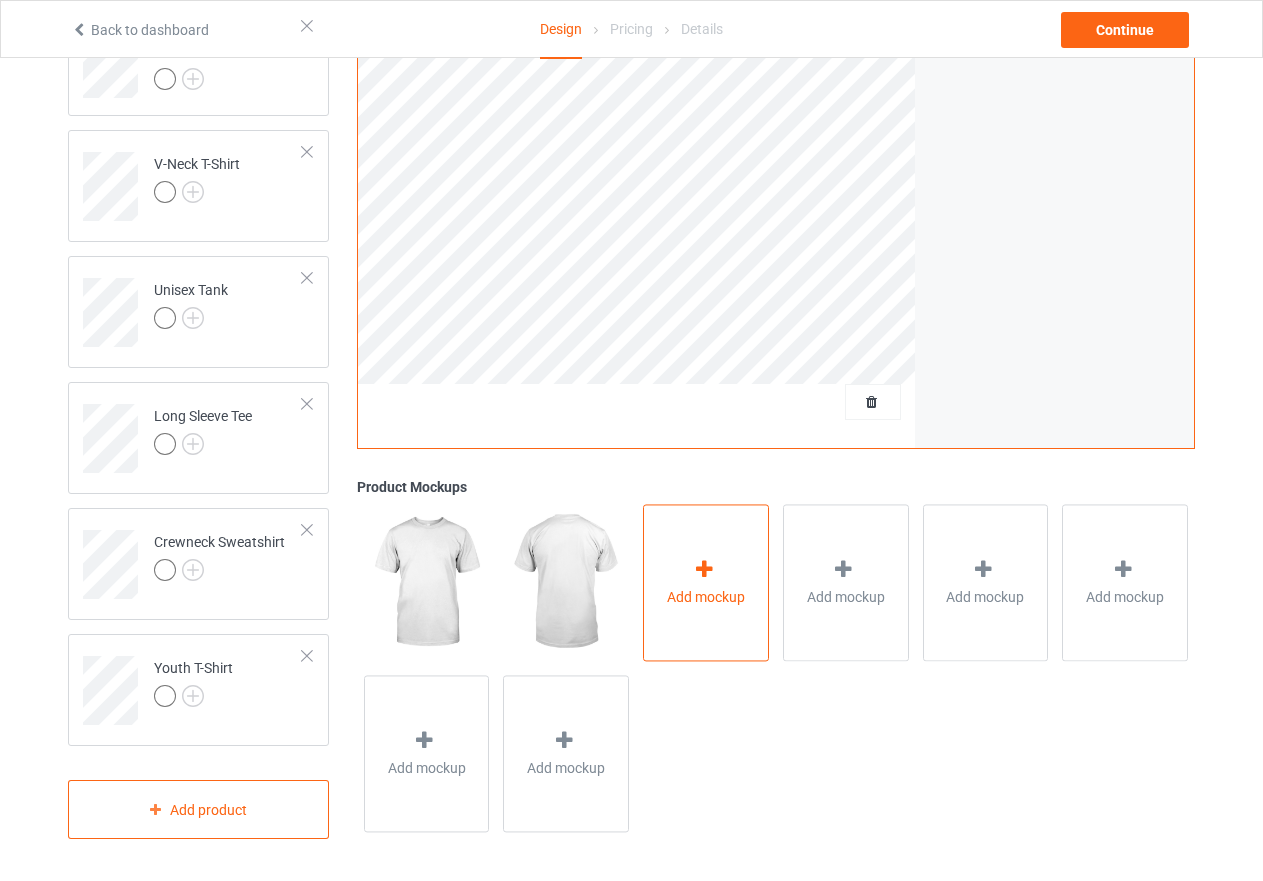 click at bounding box center [704, 569] 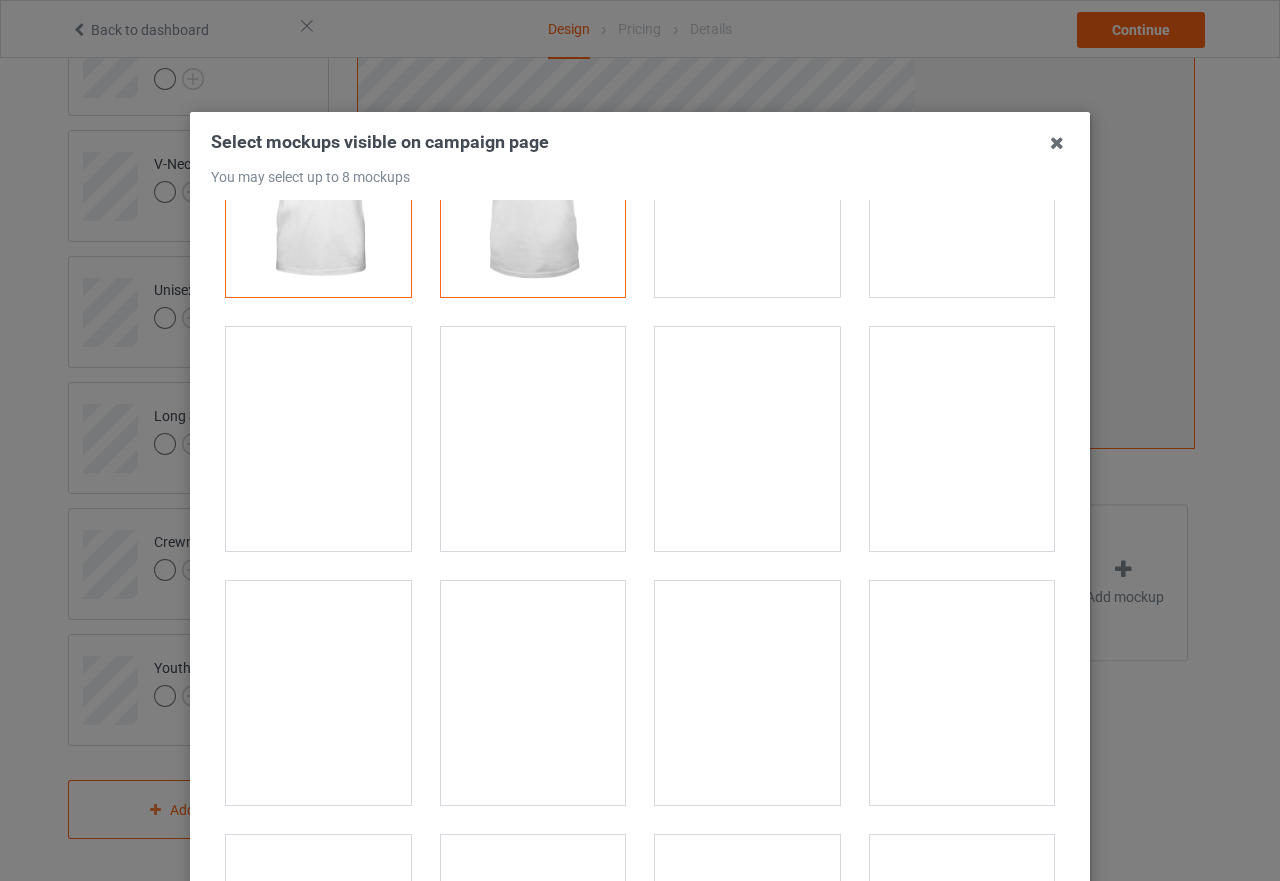 scroll, scrollTop: 0, scrollLeft: 0, axis: both 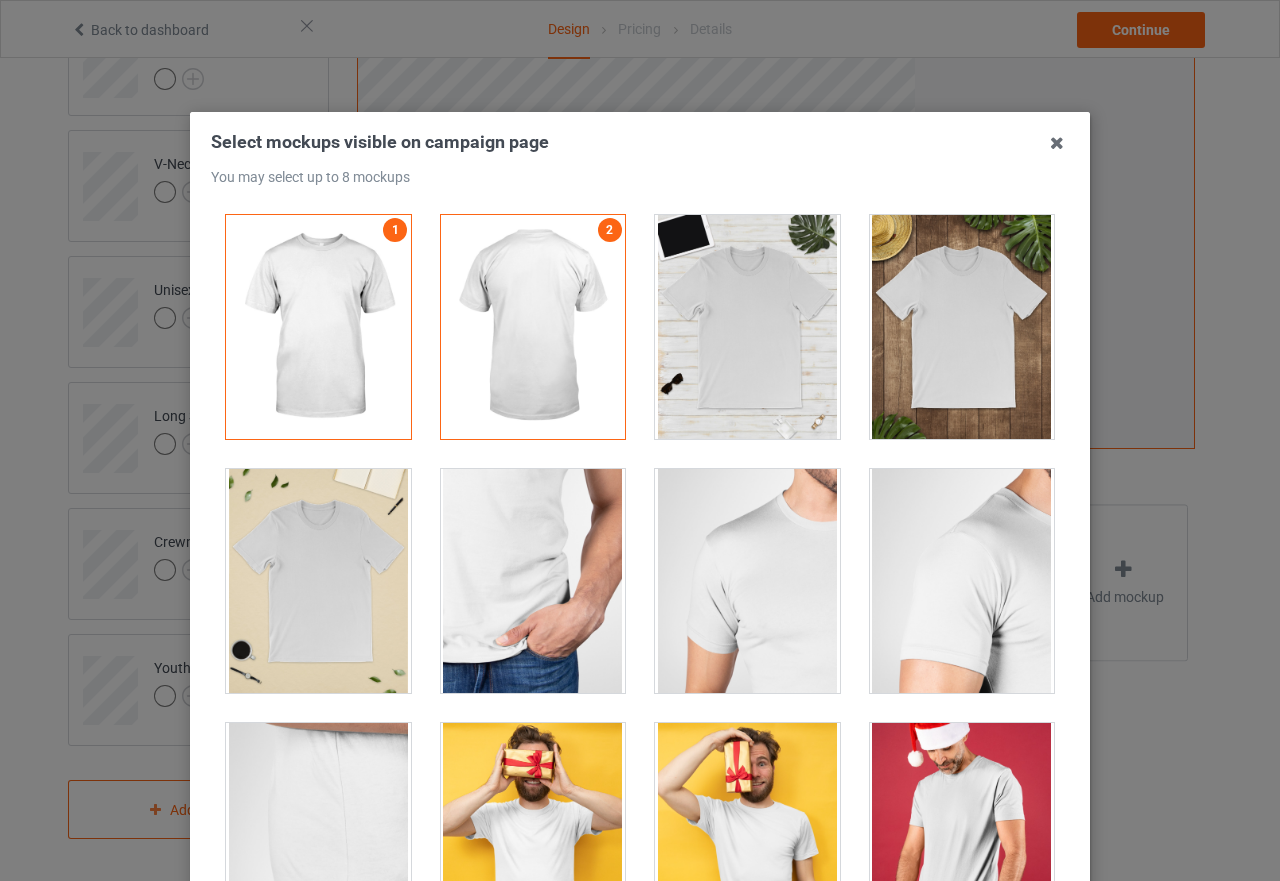 click at bounding box center (962, 327) 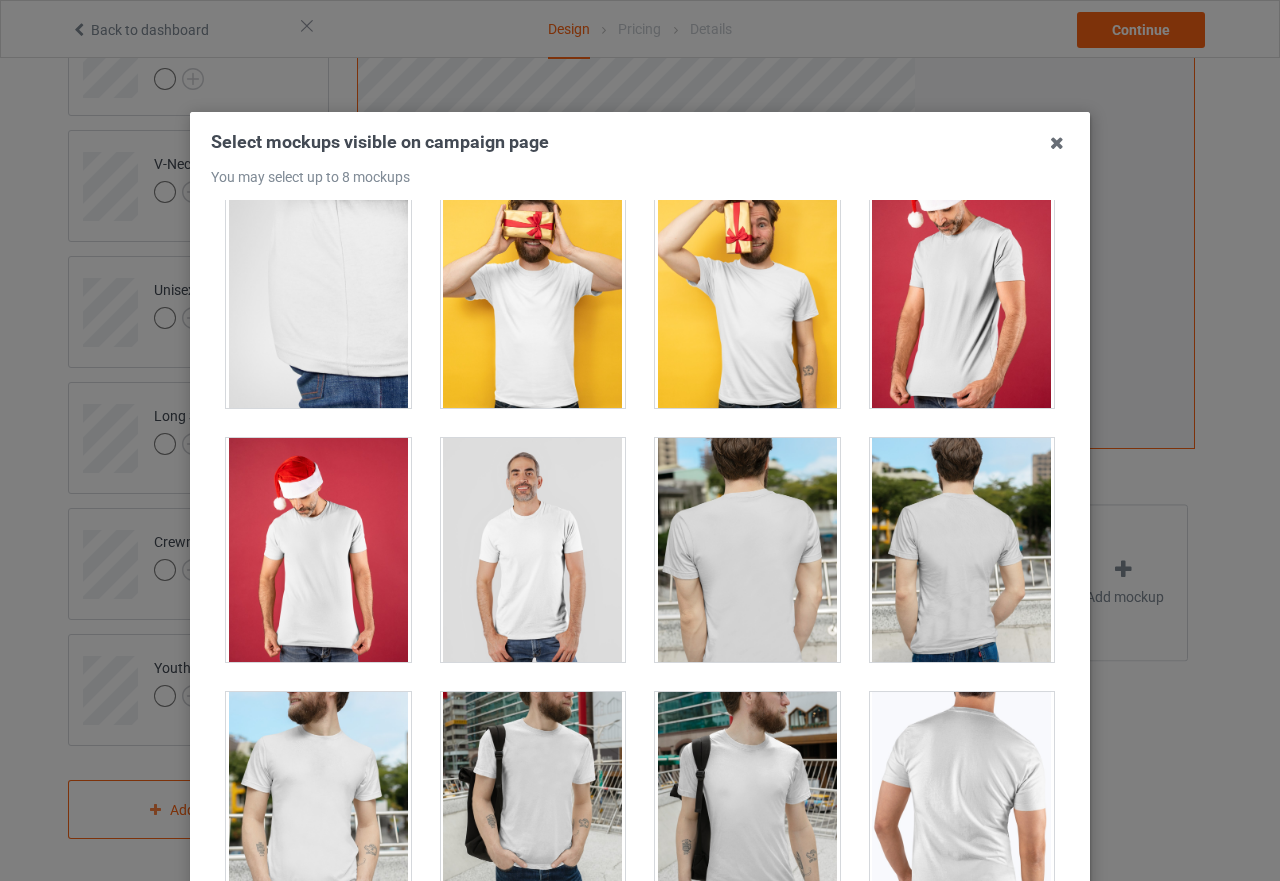 scroll, scrollTop: 700, scrollLeft: 0, axis: vertical 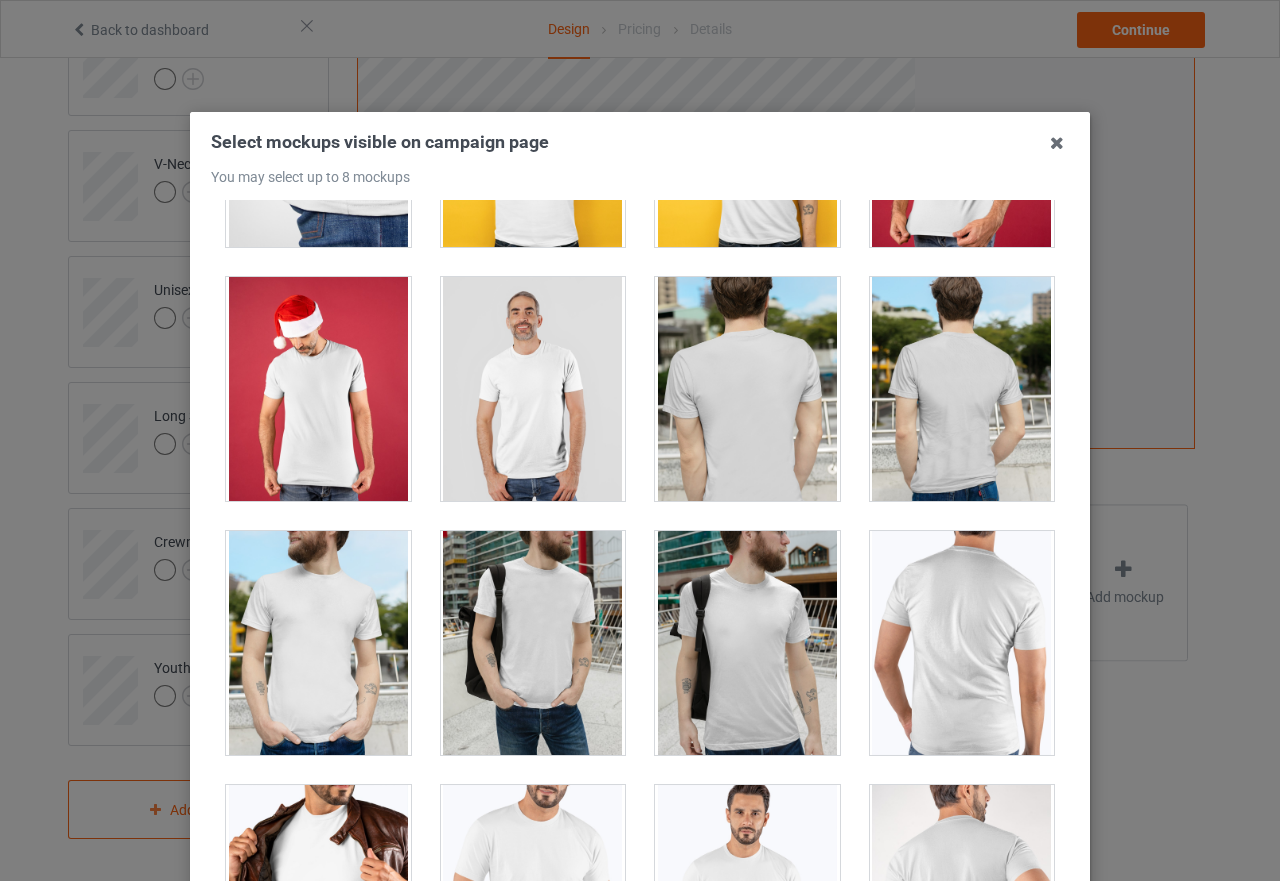 click at bounding box center (533, 389) 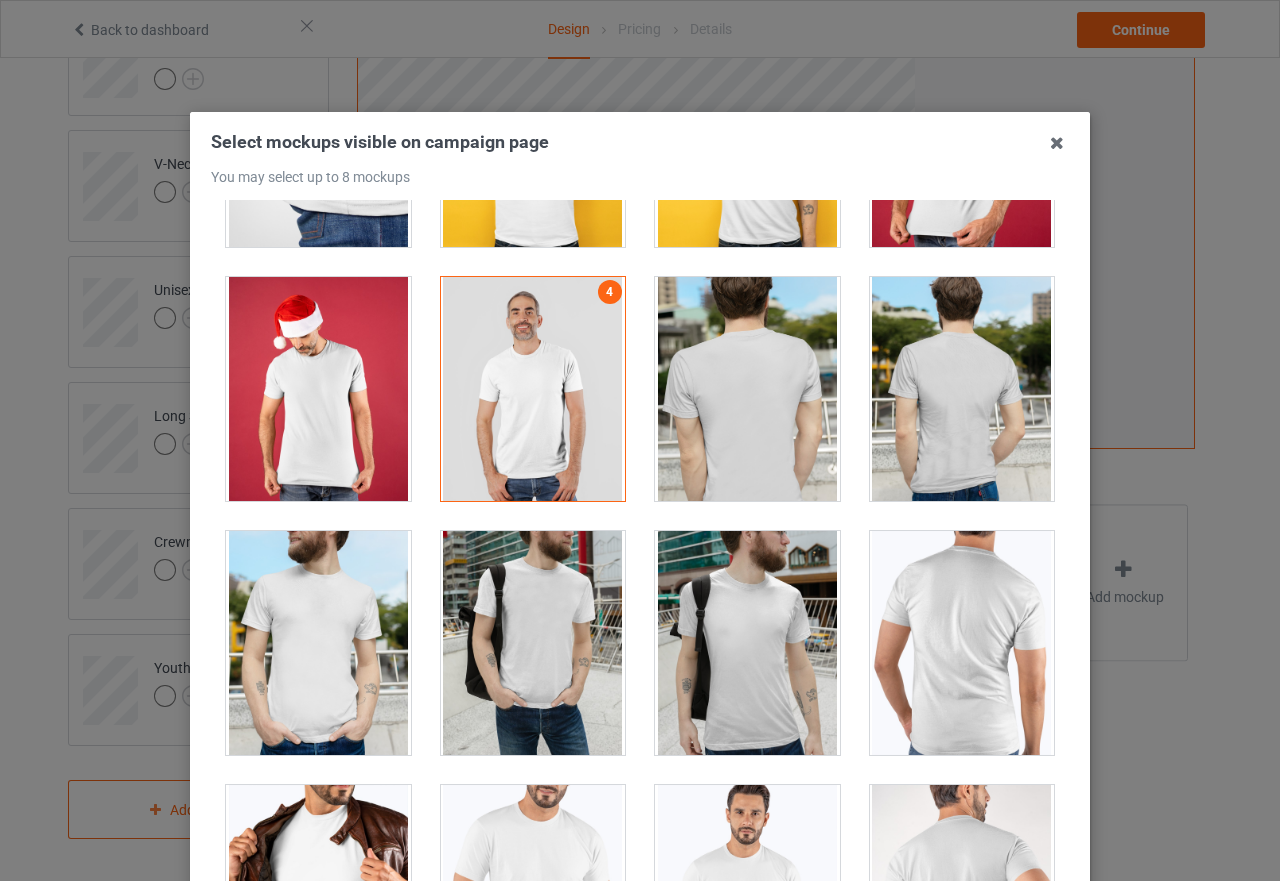 scroll, scrollTop: 900, scrollLeft: 0, axis: vertical 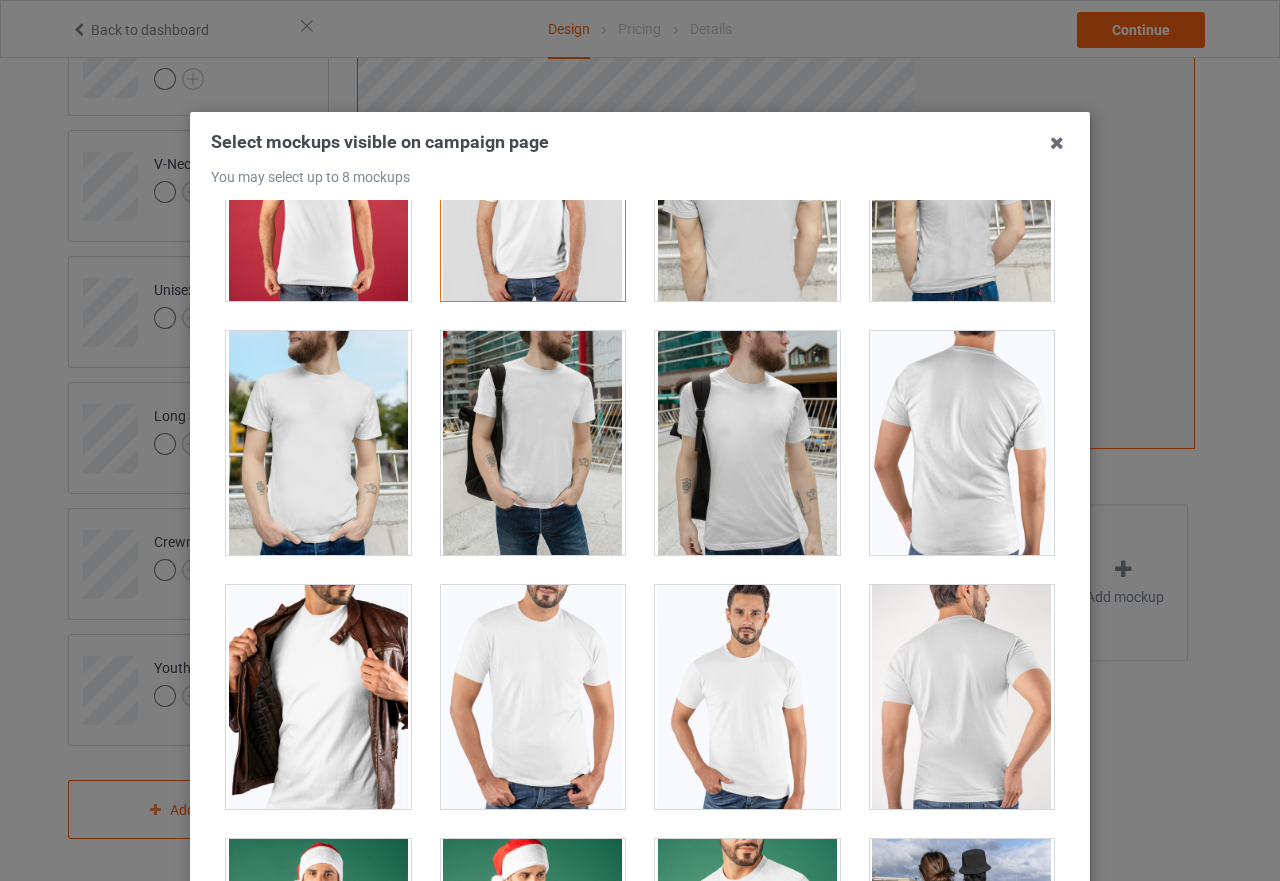 click at bounding box center [318, 443] 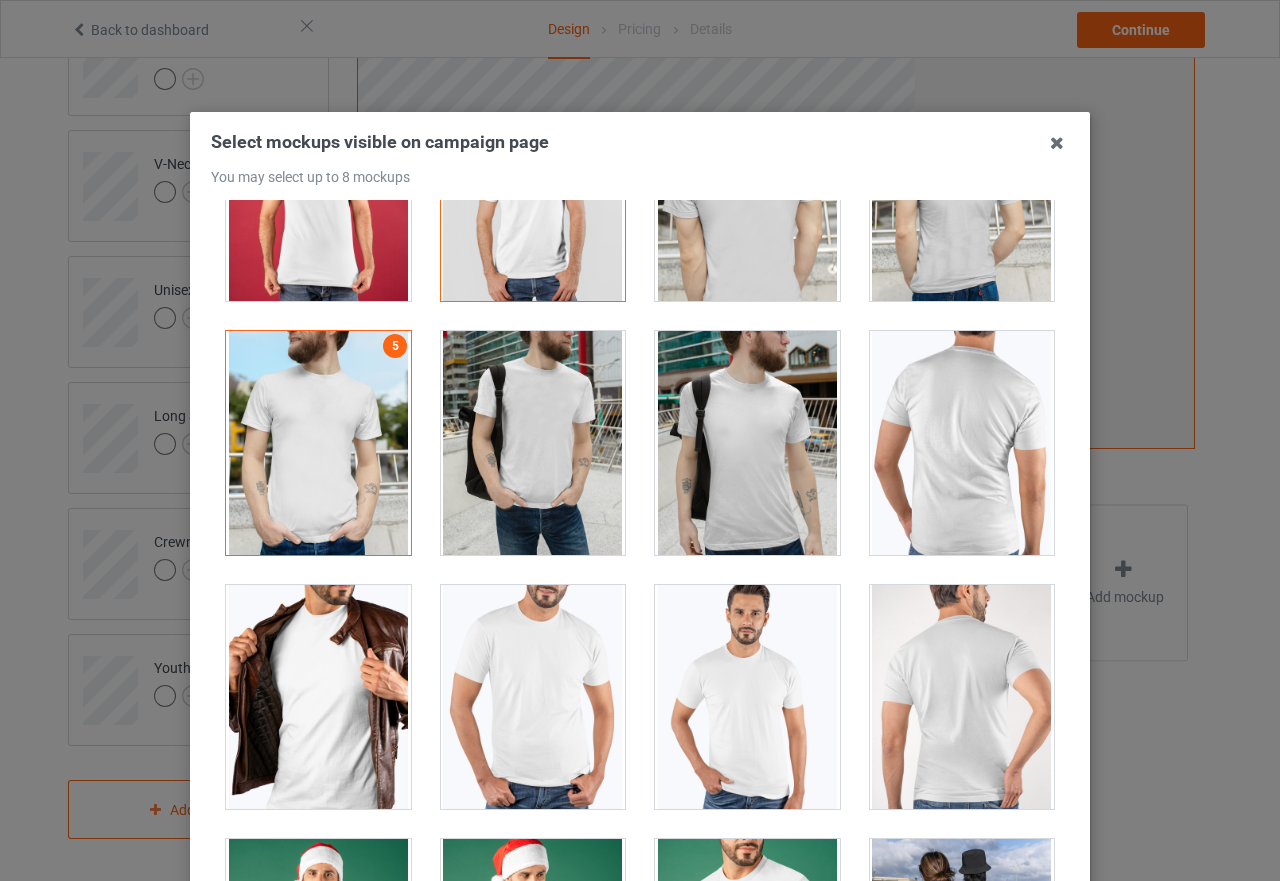 click at bounding box center [747, 697] 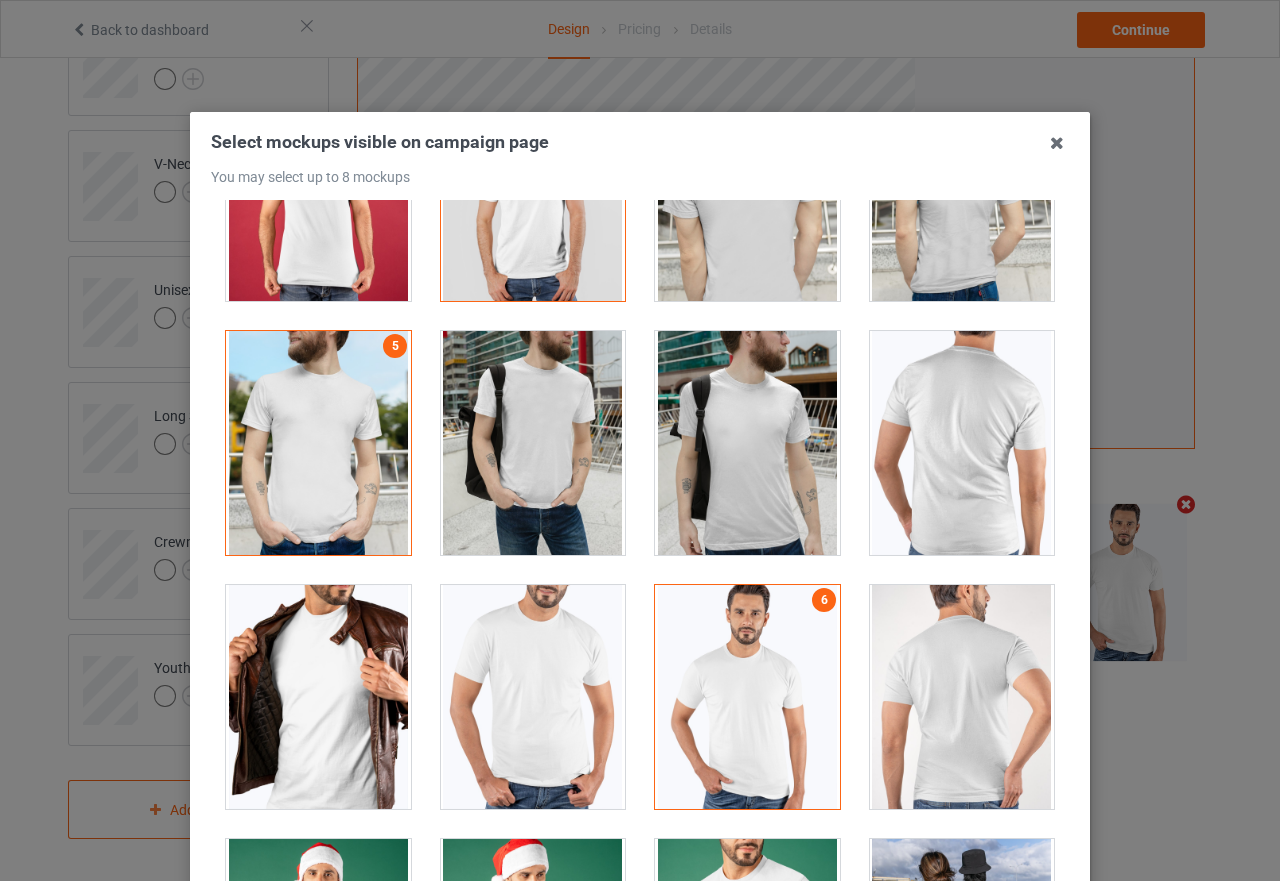 click at bounding box center (962, 697) 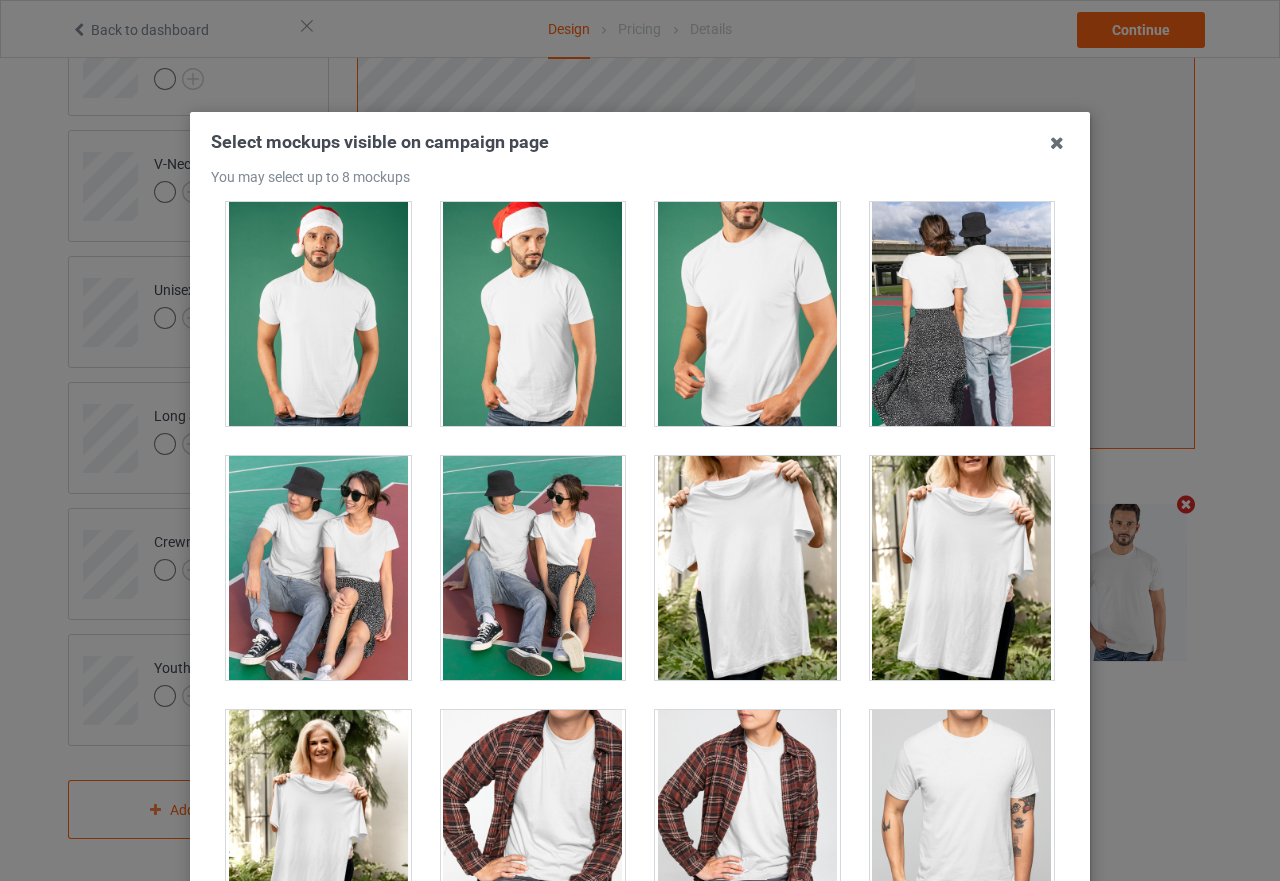 scroll, scrollTop: 1700, scrollLeft: 0, axis: vertical 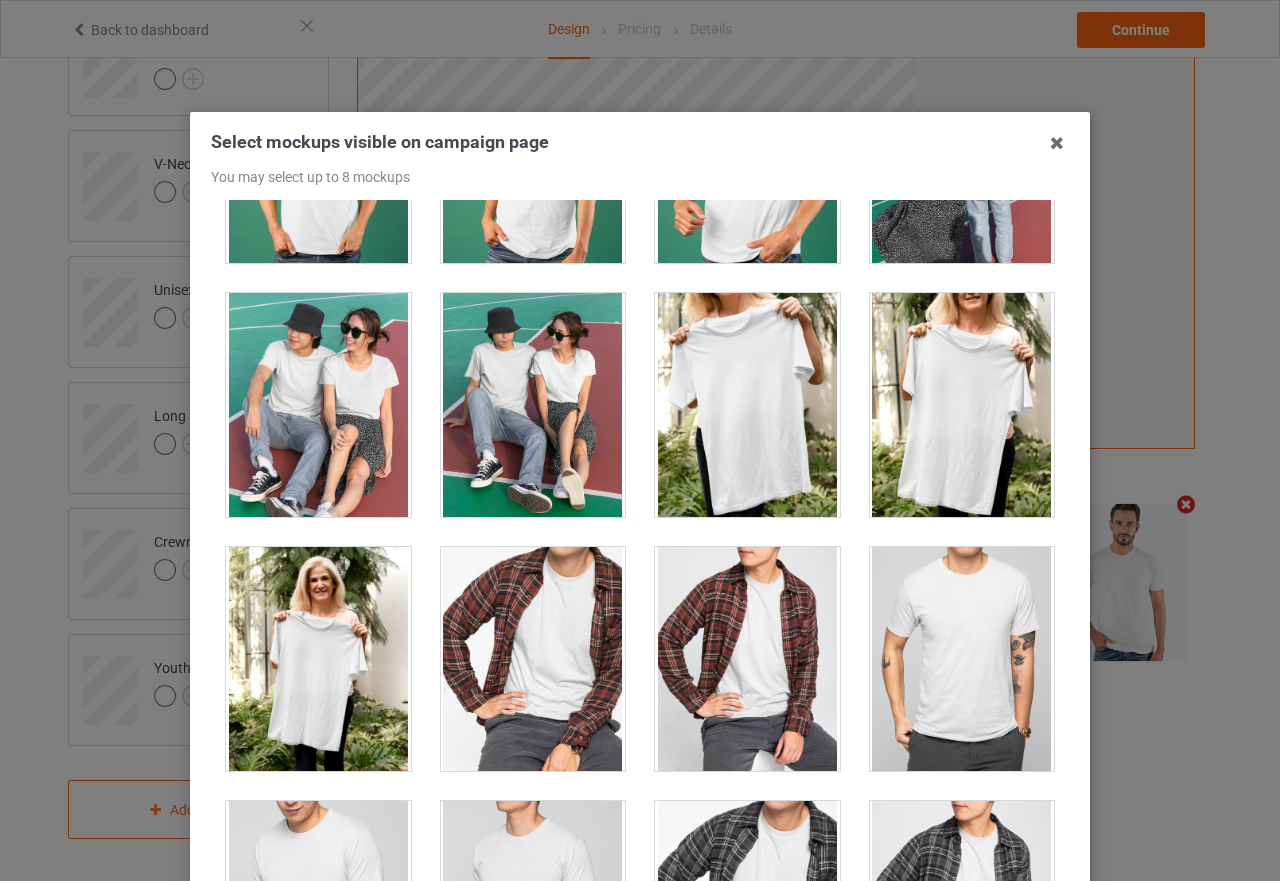 click at bounding box center (318, 405) 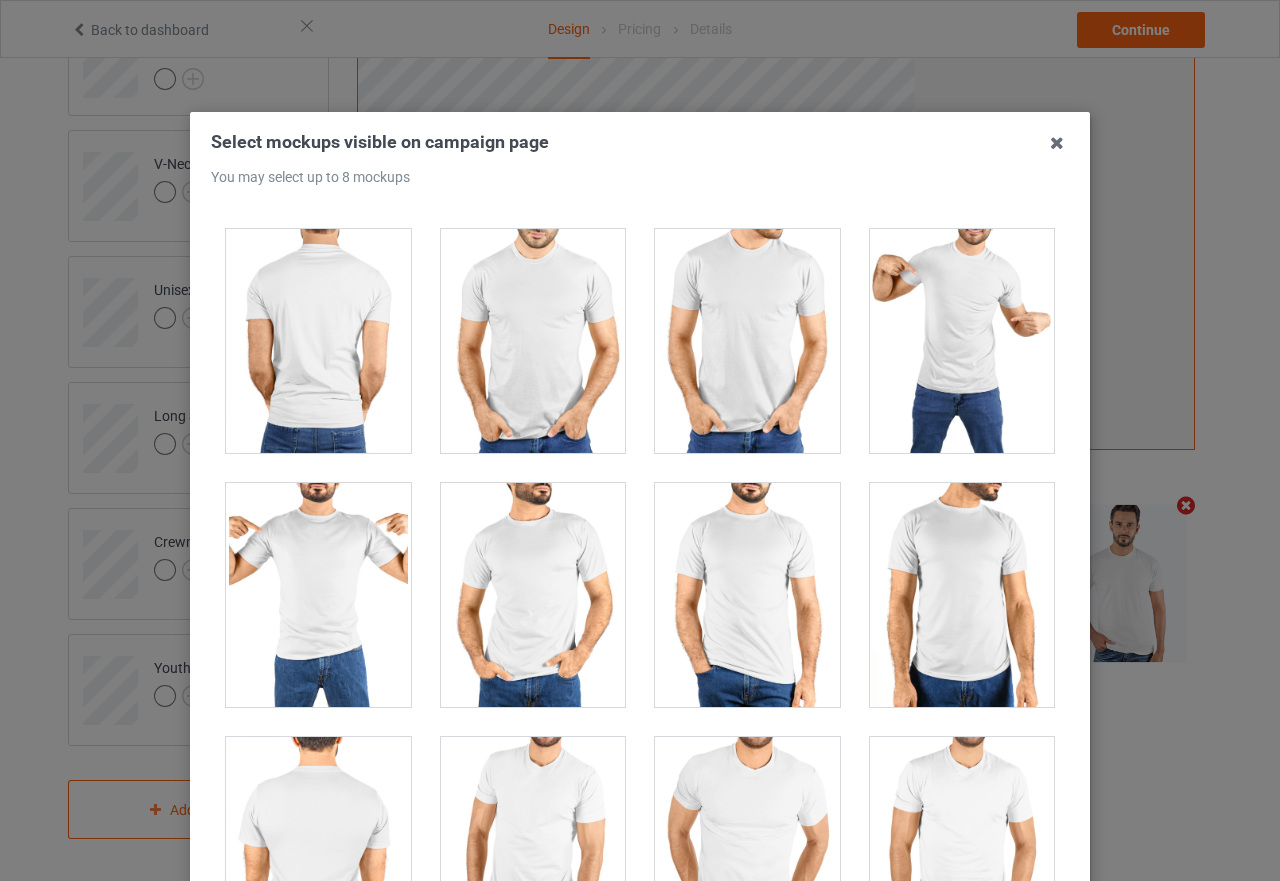 scroll, scrollTop: 4300, scrollLeft: 0, axis: vertical 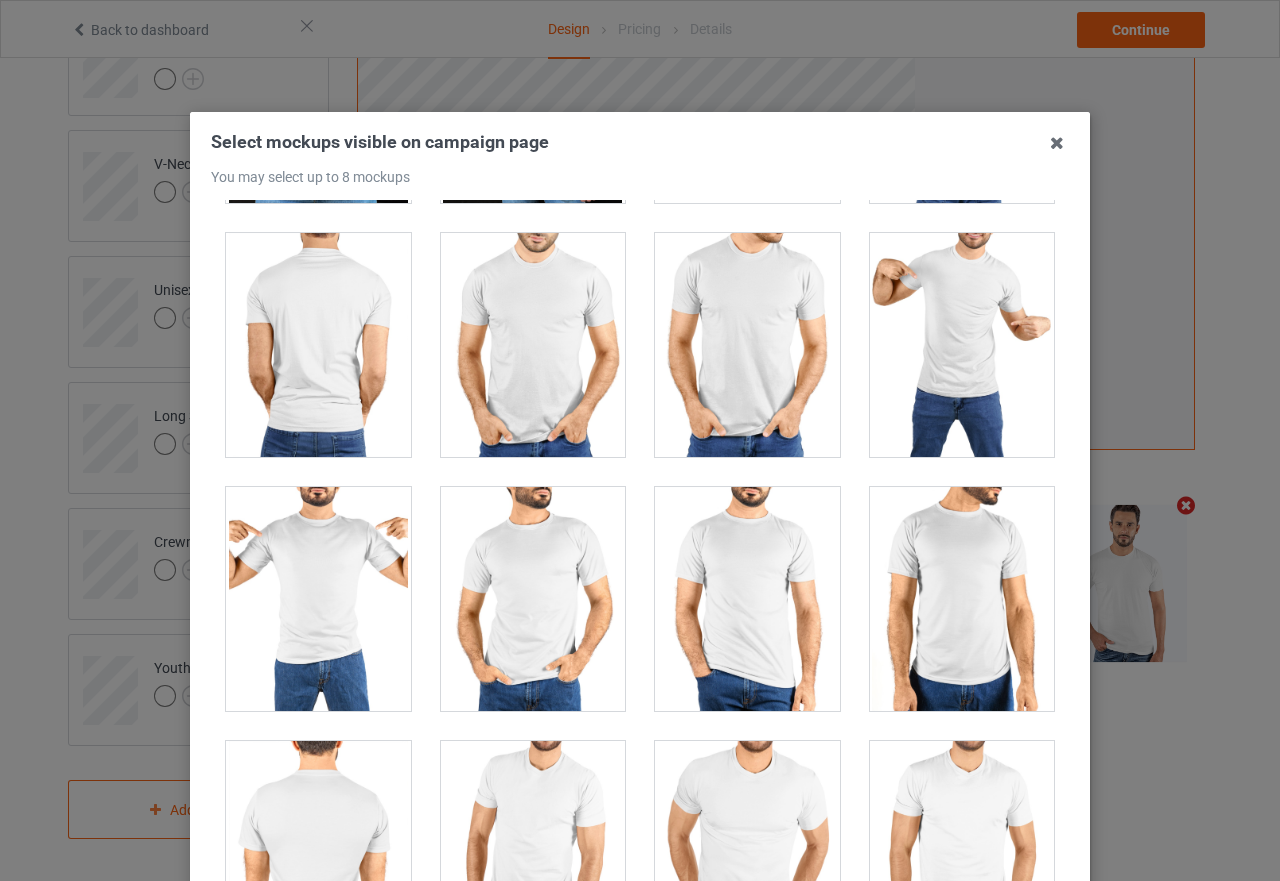 click at bounding box center [318, 599] 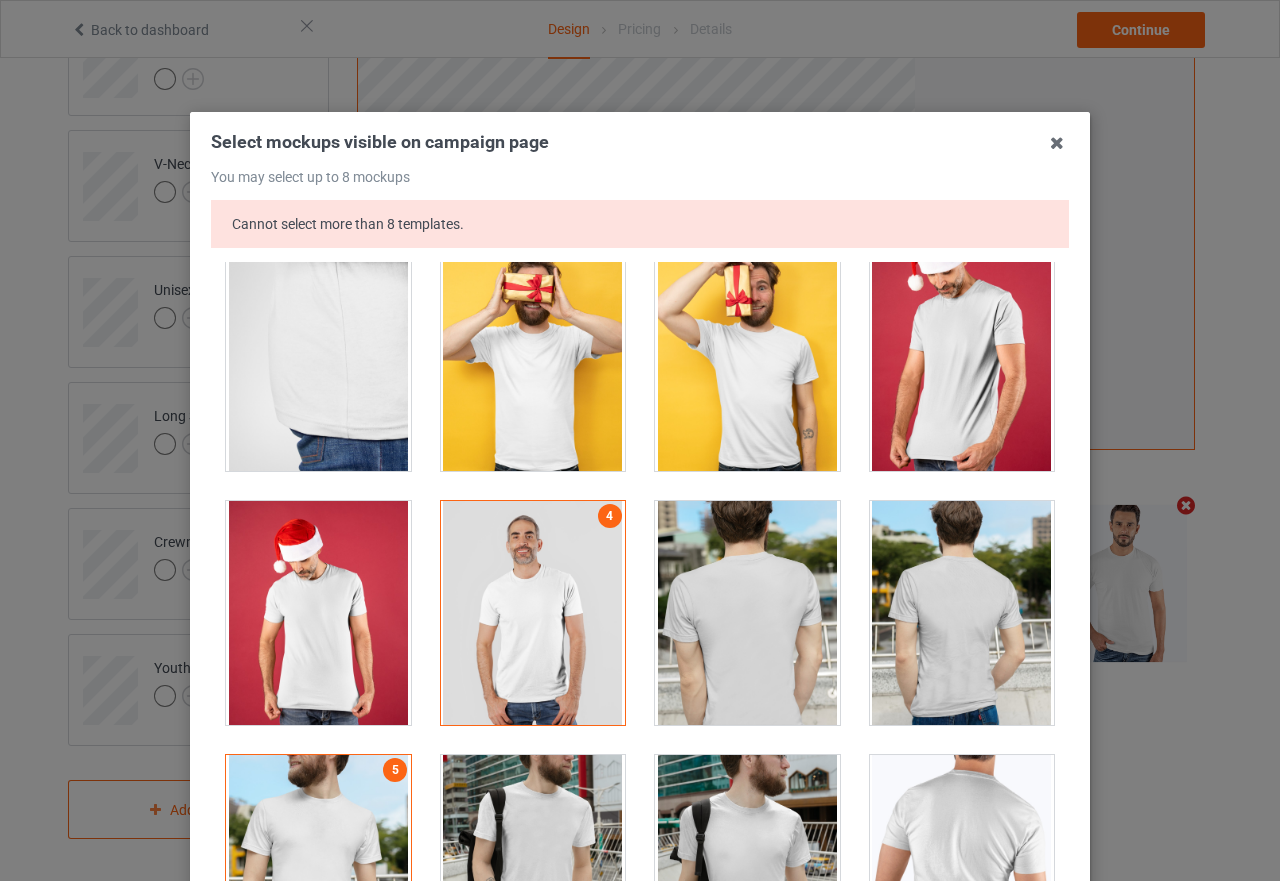 scroll, scrollTop: 800, scrollLeft: 0, axis: vertical 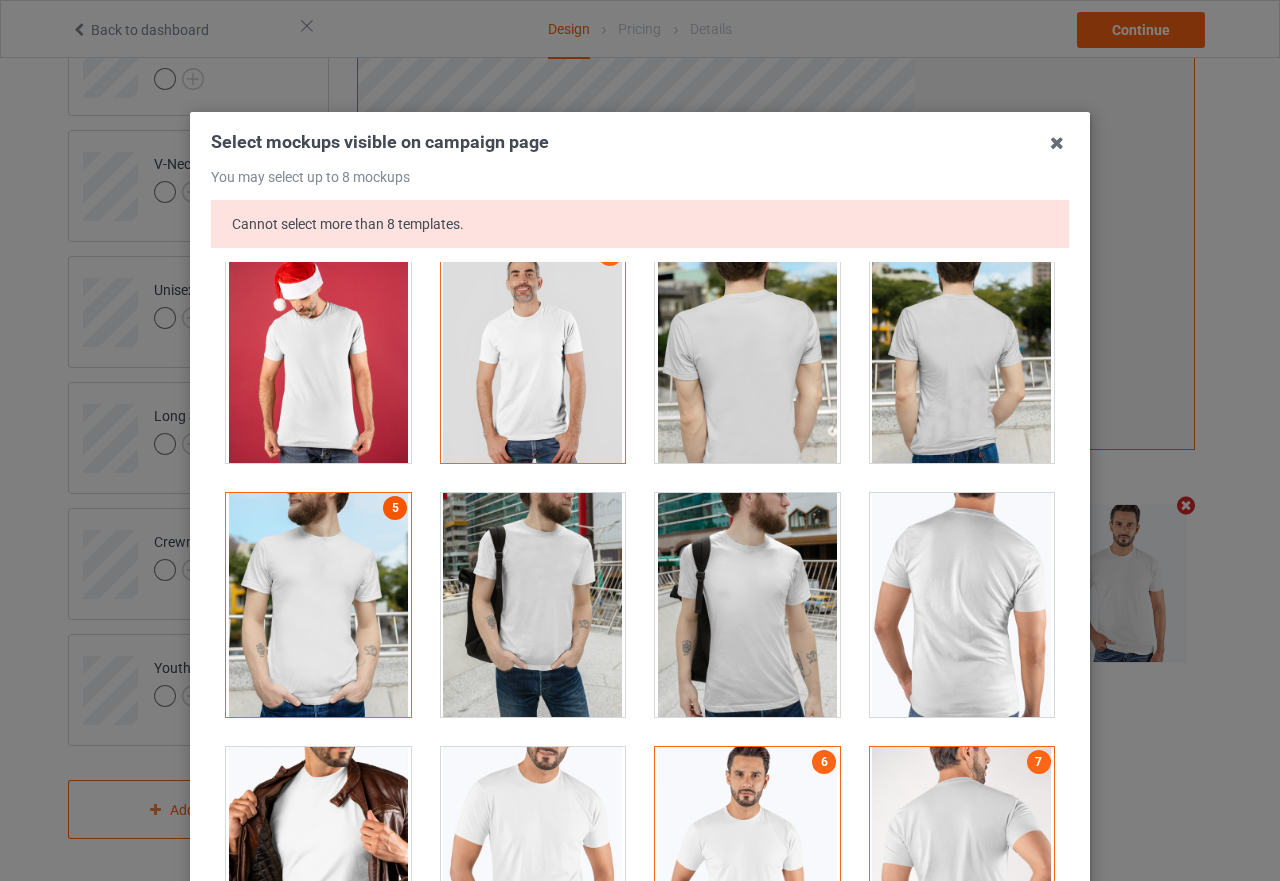 click on "5" at bounding box center (395, 508) 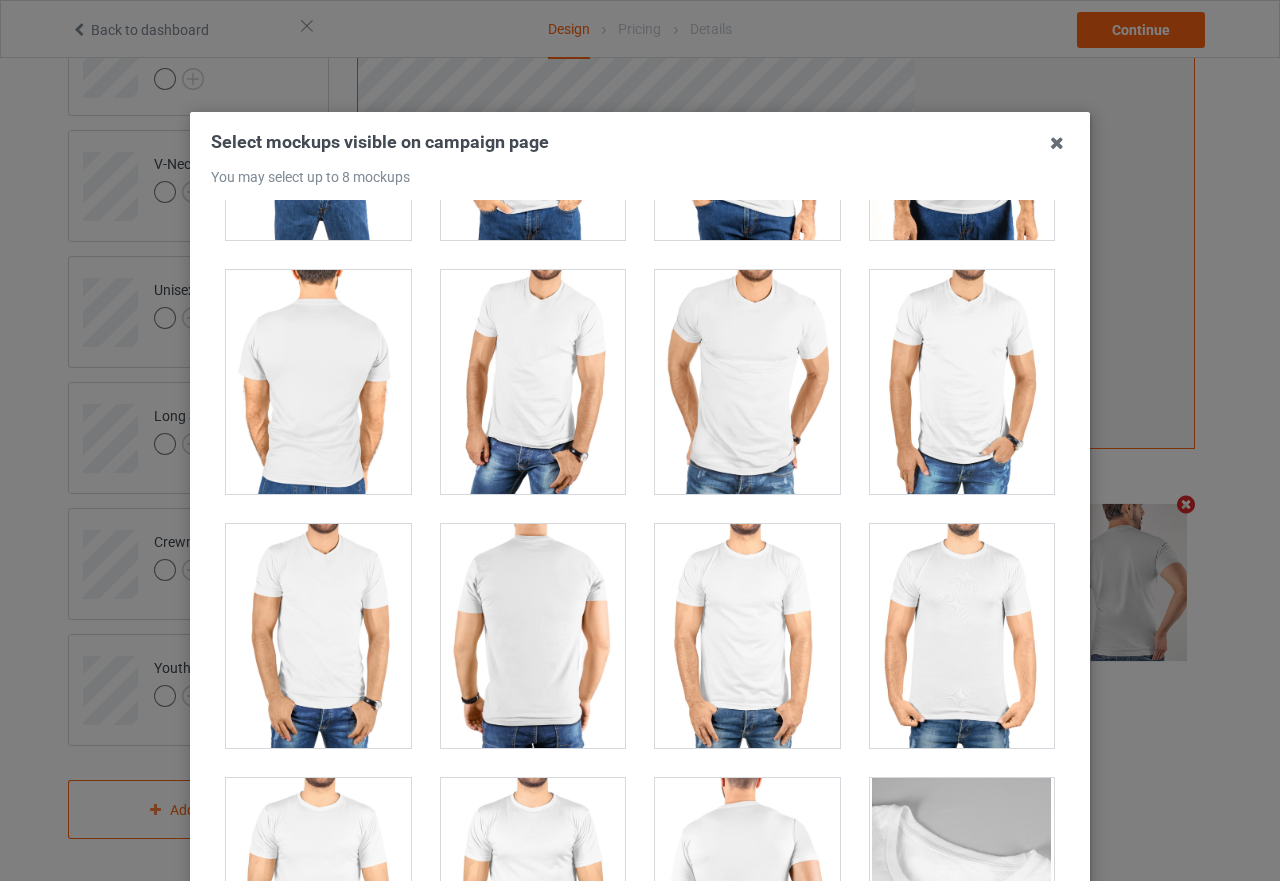 scroll, scrollTop: 4553, scrollLeft: 0, axis: vertical 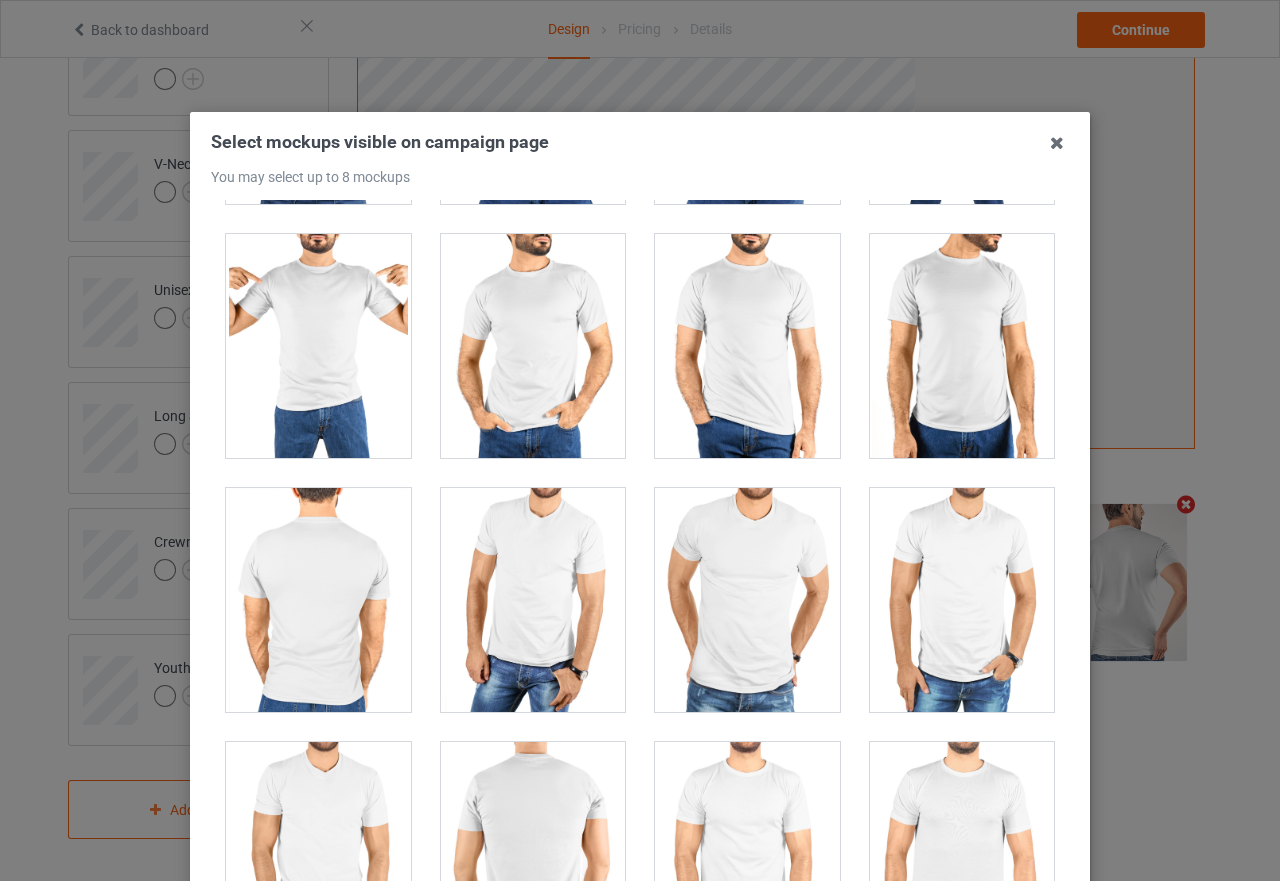 click at bounding box center (318, 346) 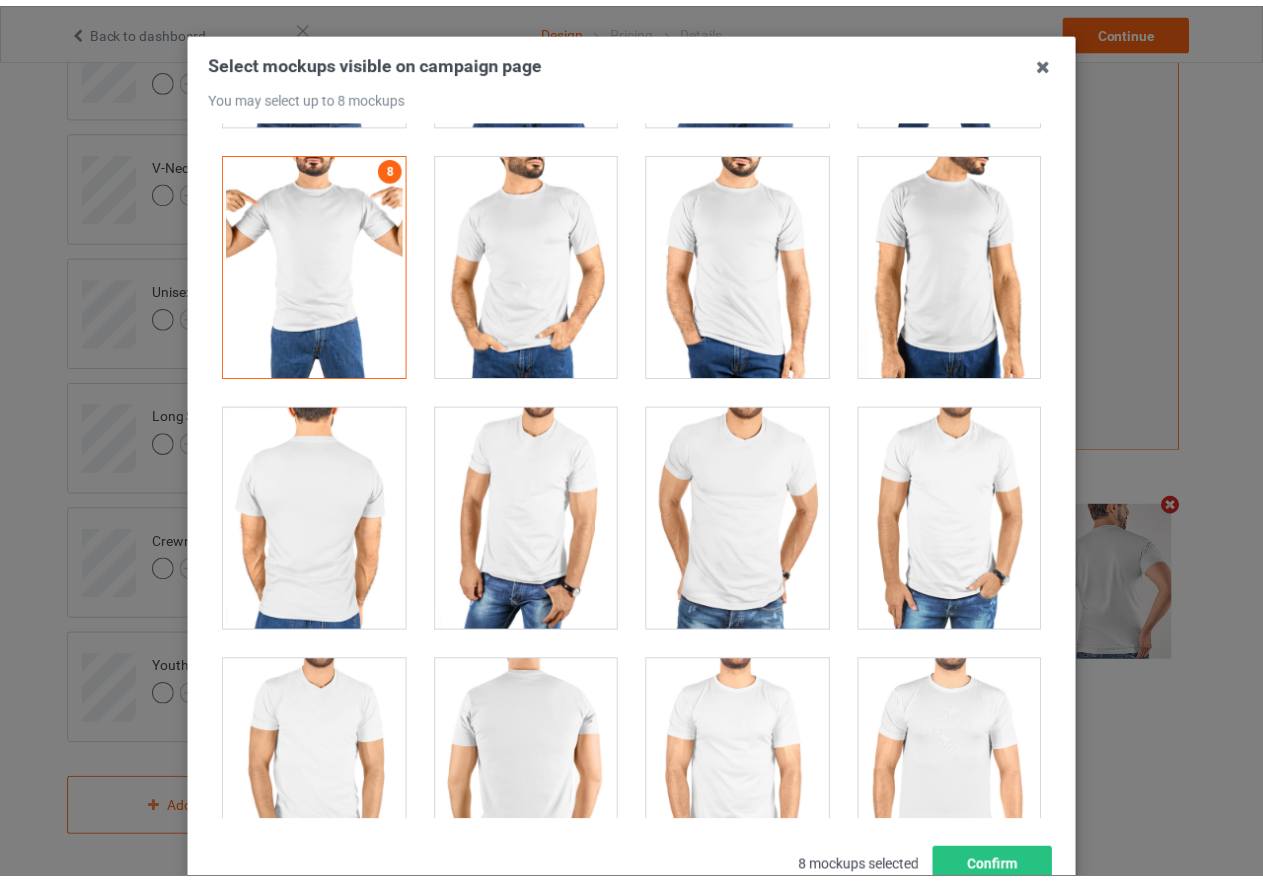 scroll, scrollTop: 227, scrollLeft: 0, axis: vertical 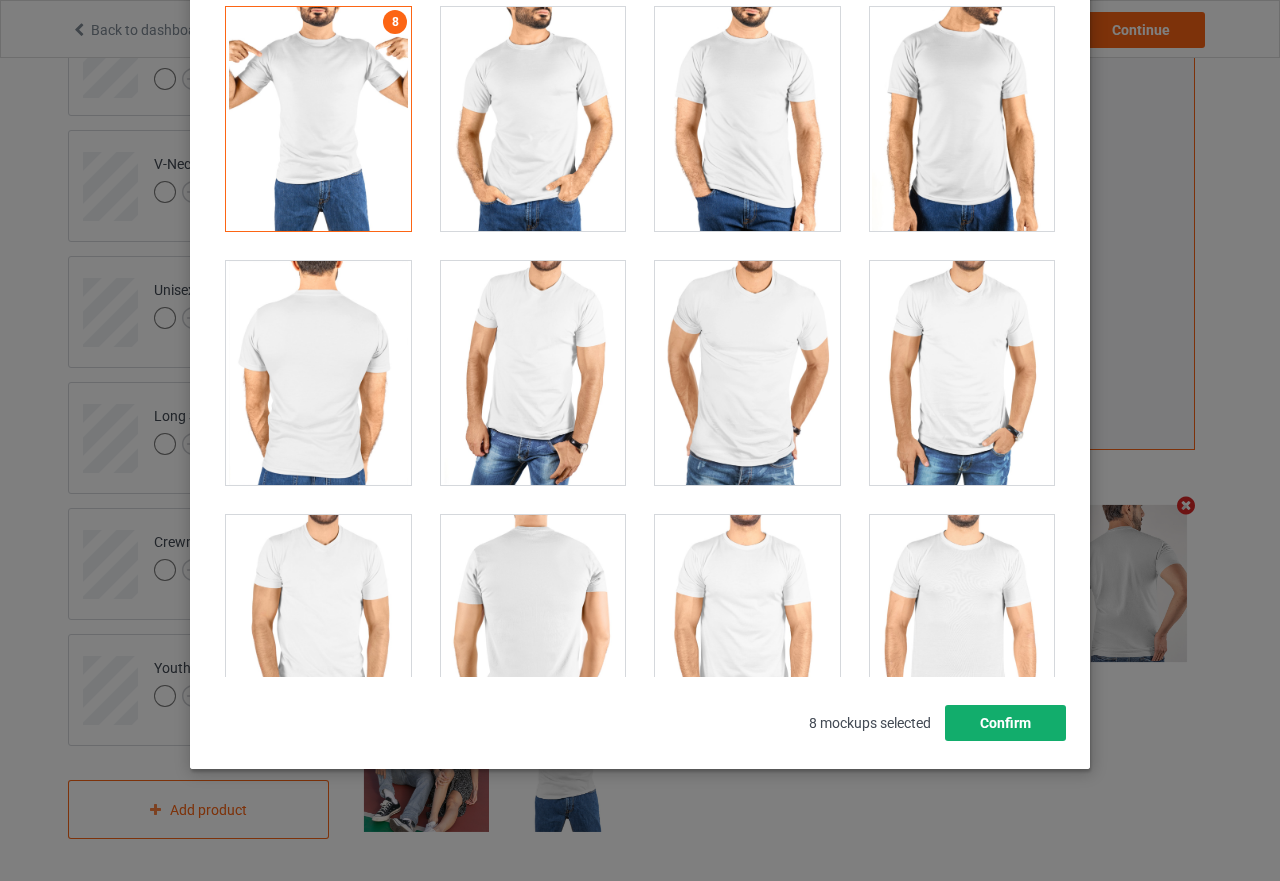 click on "Confirm" at bounding box center [1005, 723] 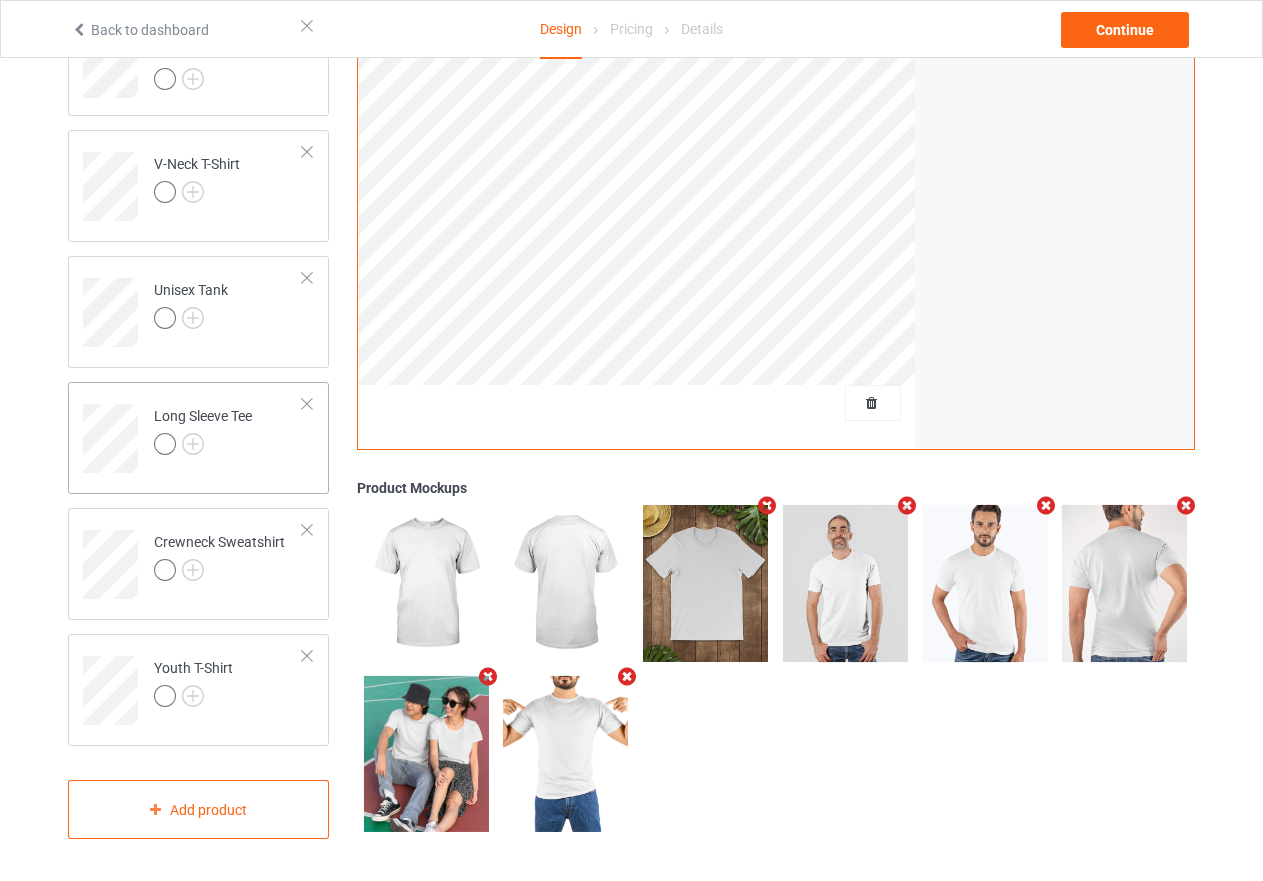 scroll, scrollTop: 317, scrollLeft: 0, axis: vertical 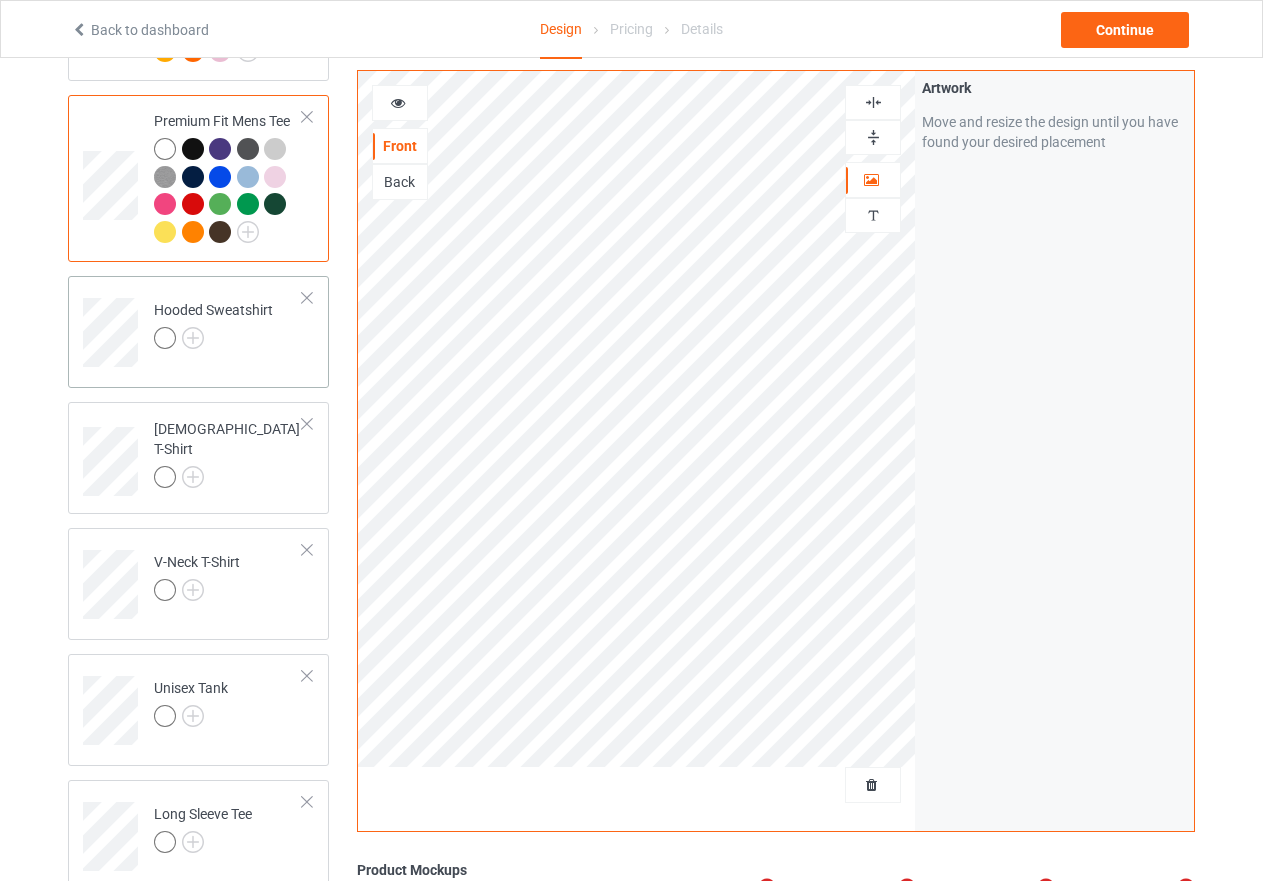 click on "Hooded Sweatshirt" at bounding box center (228, 325) 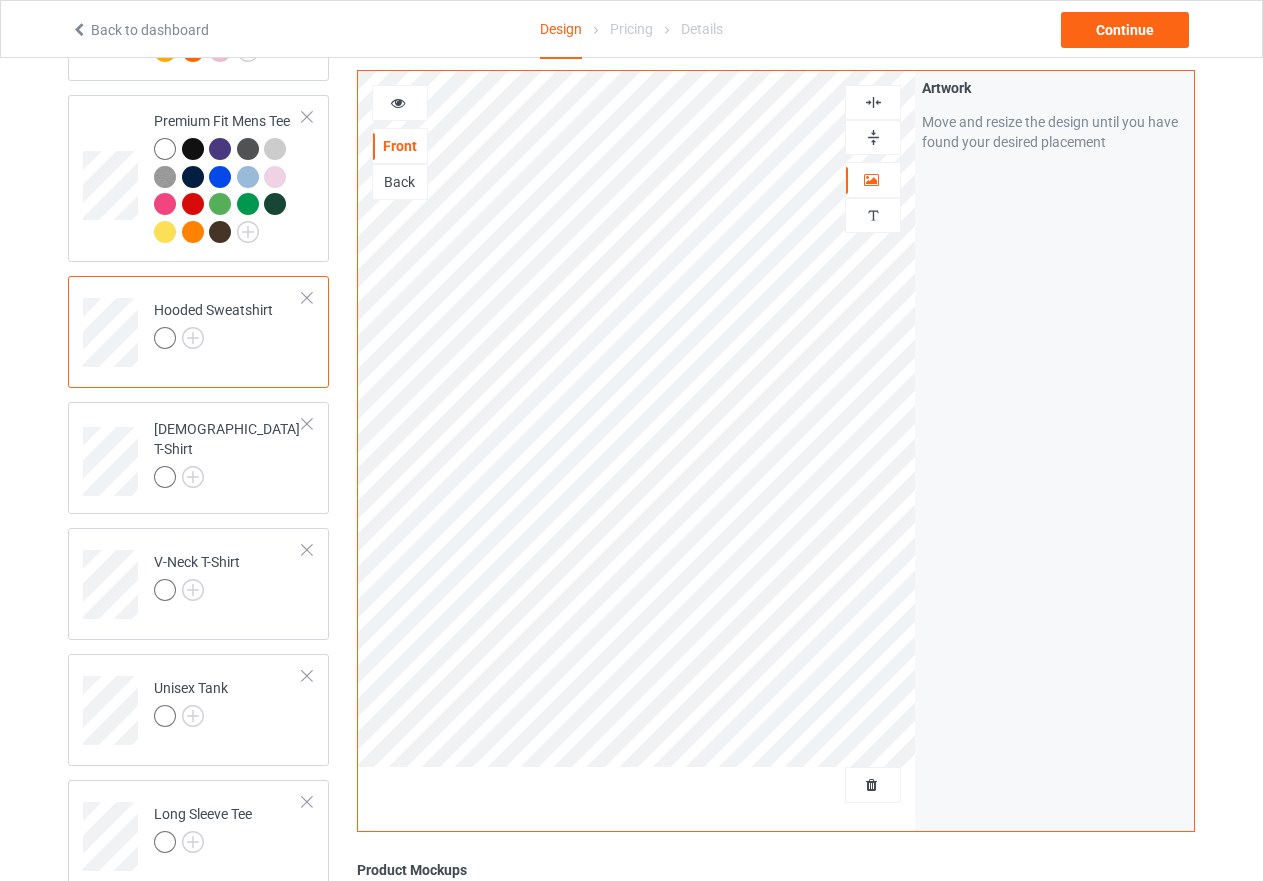 click at bounding box center [873, 137] 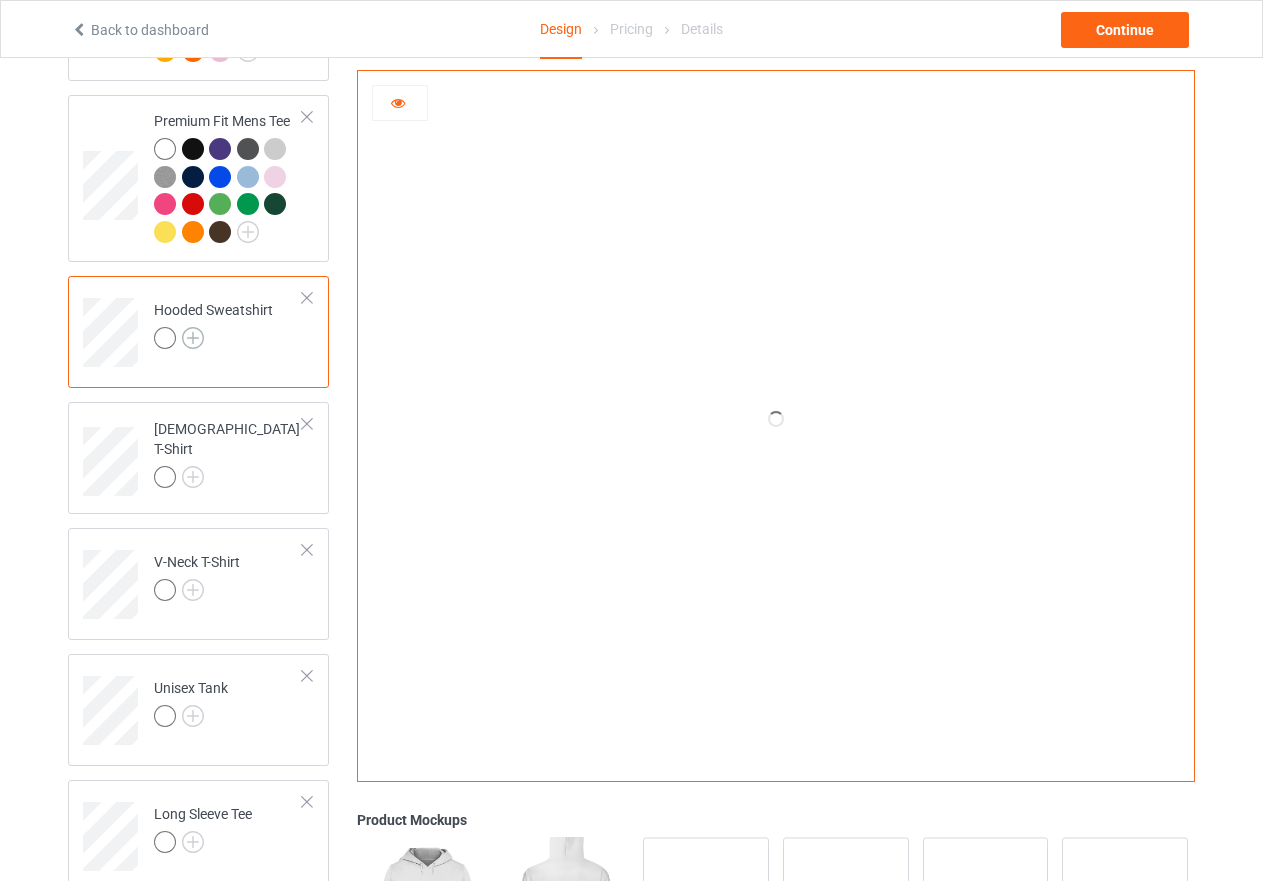 click at bounding box center [193, 338] 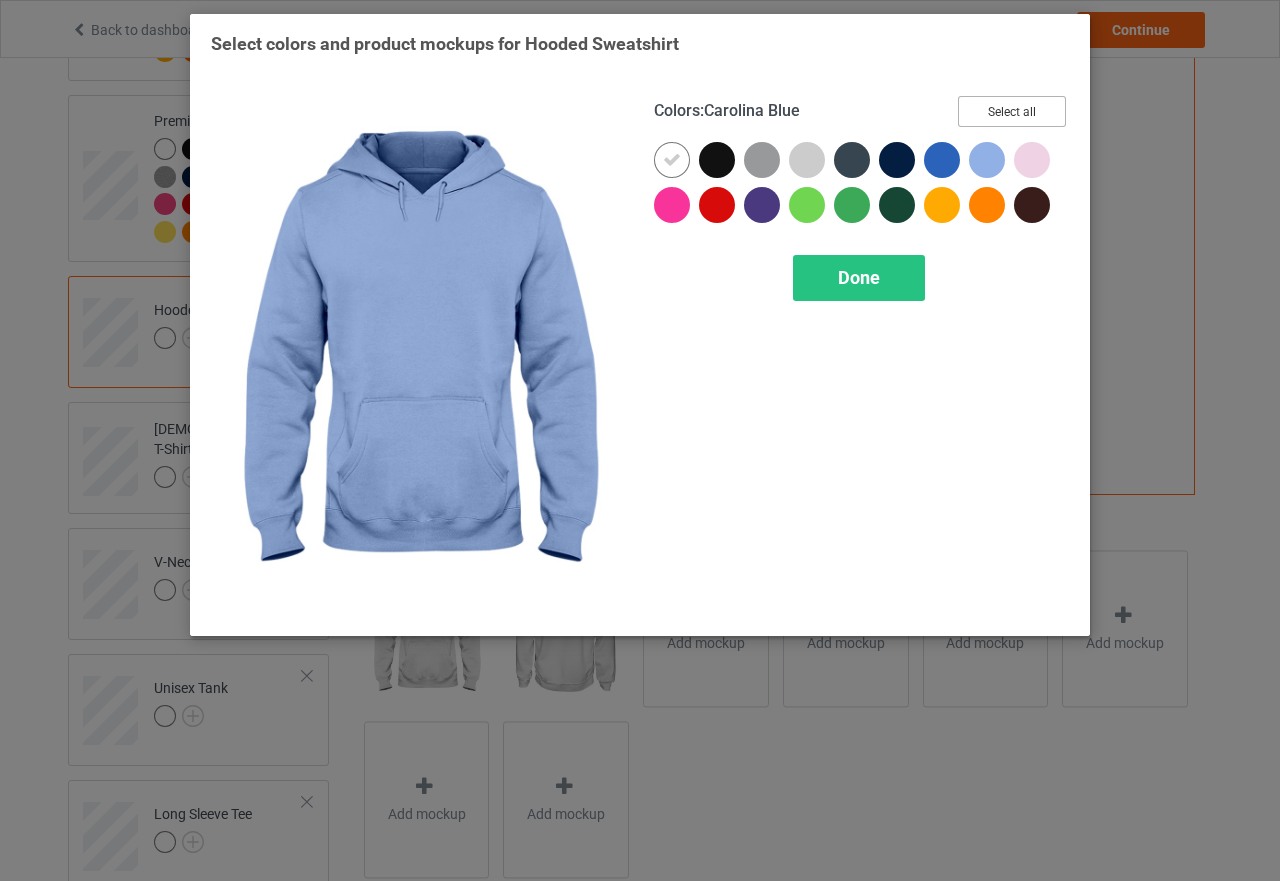 click on "Select all" at bounding box center (1012, 111) 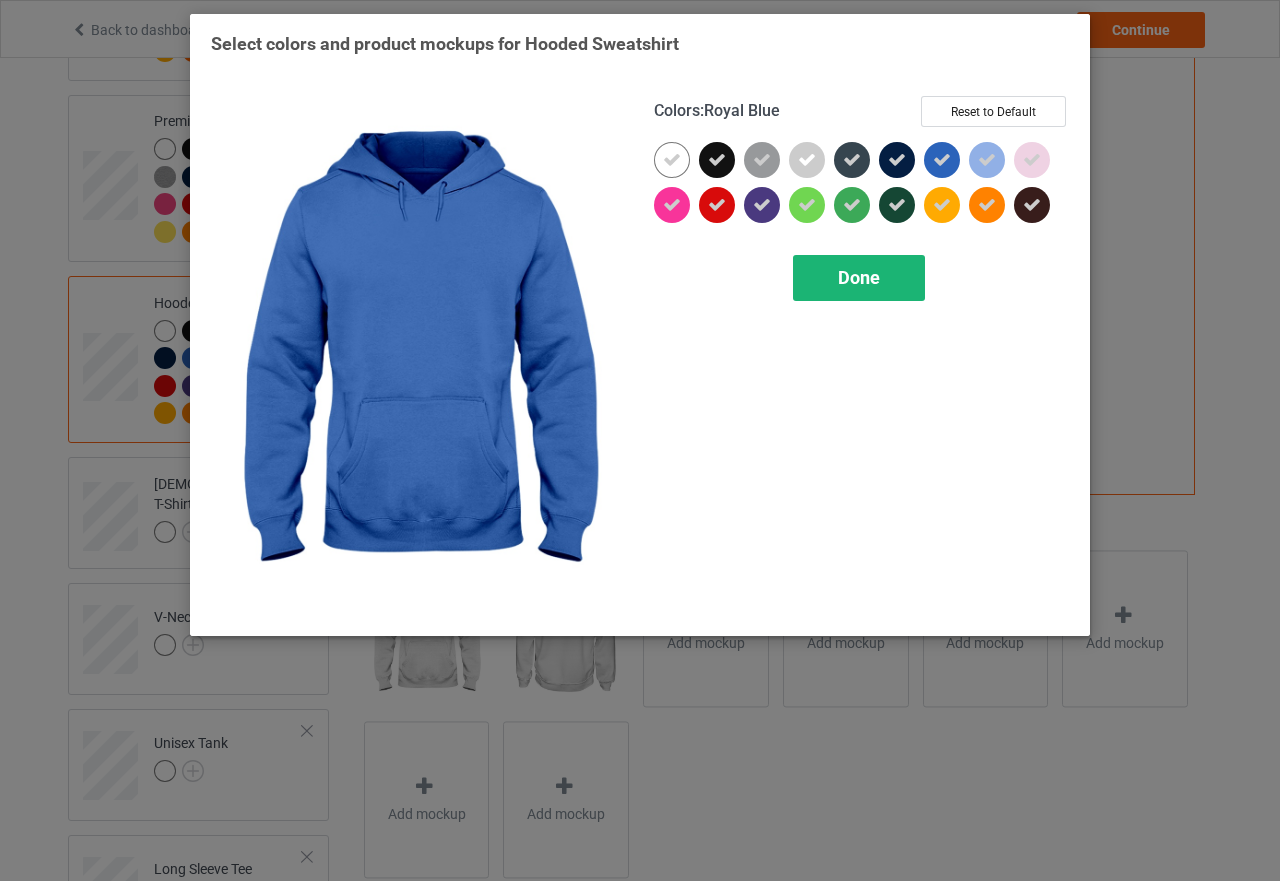 click on "Done" at bounding box center (859, 278) 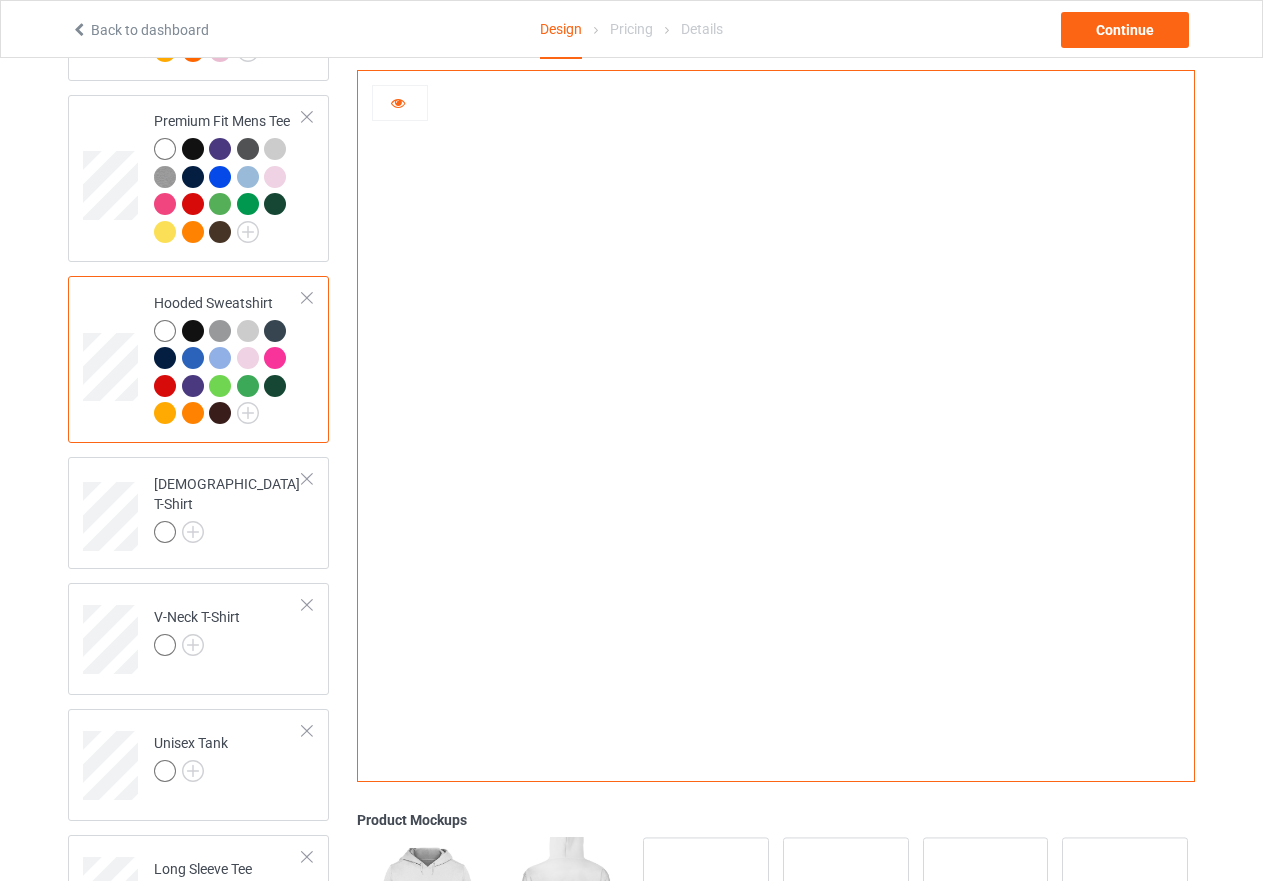 click at bounding box center [165, 386] 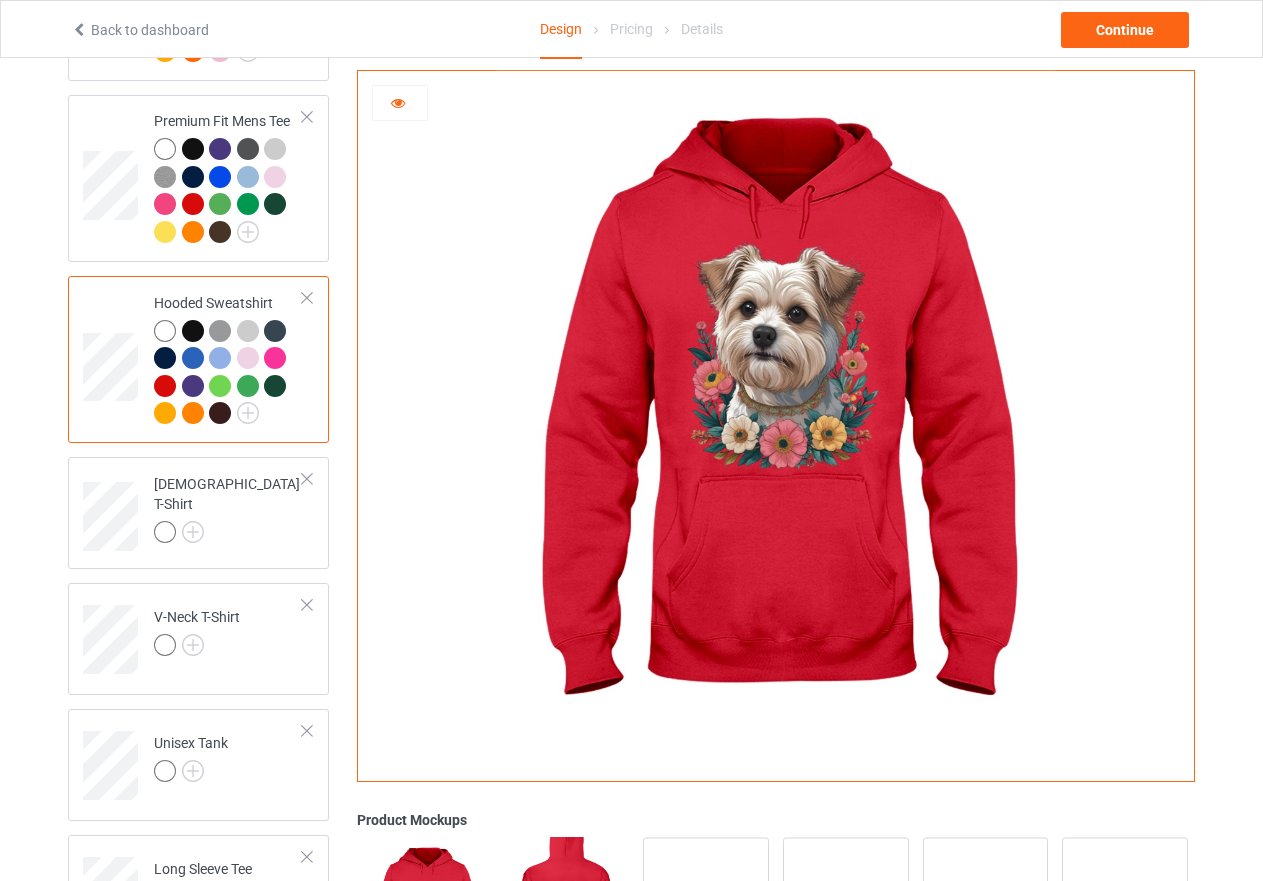 click at bounding box center (275, 331) 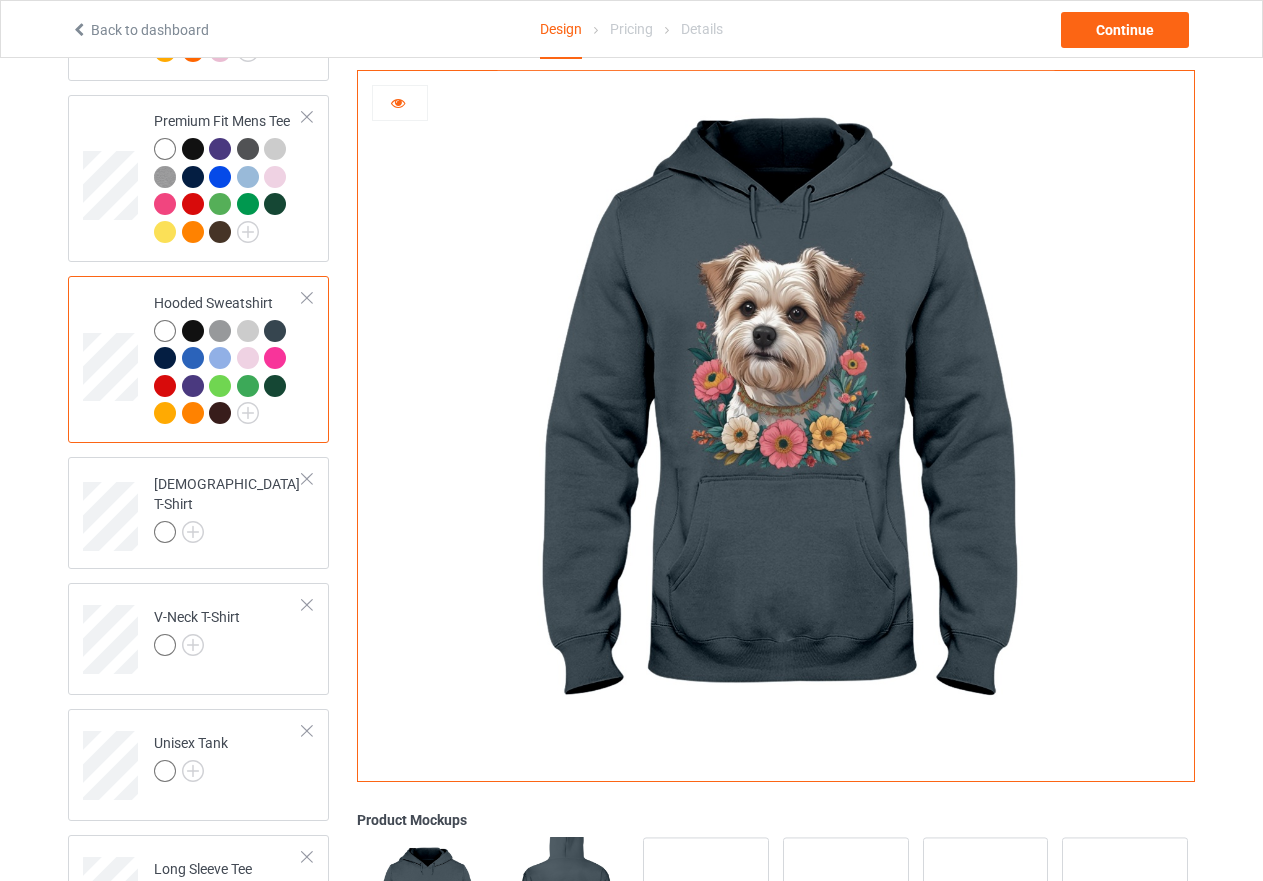 click at bounding box center [248, 331] 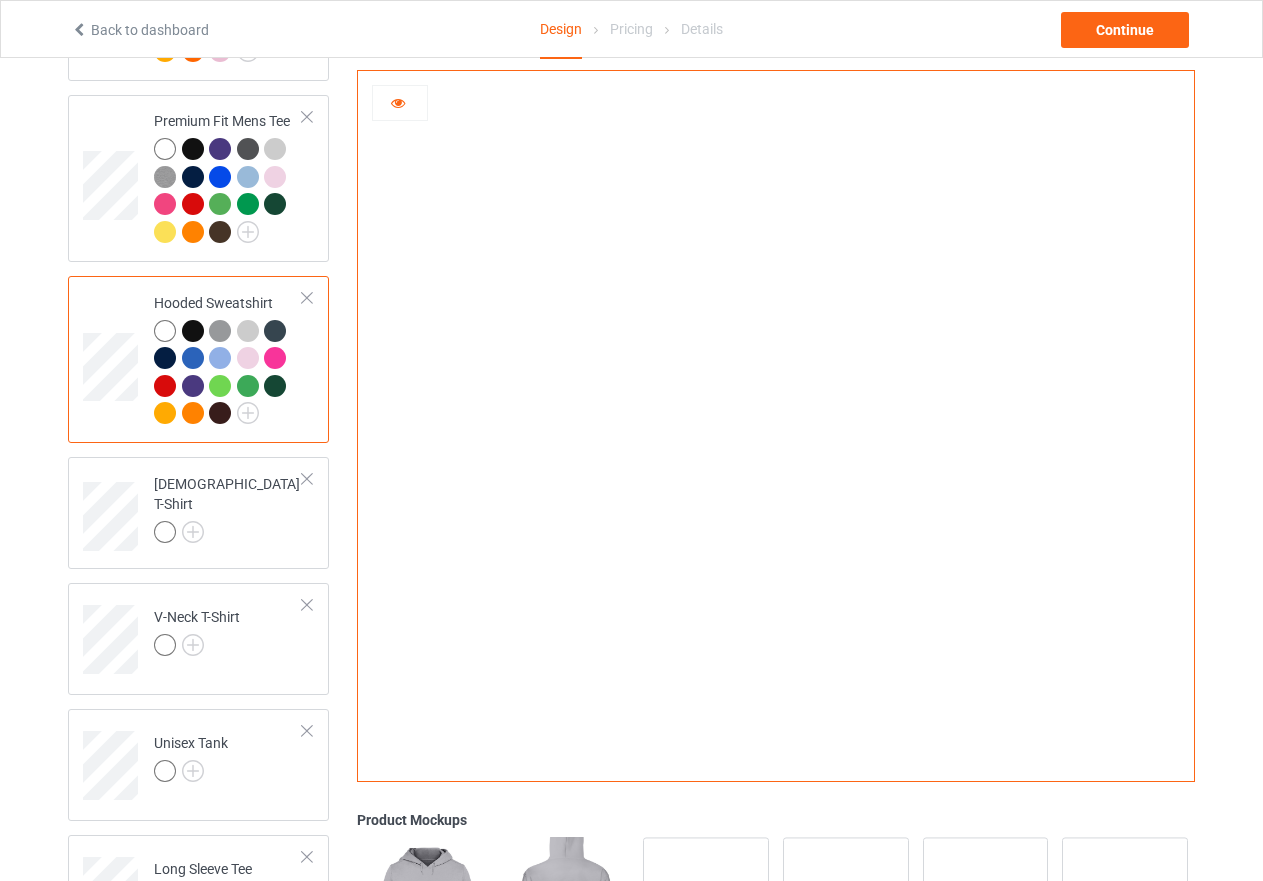 click at bounding box center [193, 331] 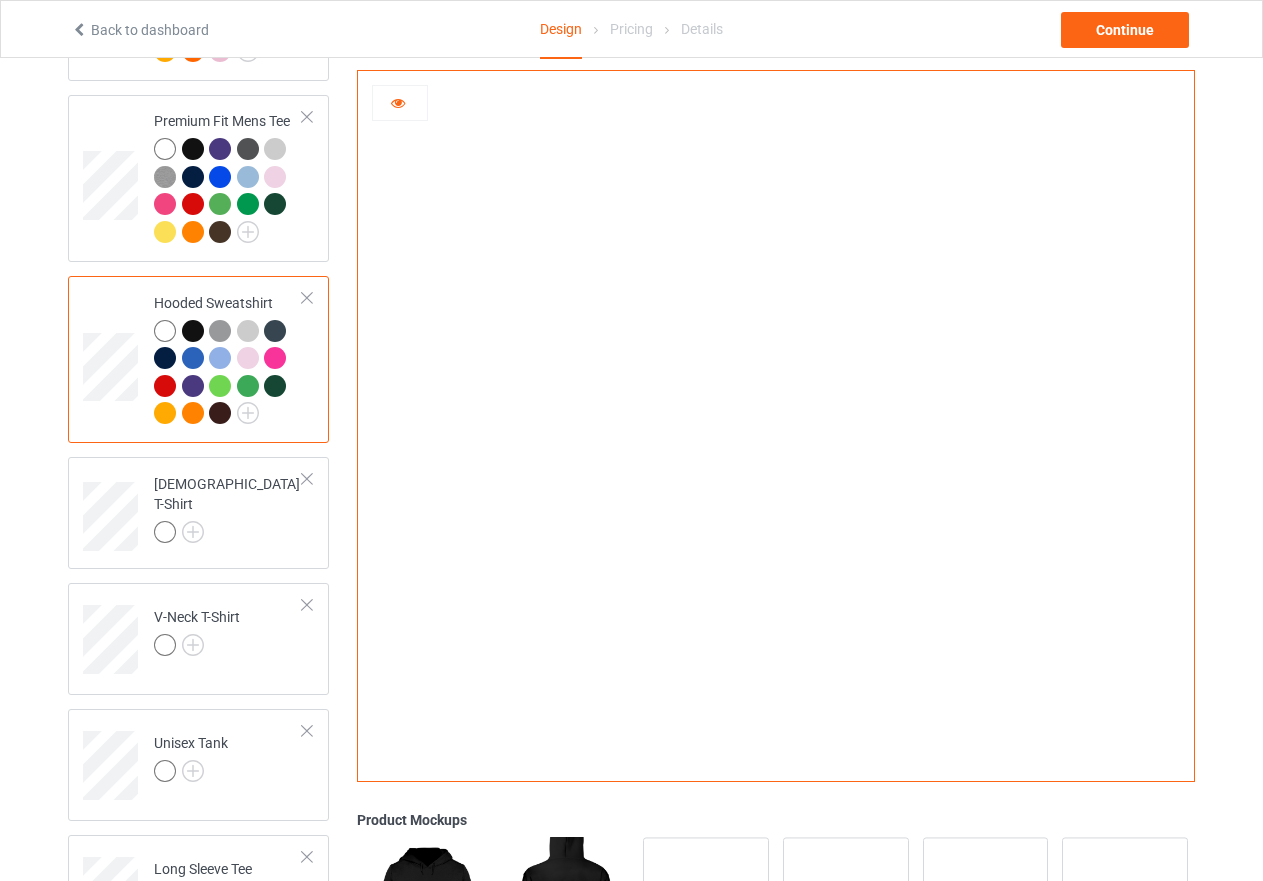click at bounding box center [165, 331] 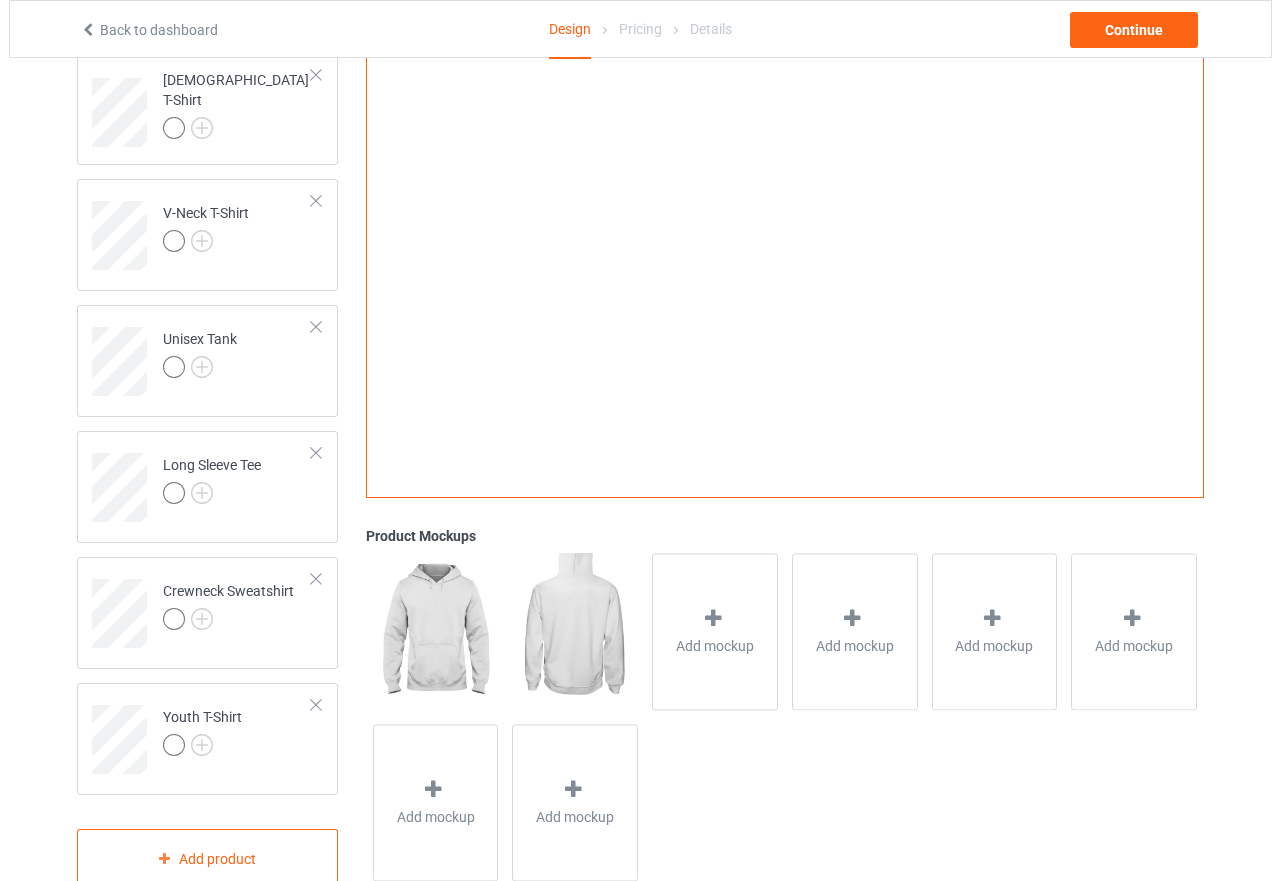 scroll, scrollTop: 773, scrollLeft: 0, axis: vertical 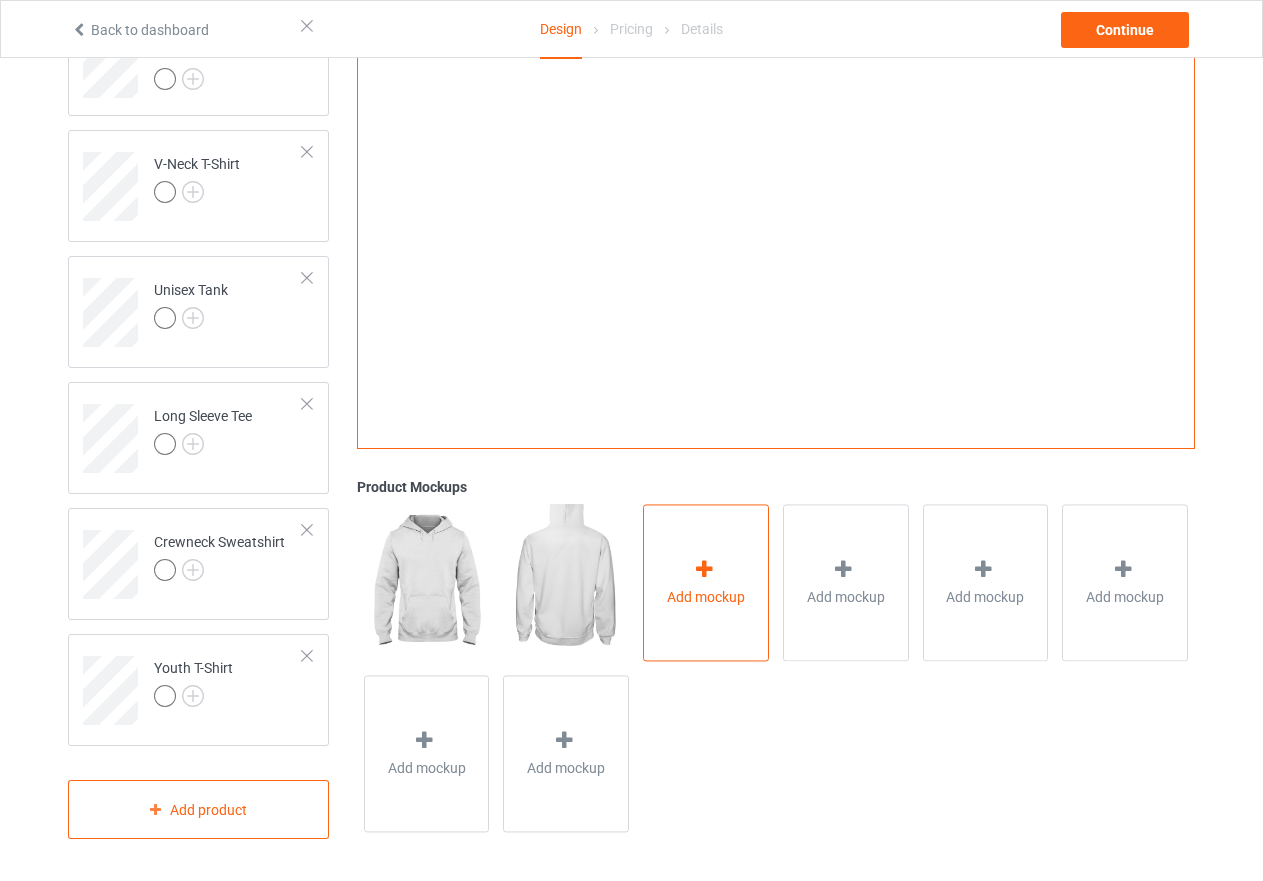 click at bounding box center [704, 569] 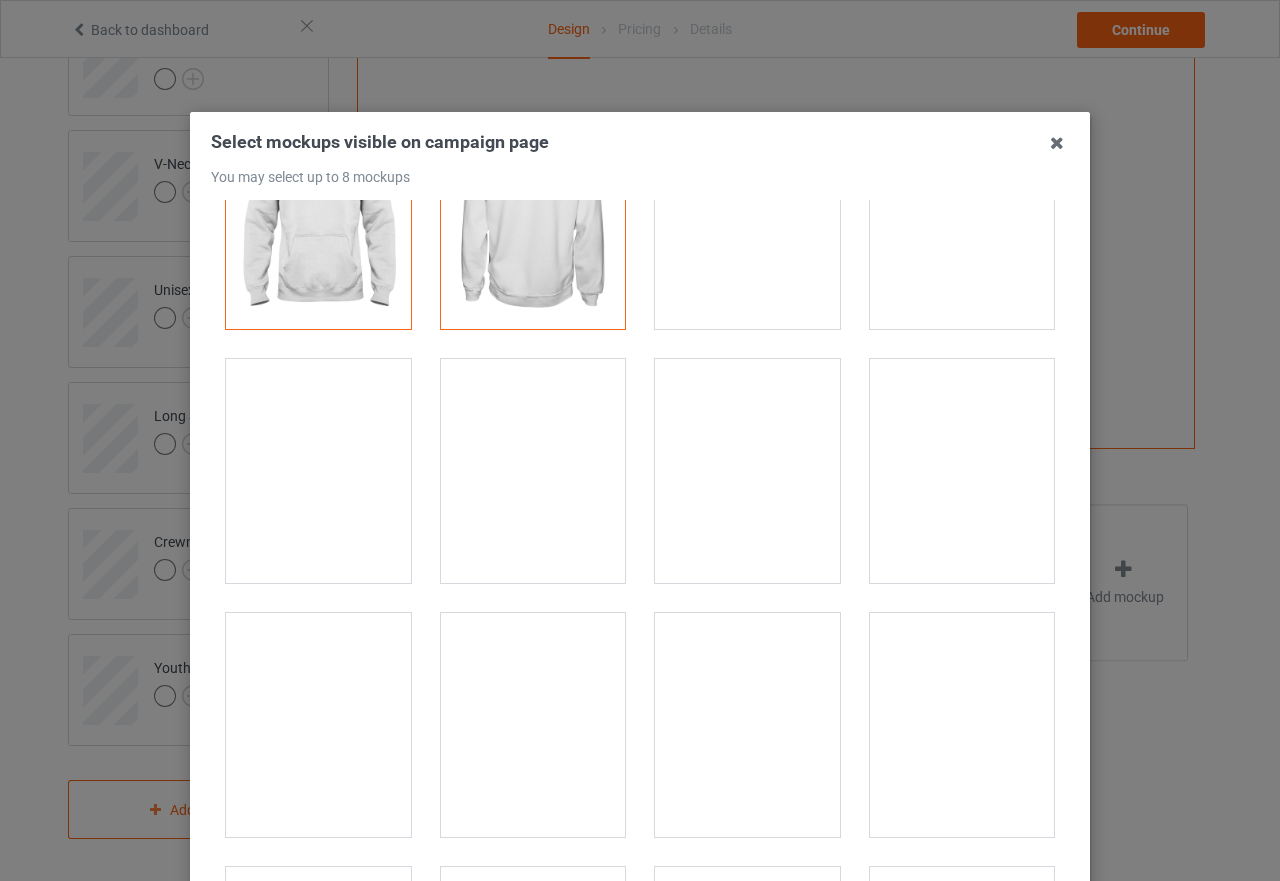 scroll, scrollTop: 200, scrollLeft: 0, axis: vertical 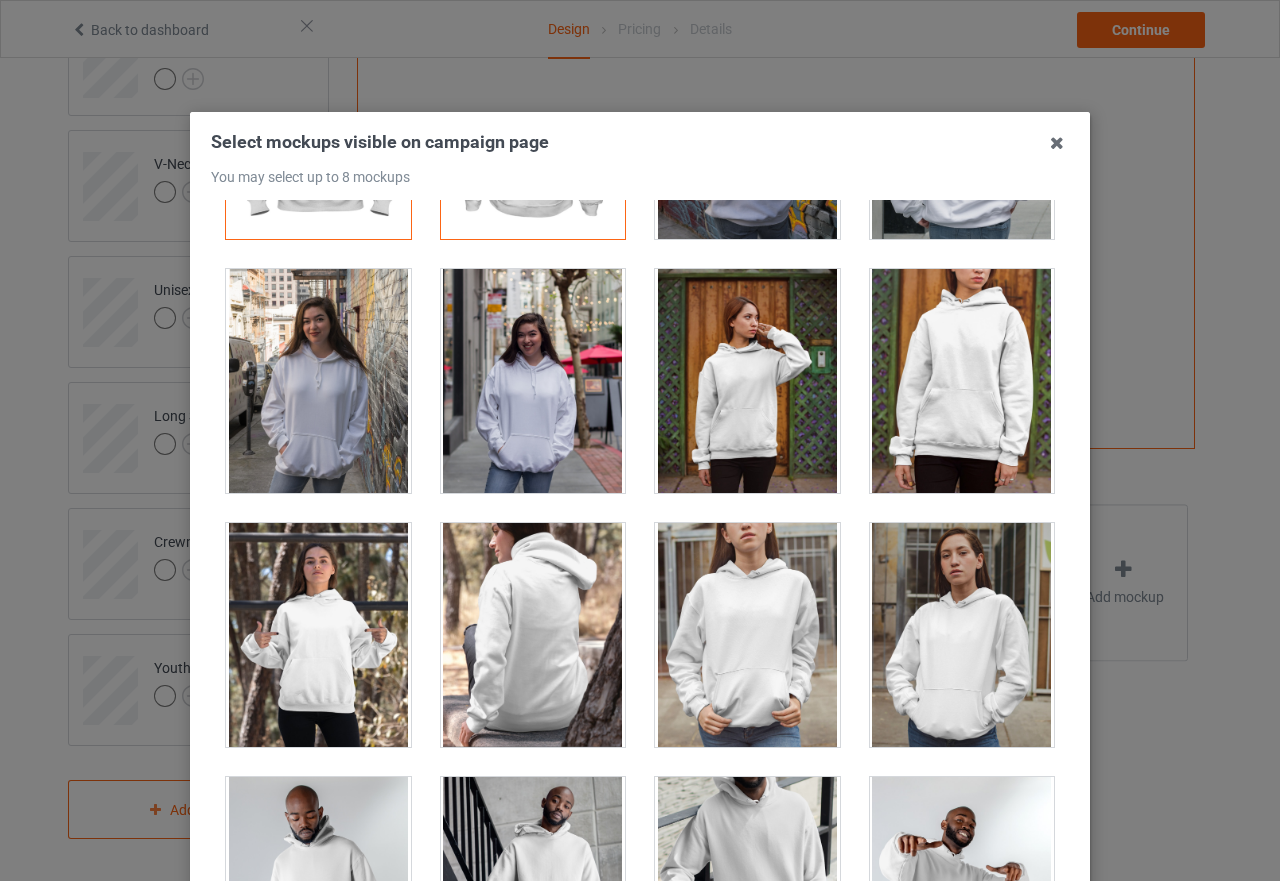 click at bounding box center (747, 381) 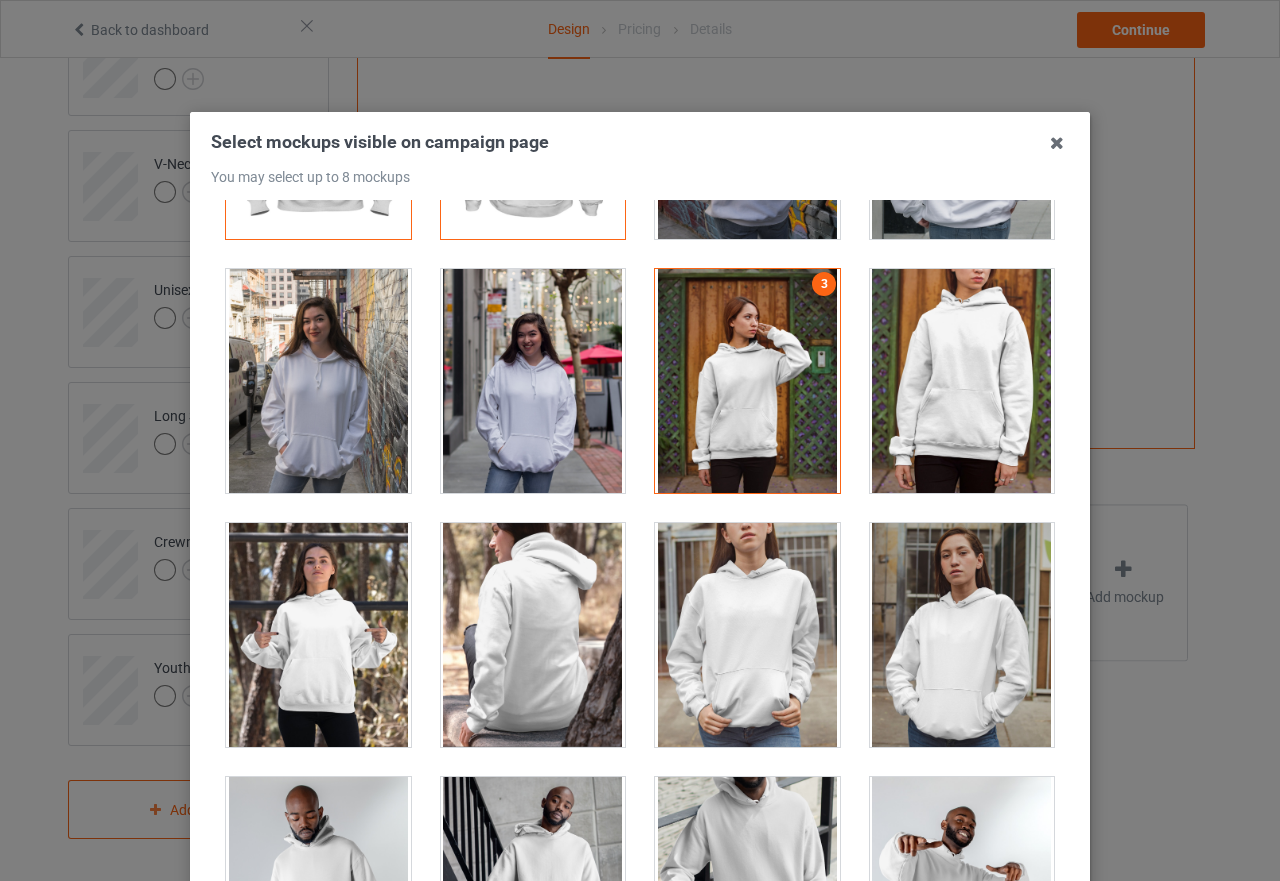click at bounding box center (318, 635) 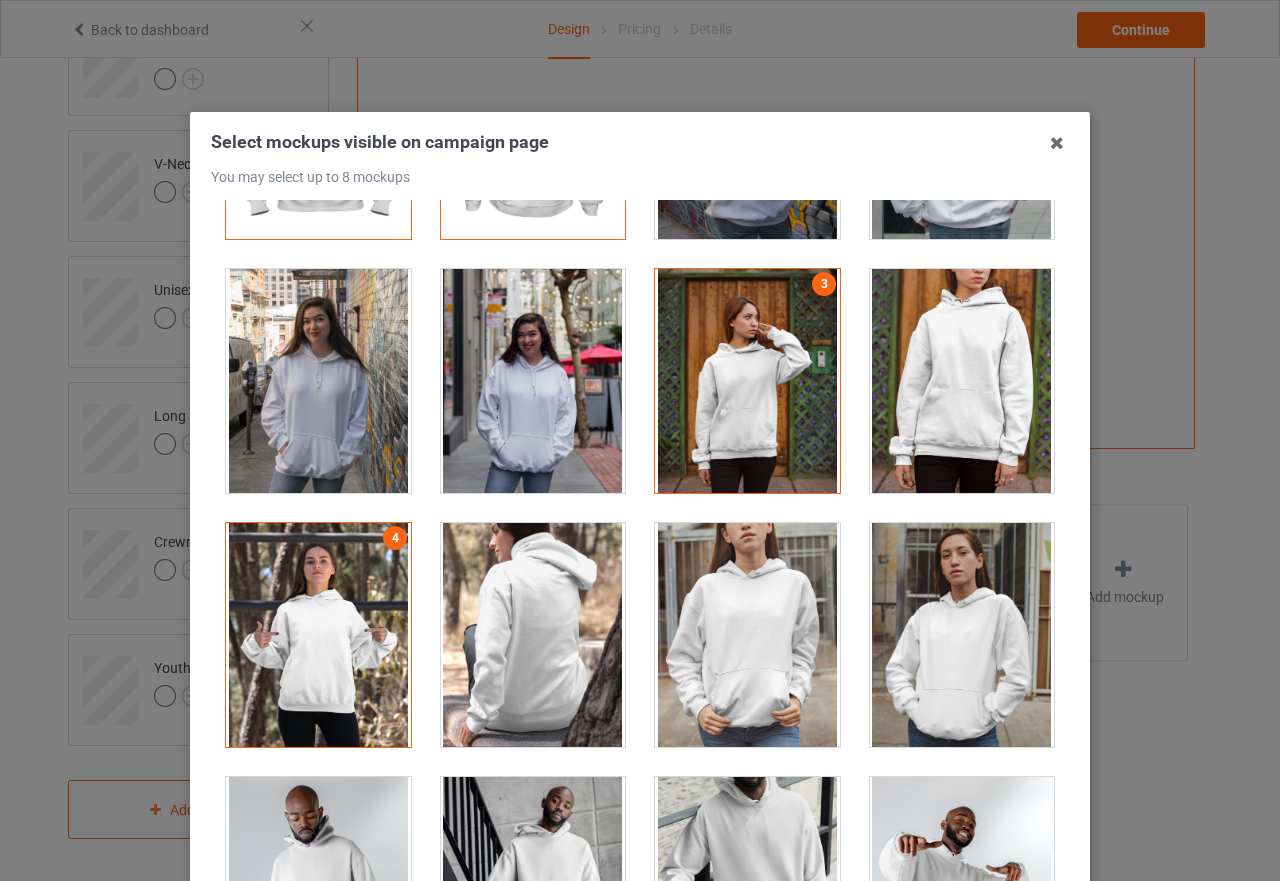 click at bounding box center [747, 635] 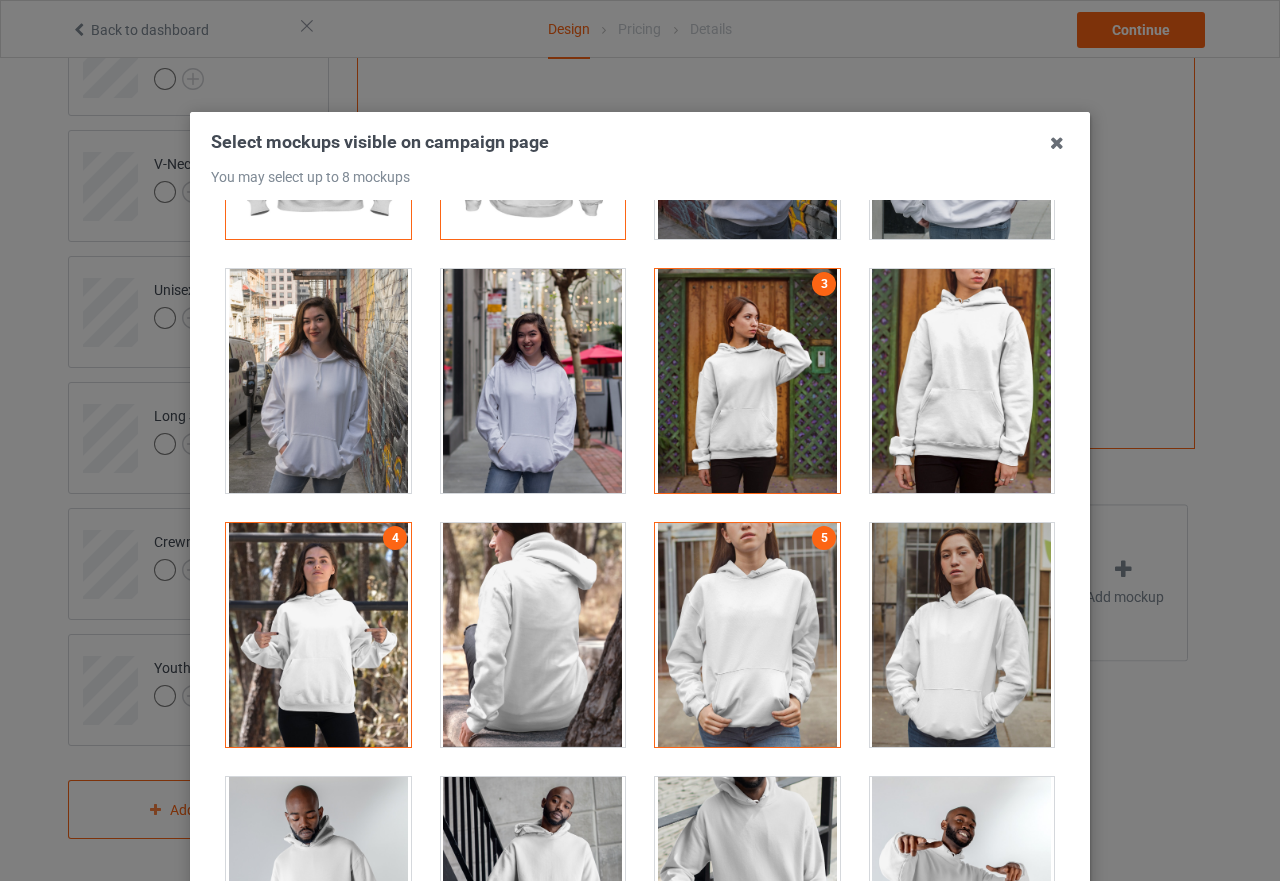 click at bounding box center [962, 635] 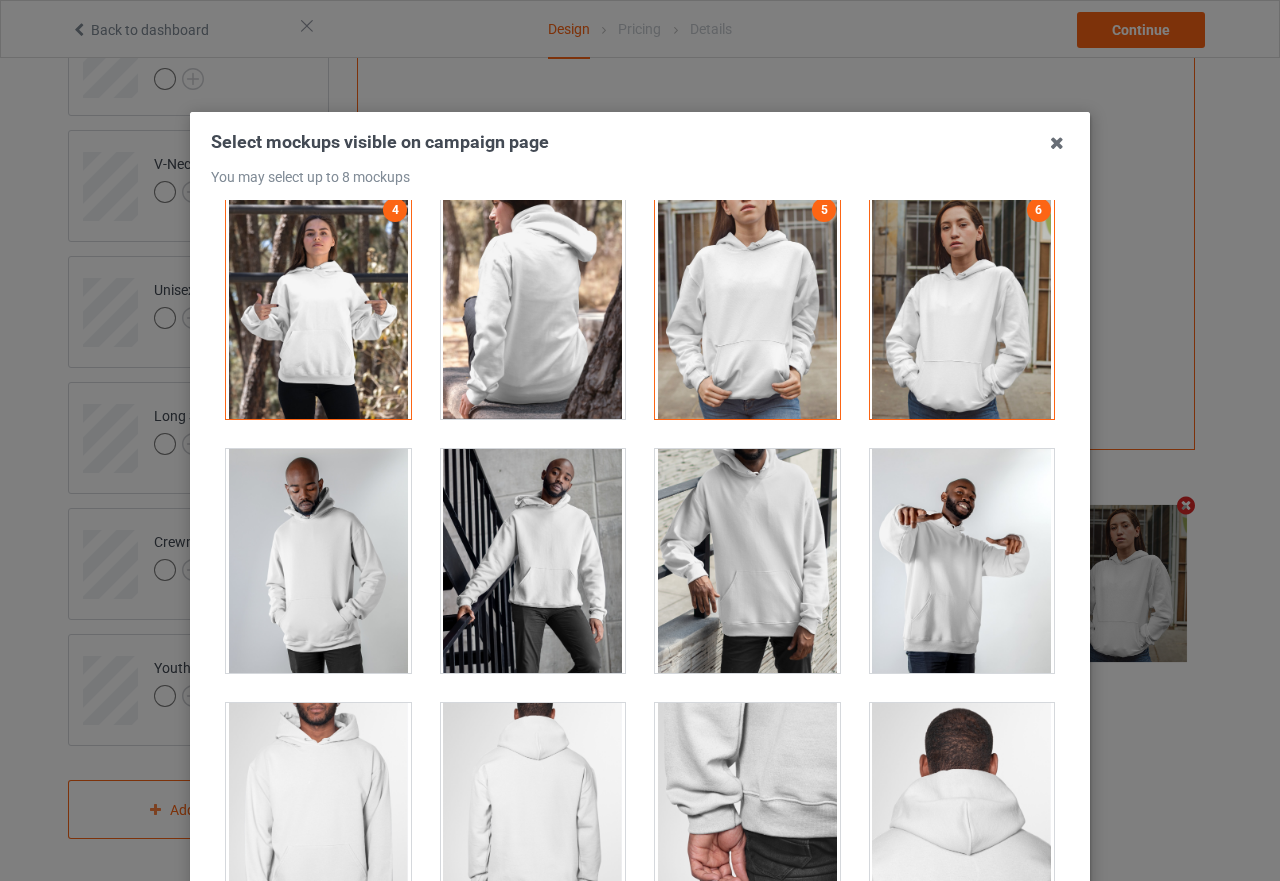 scroll, scrollTop: 600, scrollLeft: 0, axis: vertical 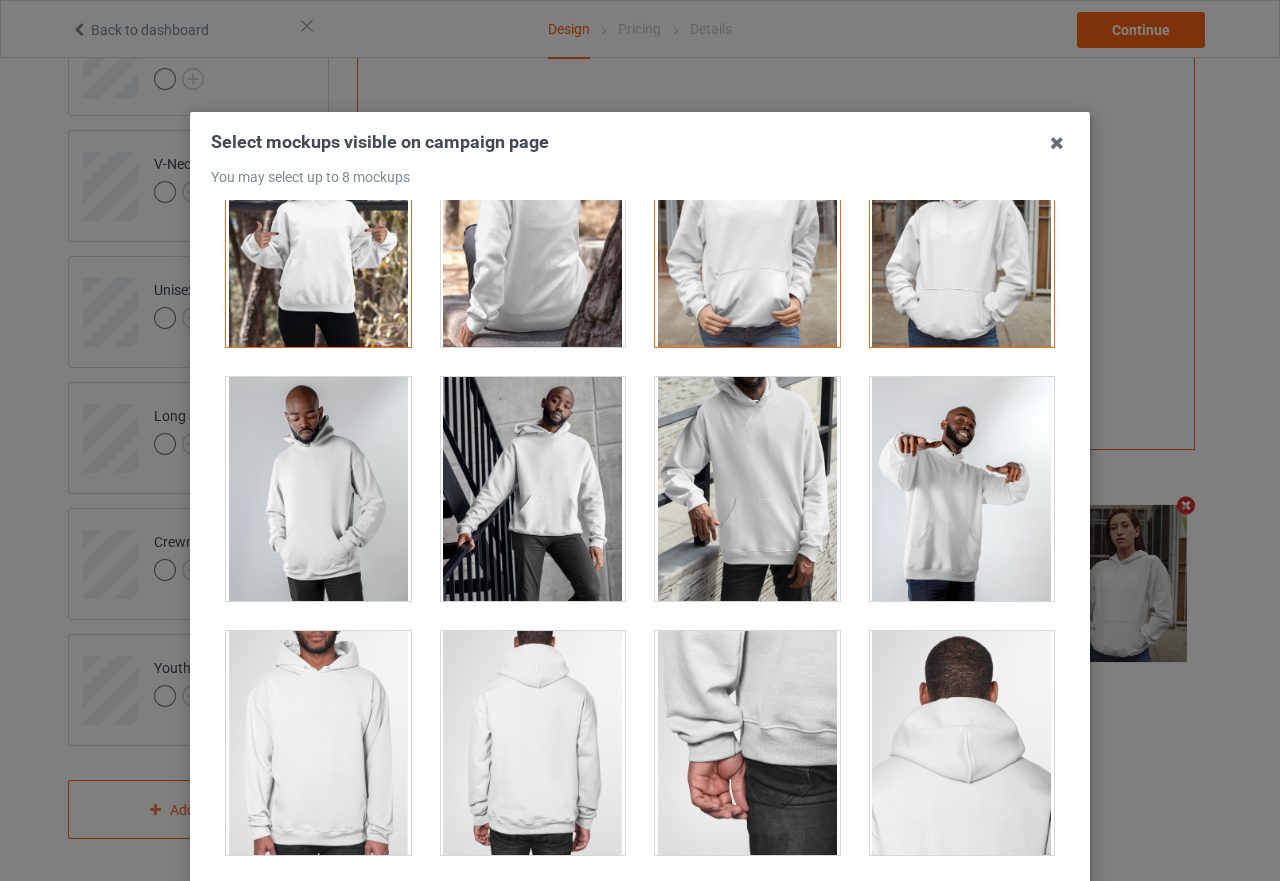 click at bounding box center (318, 489) 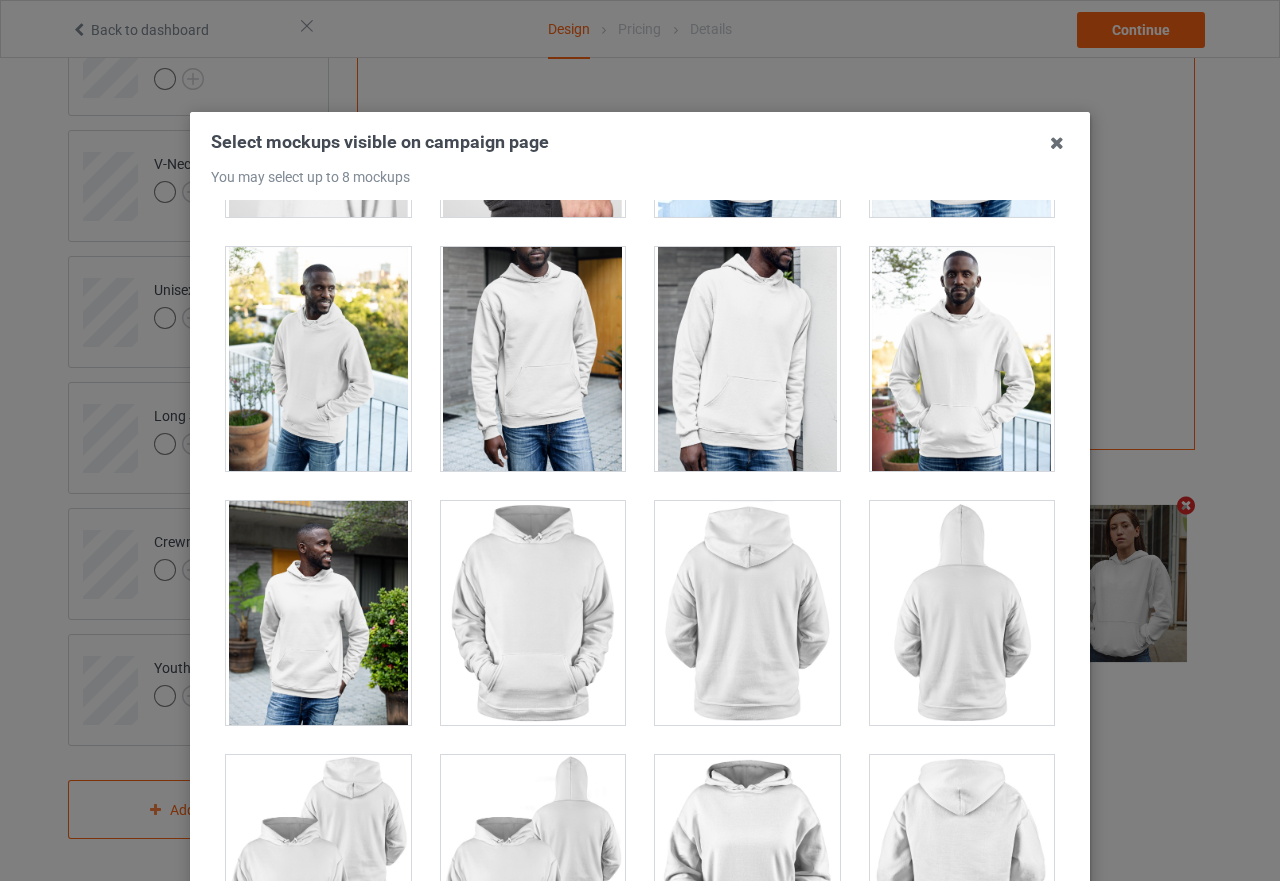 scroll, scrollTop: 2100, scrollLeft: 0, axis: vertical 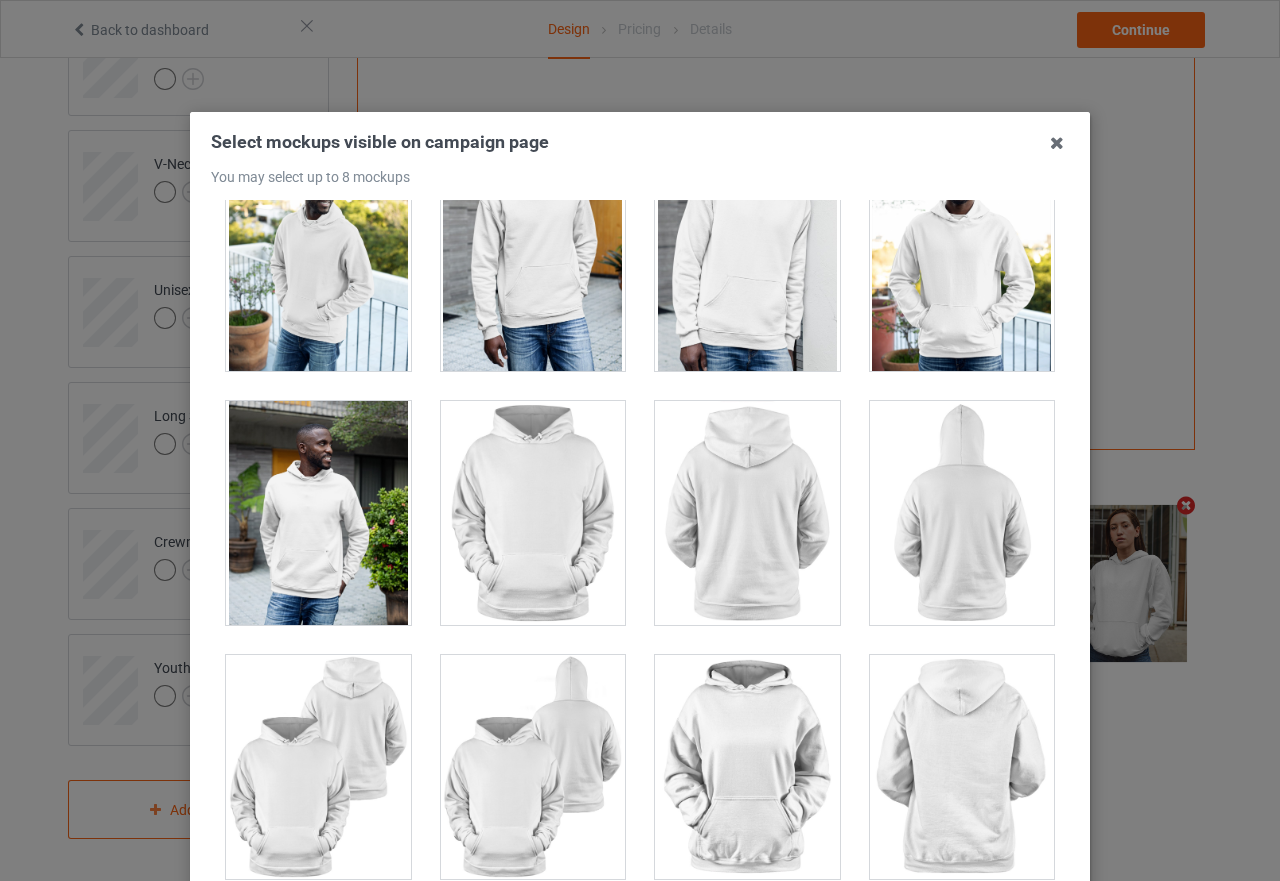 click at bounding box center [318, 513] 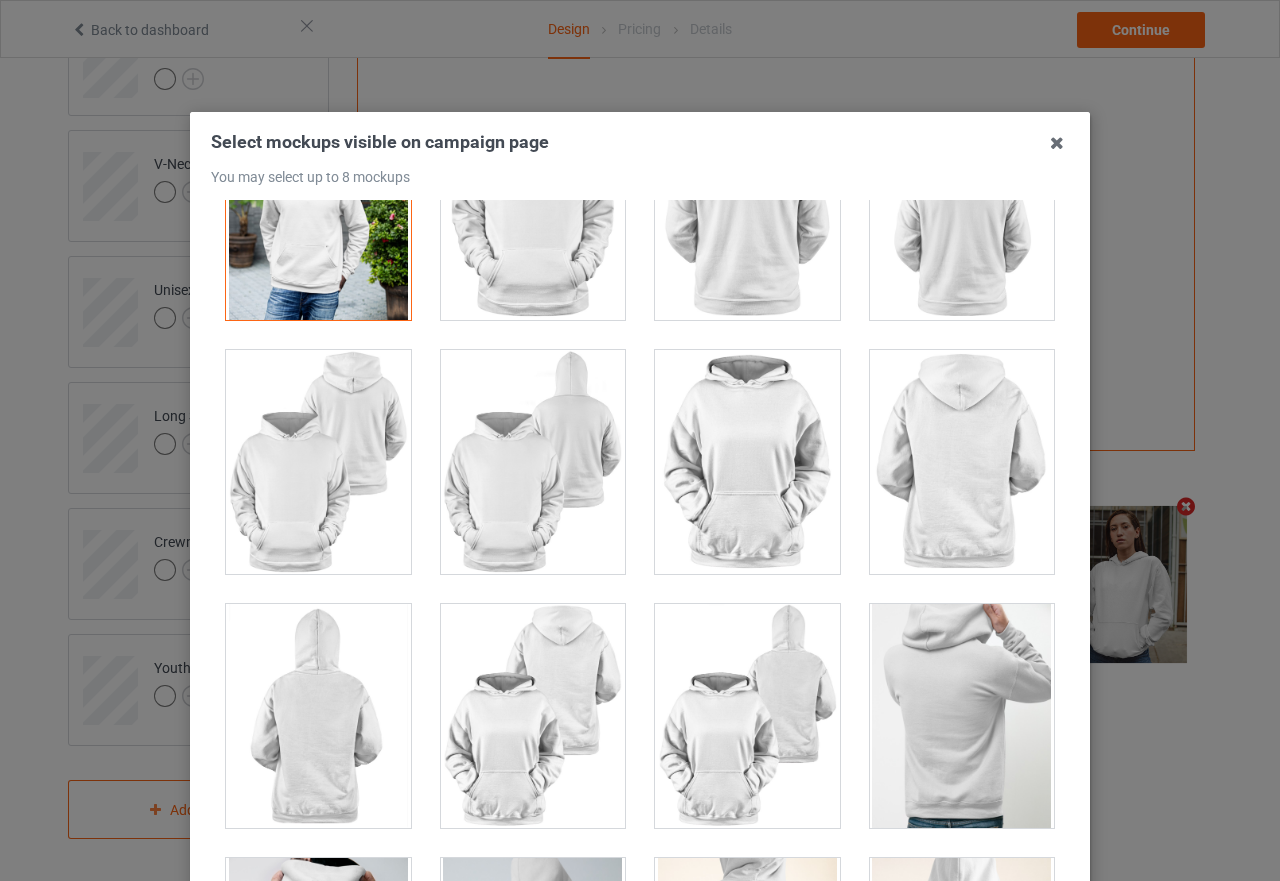 scroll, scrollTop: 2600, scrollLeft: 0, axis: vertical 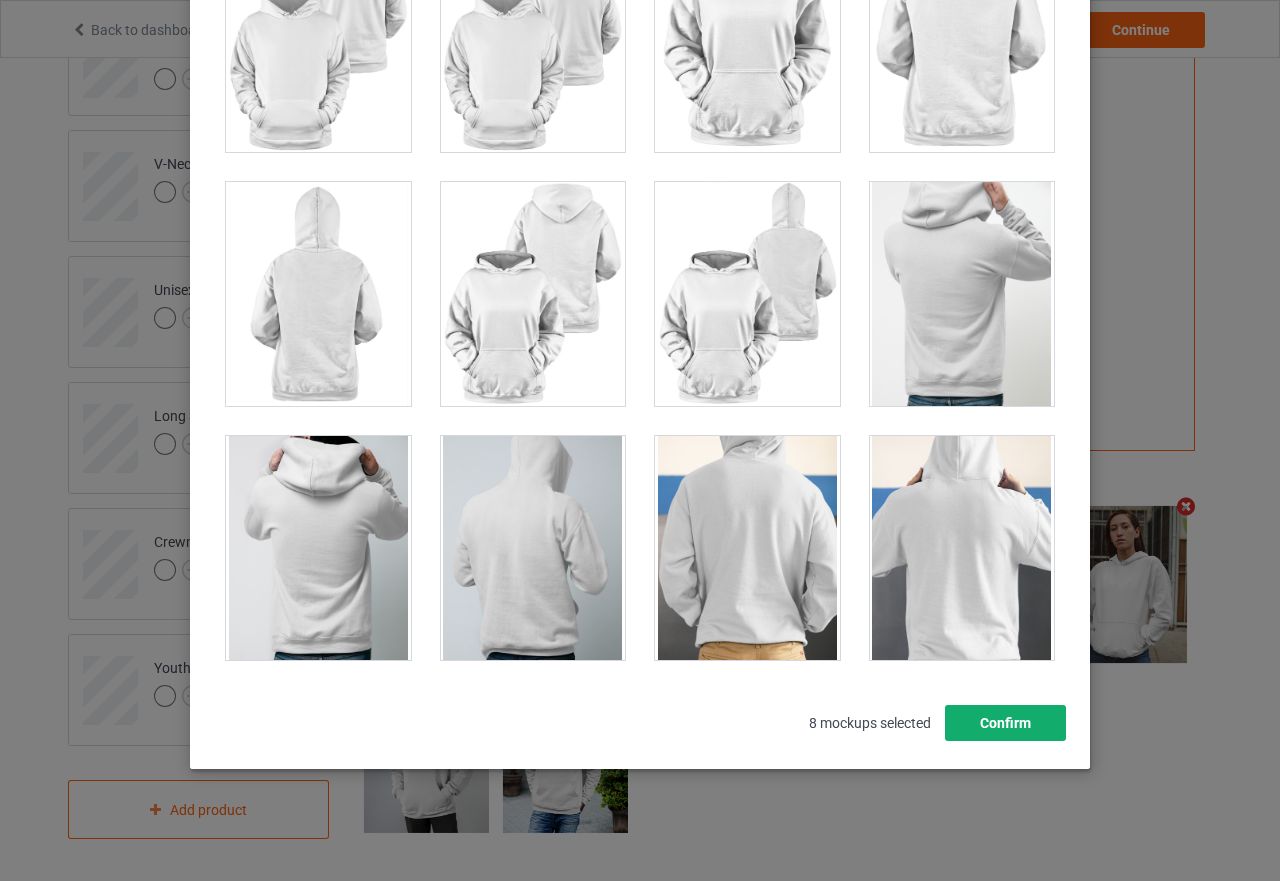 click on "Confirm" at bounding box center [1005, 723] 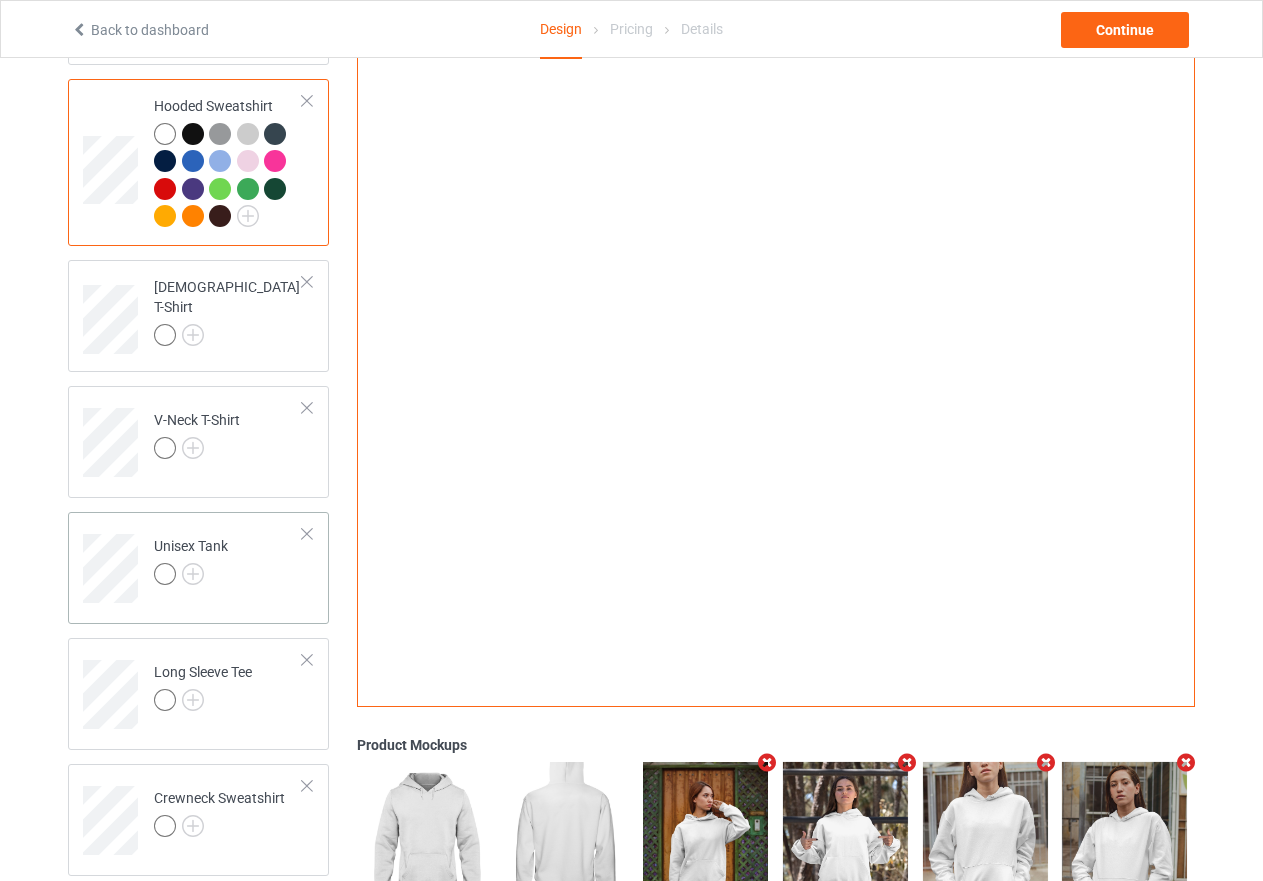 scroll, scrollTop: 473, scrollLeft: 0, axis: vertical 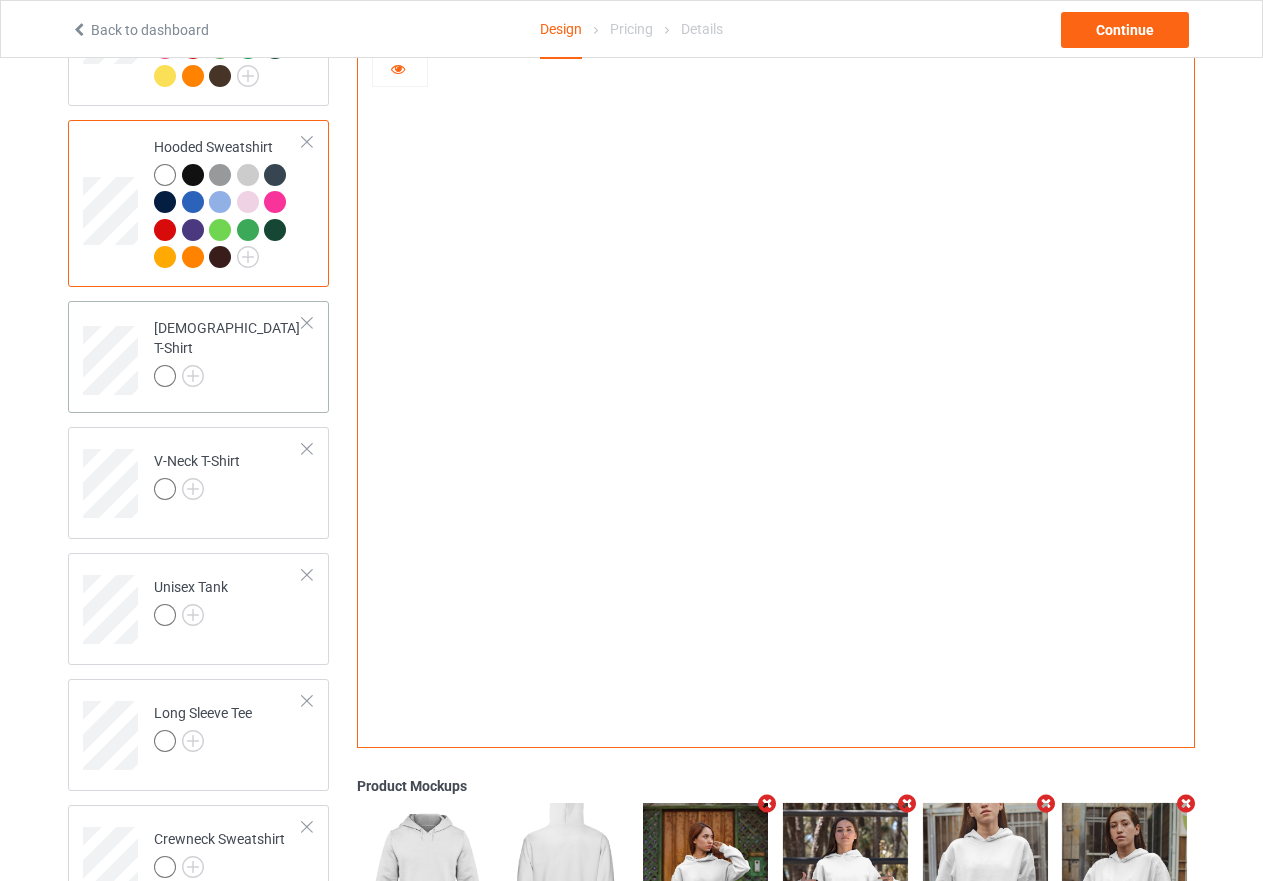 click on "[DEMOGRAPHIC_DATA] T-Shirt" at bounding box center [228, 353] 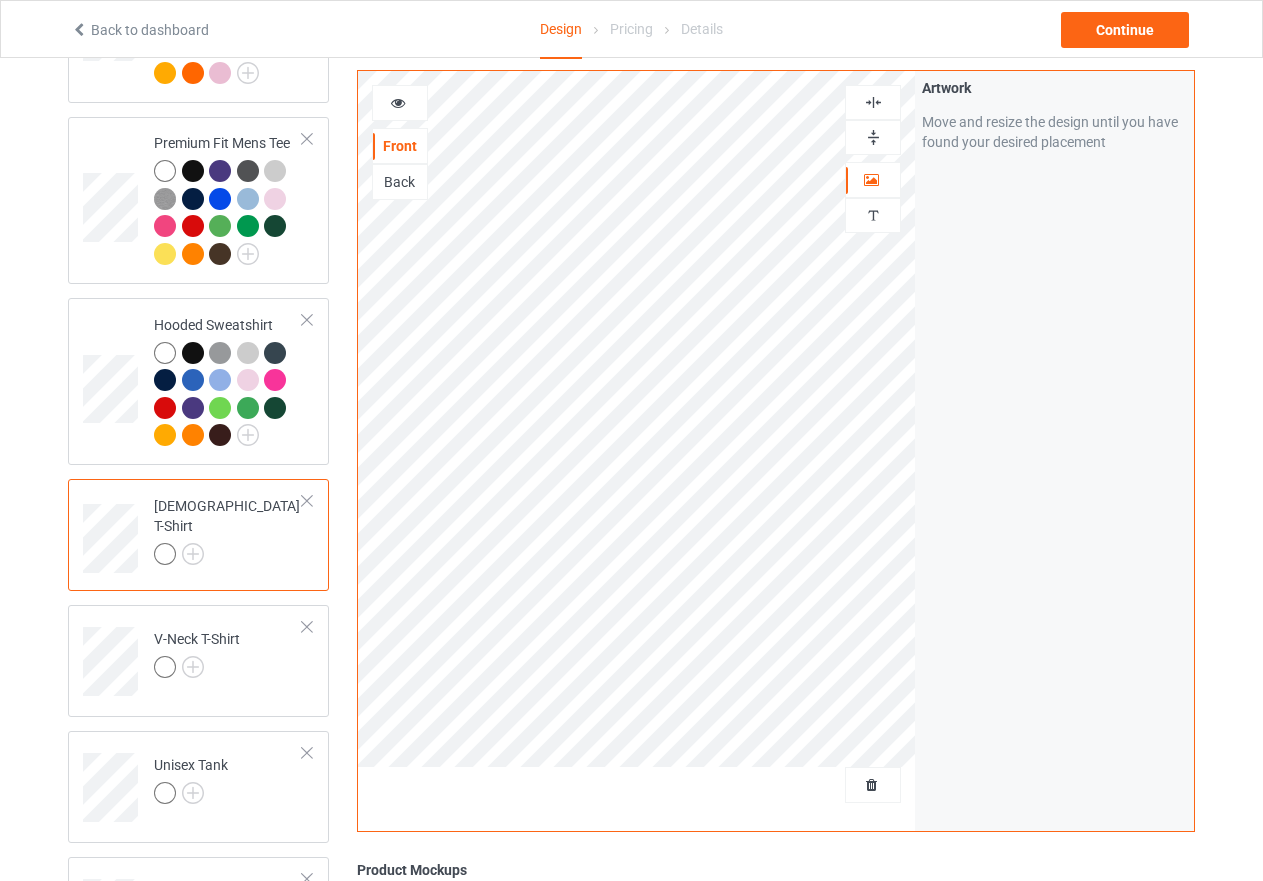 scroll, scrollTop: 173, scrollLeft: 0, axis: vertical 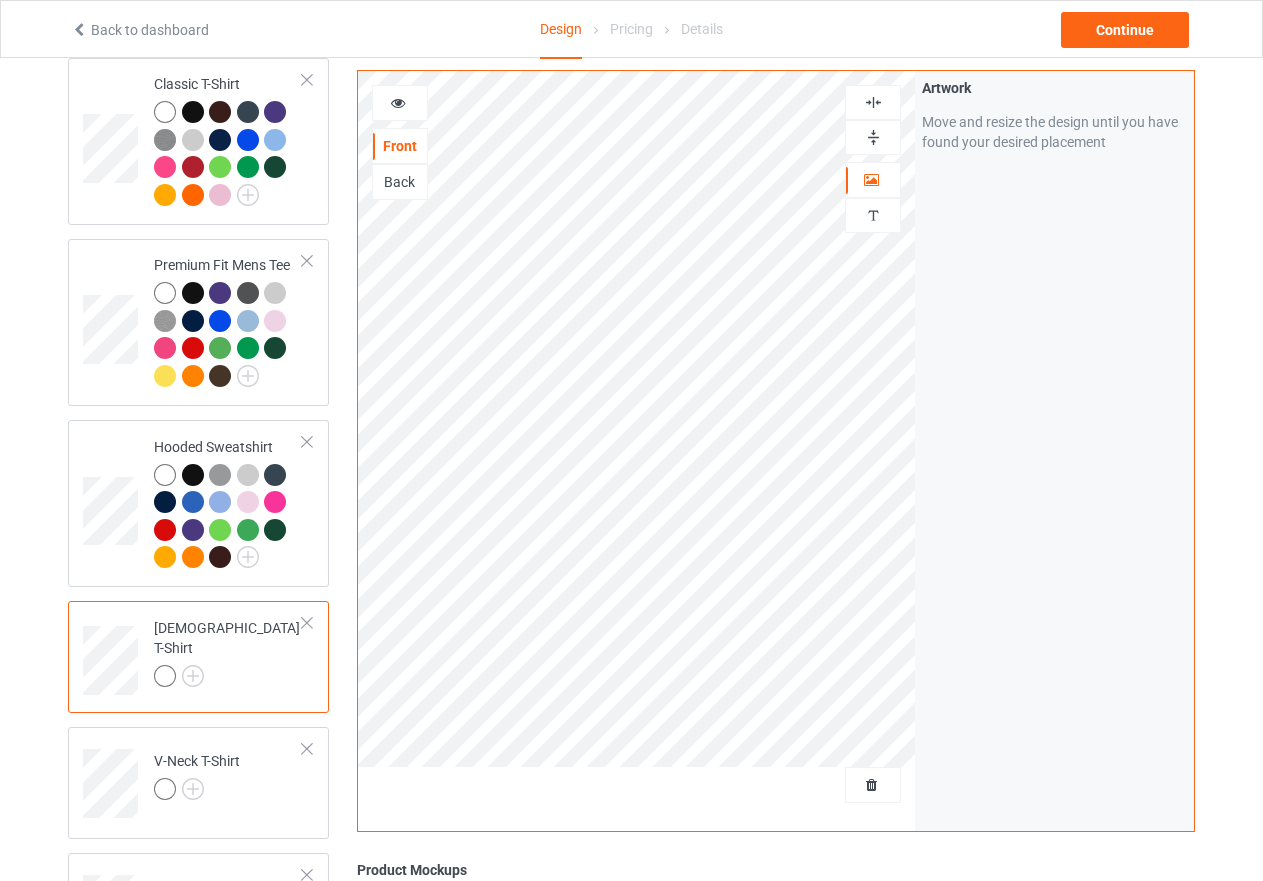 click at bounding box center (873, 137) 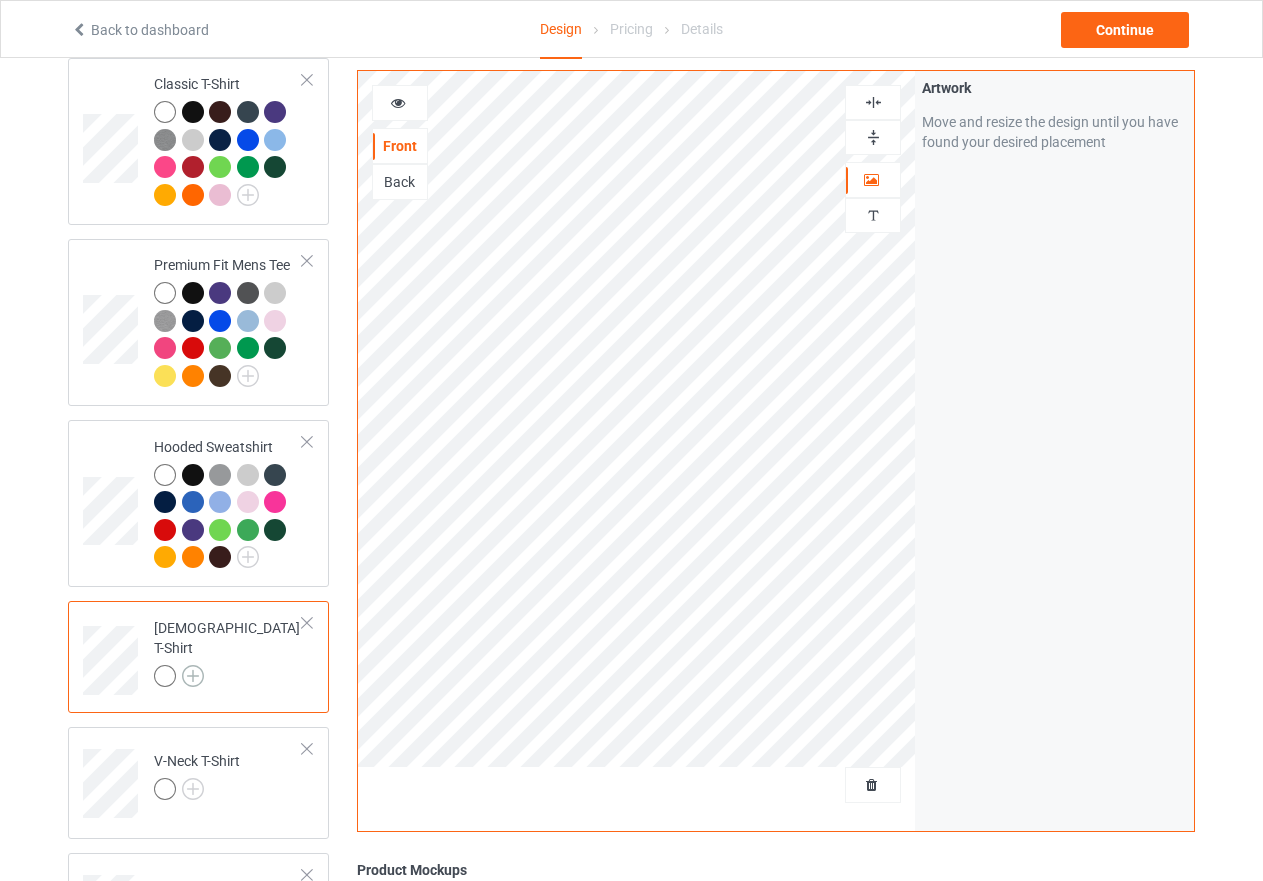 click at bounding box center [193, 676] 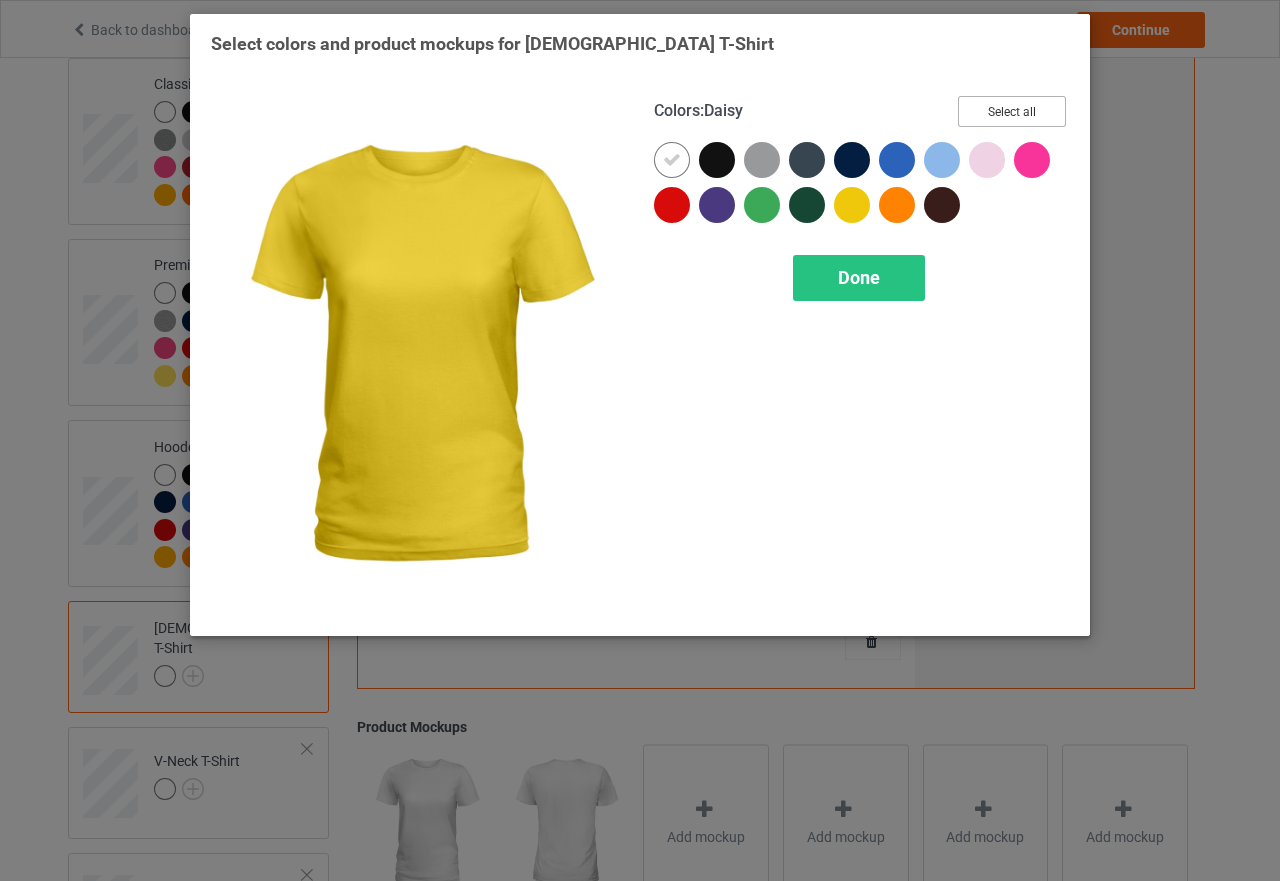click on "Select all" at bounding box center [1012, 111] 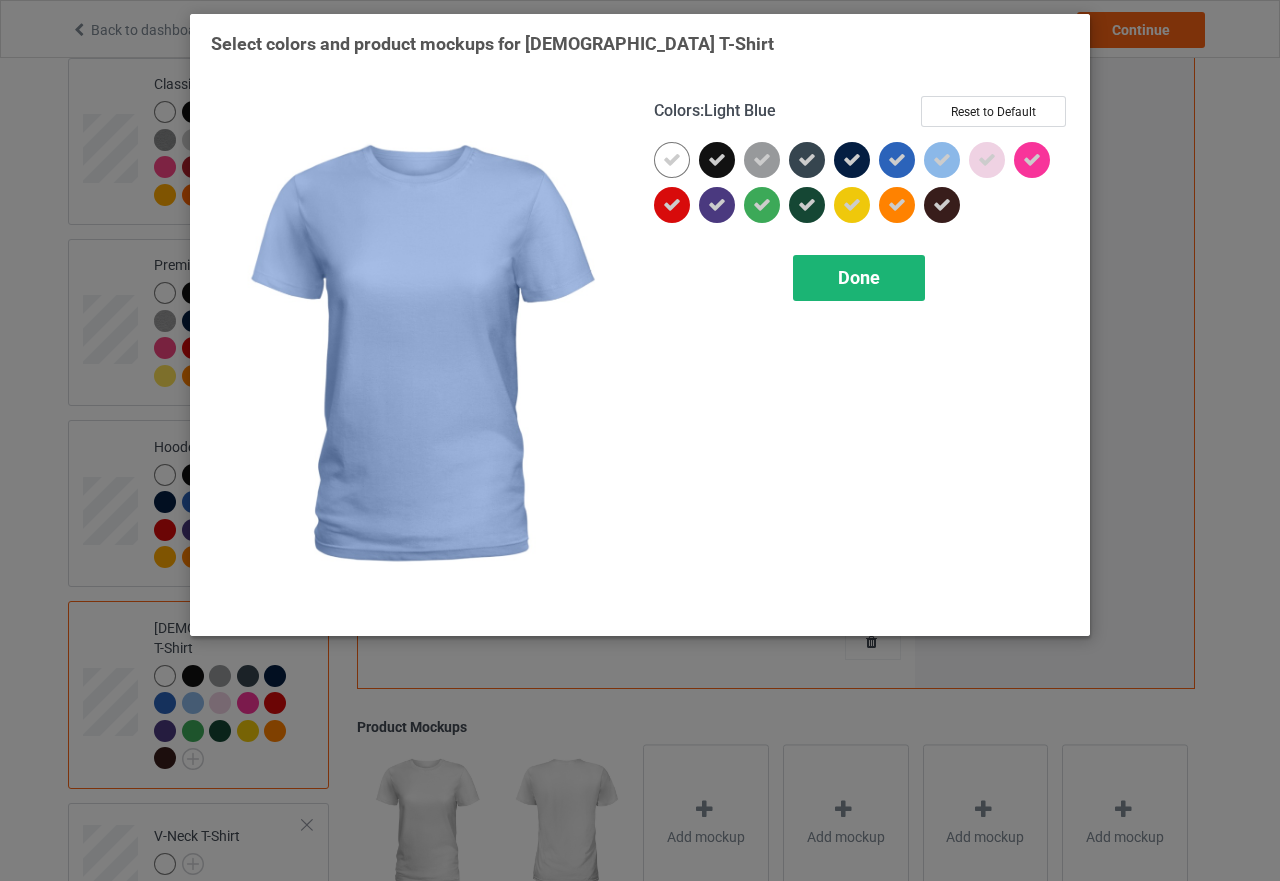 click on "Done" at bounding box center [859, 277] 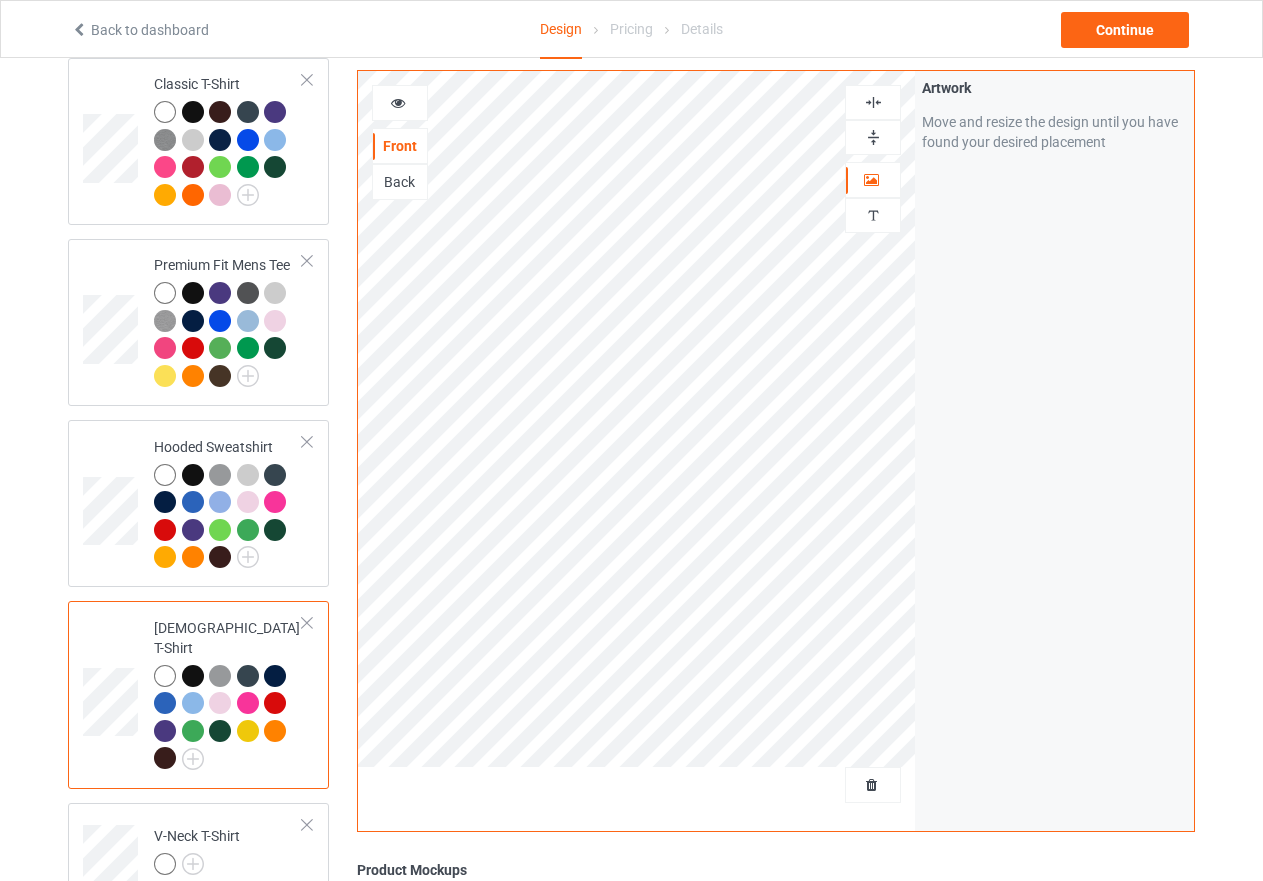 click at bounding box center [398, 100] 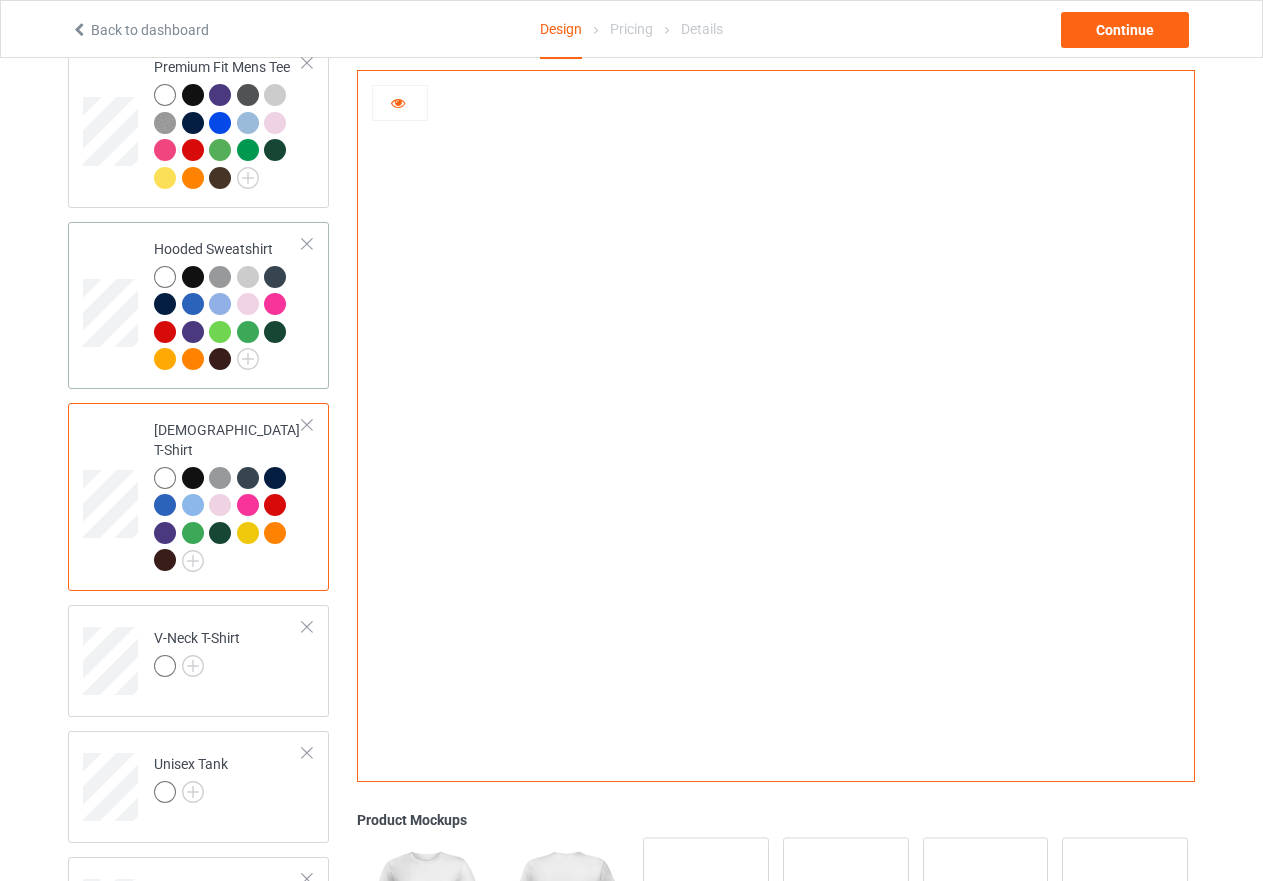 scroll, scrollTop: 373, scrollLeft: 0, axis: vertical 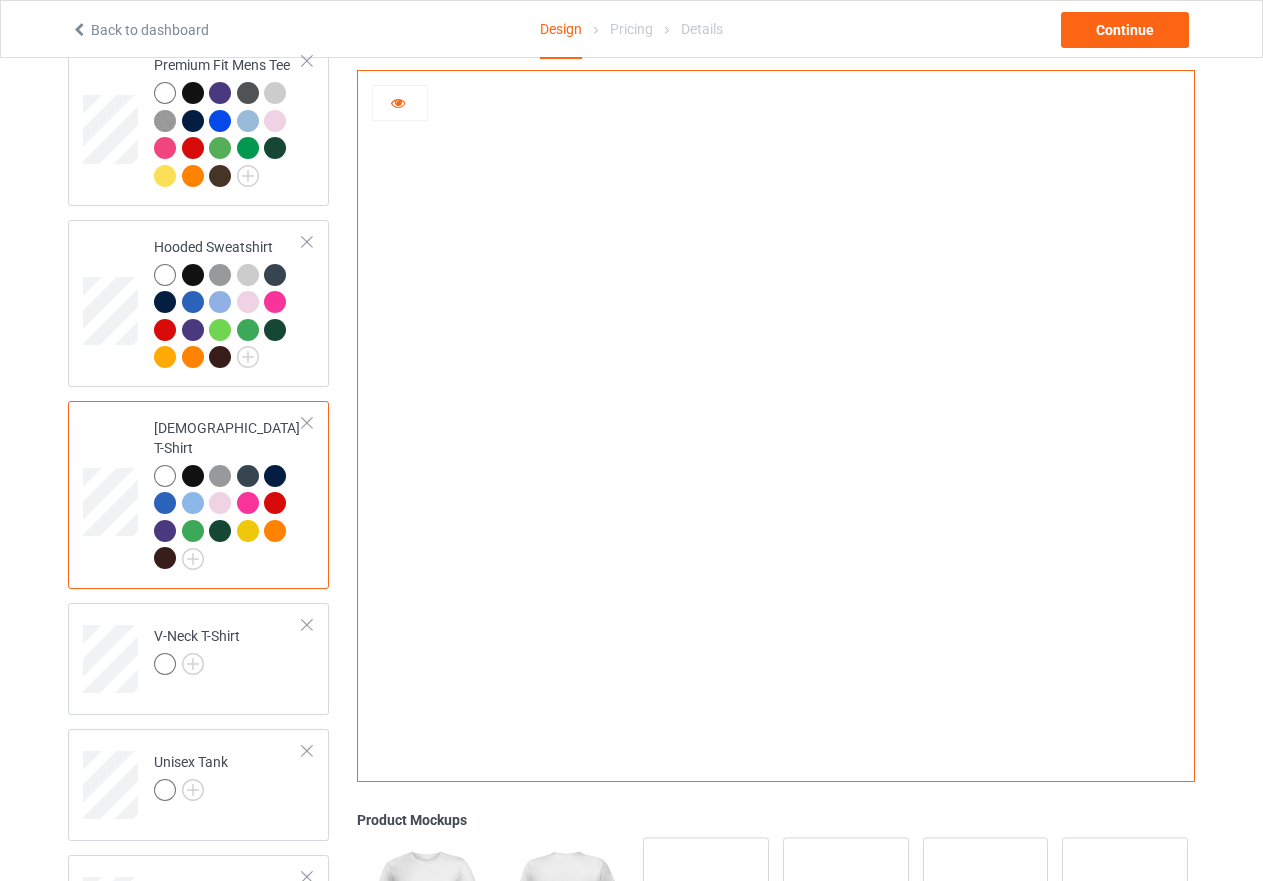 click at bounding box center [193, 476] 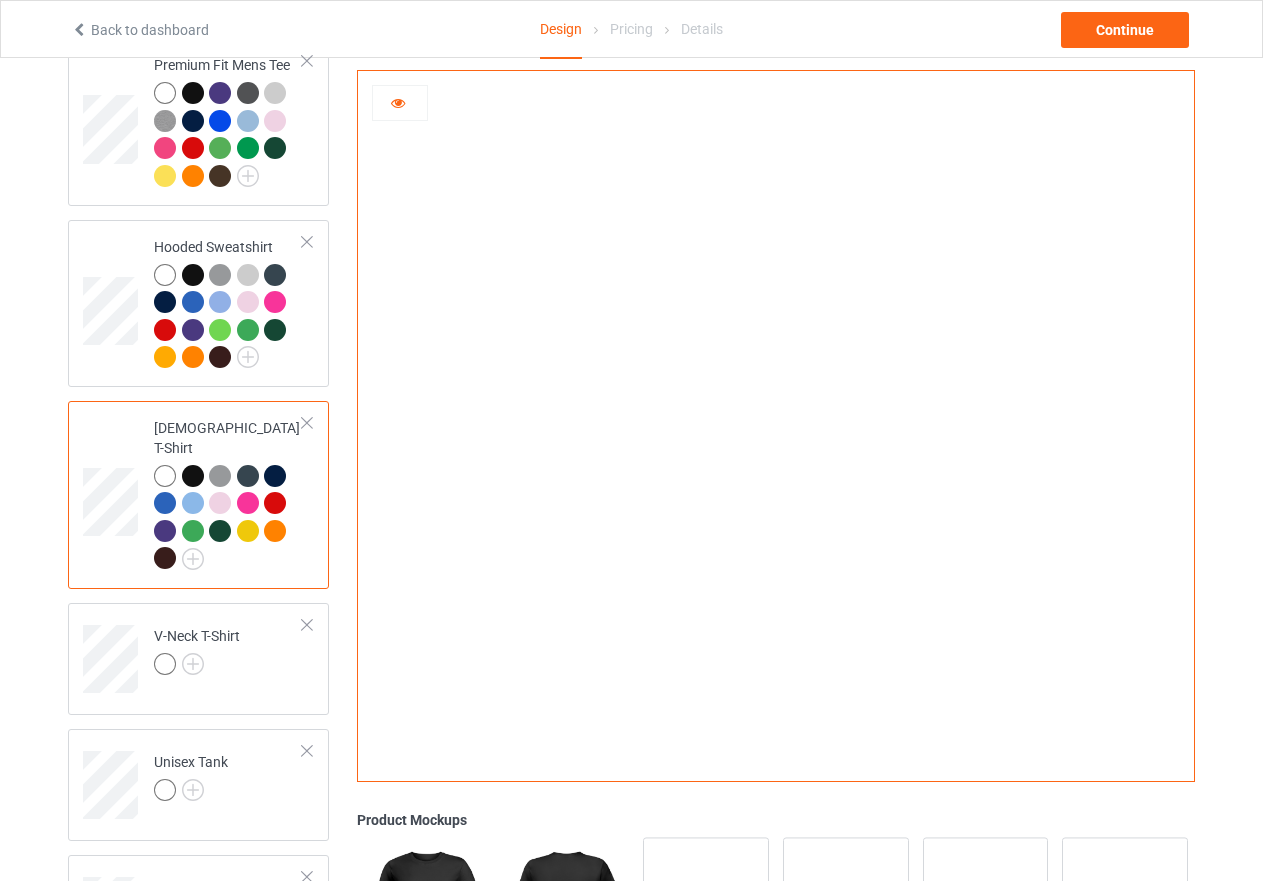 click at bounding box center (220, 476) 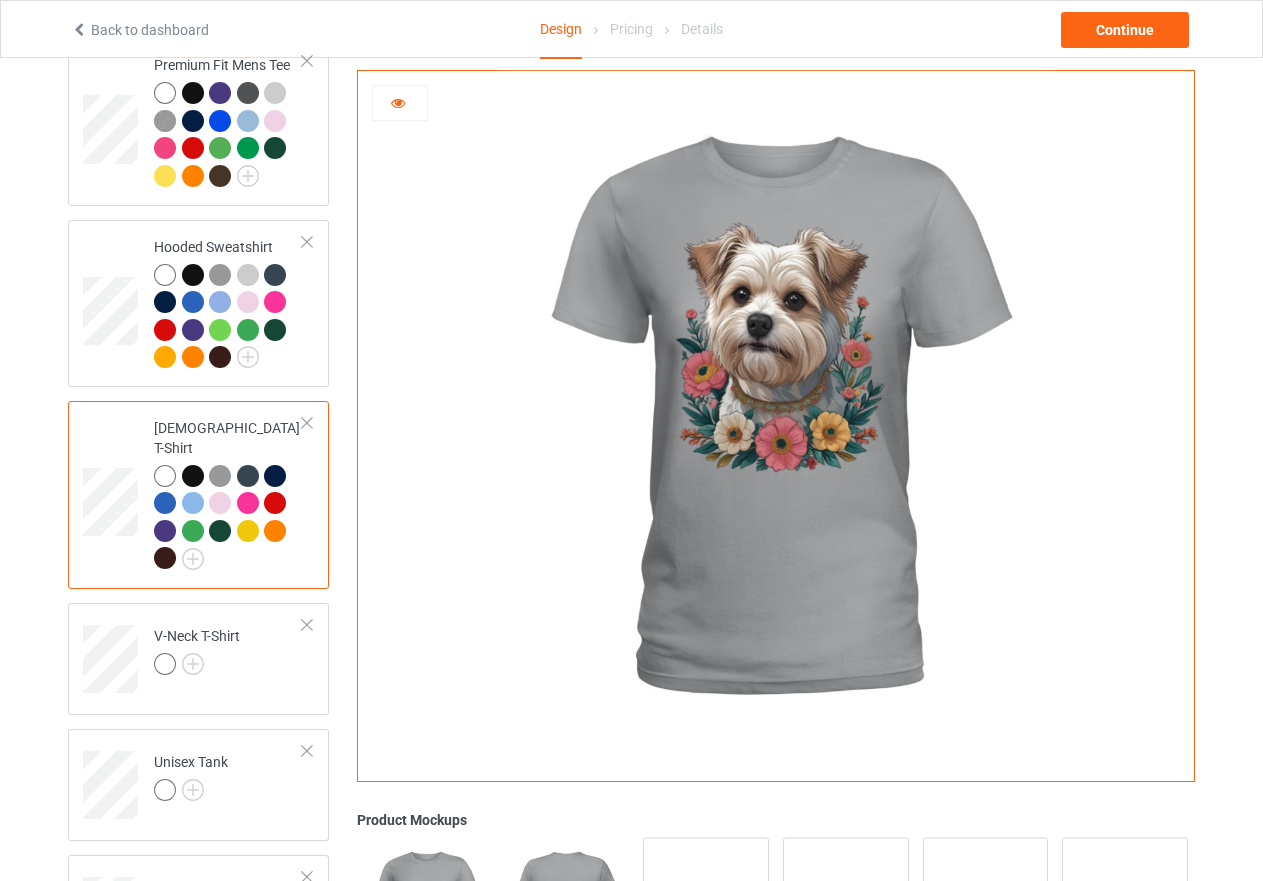 click at bounding box center [248, 476] 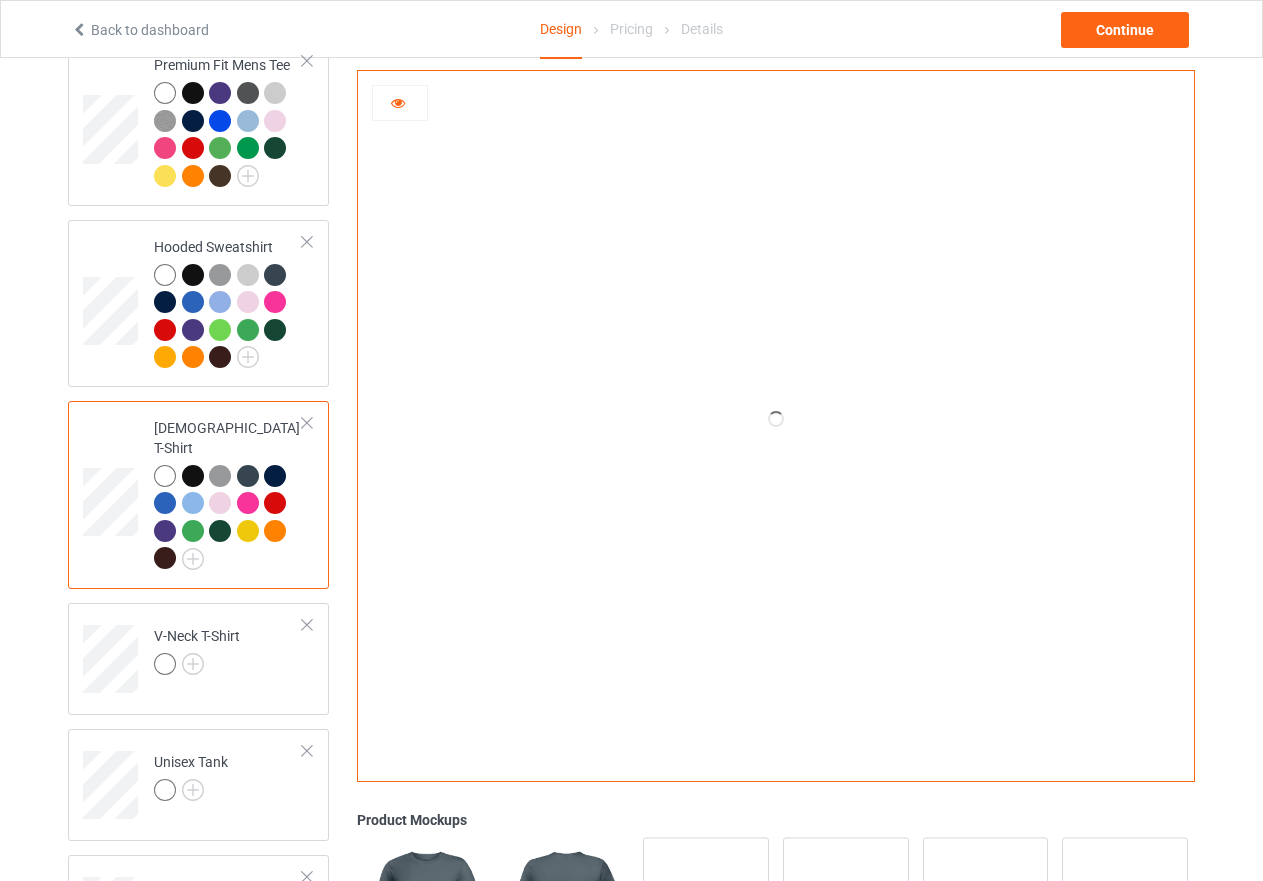 click at bounding box center (275, 476) 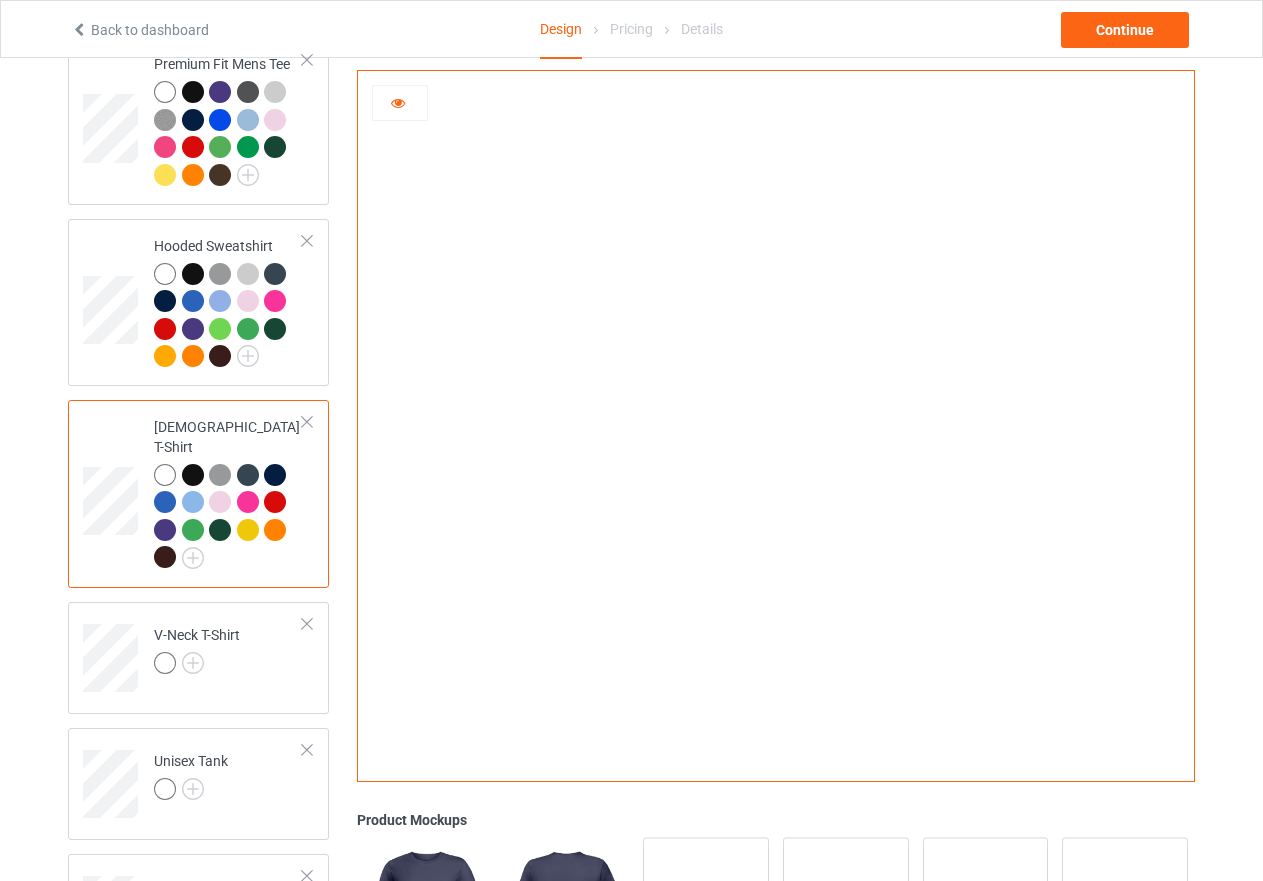 scroll, scrollTop: 373, scrollLeft: 0, axis: vertical 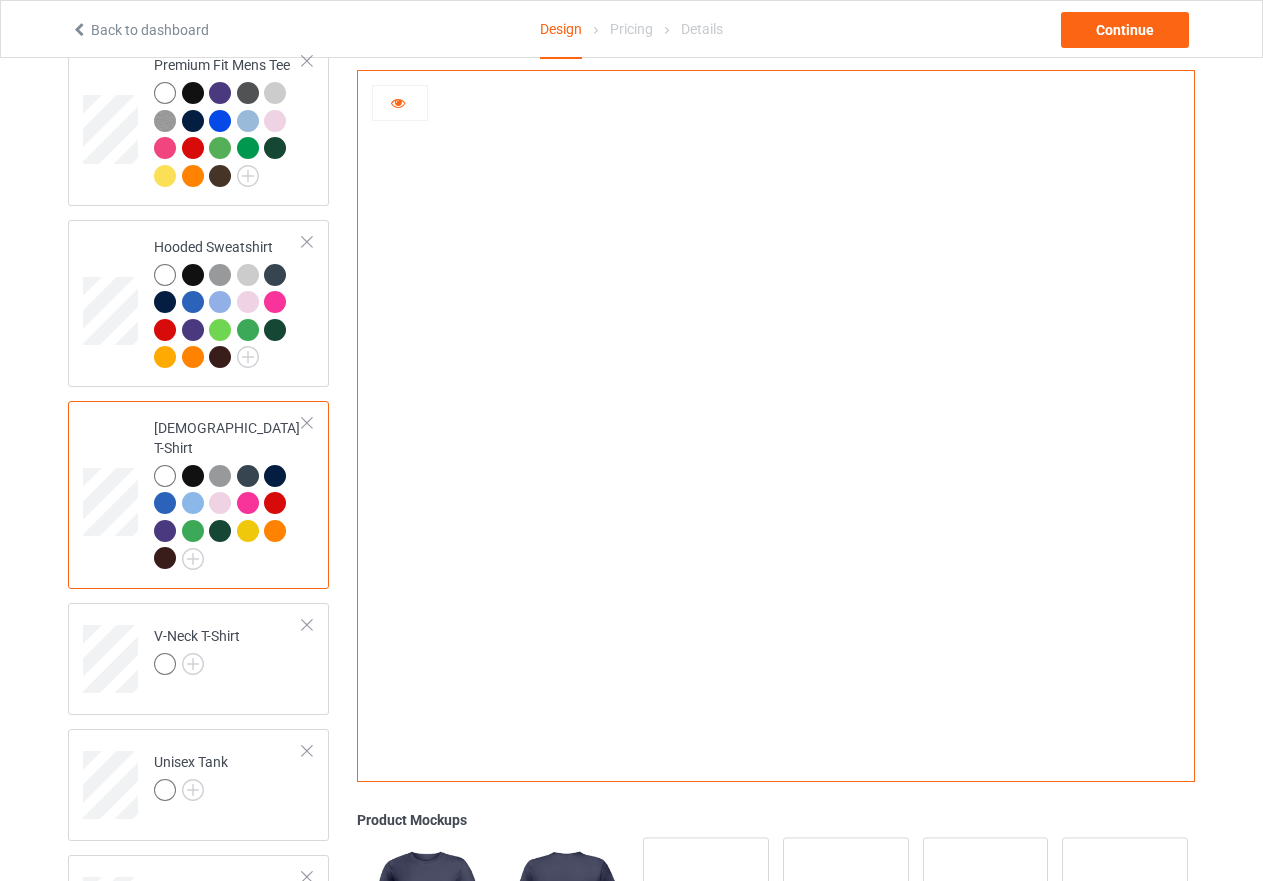click at bounding box center (165, 531) 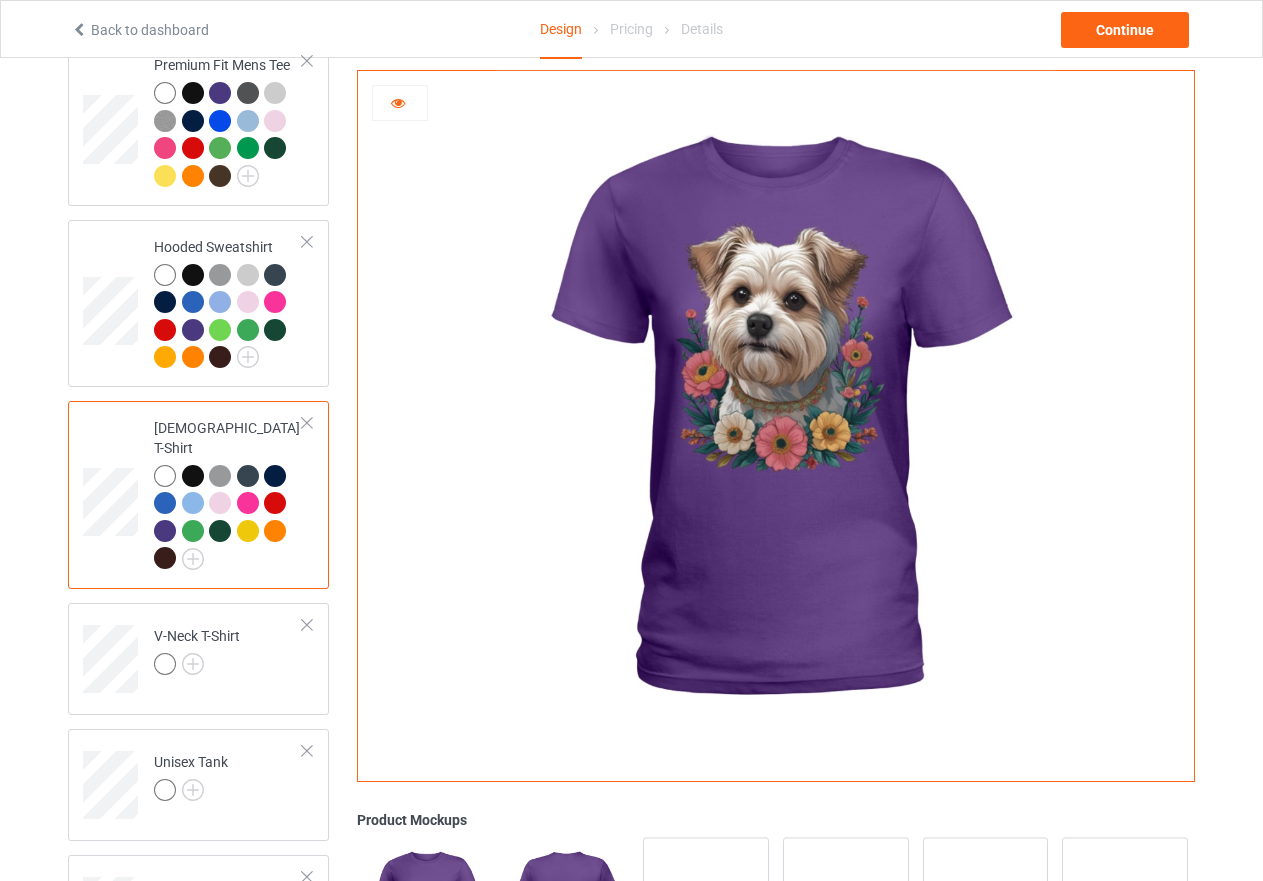 click at bounding box center (165, 476) 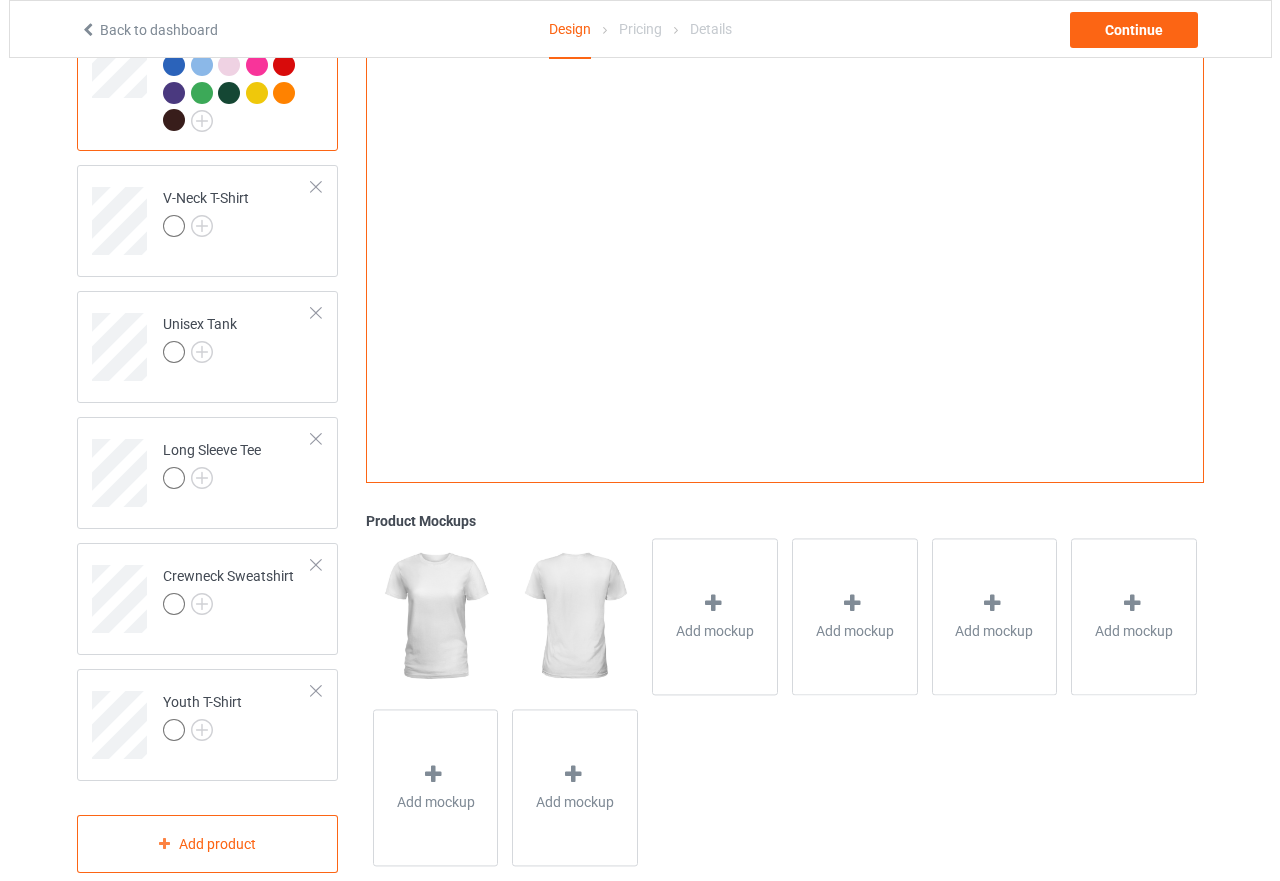 scroll, scrollTop: 829, scrollLeft: 0, axis: vertical 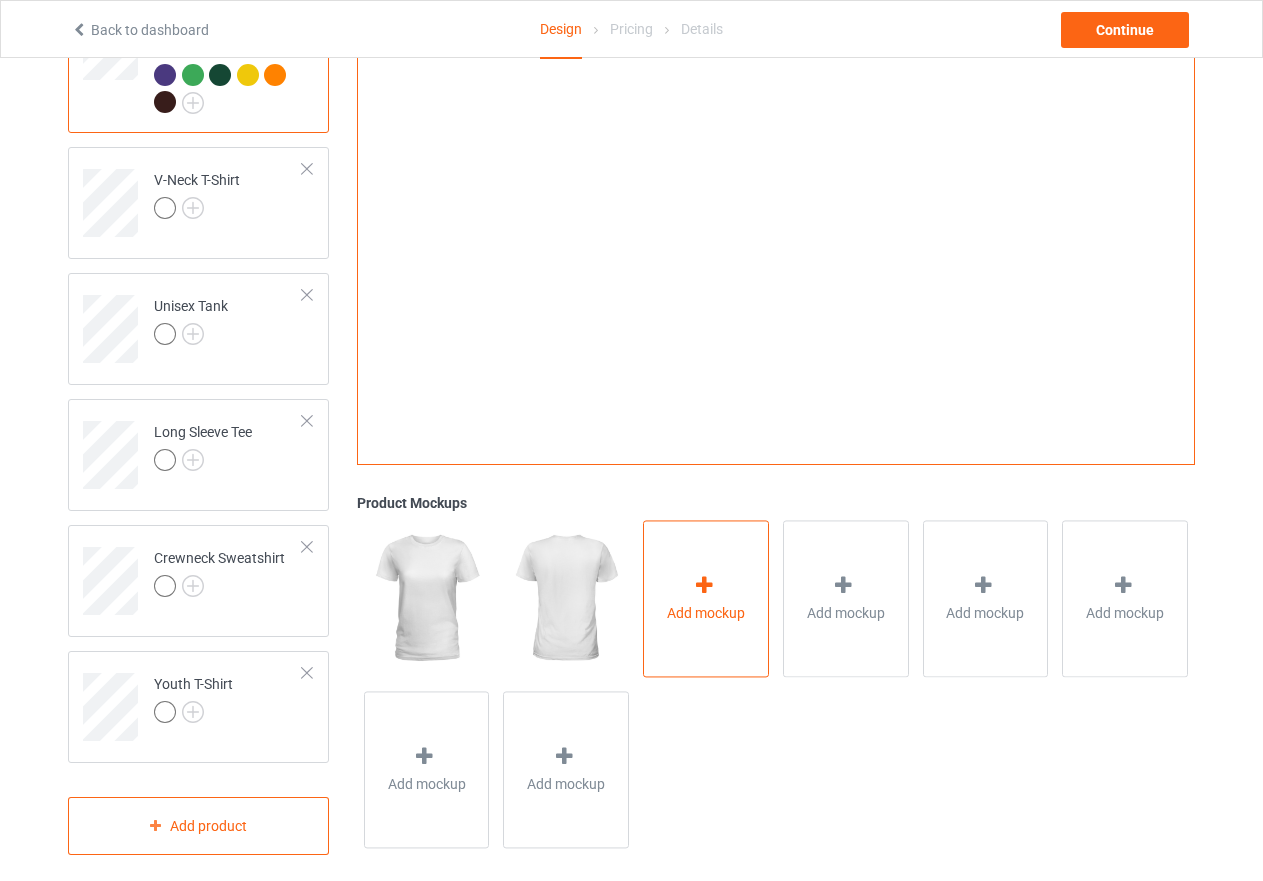 click at bounding box center [706, 588] 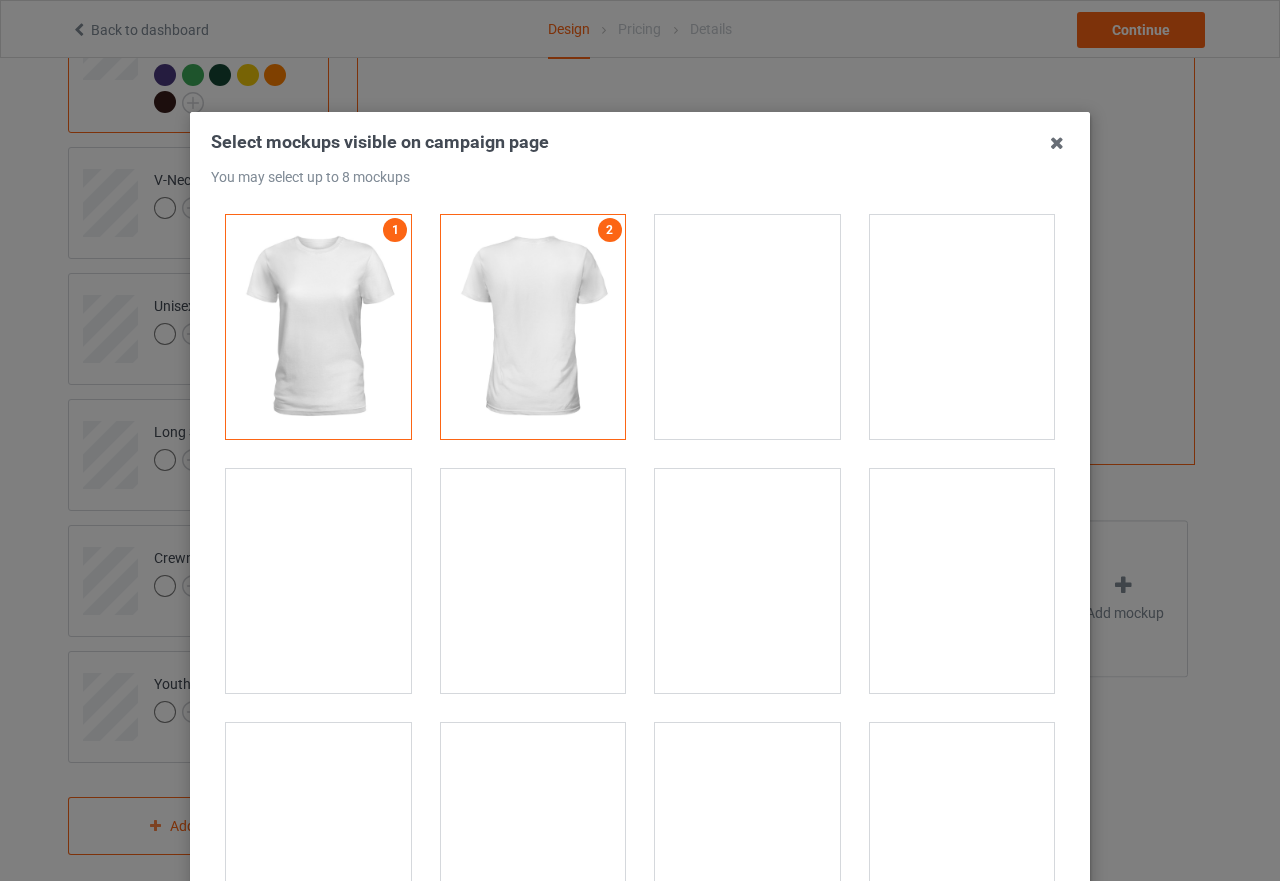 click at bounding box center [318, 581] 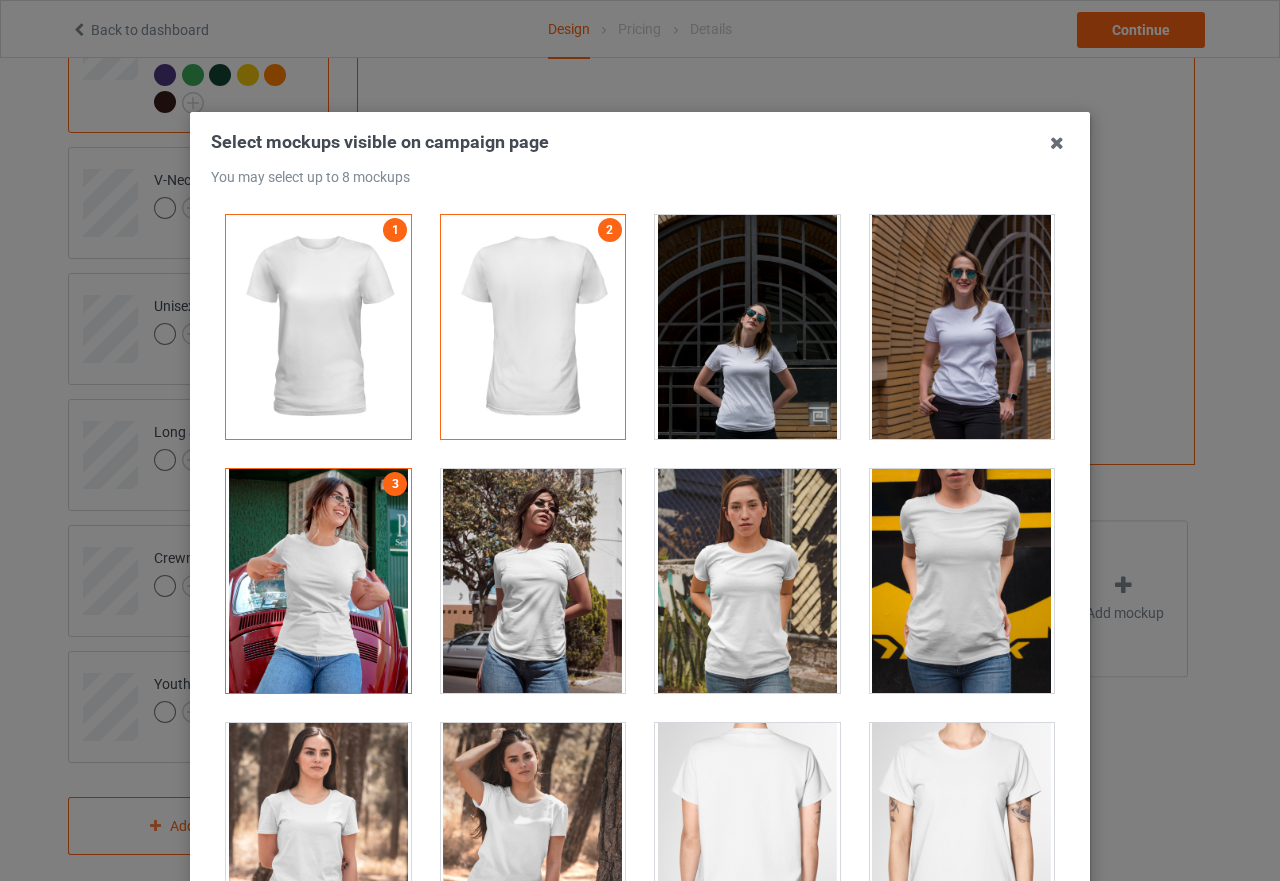 click at bounding box center [533, 581] 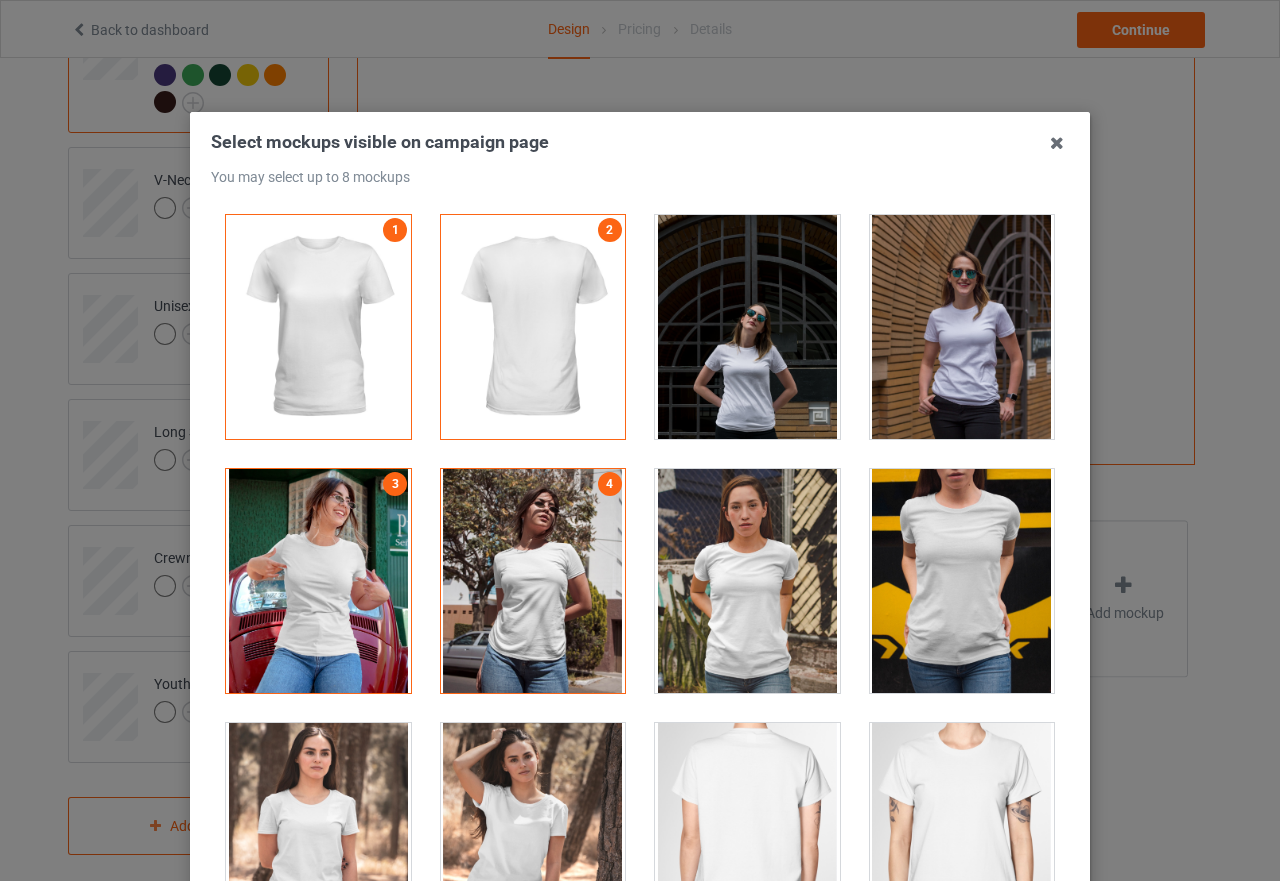 click at bounding box center (962, 327) 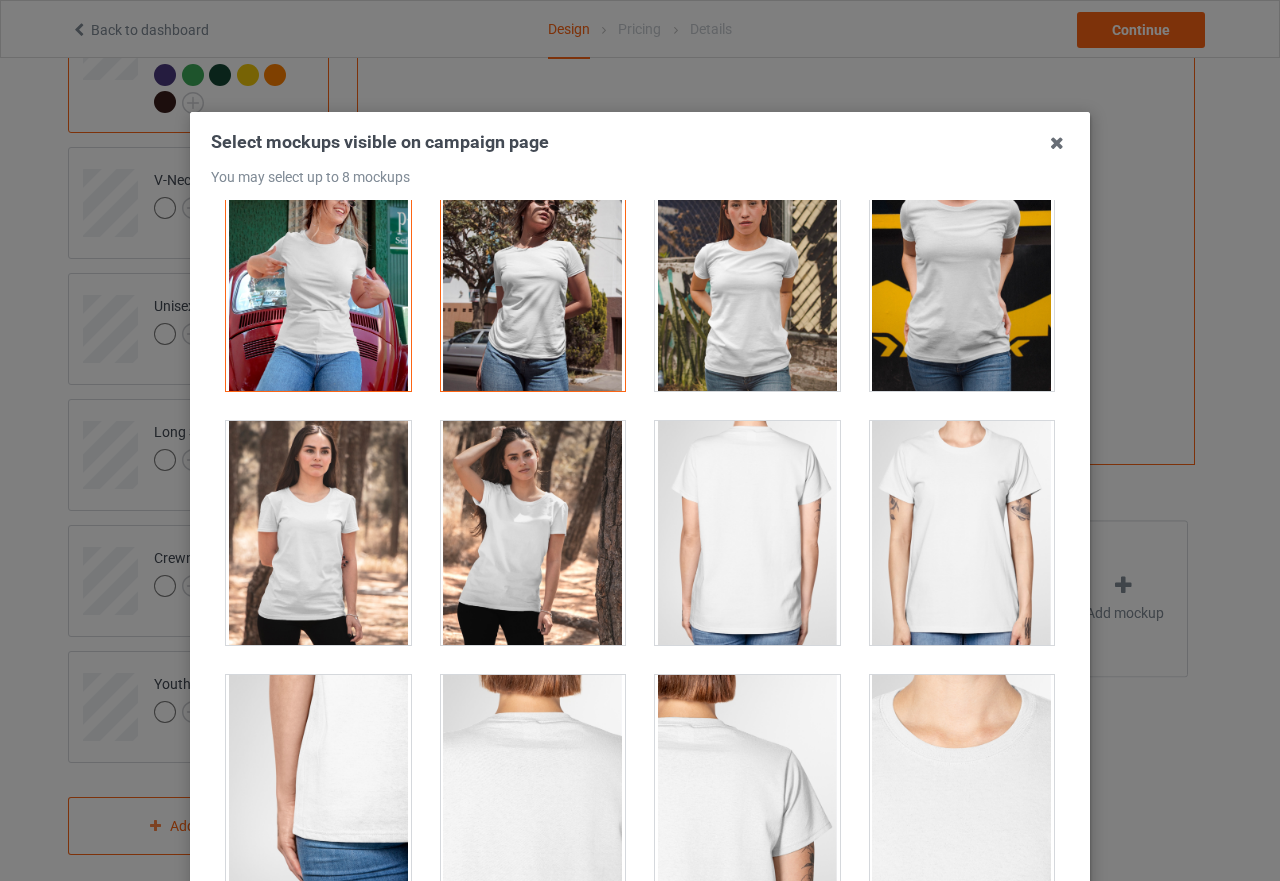 scroll, scrollTop: 400, scrollLeft: 0, axis: vertical 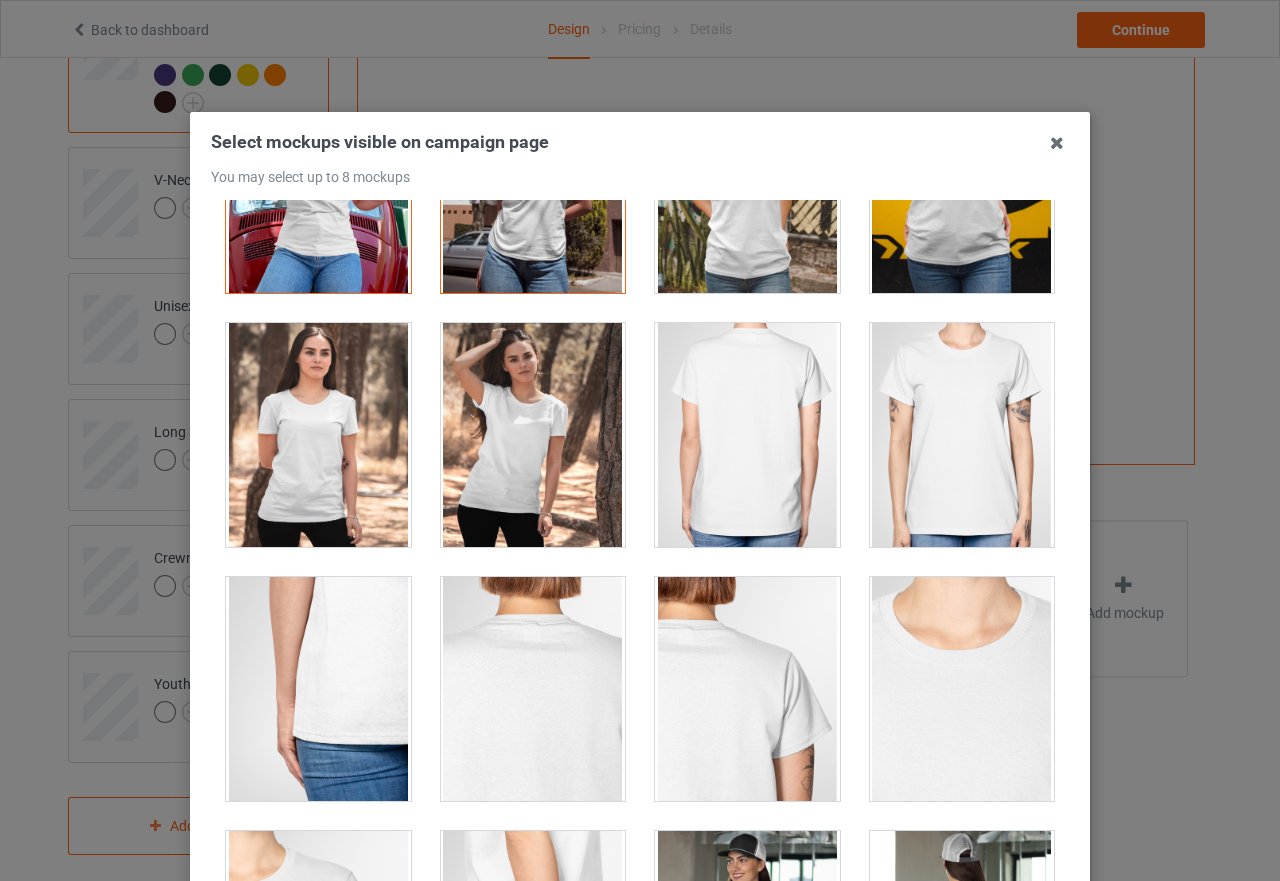 click at bounding box center (318, 435) 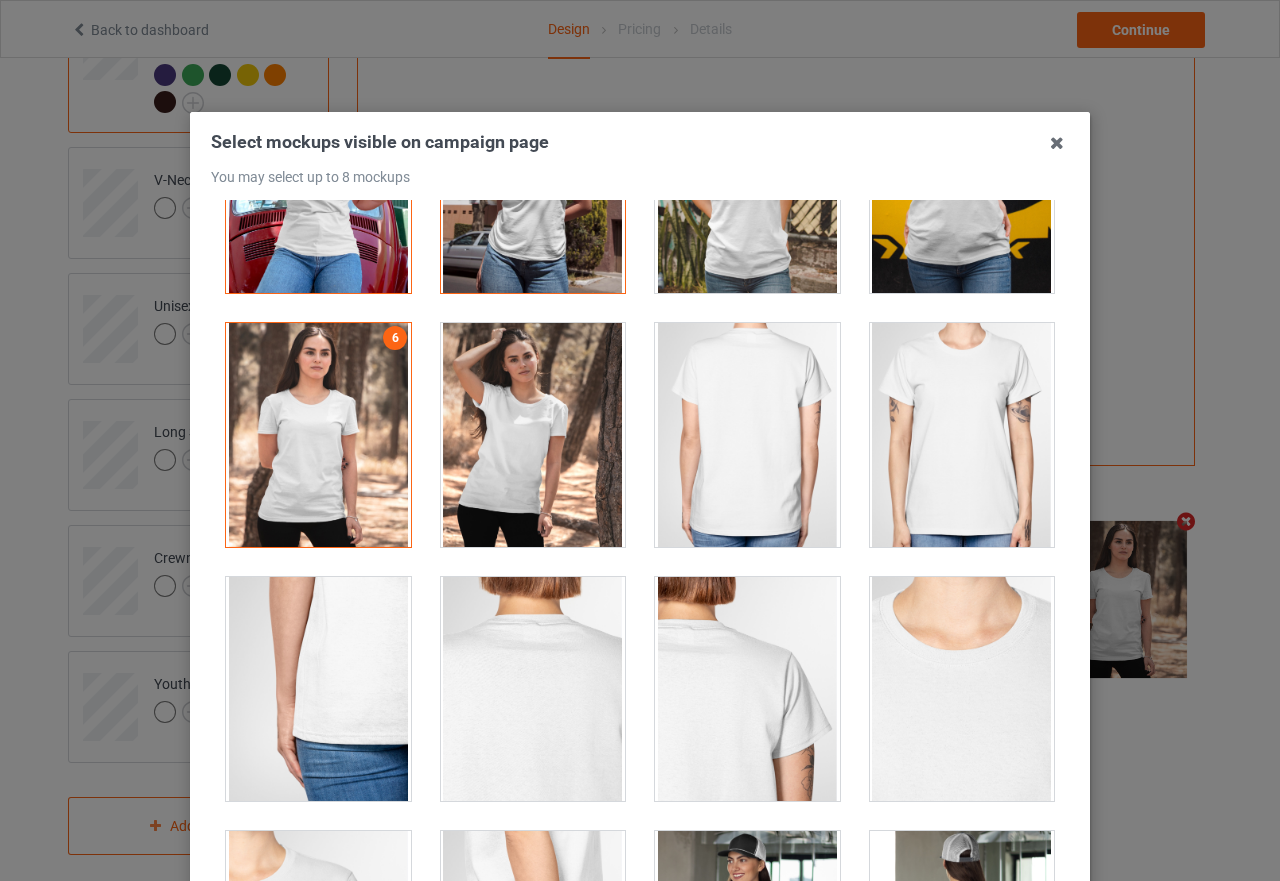 click at bounding box center [533, 435] 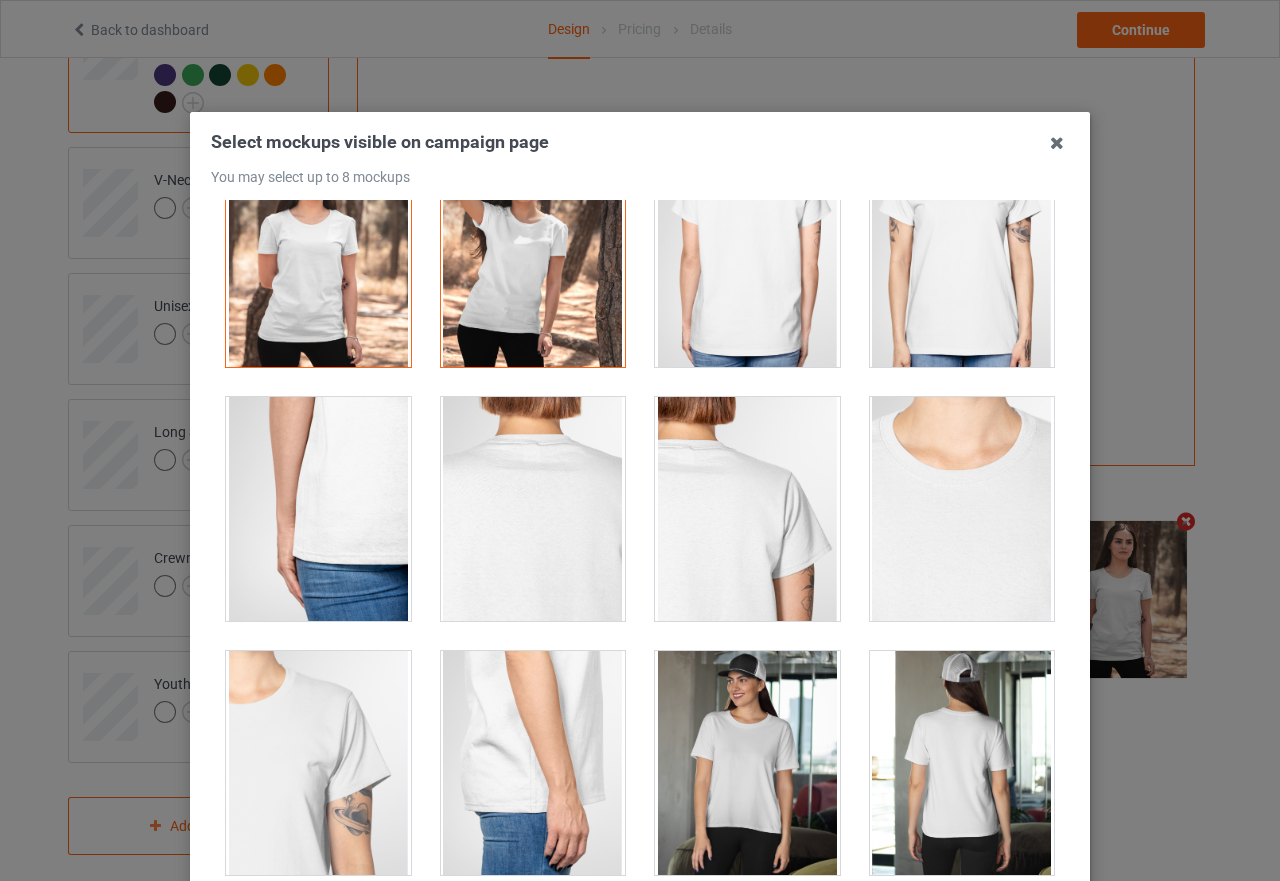 scroll, scrollTop: 800, scrollLeft: 0, axis: vertical 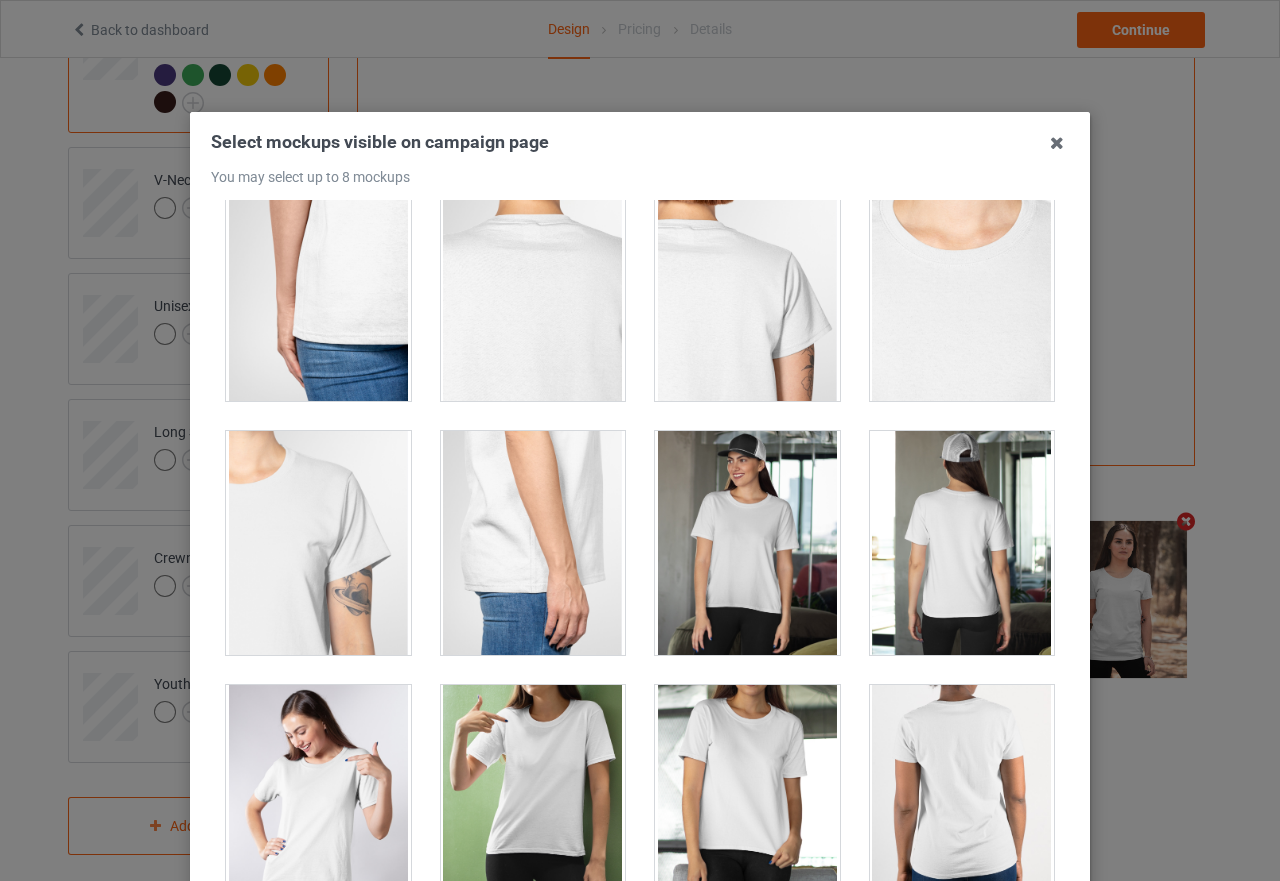 click at bounding box center (747, 543) 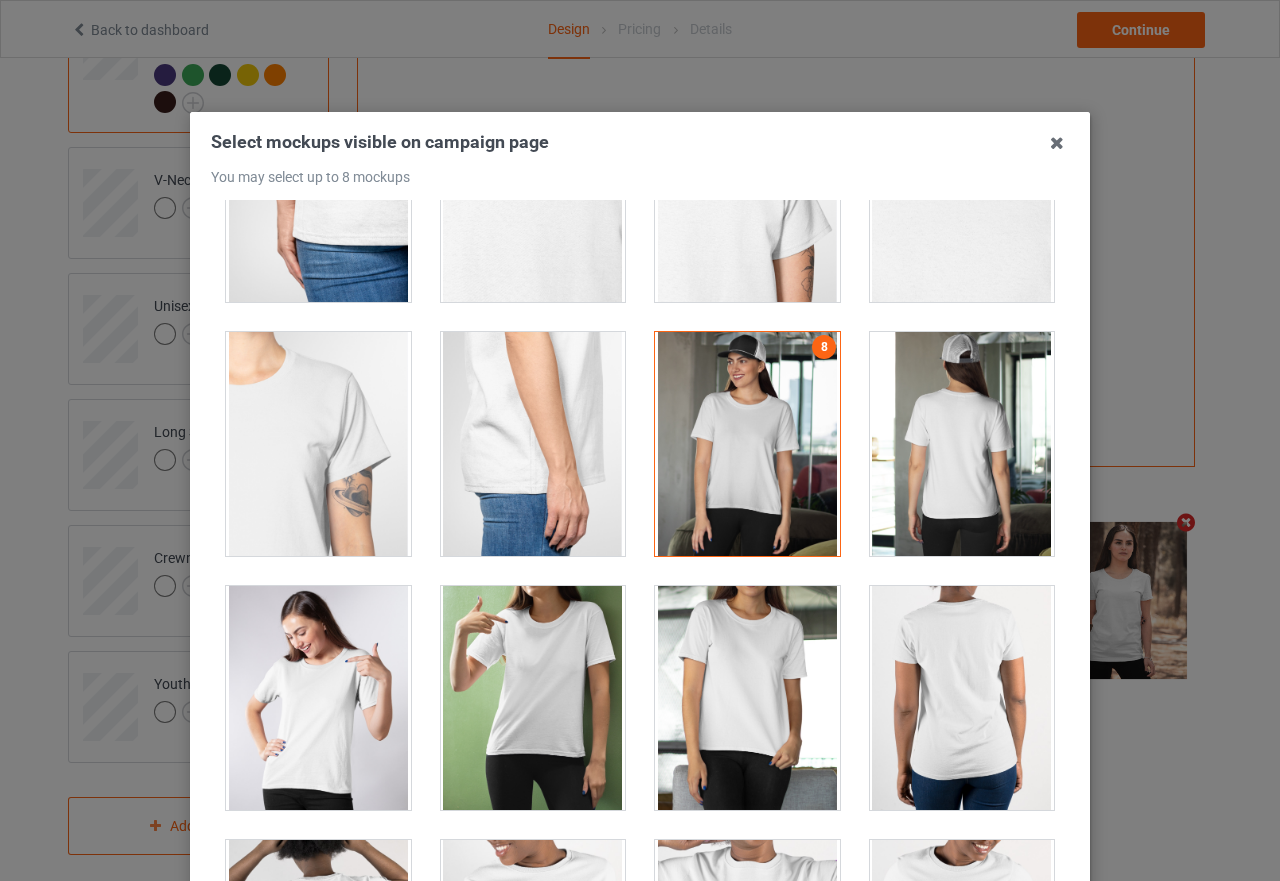 scroll, scrollTop: 900, scrollLeft: 0, axis: vertical 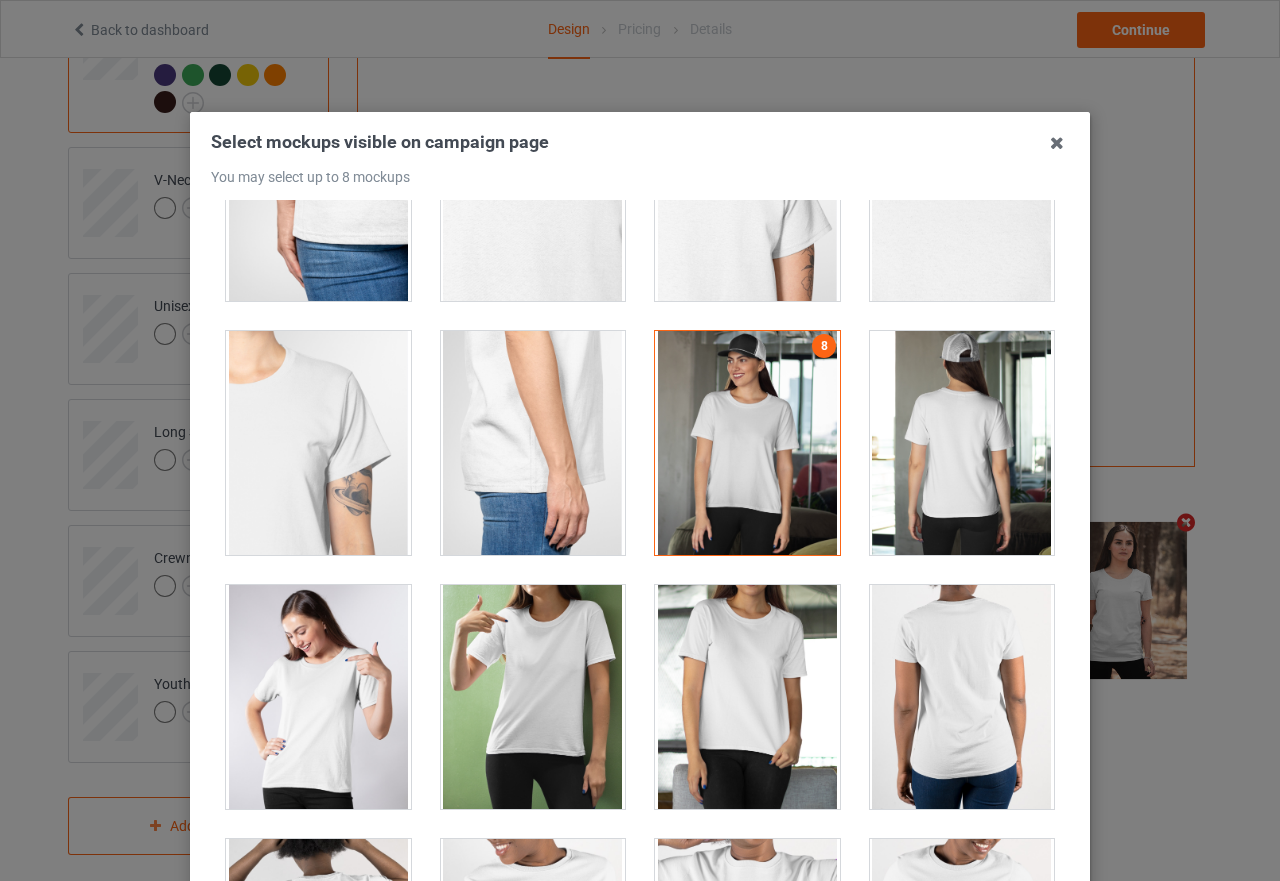 click at bounding box center [318, 697] 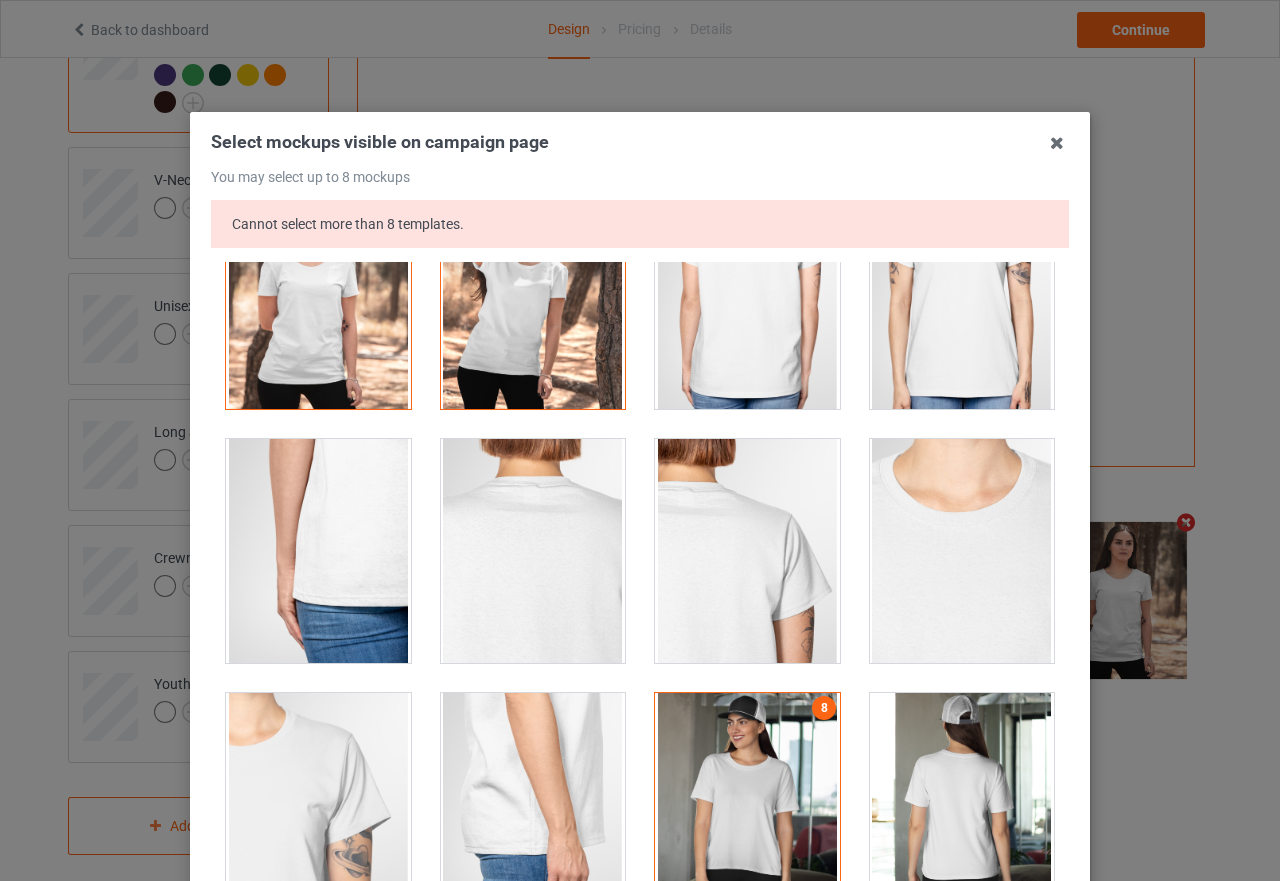 scroll, scrollTop: 200, scrollLeft: 0, axis: vertical 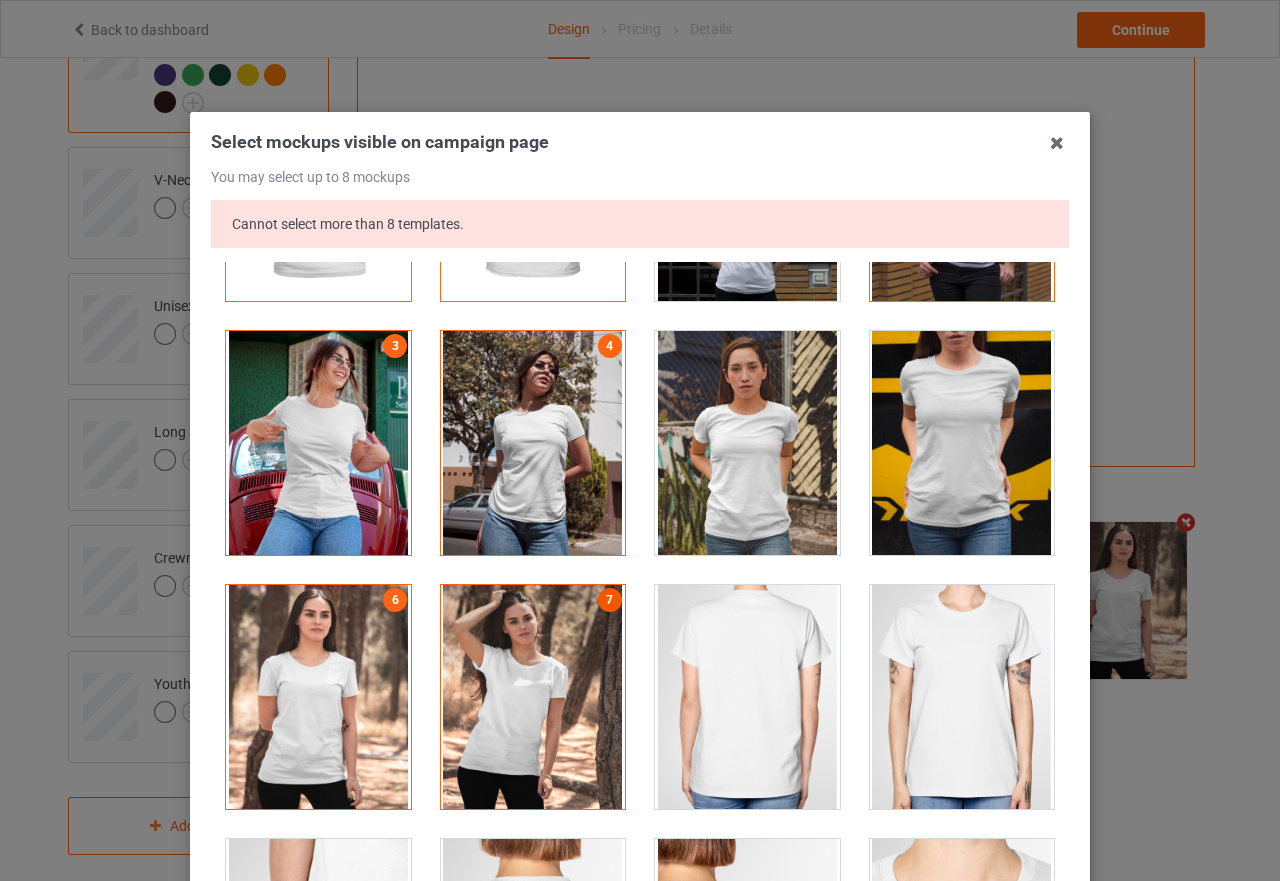 click on "7" at bounding box center [610, 600] 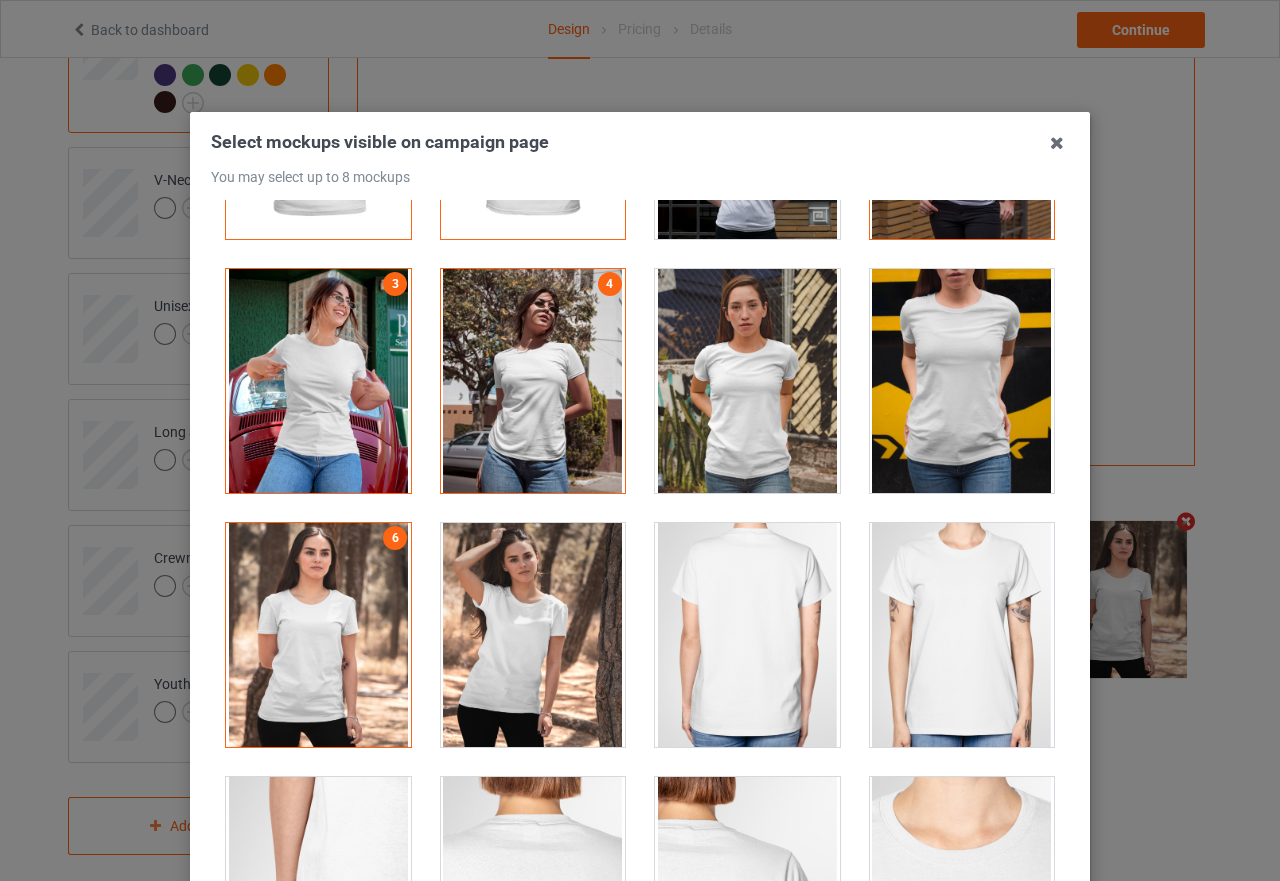 click at bounding box center (533, 635) 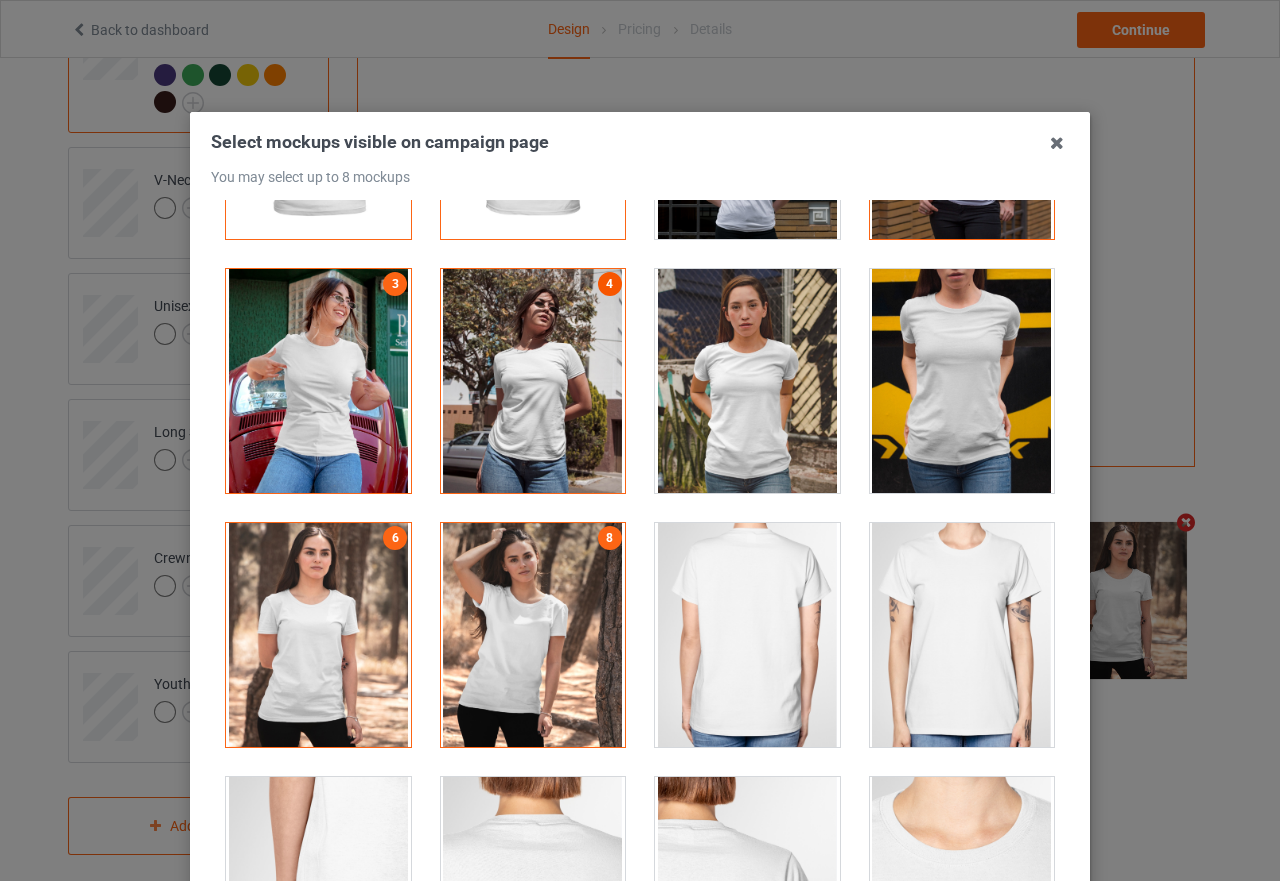 click on "4" at bounding box center [610, 284] 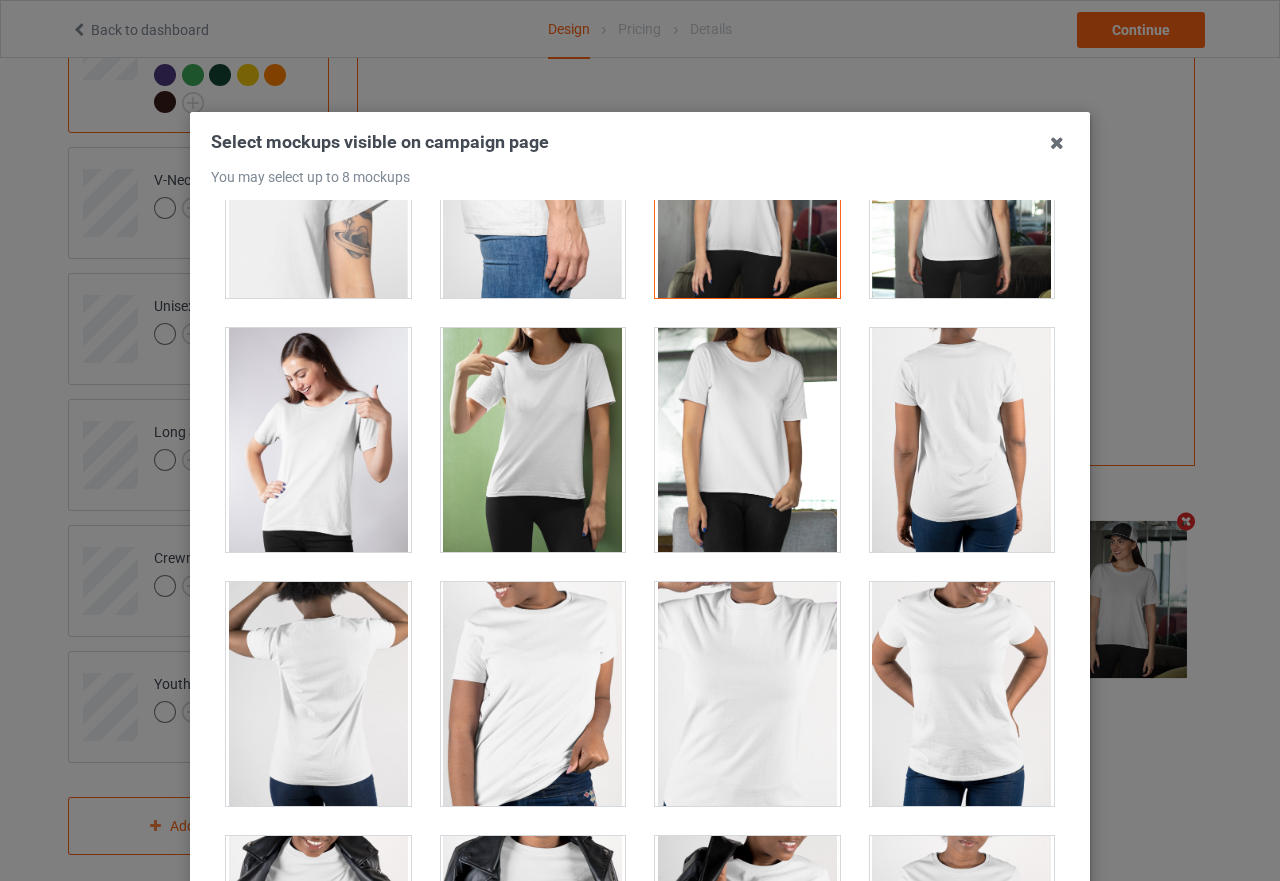 scroll, scrollTop: 1200, scrollLeft: 0, axis: vertical 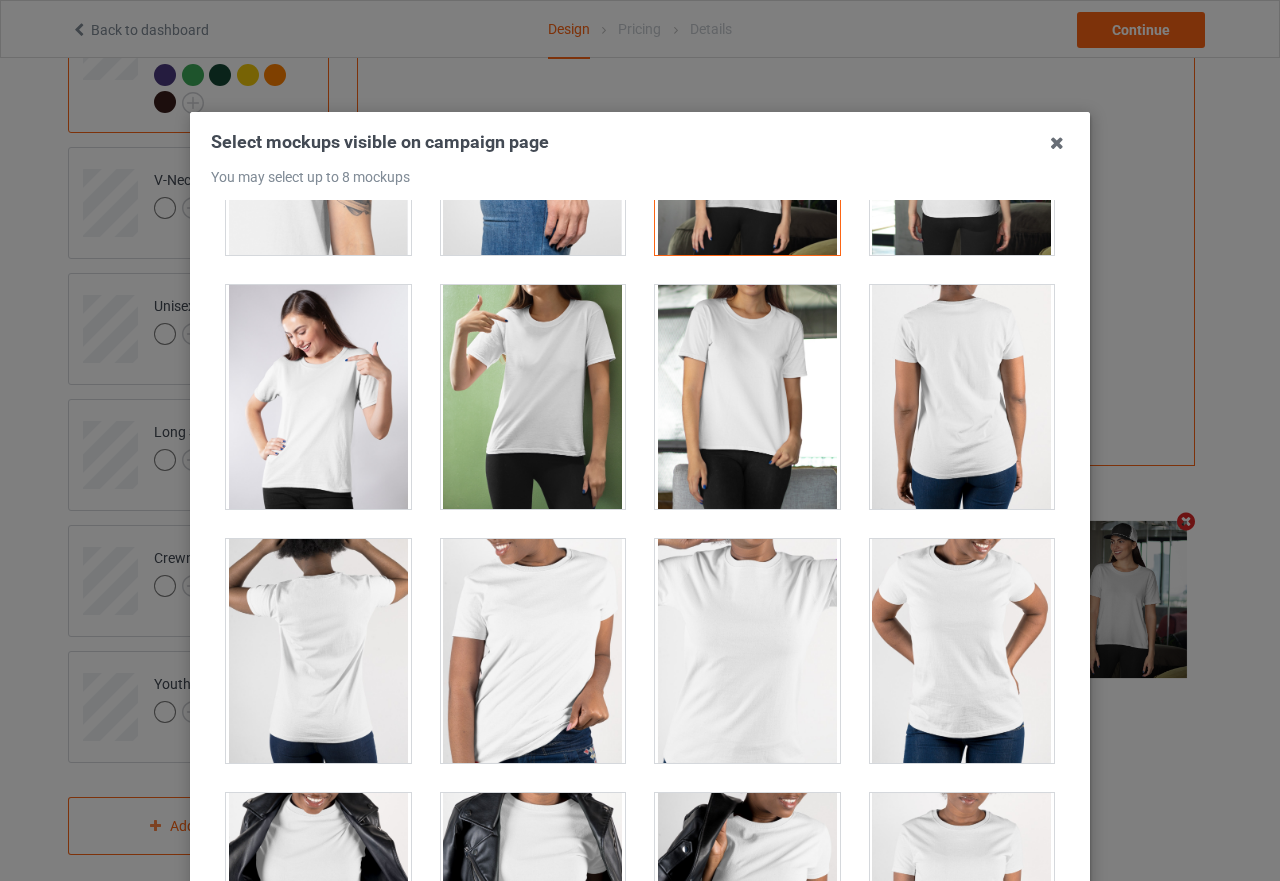 click at bounding box center (318, 397) 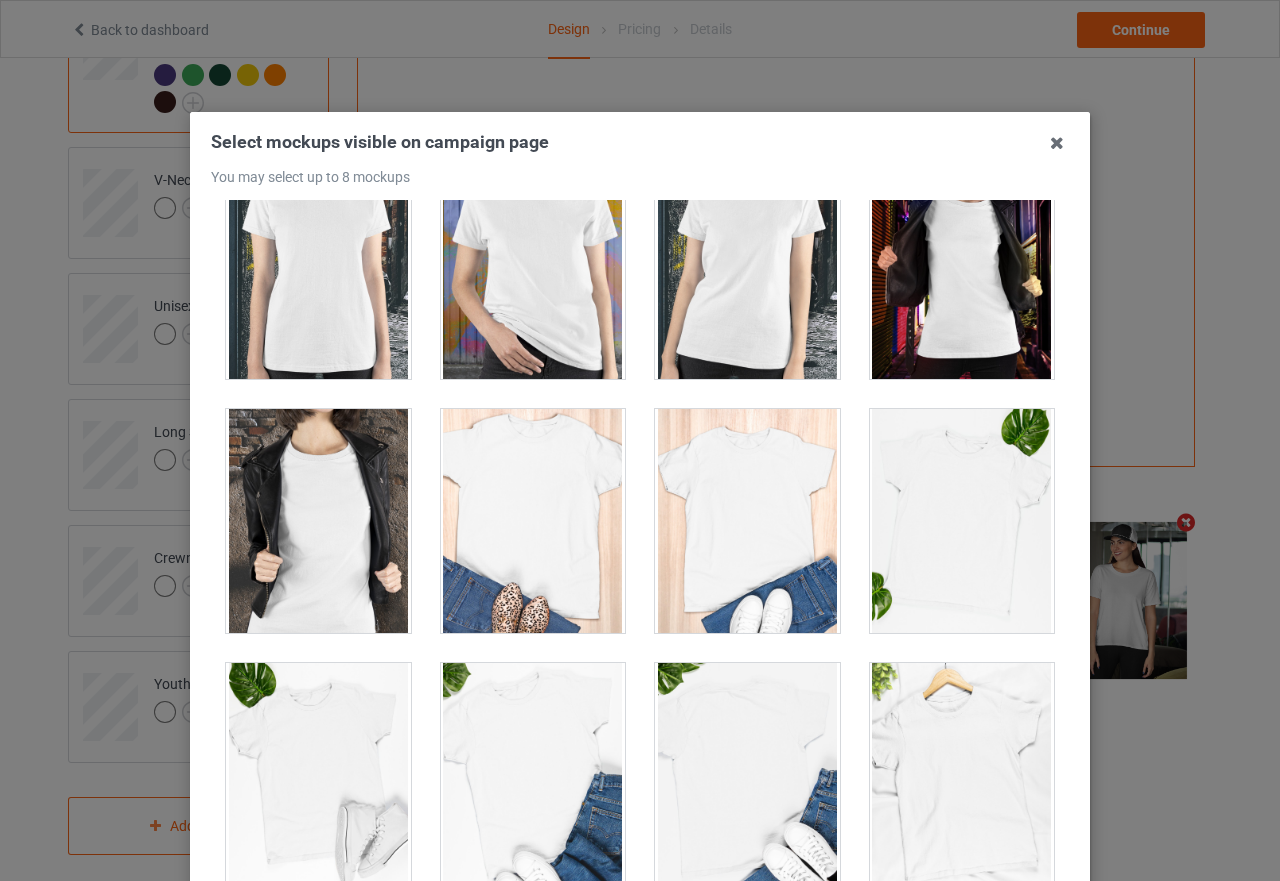 scroll, scrollTop: 3100, scrollLeft: 0, axis: vertical 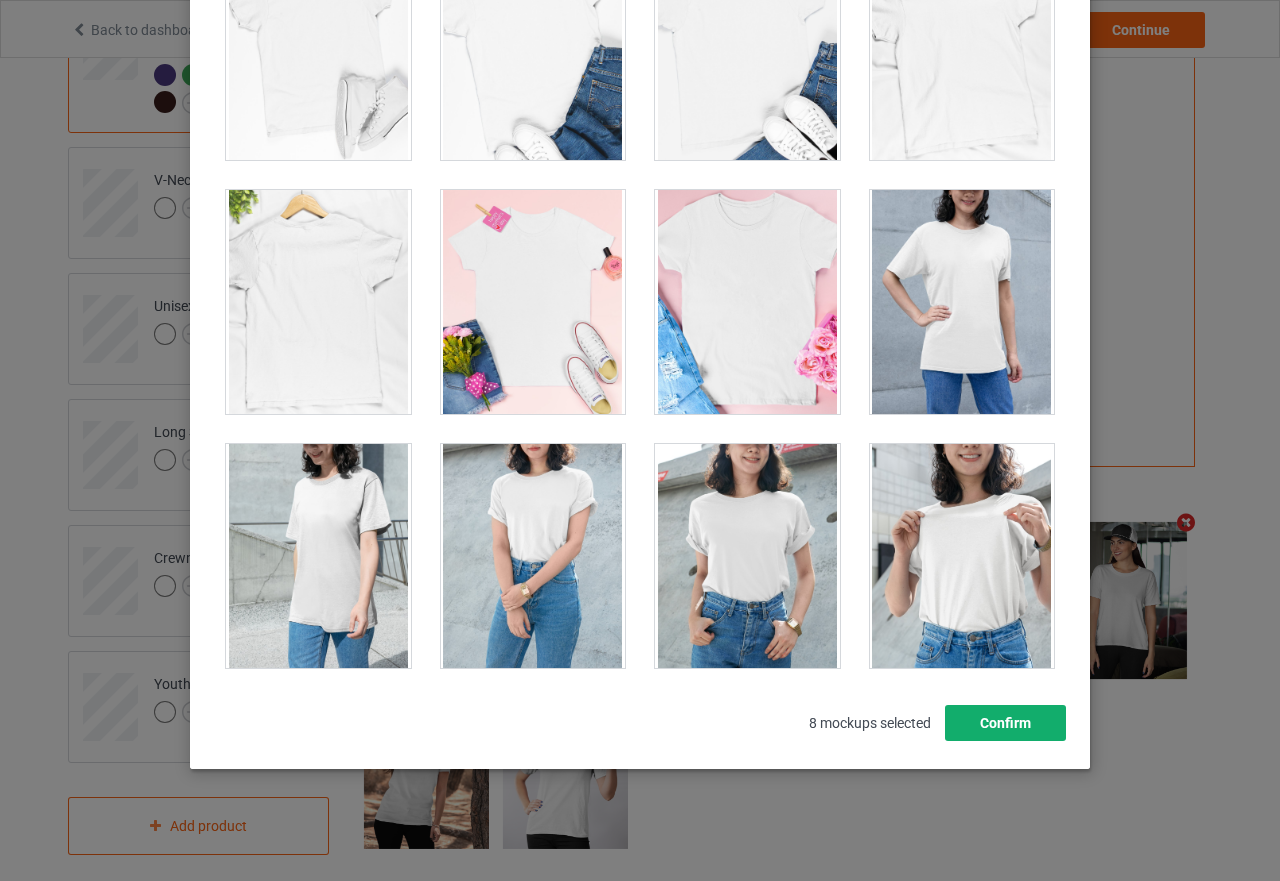 click on "Confirm" at bounding box center (1005, 723) 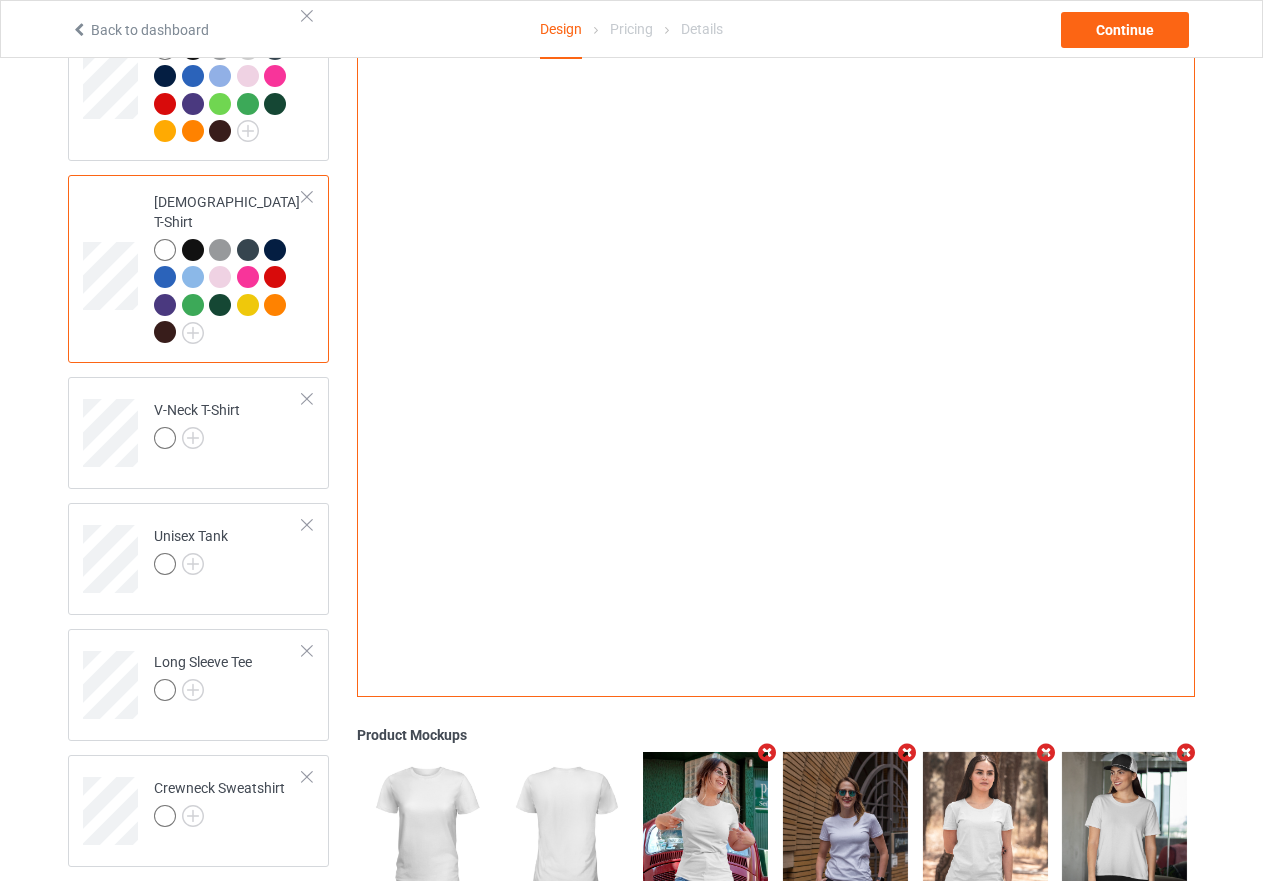 scroll, scrollTop: 429, scrollLeft: 0, axis: vertical 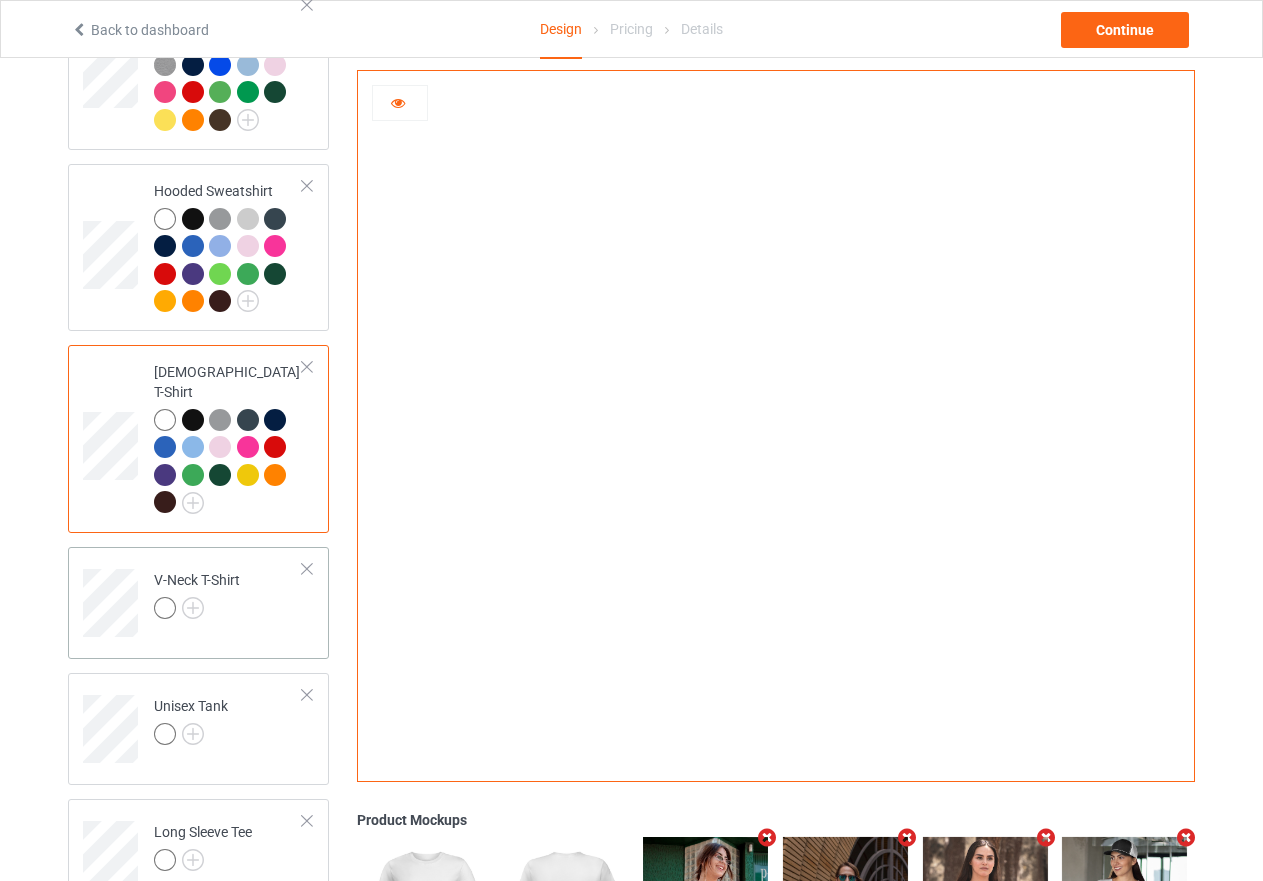 click on "V-Neck T-Shirt" at bounding box center [228, 596] 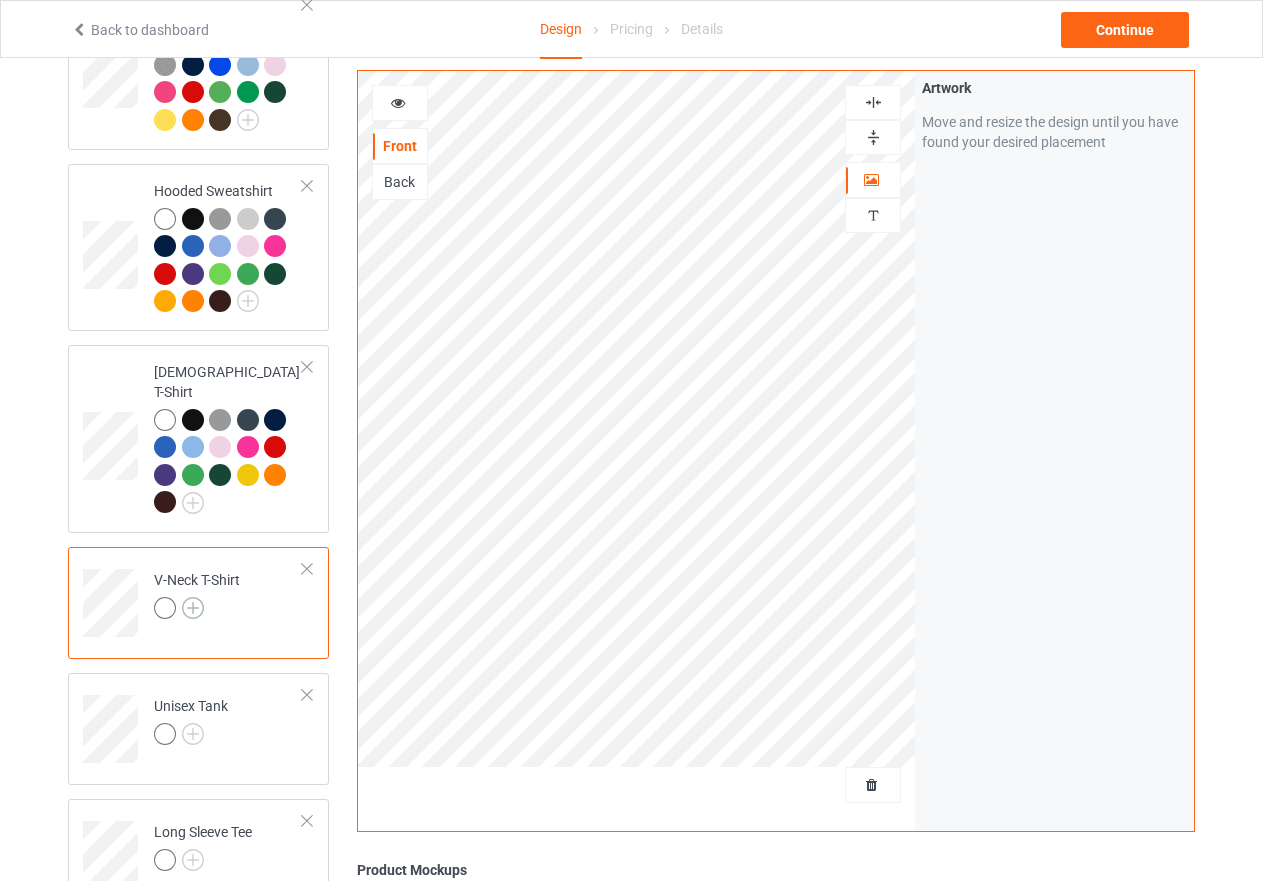 click at bounding box center [193, 608] 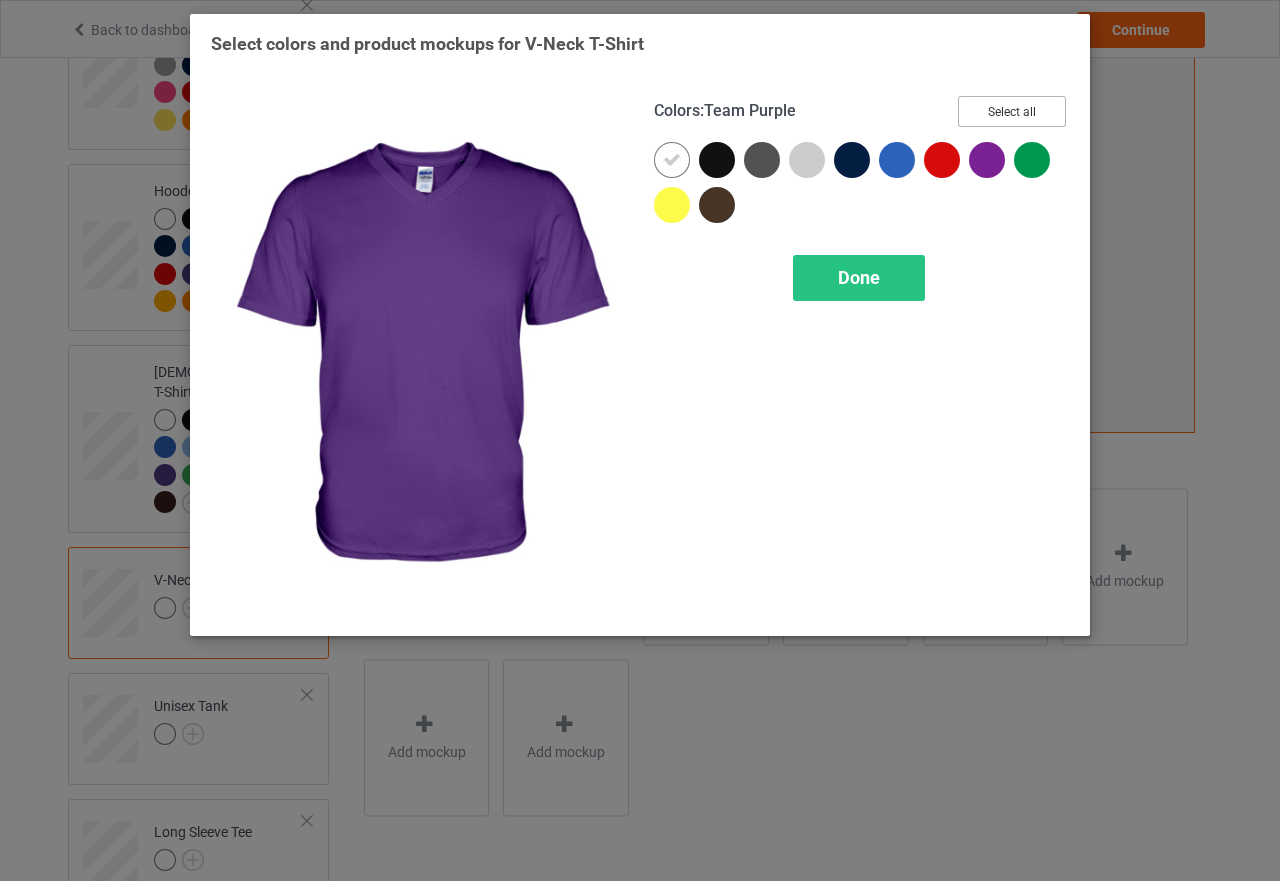 drag, startPoint x: 996, startPoint y: 111, endPoint x: 978, endPoint y: 128, distance: 24.758837 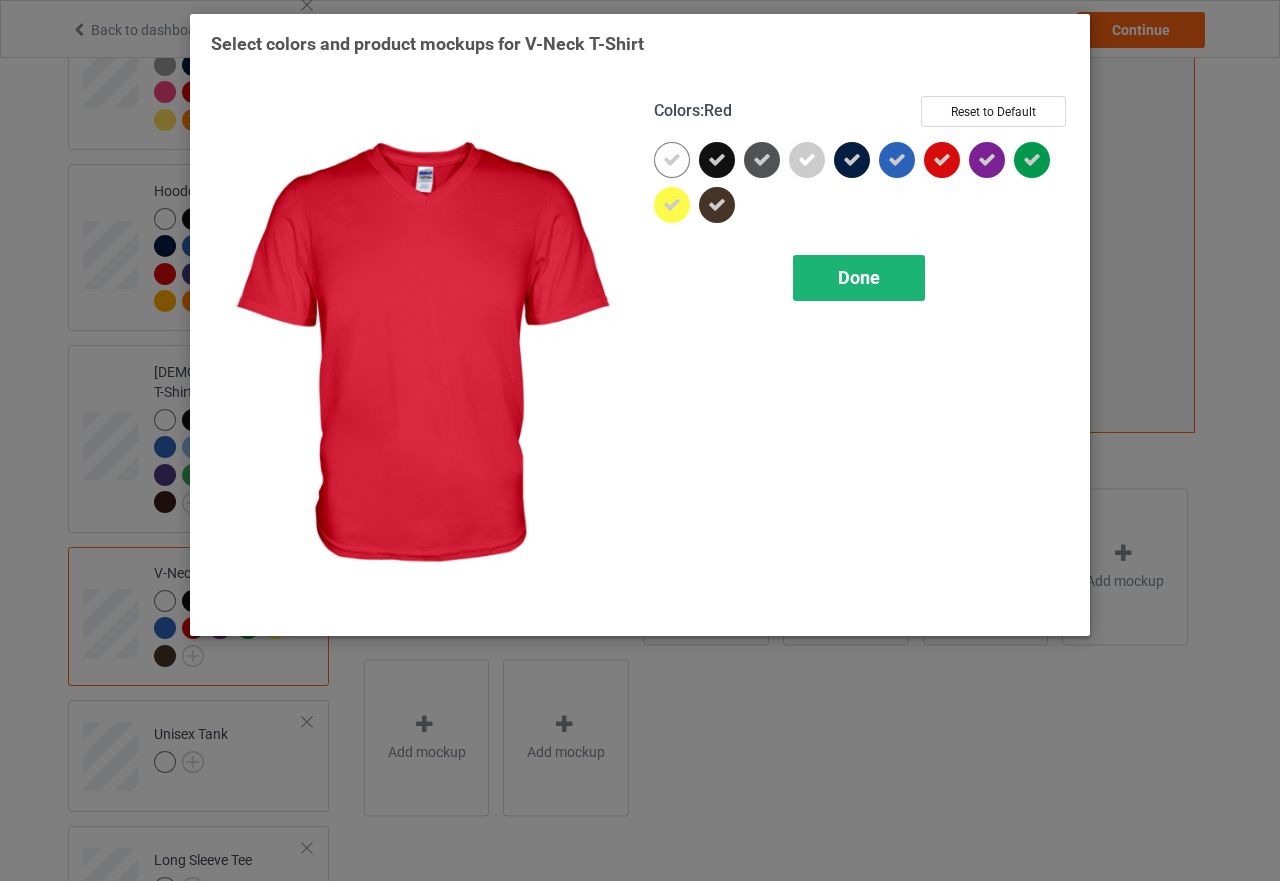 click on "Done" at bounding box center (859, 277) 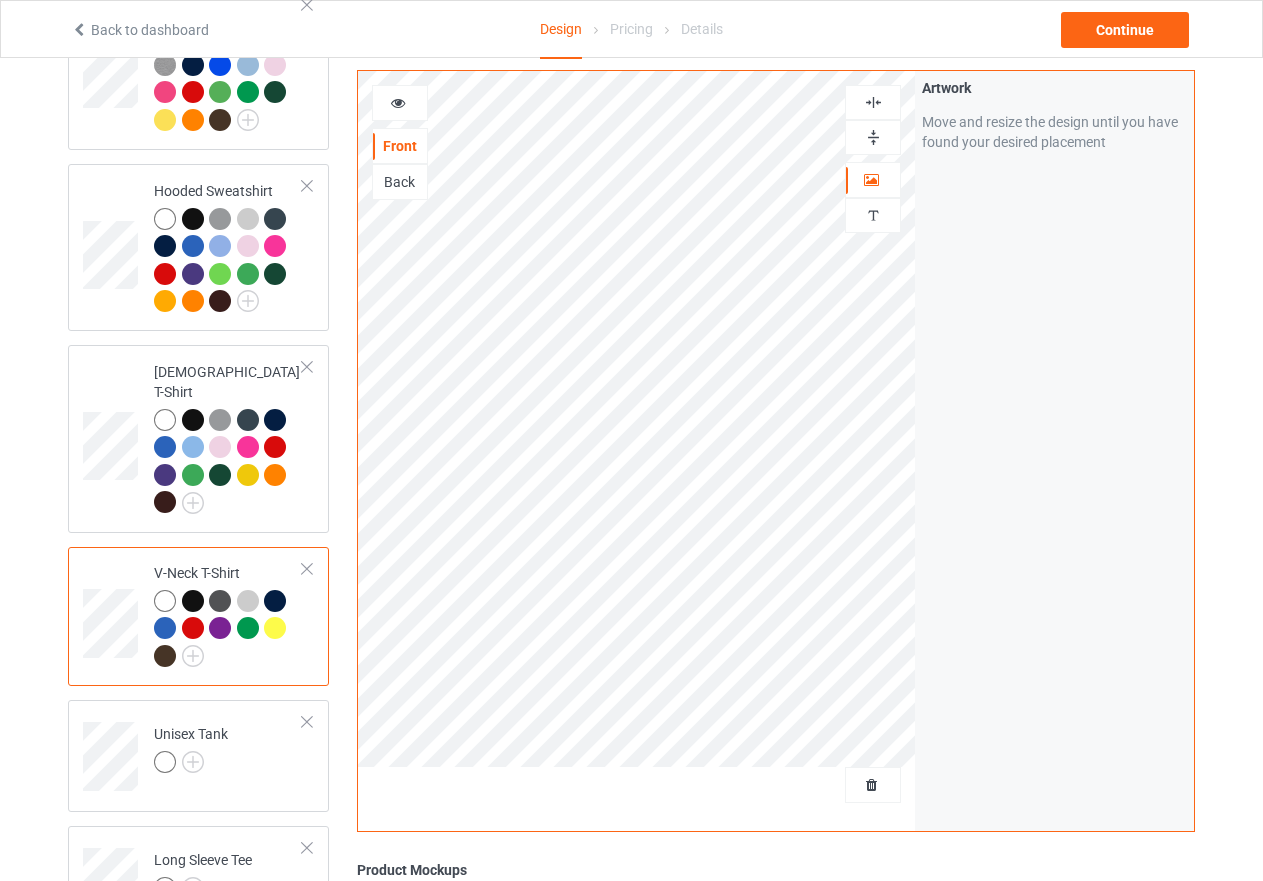 click at bounding box center (398, 100) 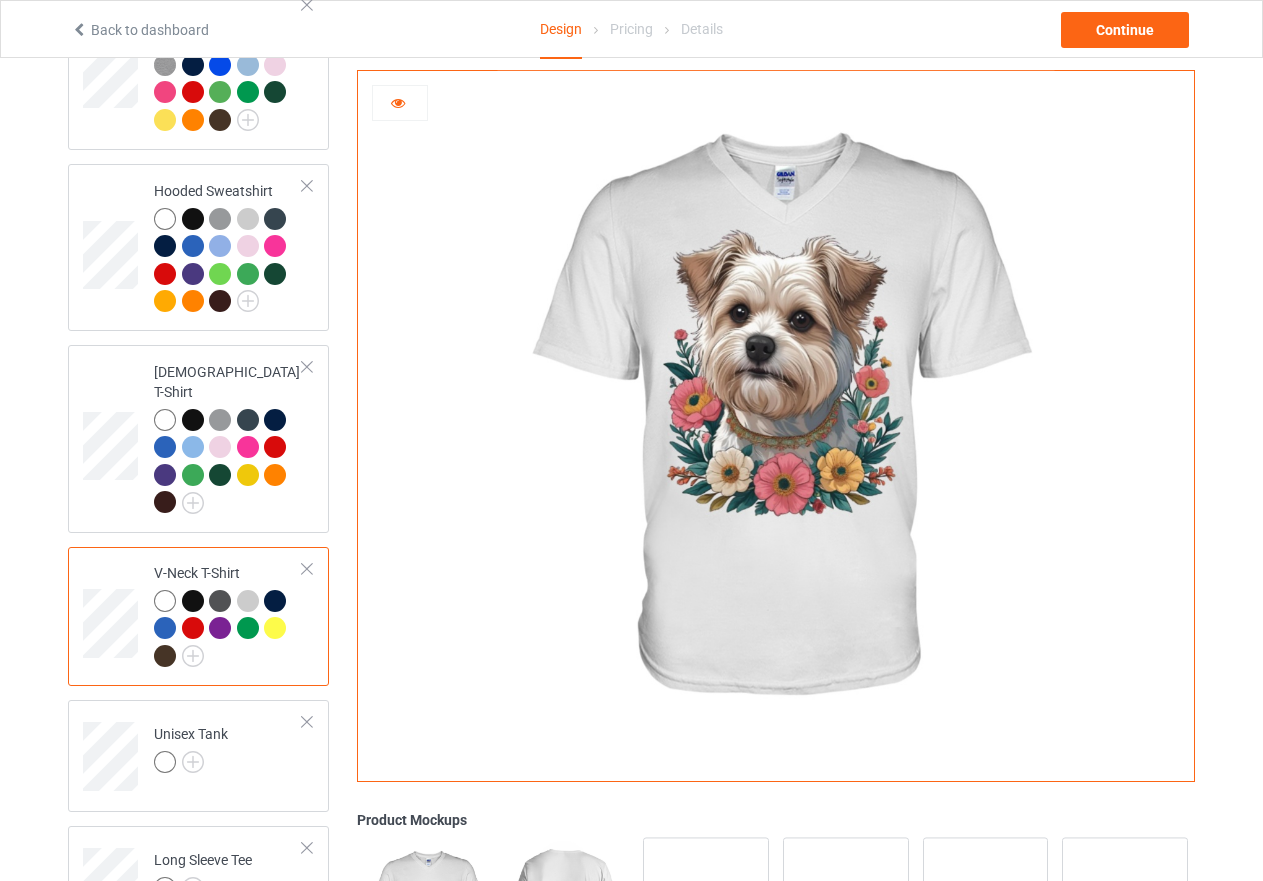 click at bounding box center (193, 601) 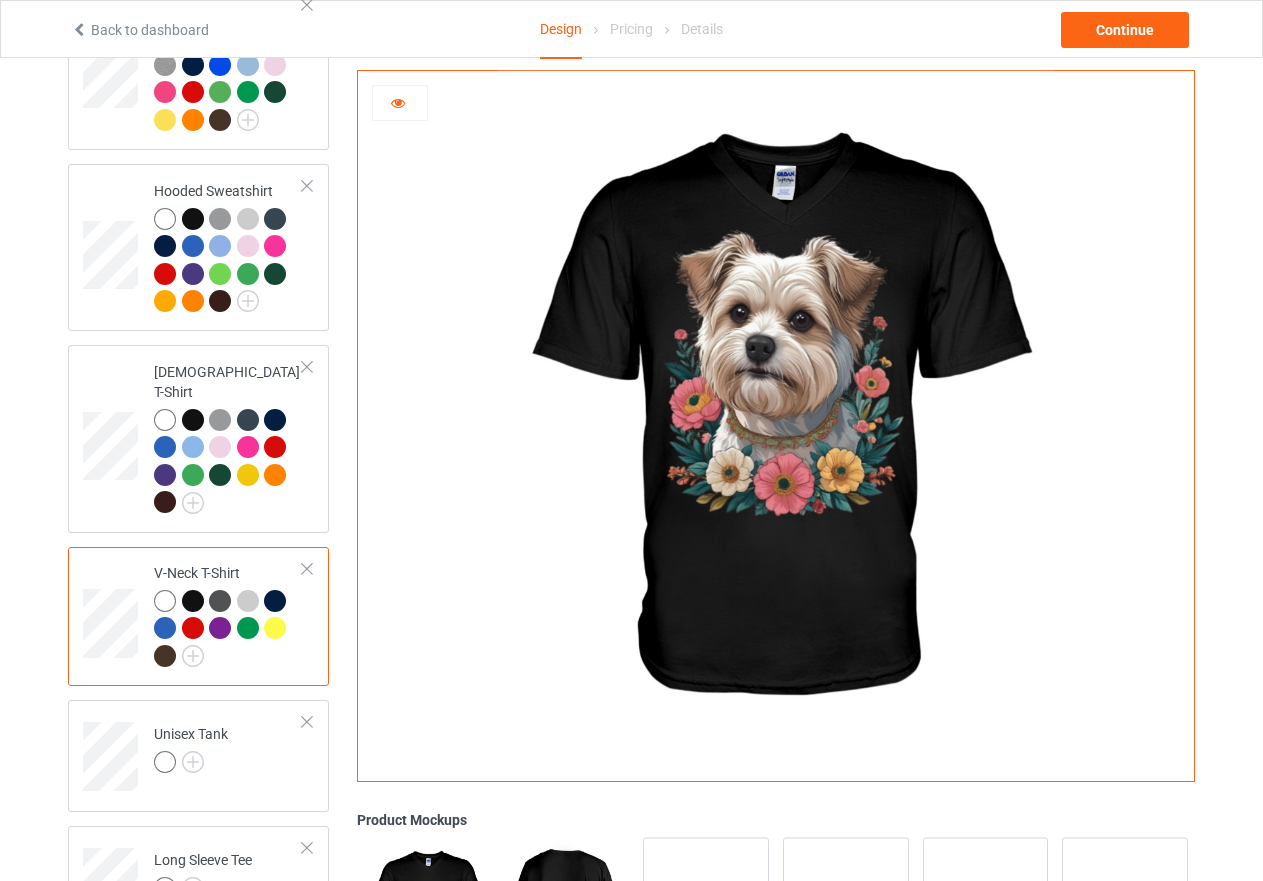 click at bounding box center [220, 601] 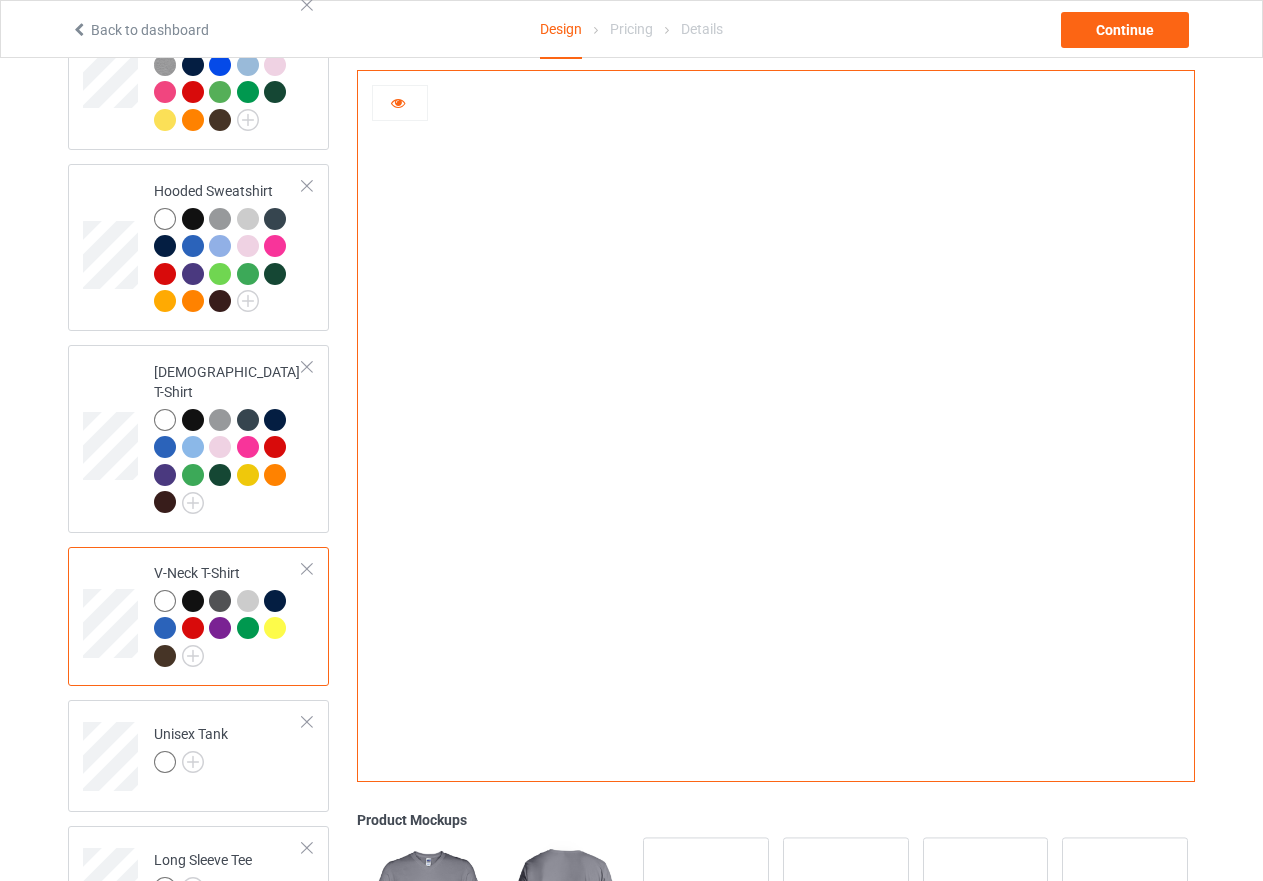 click at bounding box center (248, 601) 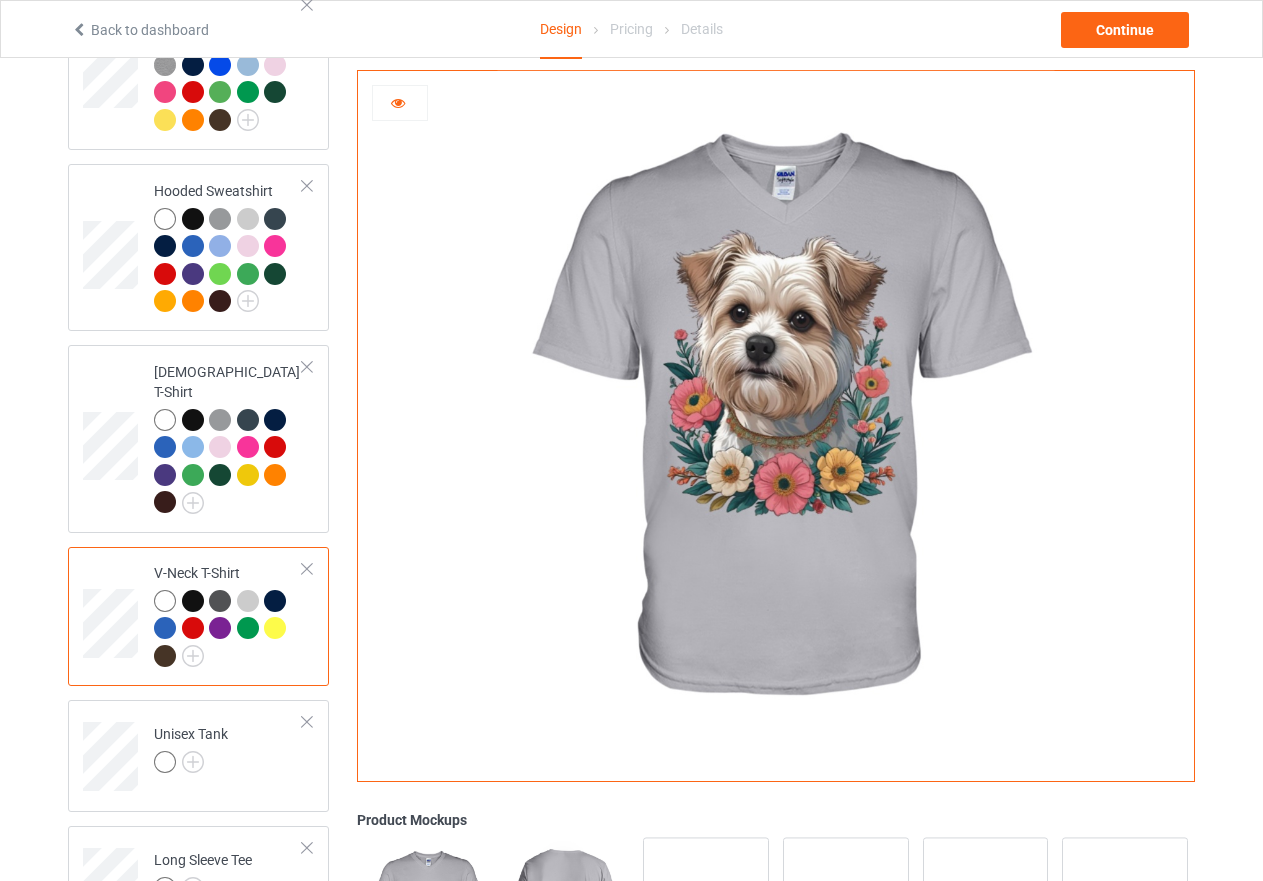 click at bounding box center [275, 601] 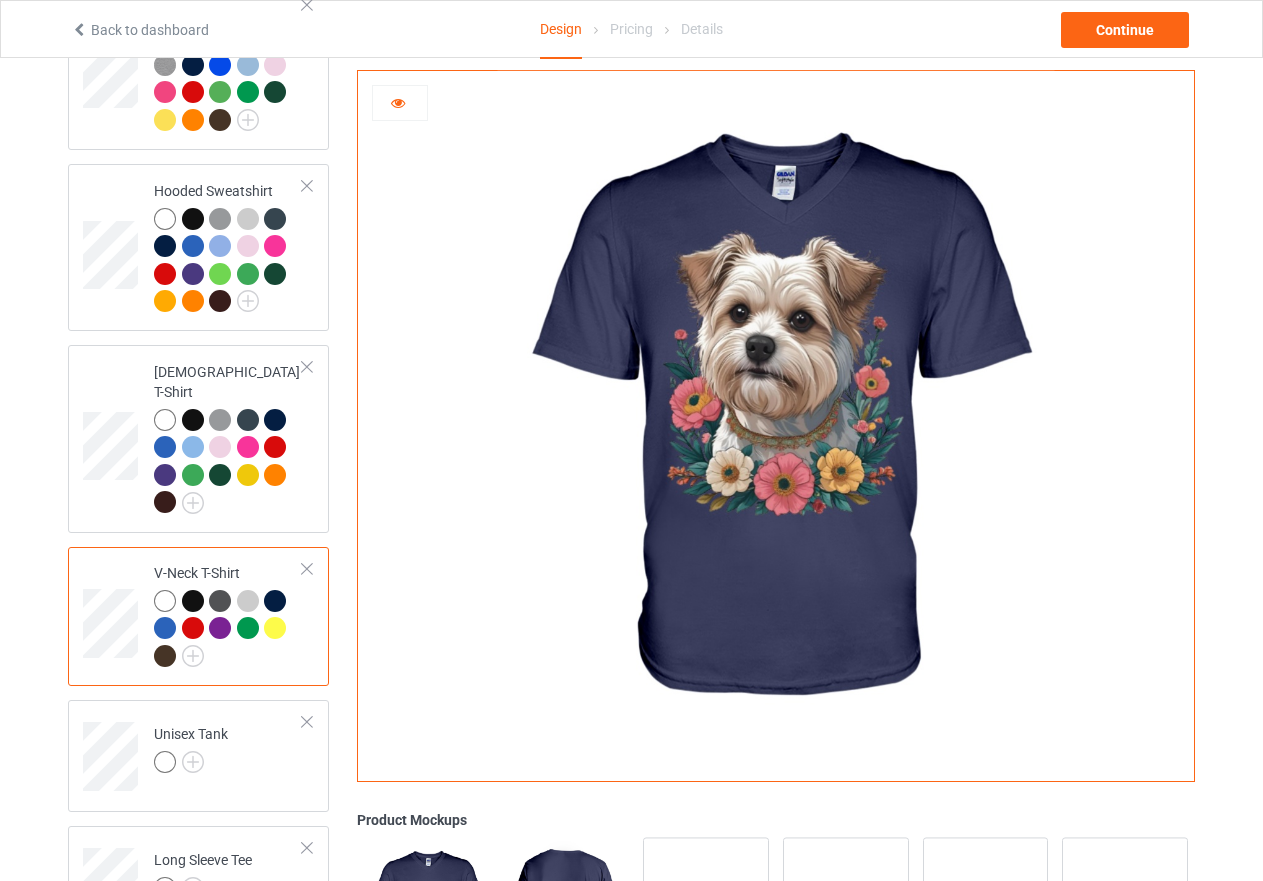 click at bounding box center [165, 601] 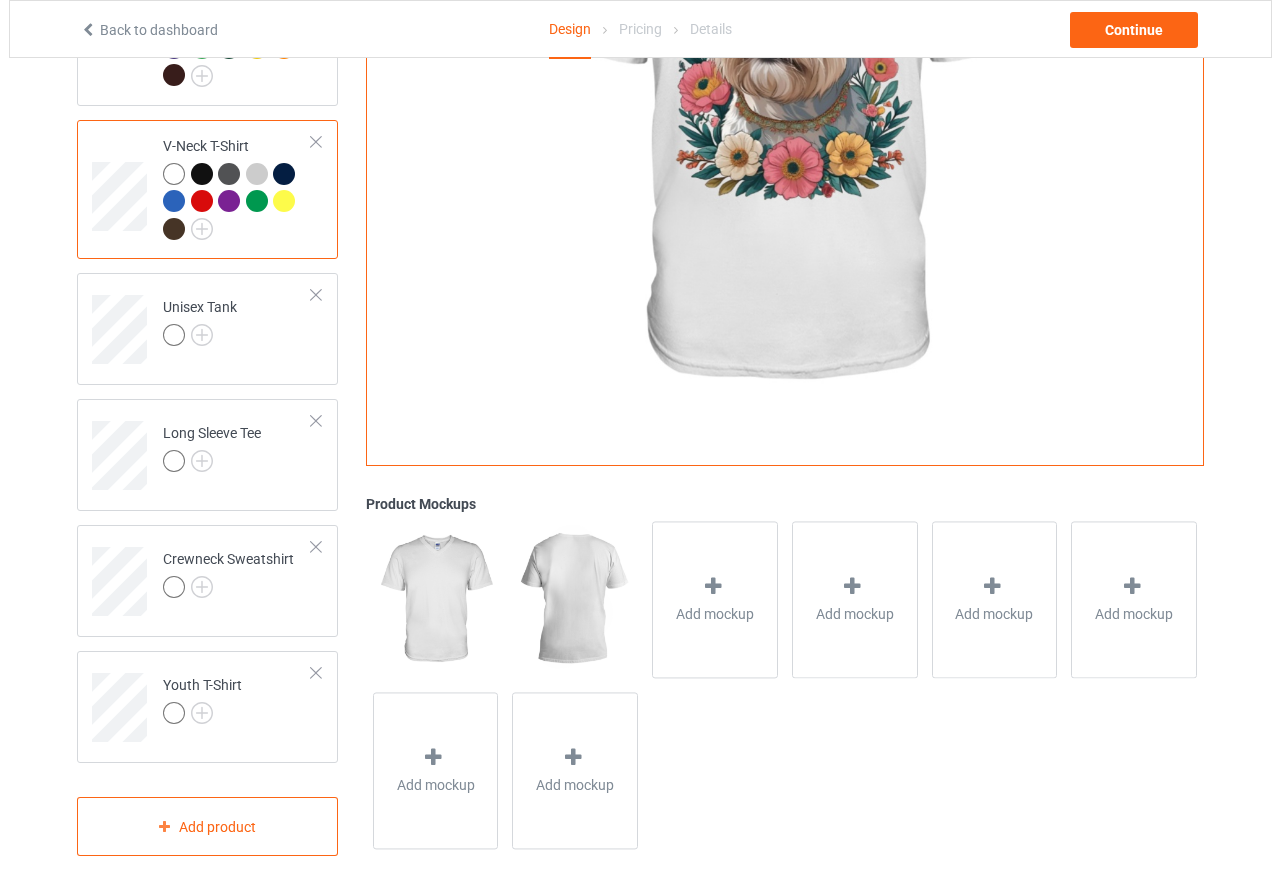 scroll, scrollTop: 858, scrollLeft: 0, axis: vertical 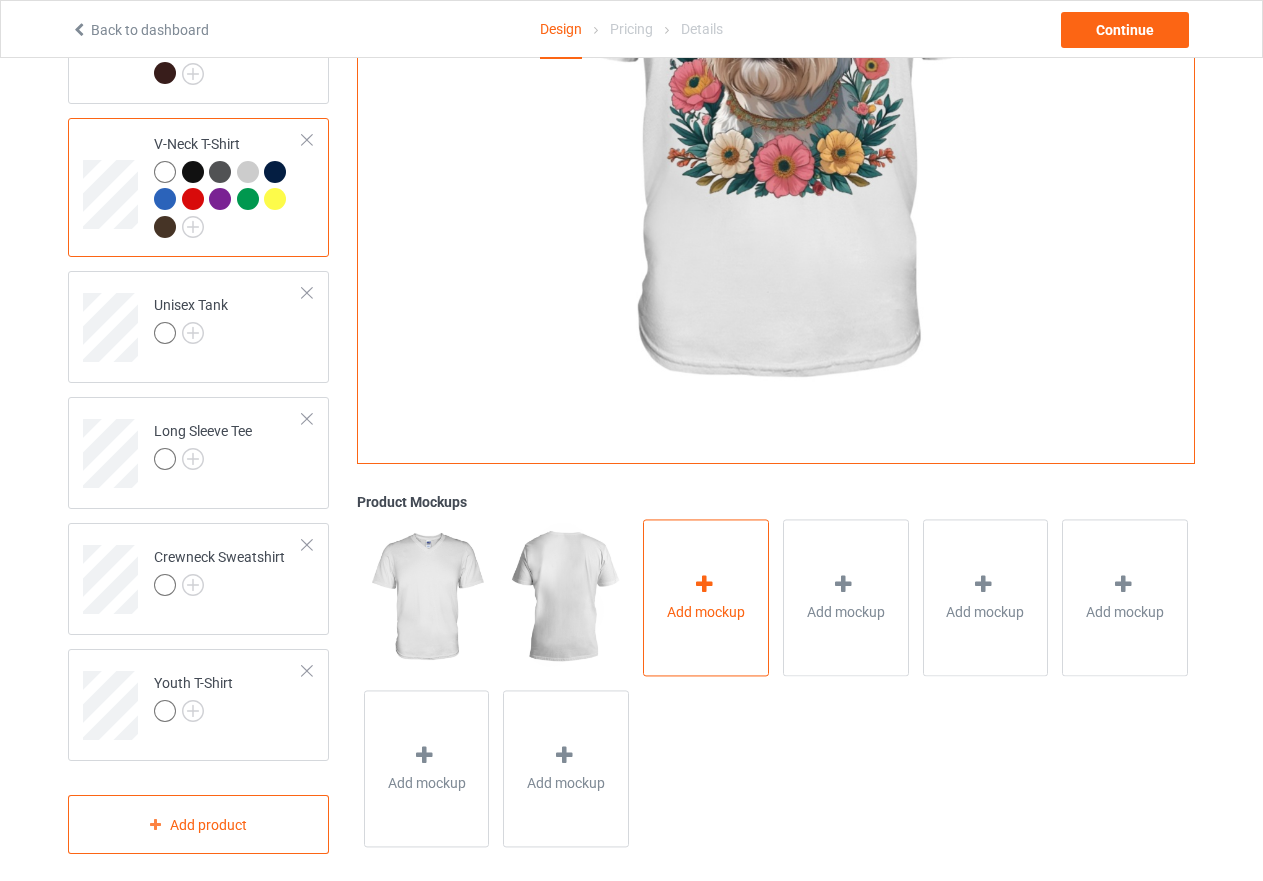 click at bounding box center (706, 587) 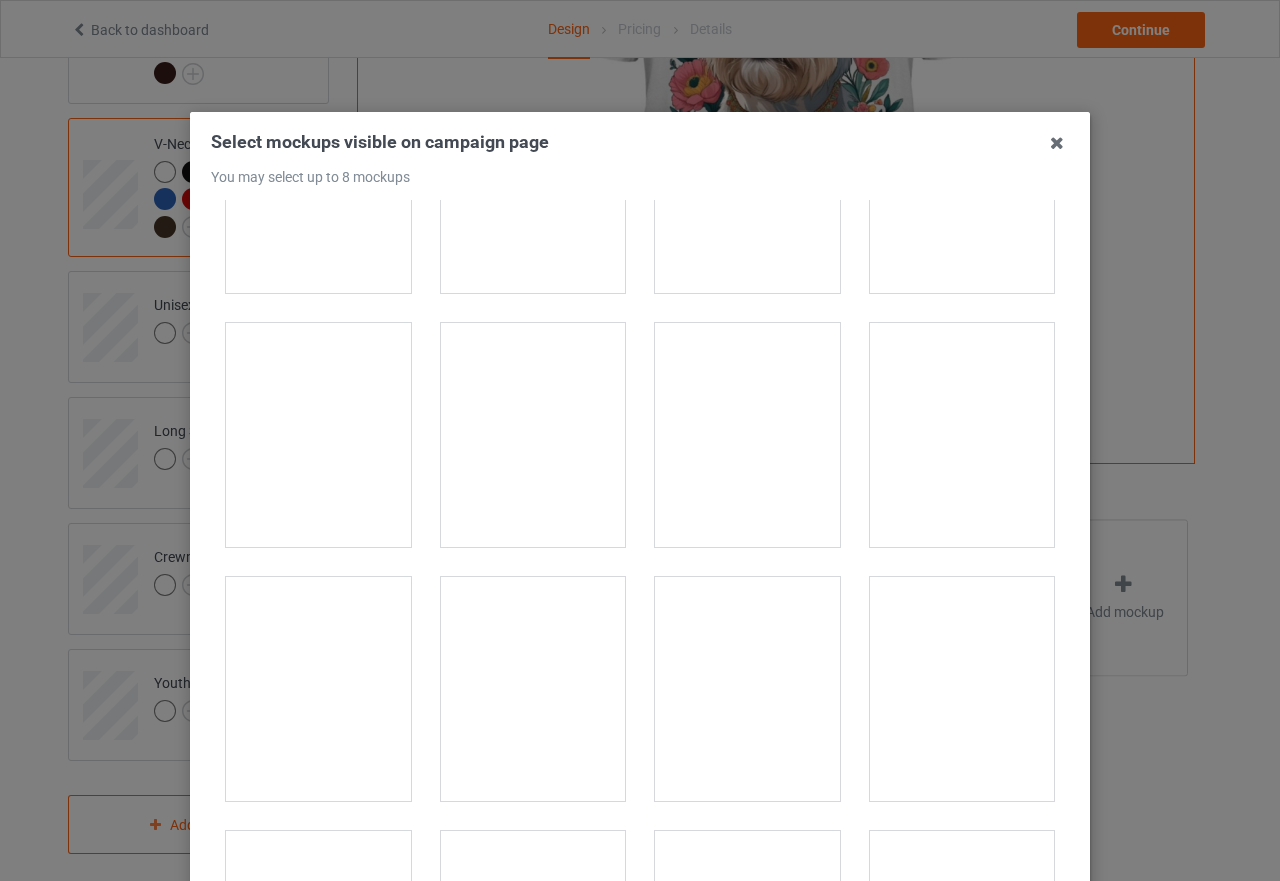 scroll, scrollTop: 200, scrollLeft: 0, axis: vertical 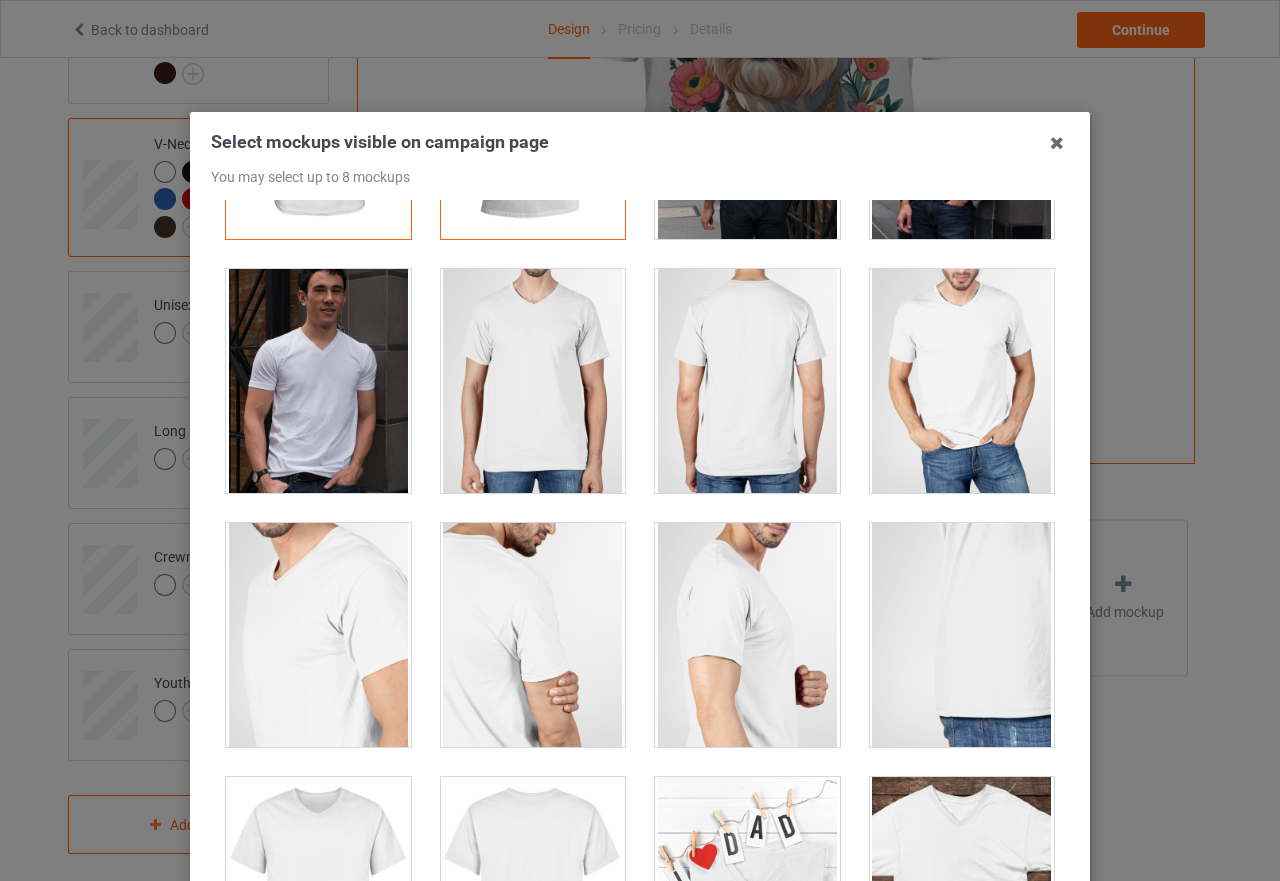 click at bounding box center (318, 381) 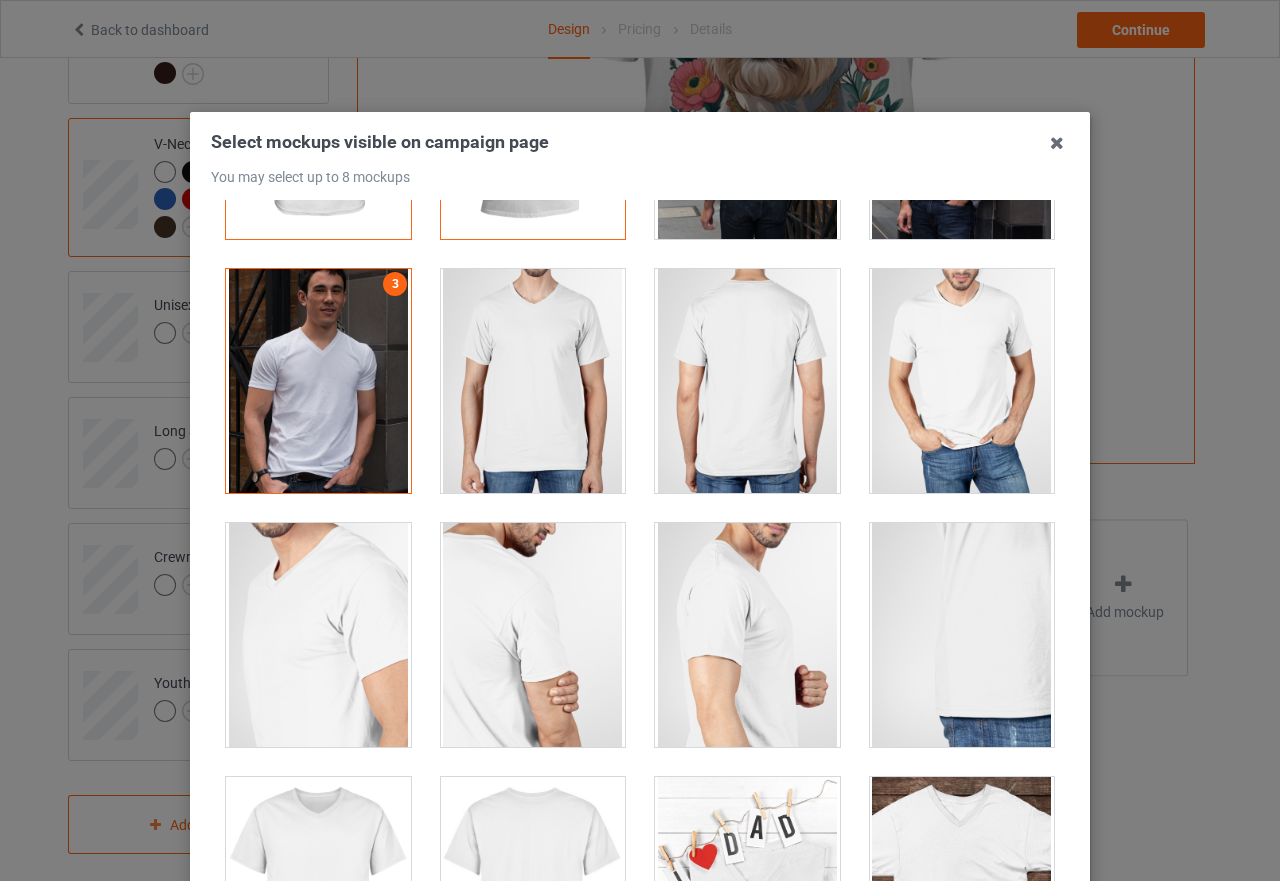 click at bounding box center [962, 381] 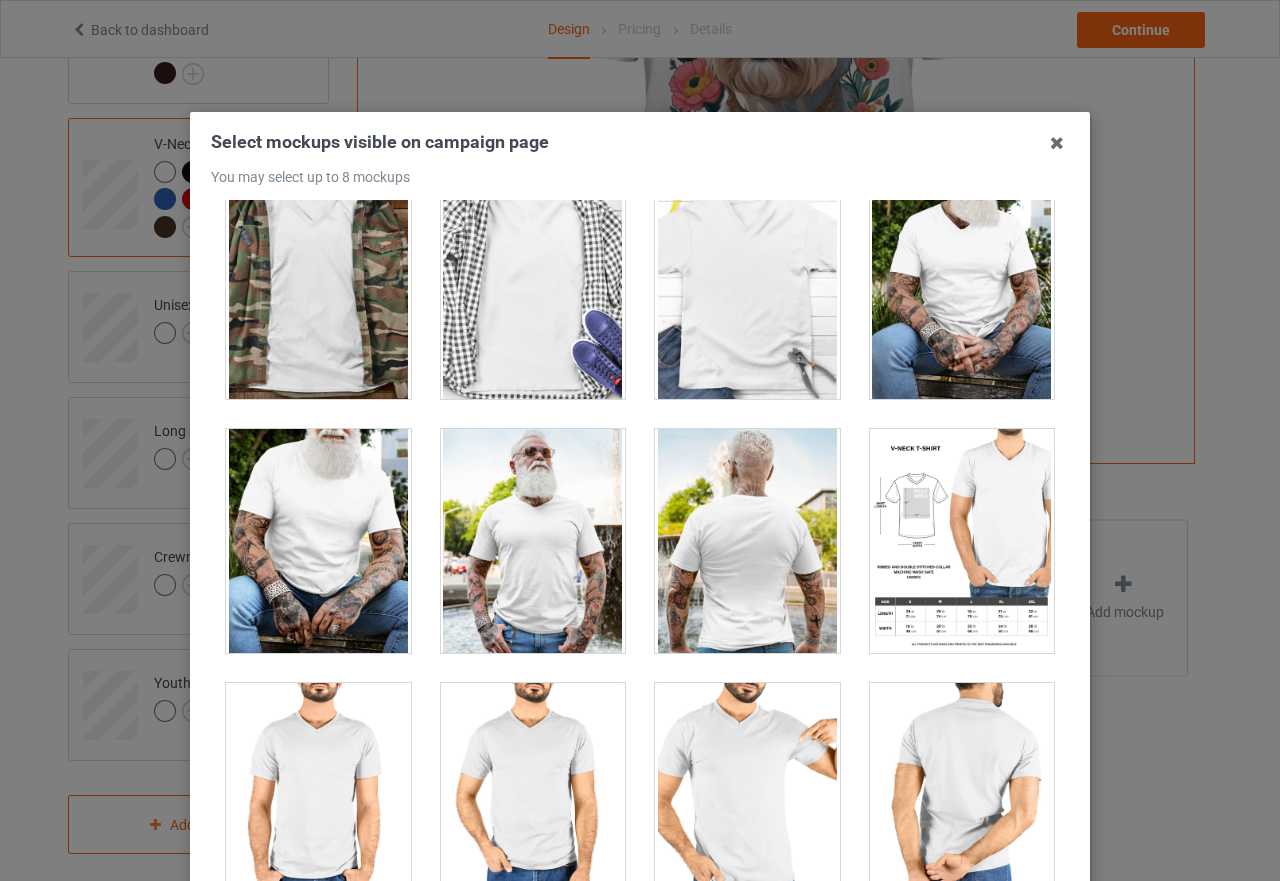 scroll, scrollTop: 1400, scrollLeft: 0, axis: vertical 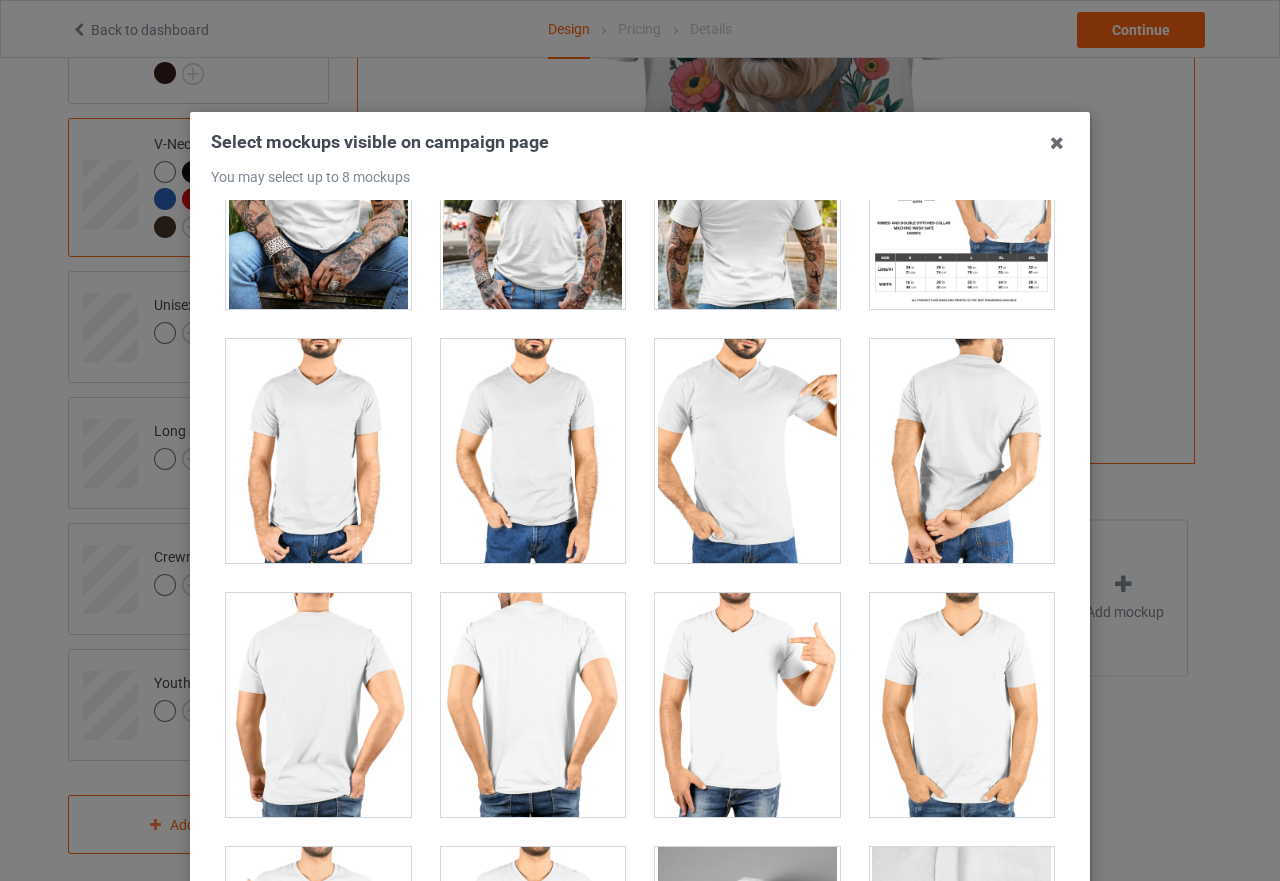 click at bounding box center (747, 451) 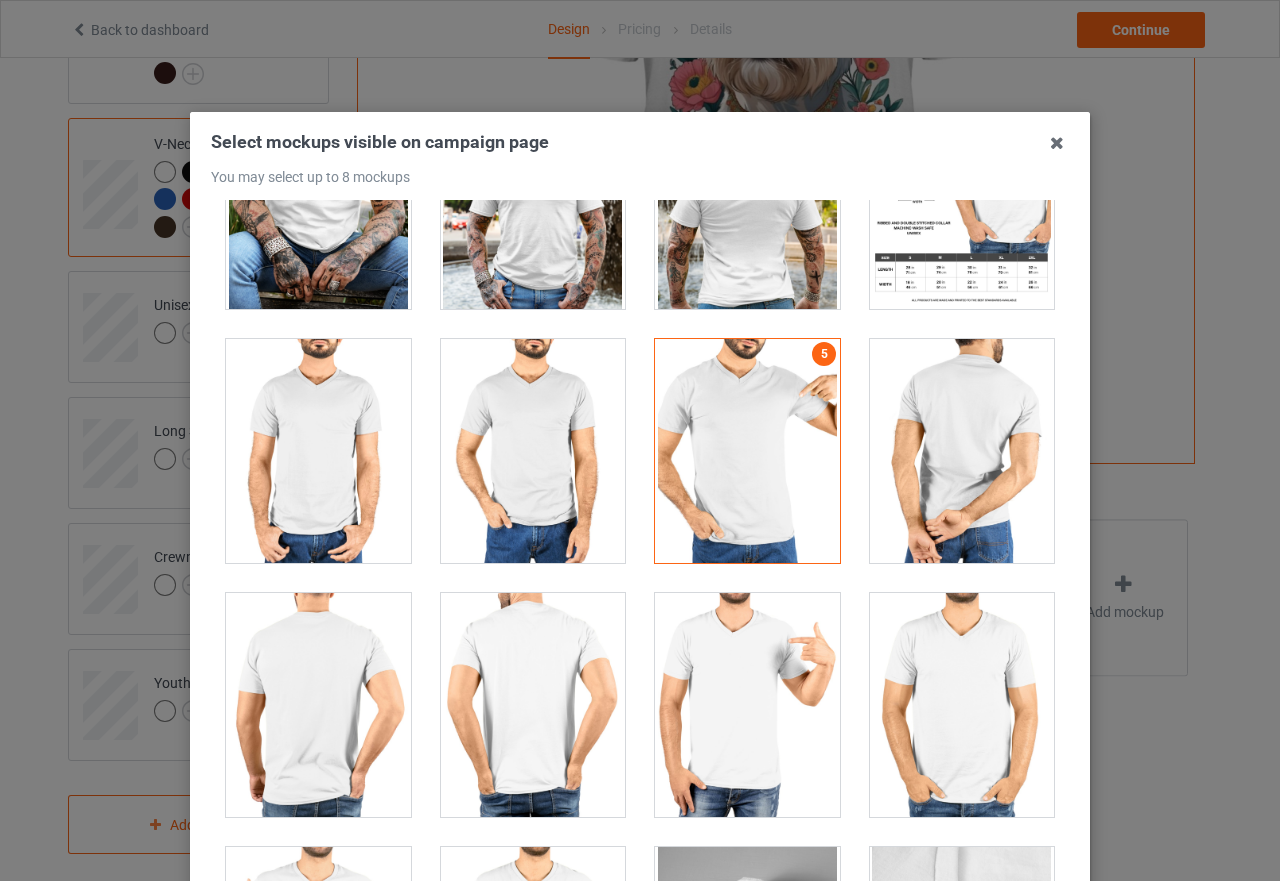 click at bounding box center (747, 705) 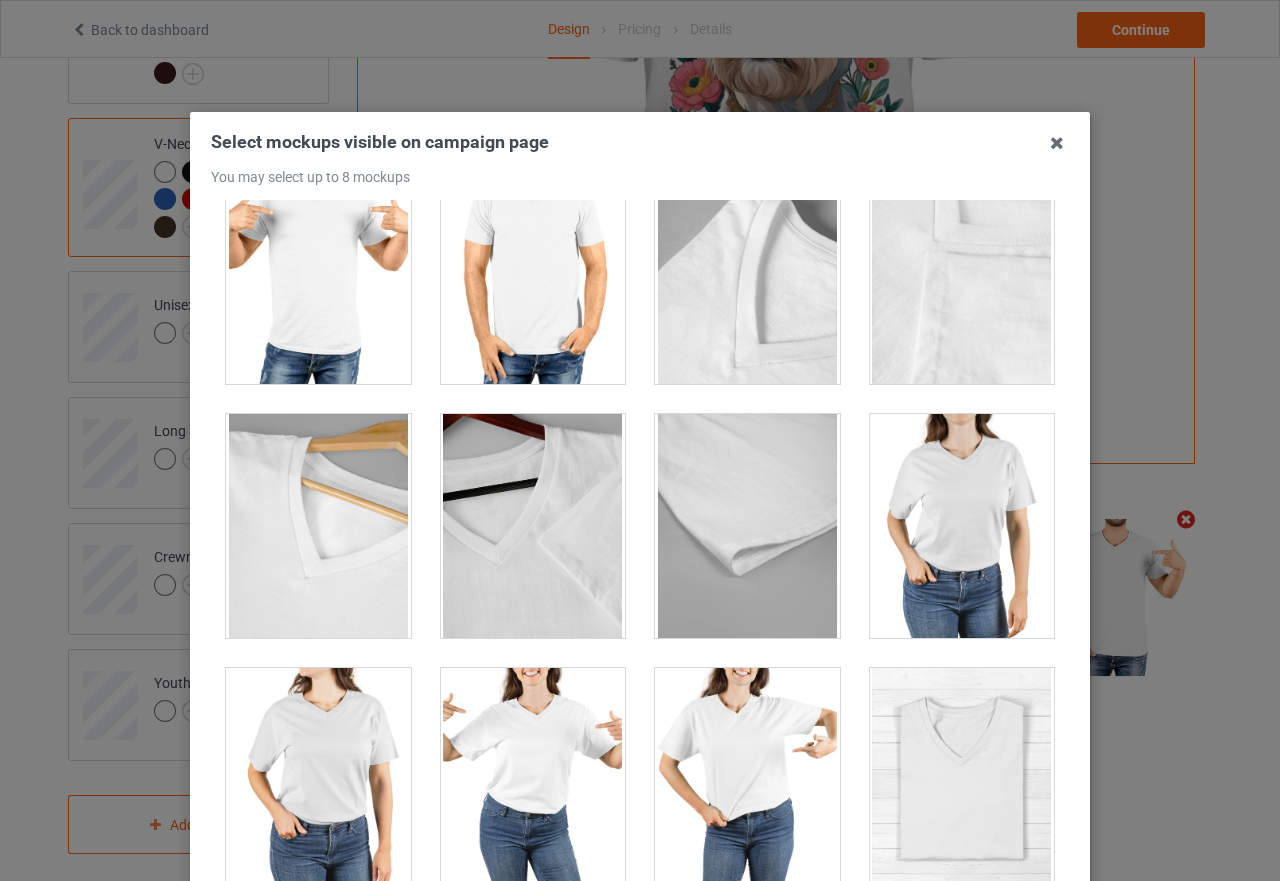 scroll, scrollTop: 2100, scrollLeft: 0, axis: vertical 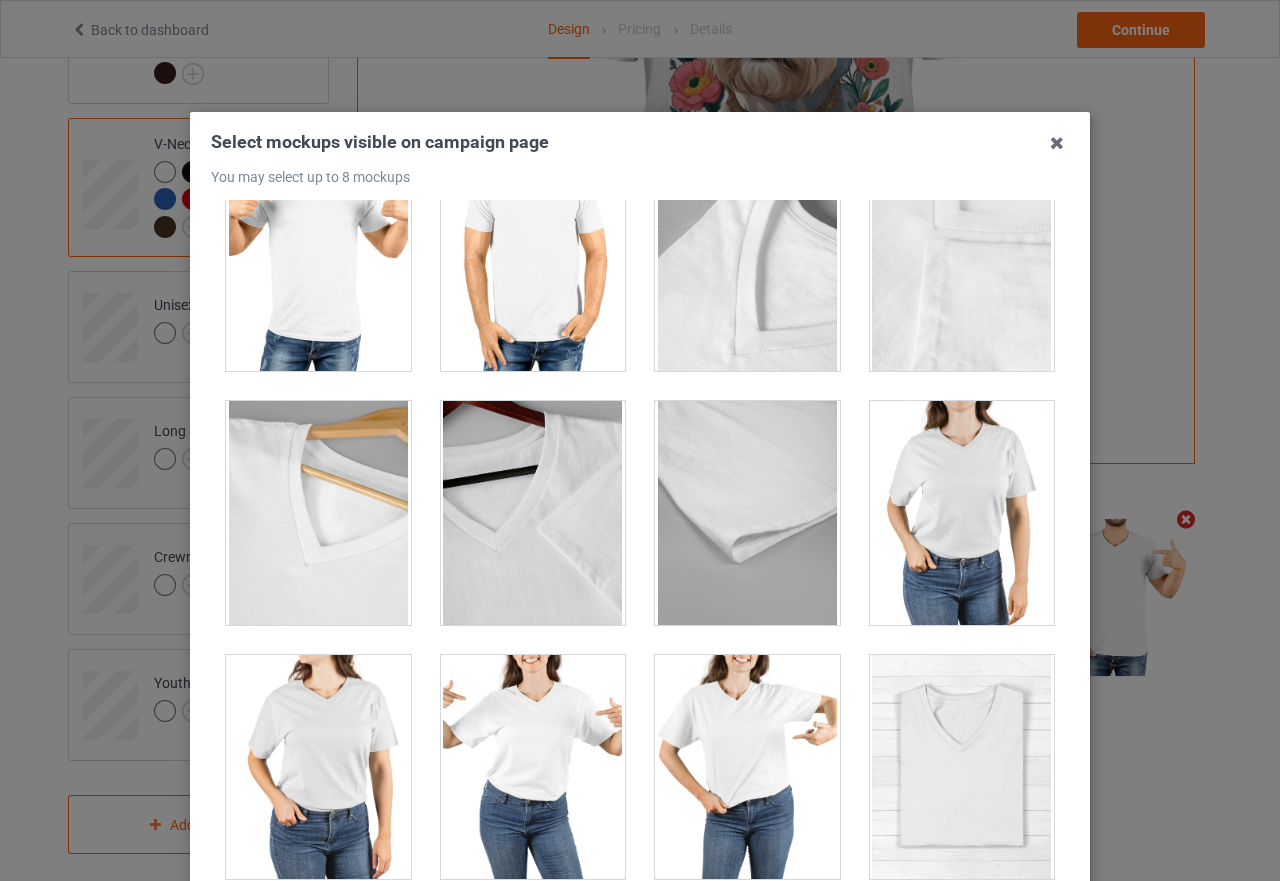 click at bounding box center (962, 513) 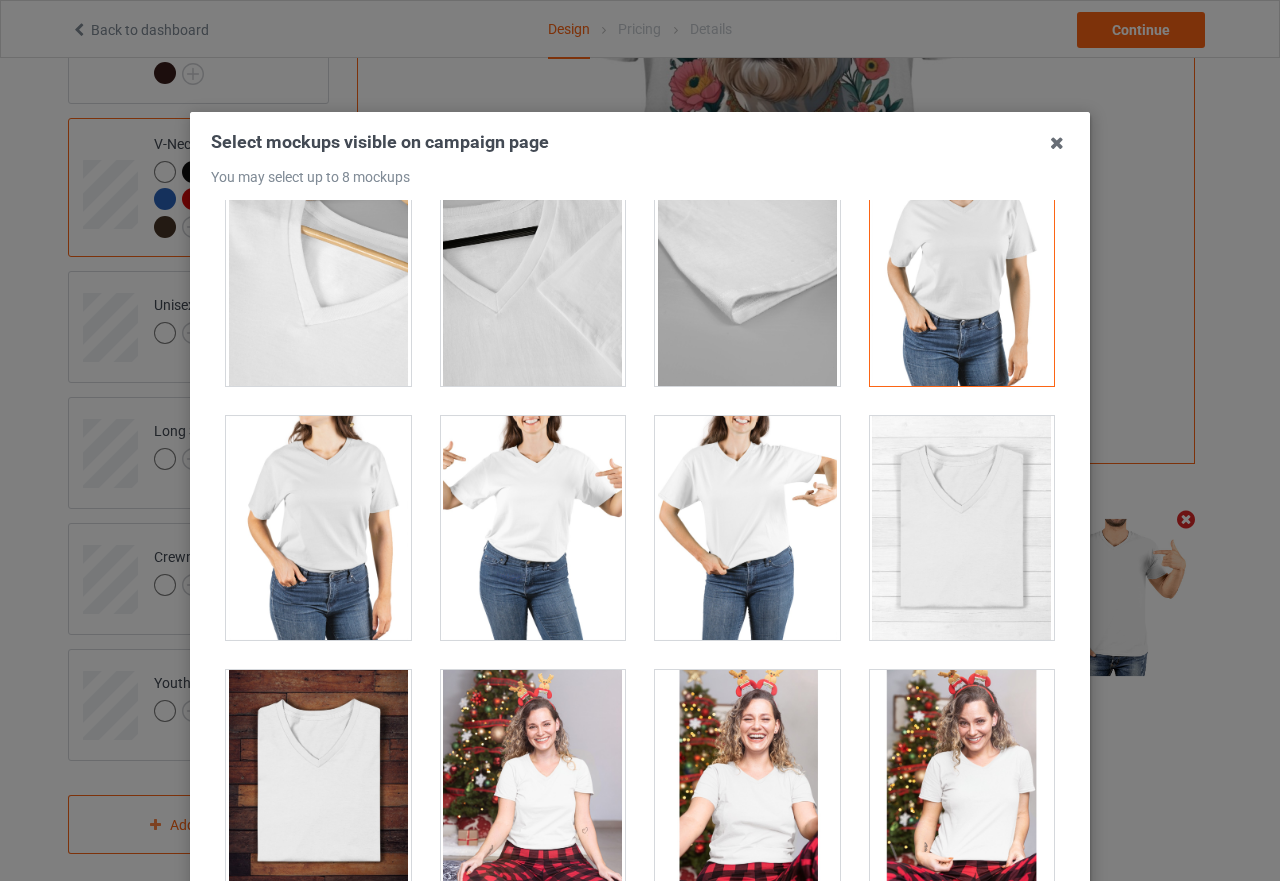 scroll, scrollTop: 2500, scrollLeft: 0, axis: vertical 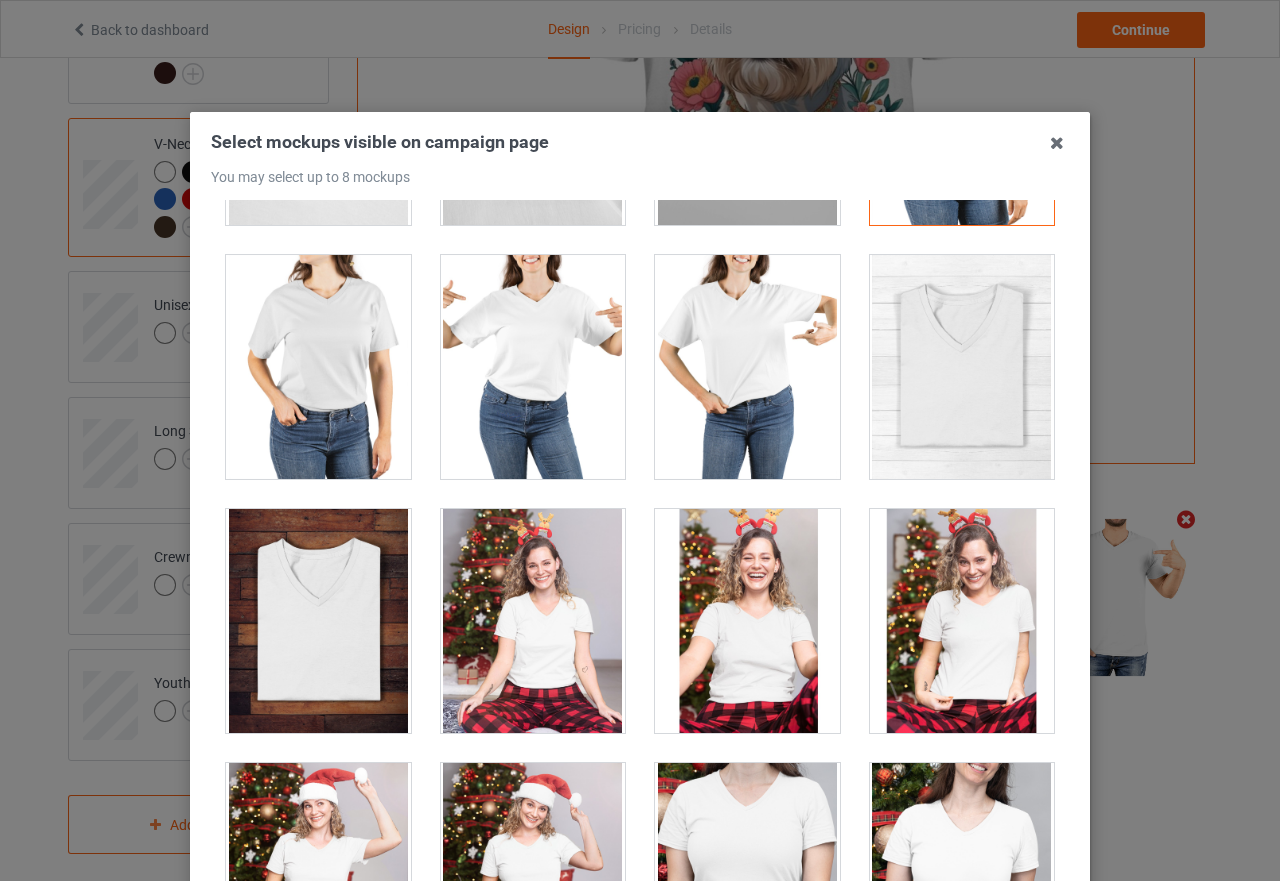 click at bounding box center (533, 367) 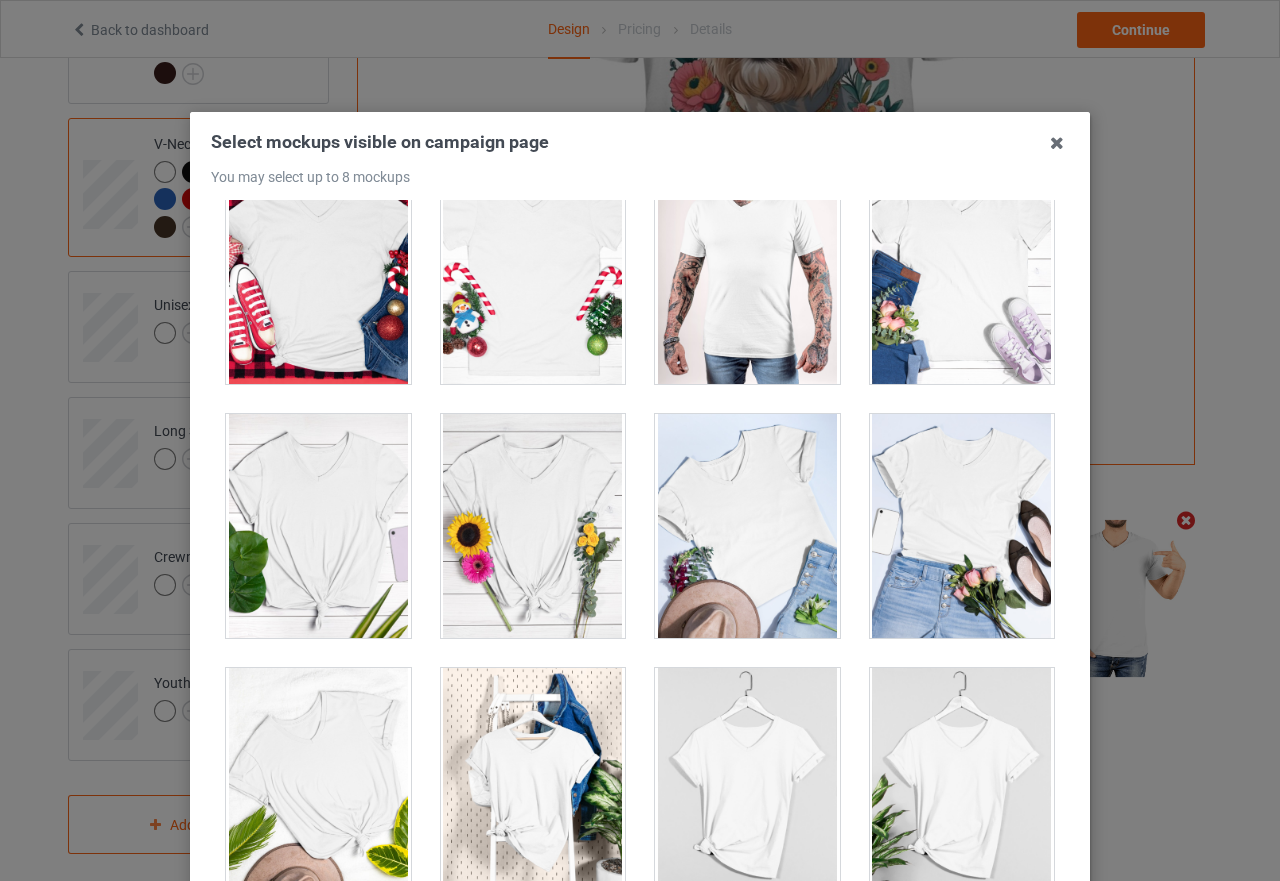scroll, scrollTop: 3613, scrollLeft: 0, axis: vertical 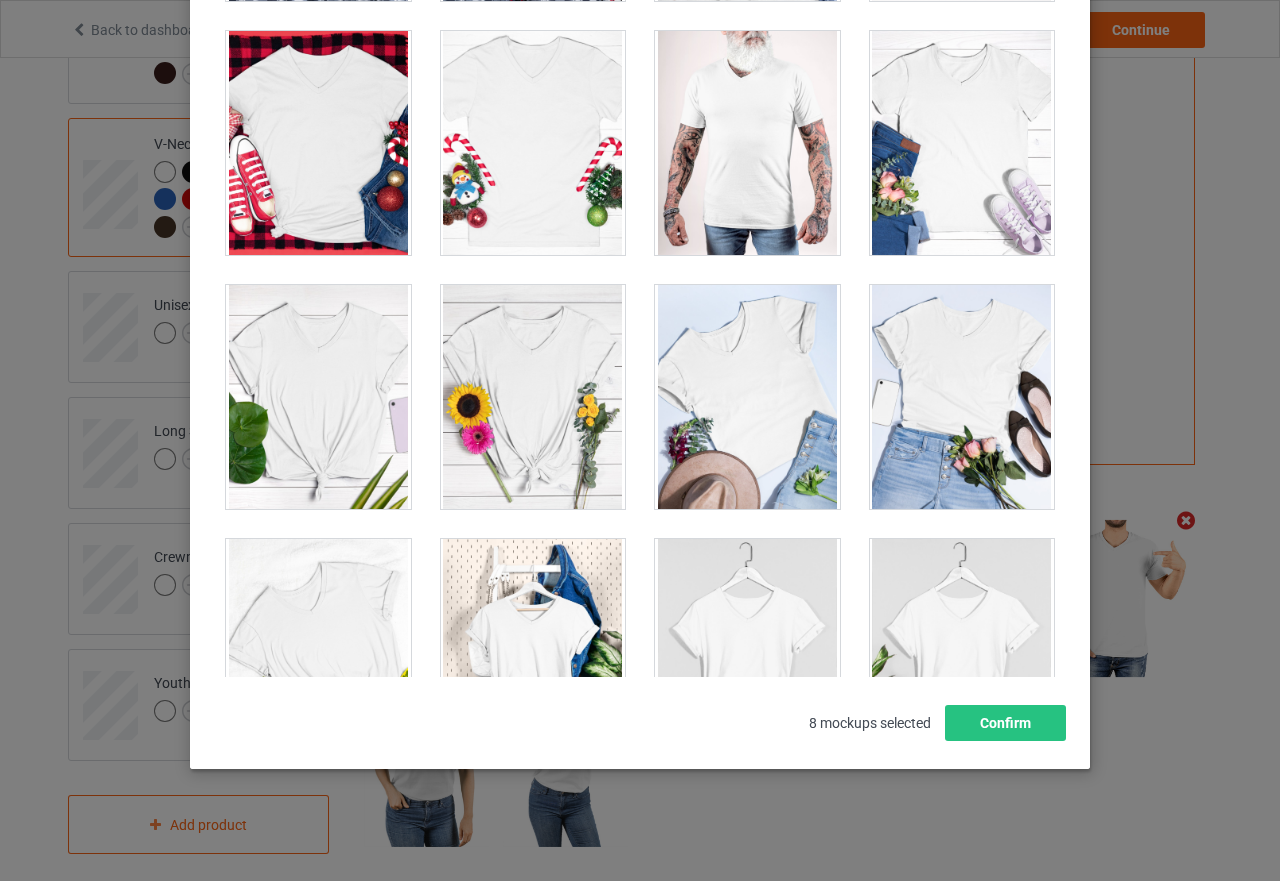 click at bounding box center [962, 397] 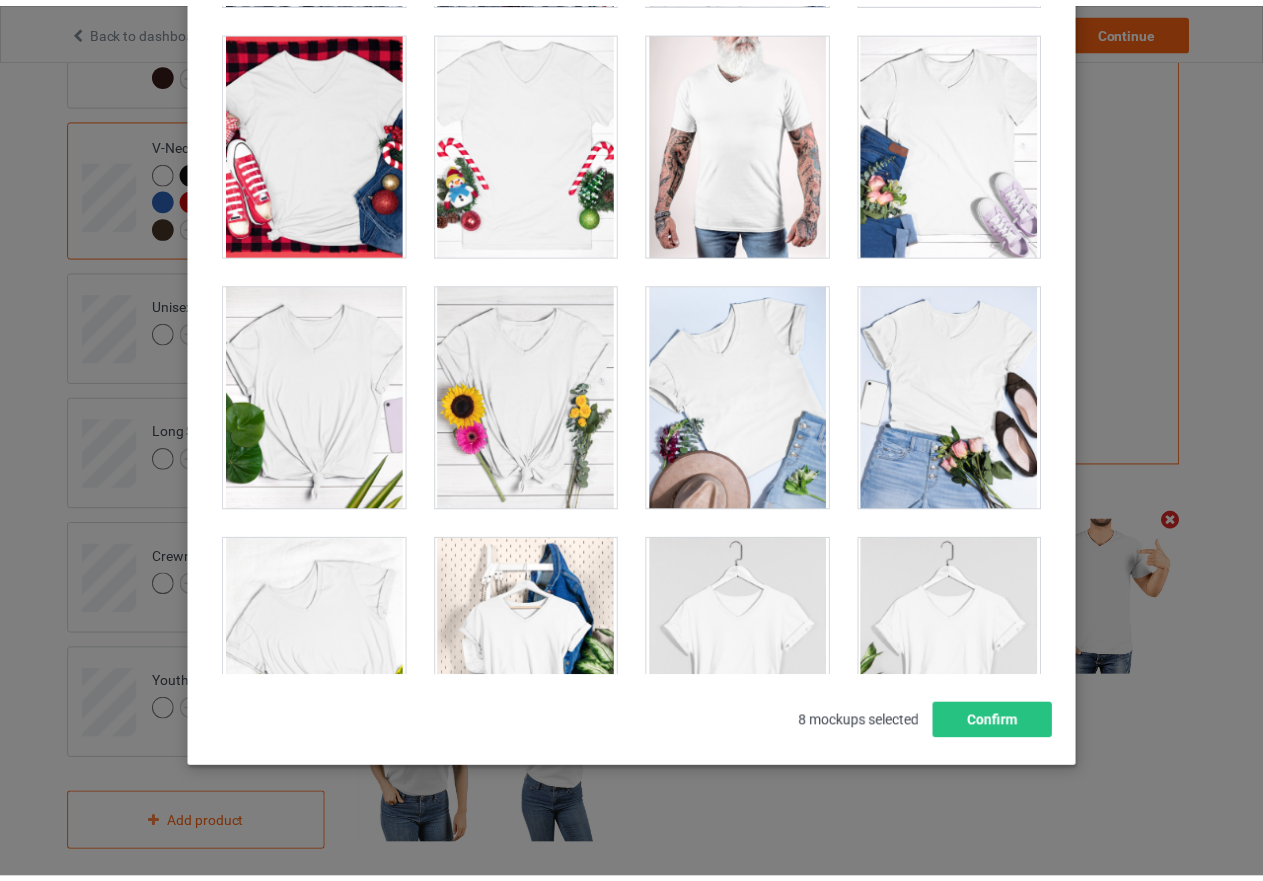 scroll, scrollTop: 289, scrollLeft: 0, axis: vertical 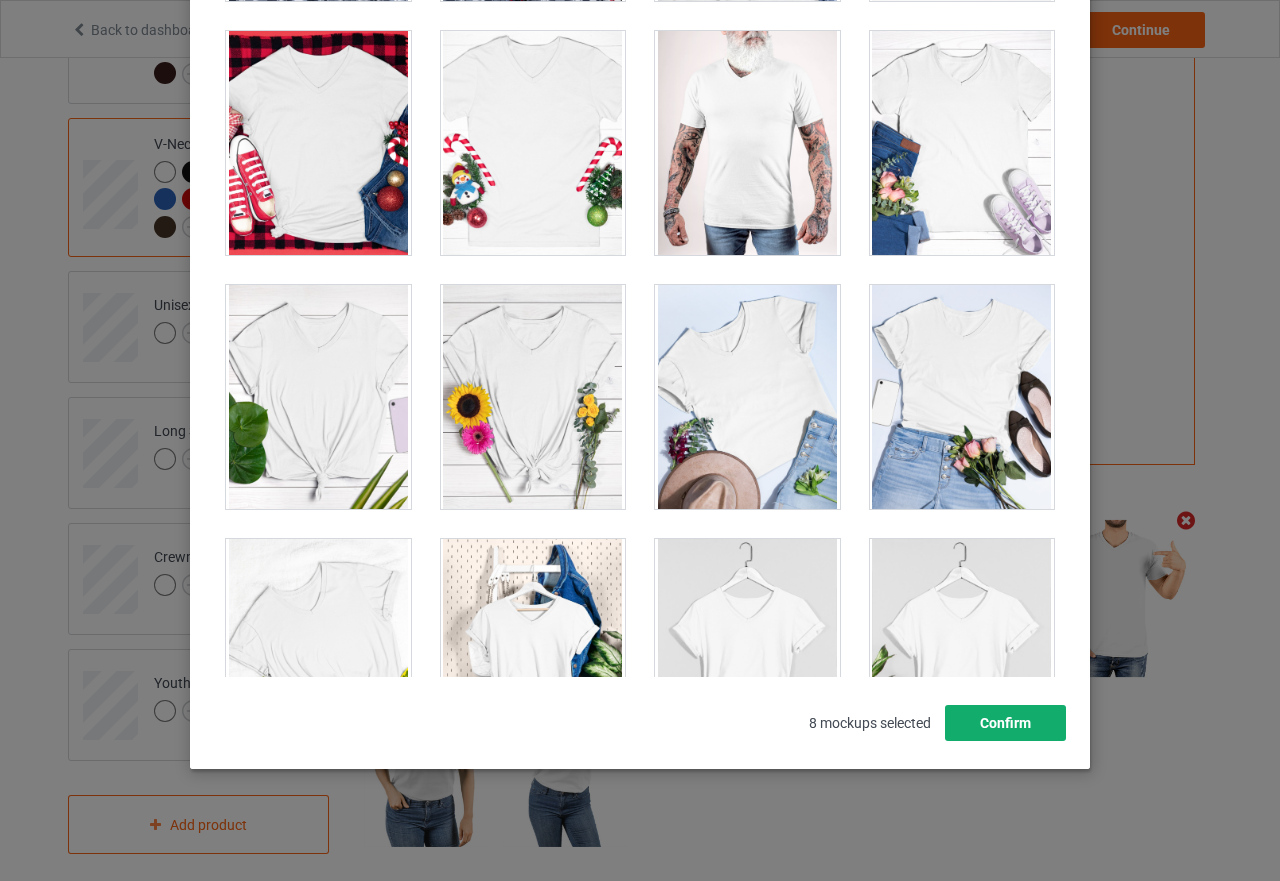 click on "Confirm" at bounding box center (1005, 723) 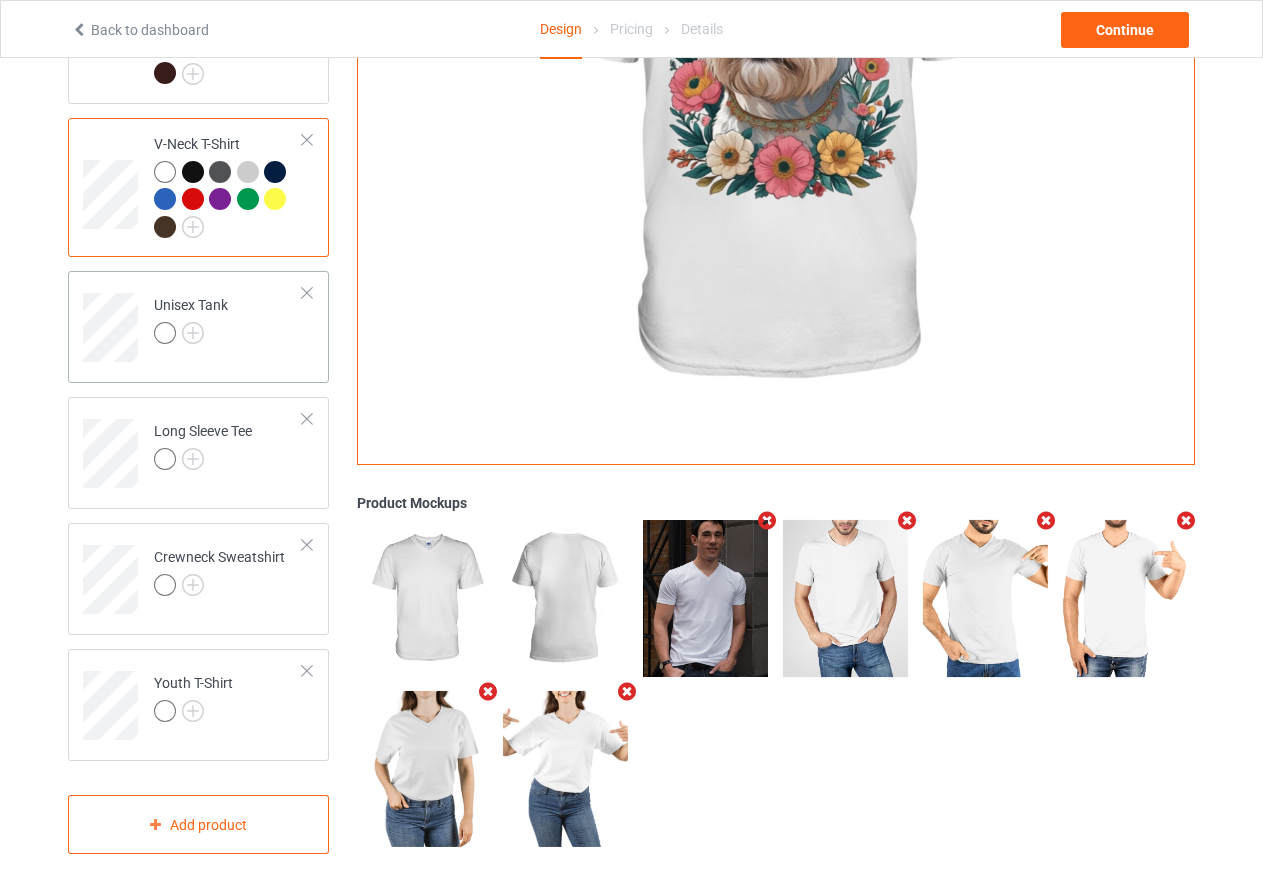 click on "Unisex Tank" at bounding box center (228, 320) 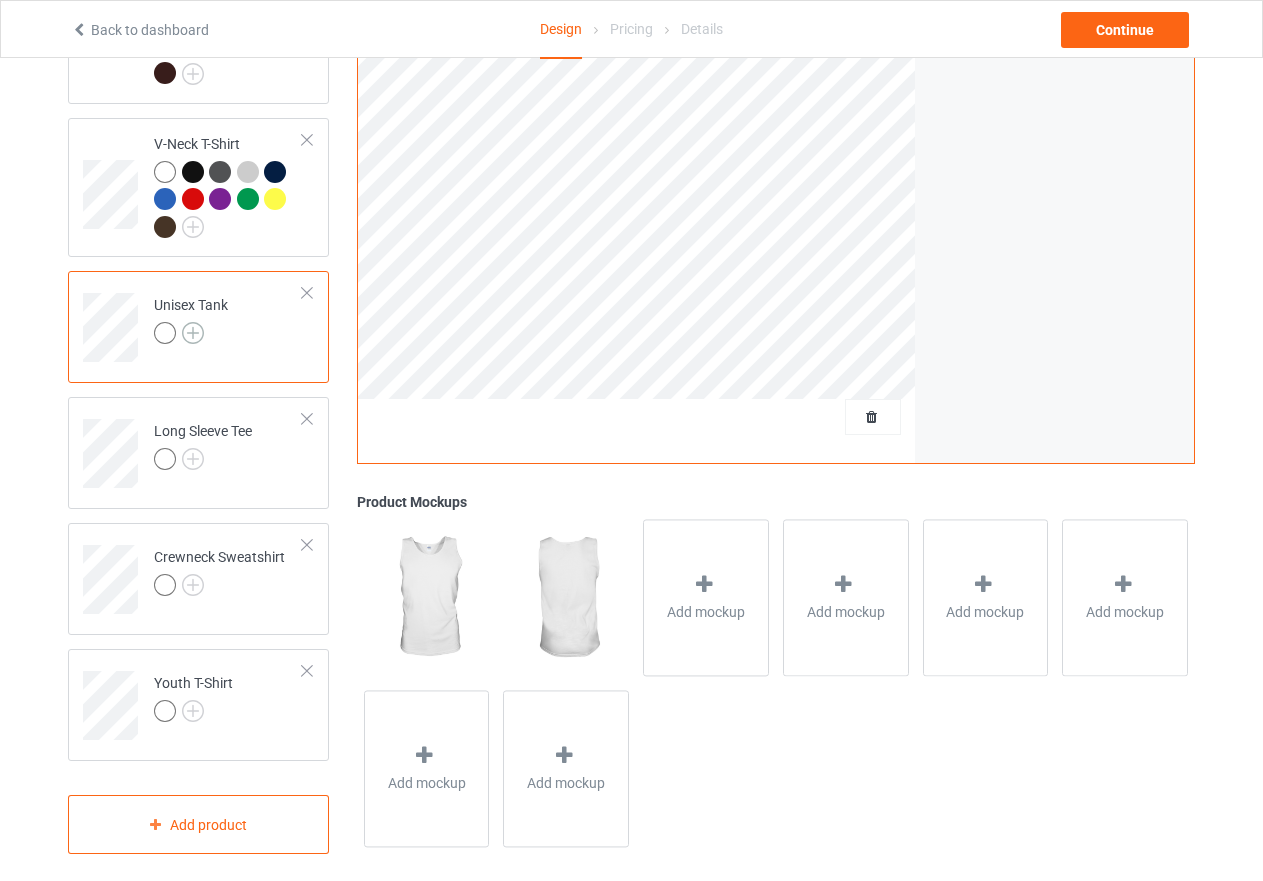 click at bounding box center [193, 333] 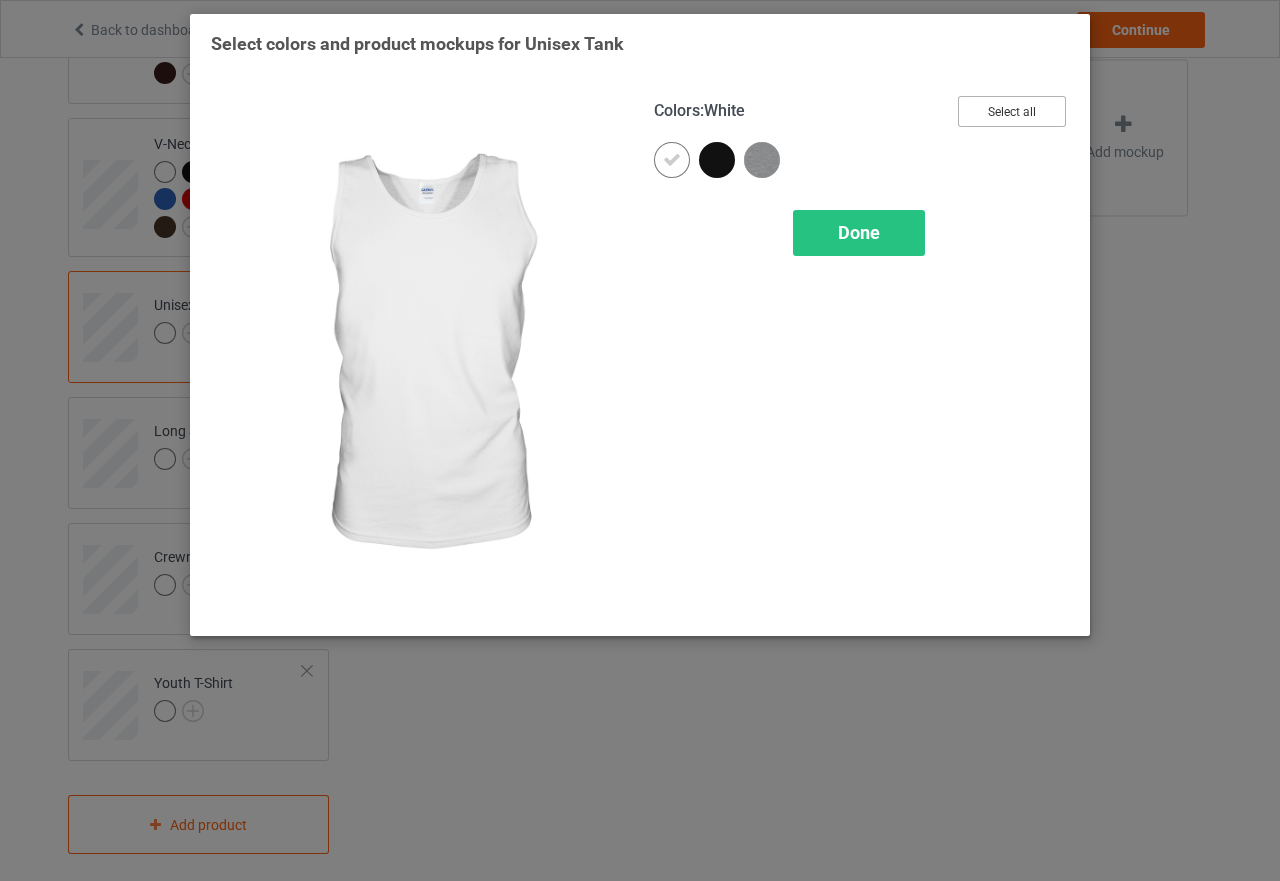 click on "Select all" at bounding box center (1012, 111) 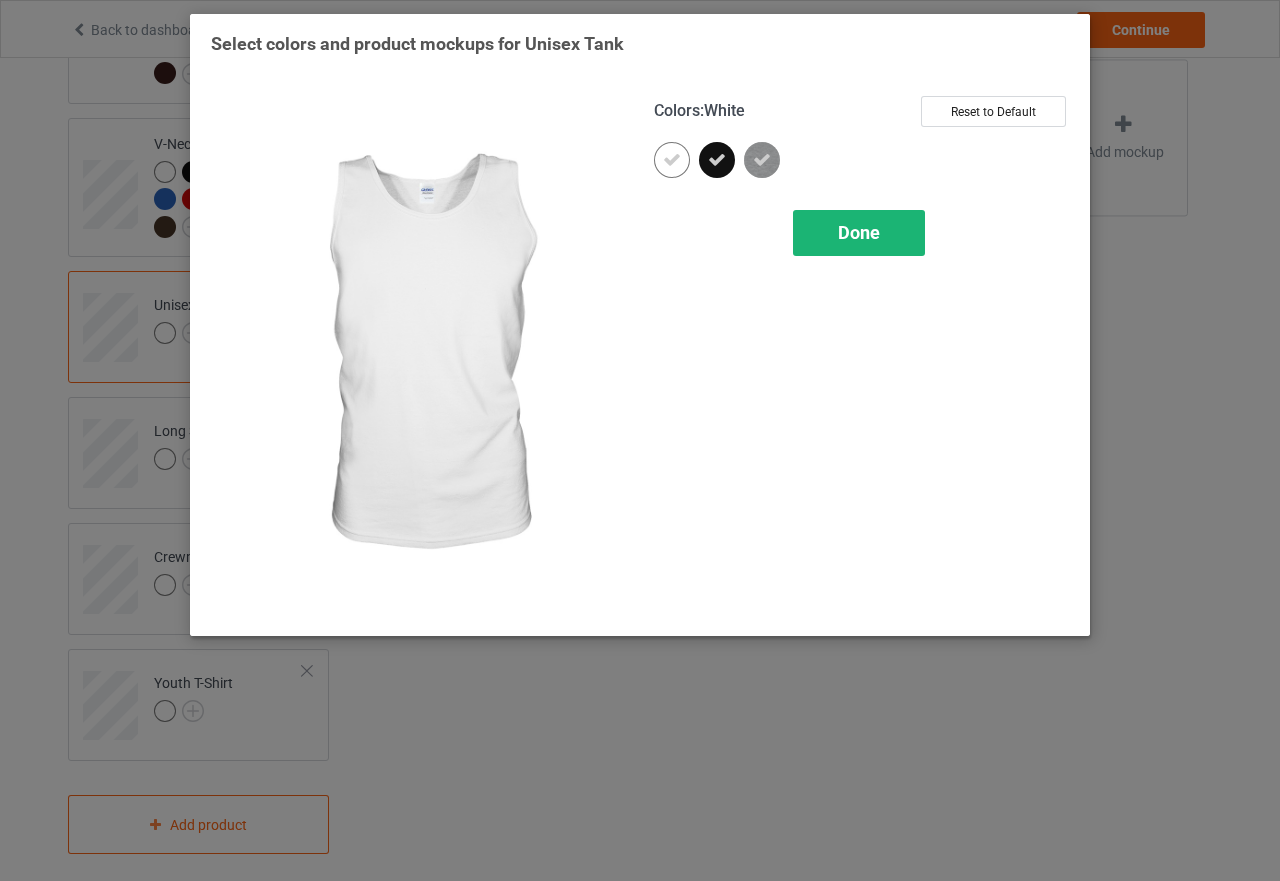 click on "Done" at bounding box center [859, 232] 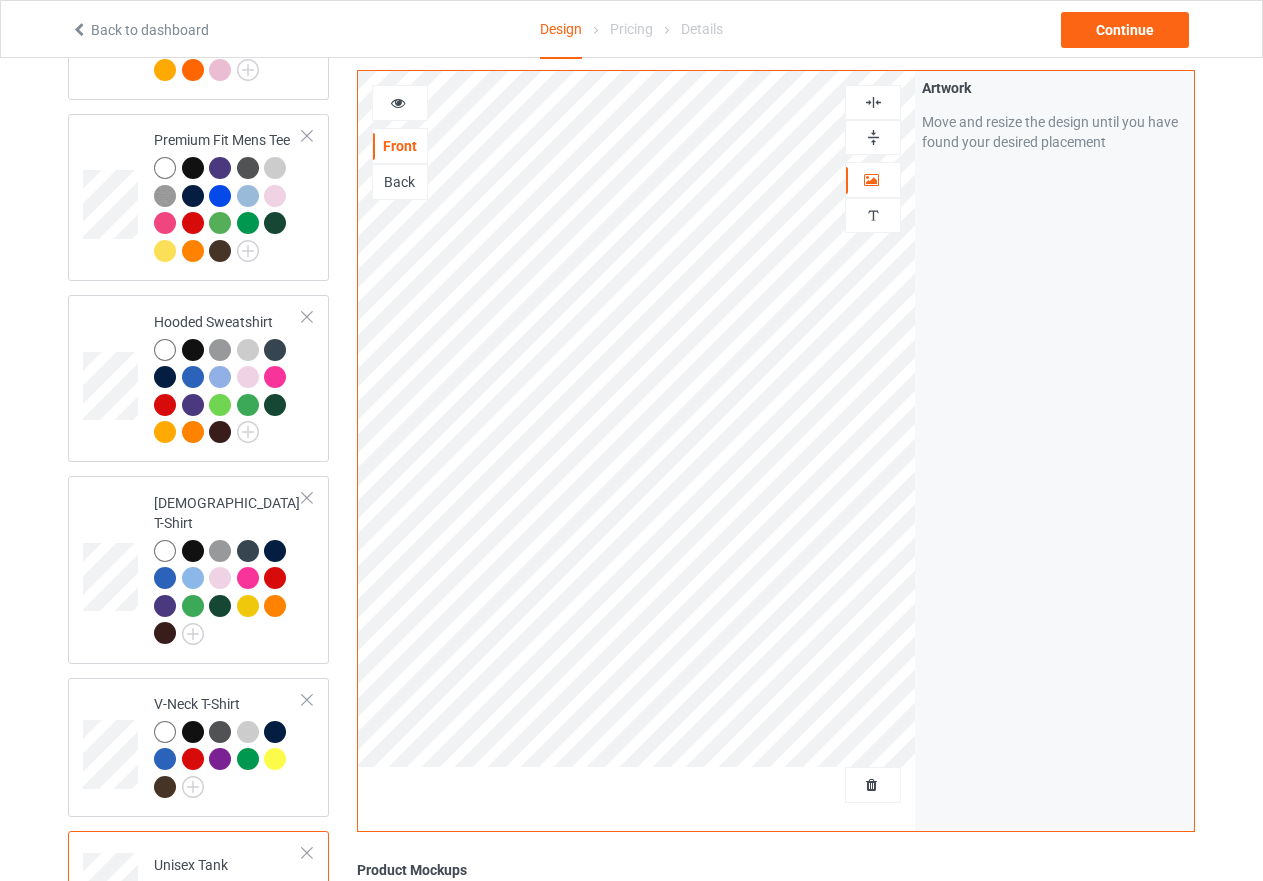 scroll, scrollTop: 258, scrollLeft: 0, axis: vertical 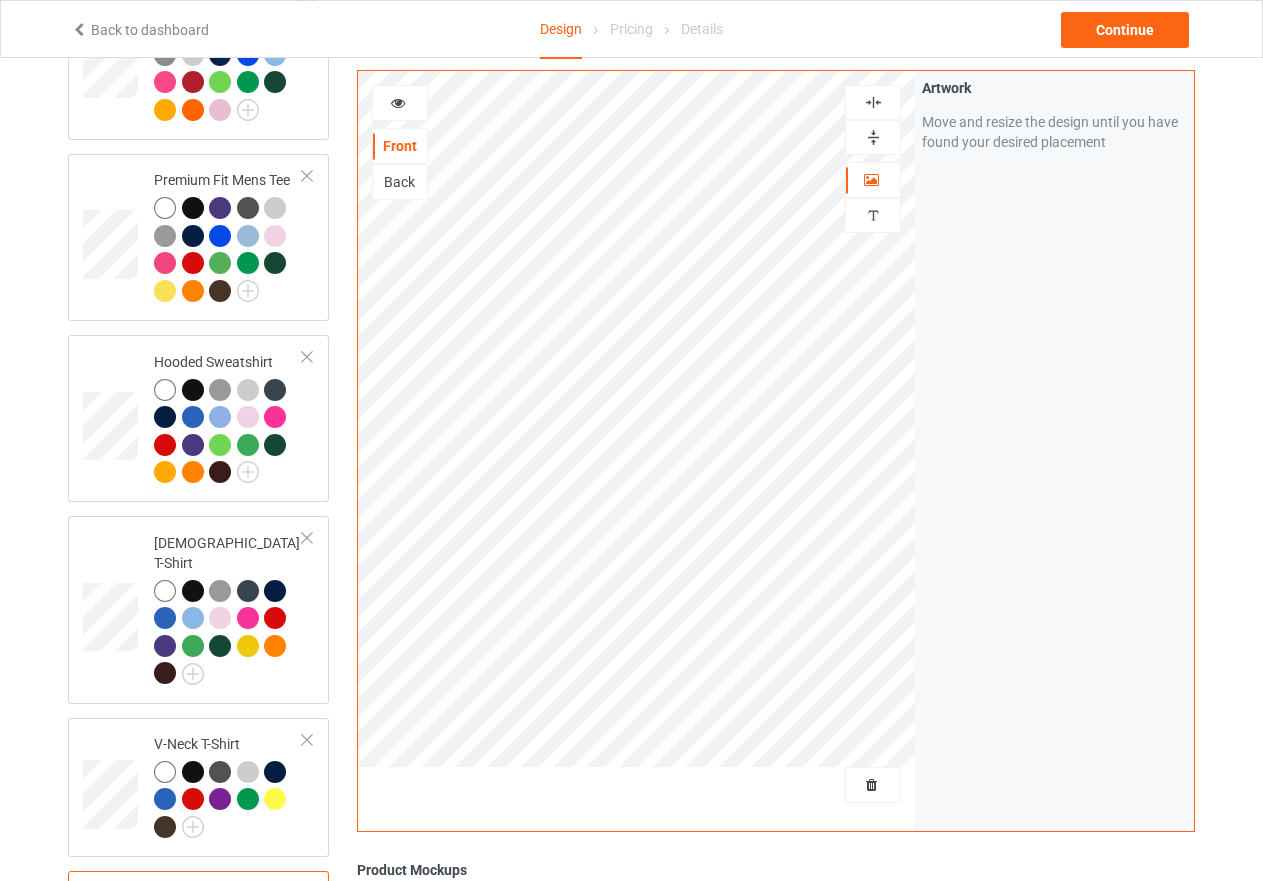 click at bounding box center [873, 137] 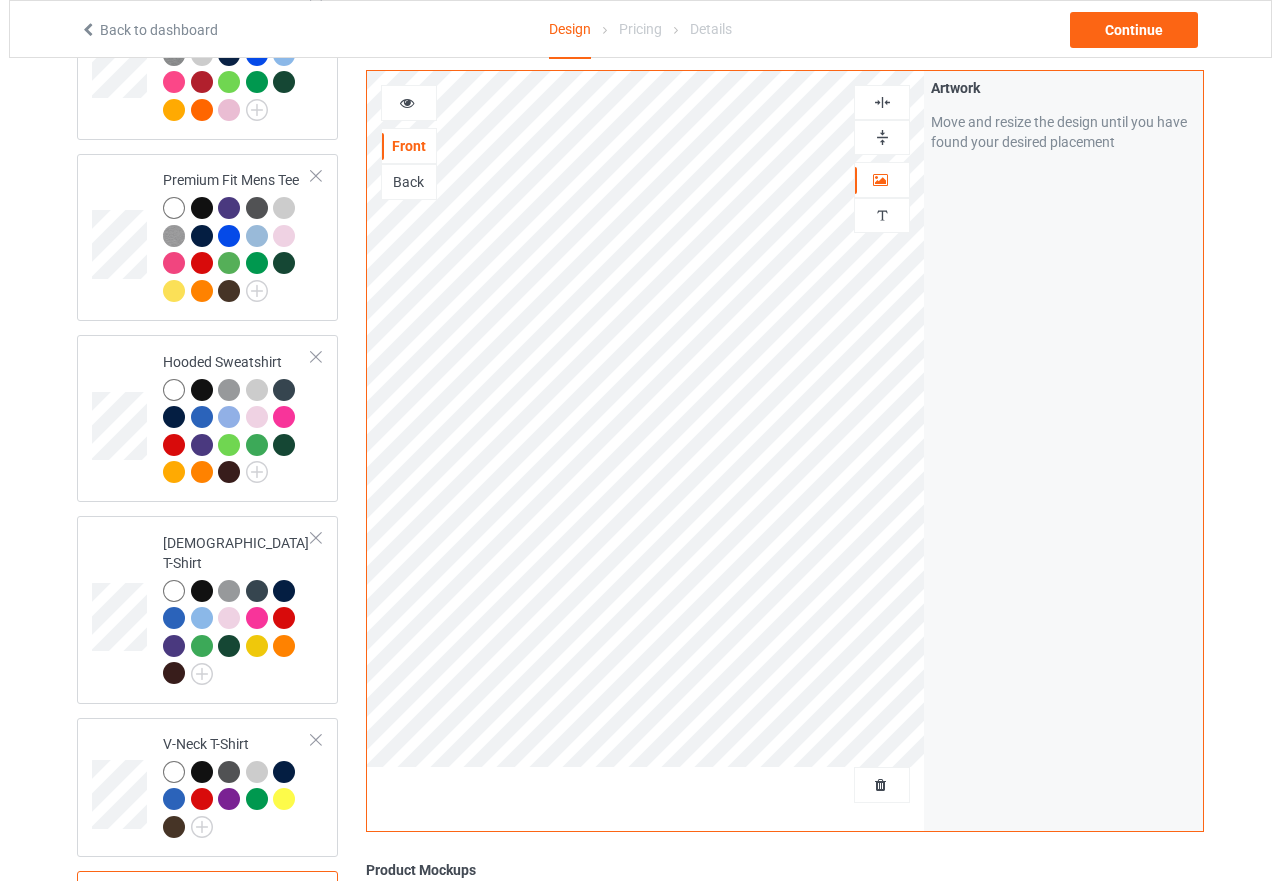 scroll, scrollTop: 658, scrollLeft: 0, axis: vertical 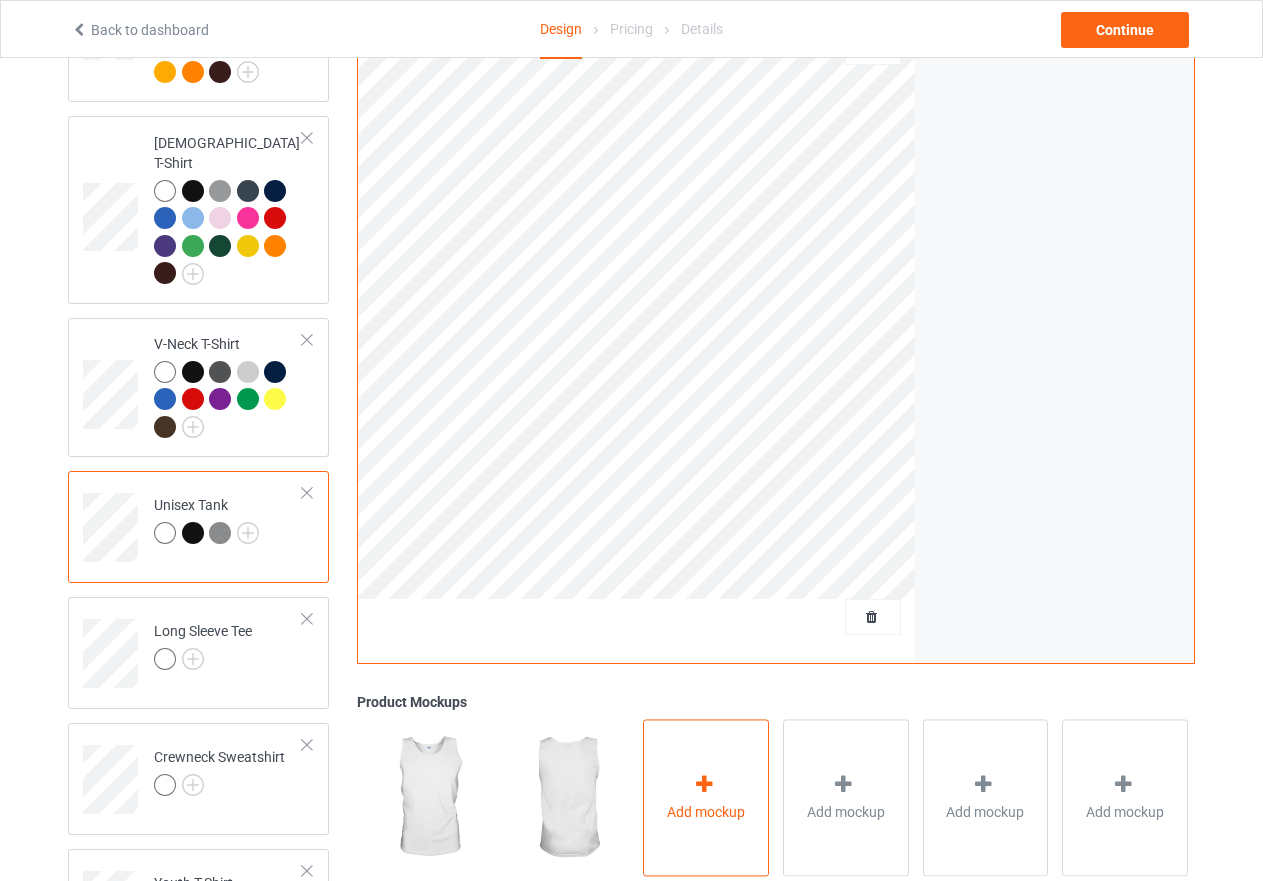 click at bounding box center [704, 784] 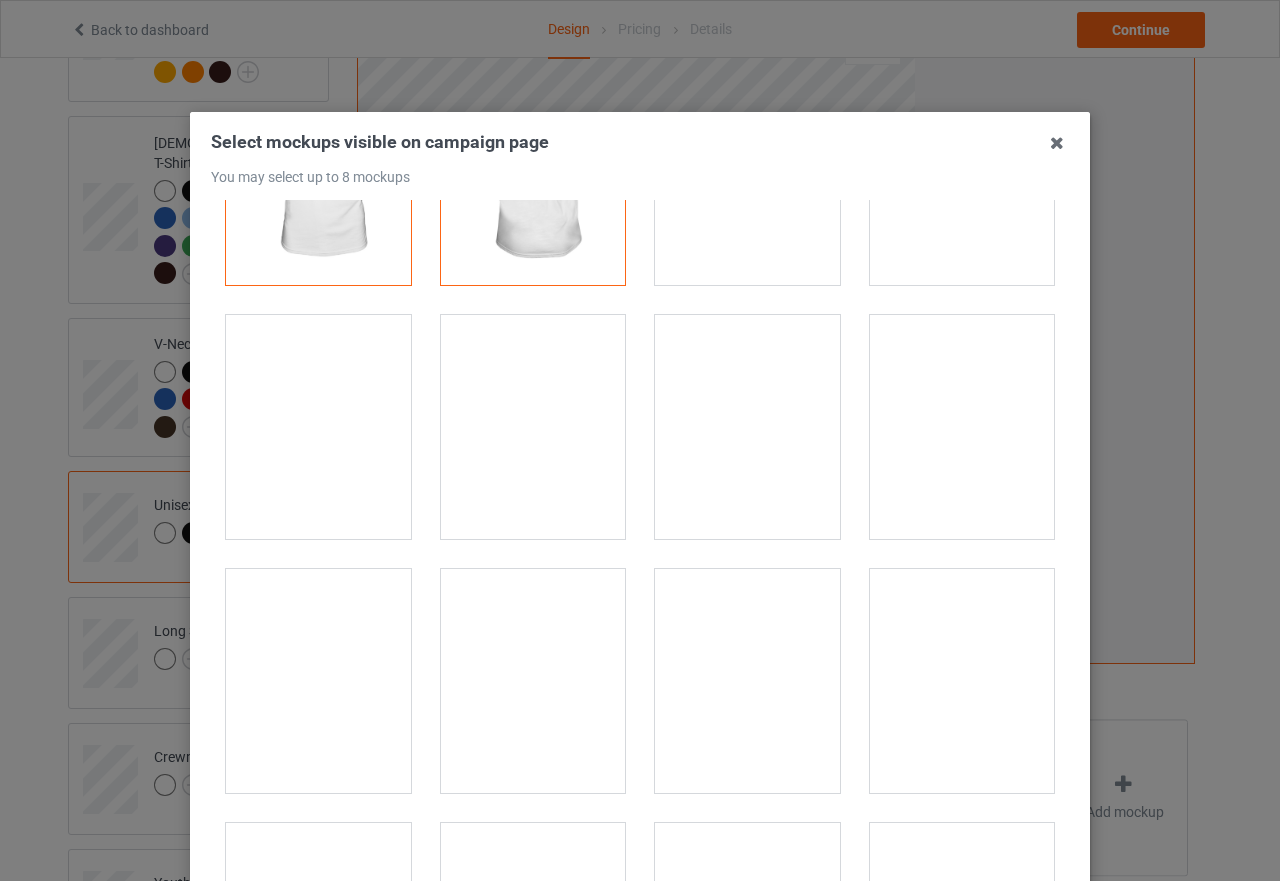 scroll, scrollTop: 300, scrollLeft: 0, axis: vertical 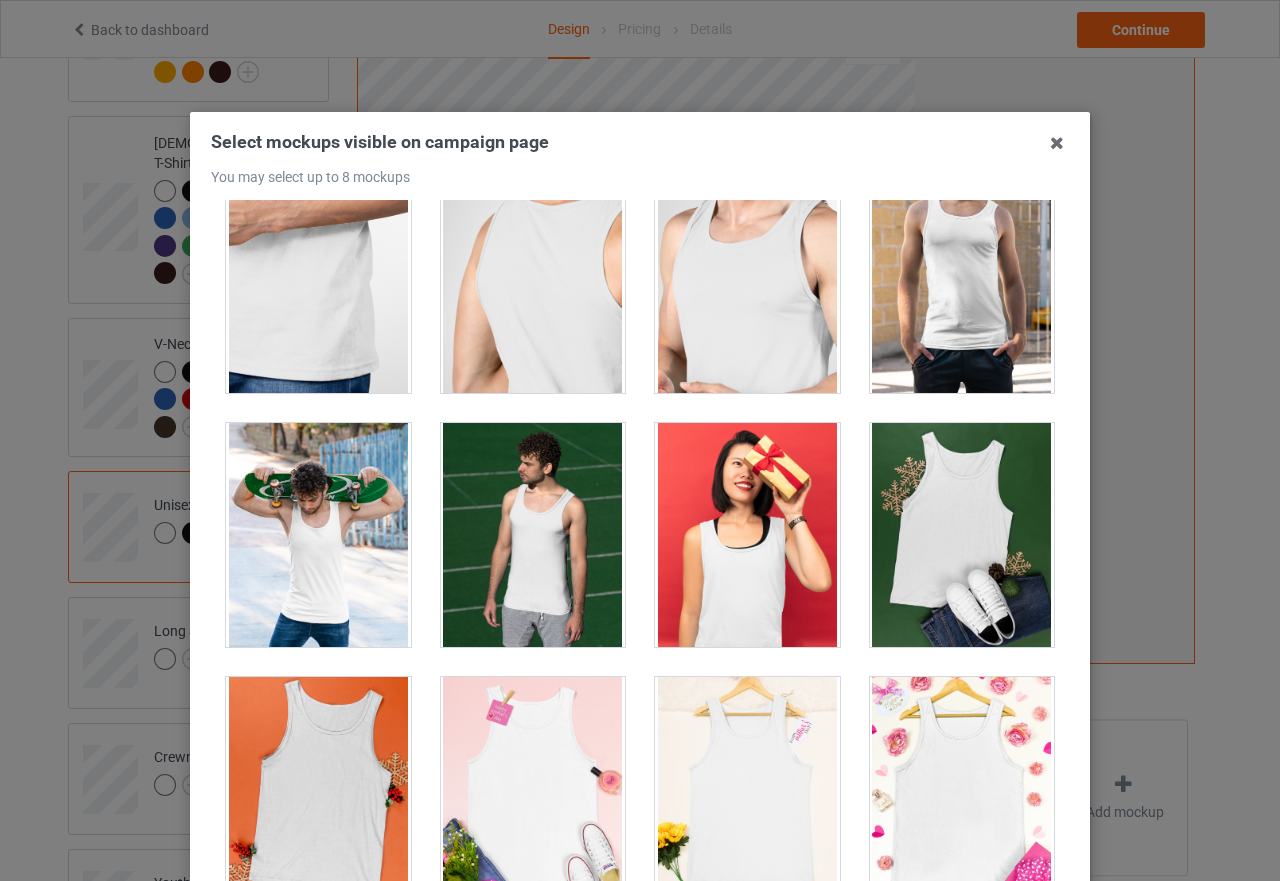 click at bounding box center (747, 535) 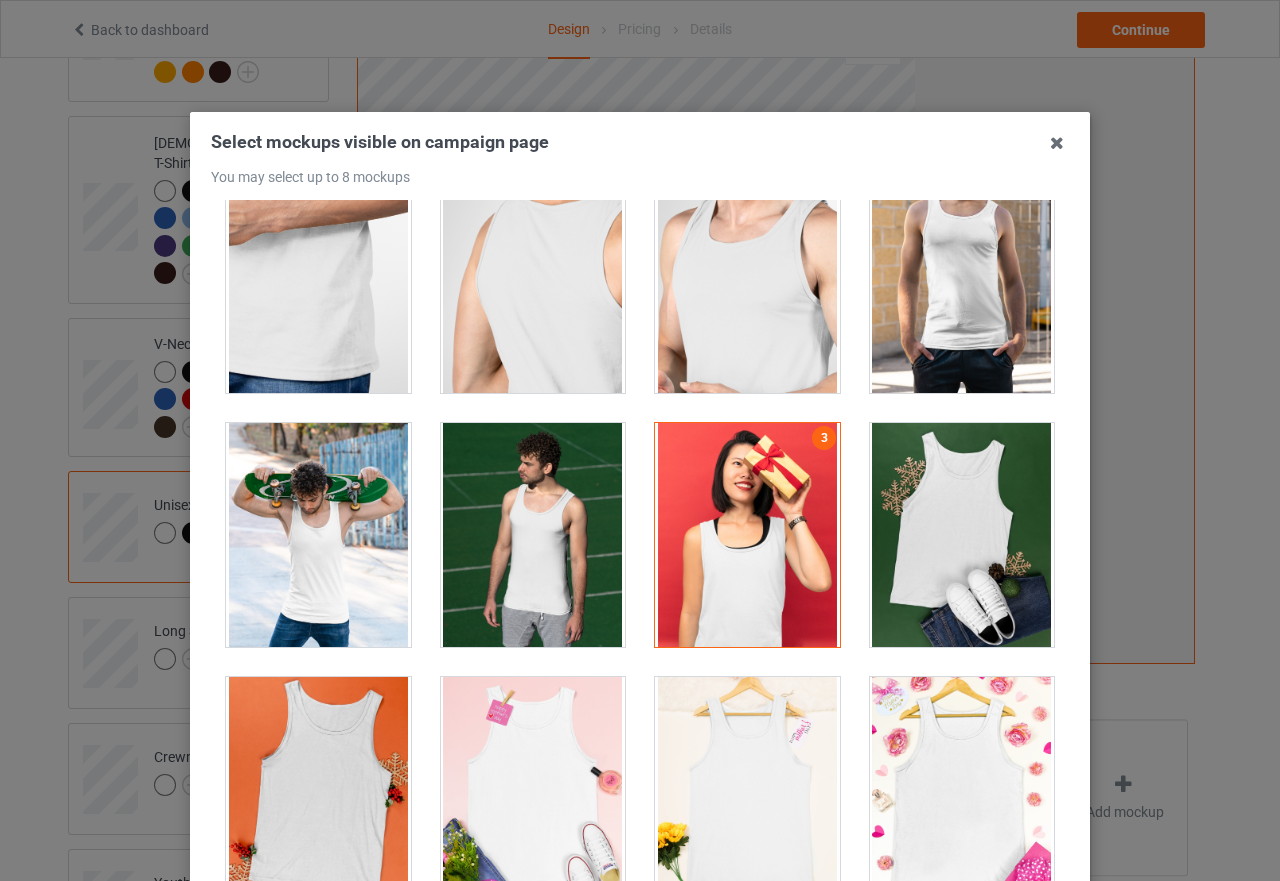 scroll, scrollTop: 500, scrollLeft: 0, axis: vertical 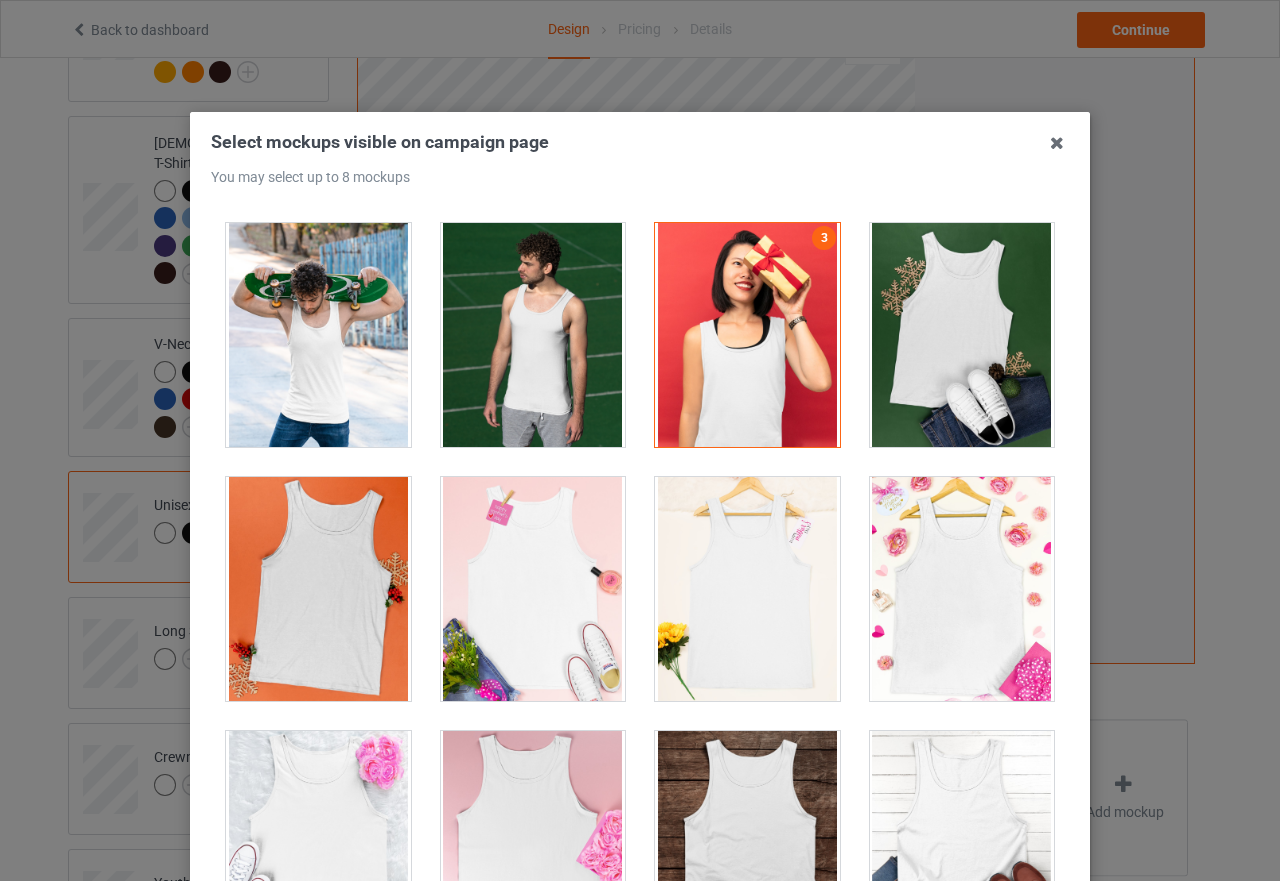 click at bounding box center (318, 589) 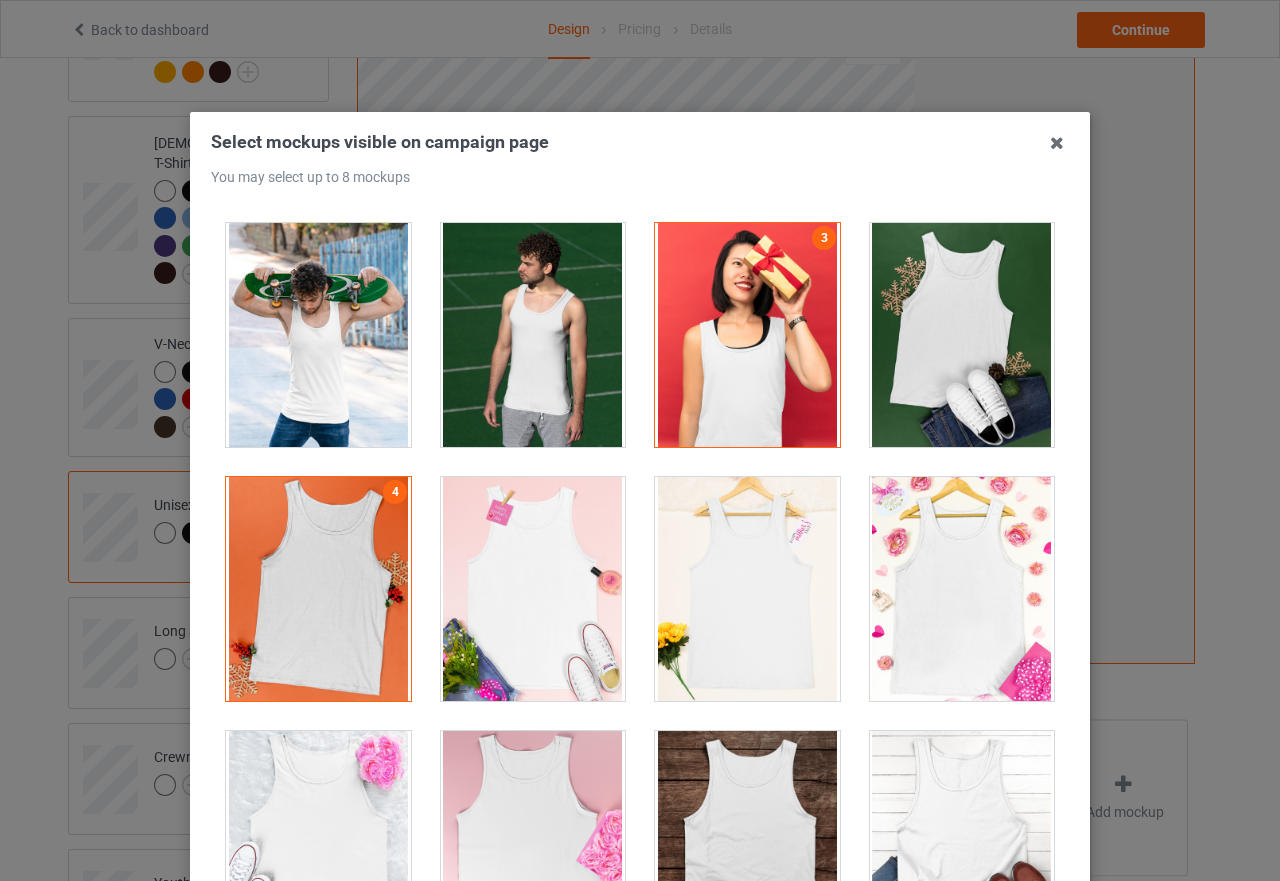 click at bounding box center [747, 589] 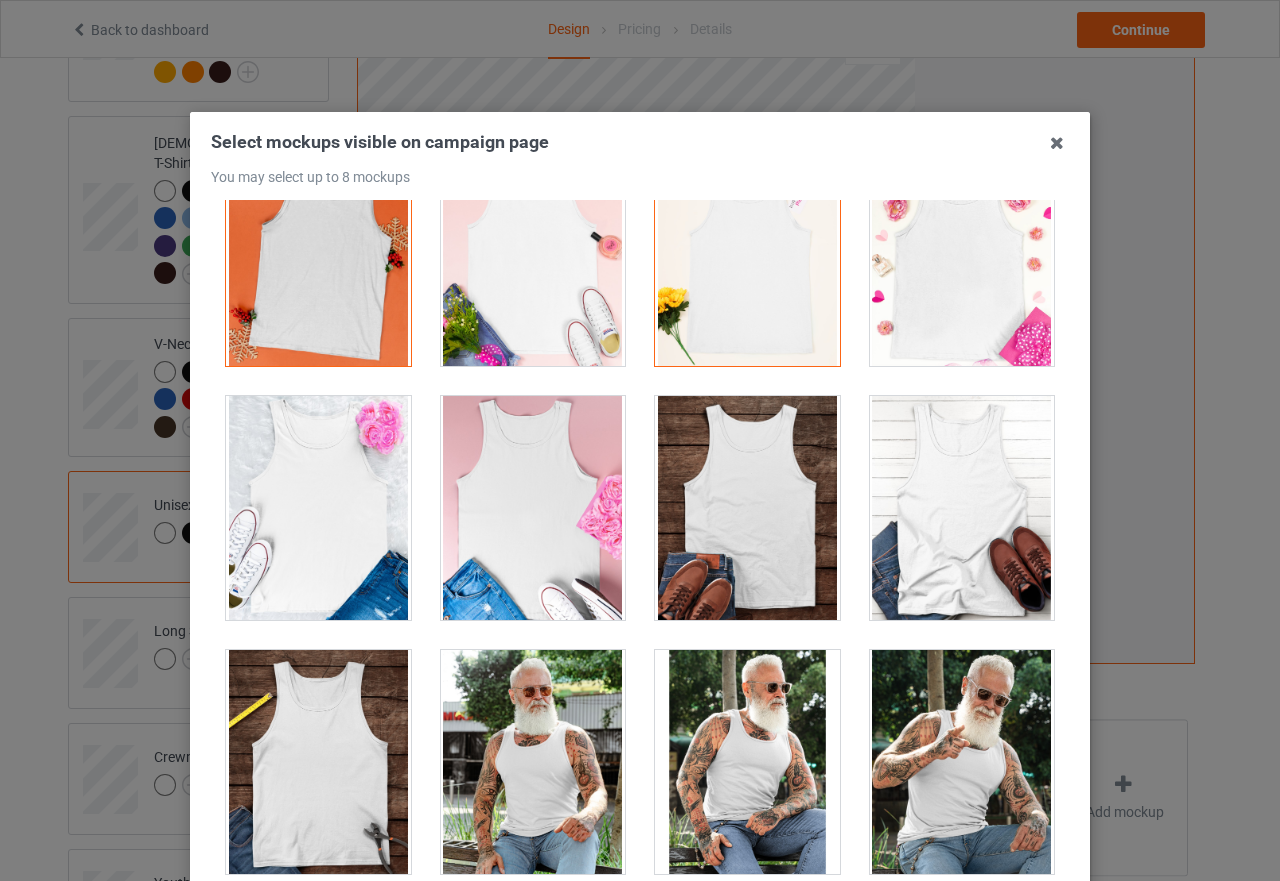scroll, scrollTop: 900, scrollLeft: 0, axis: vertical 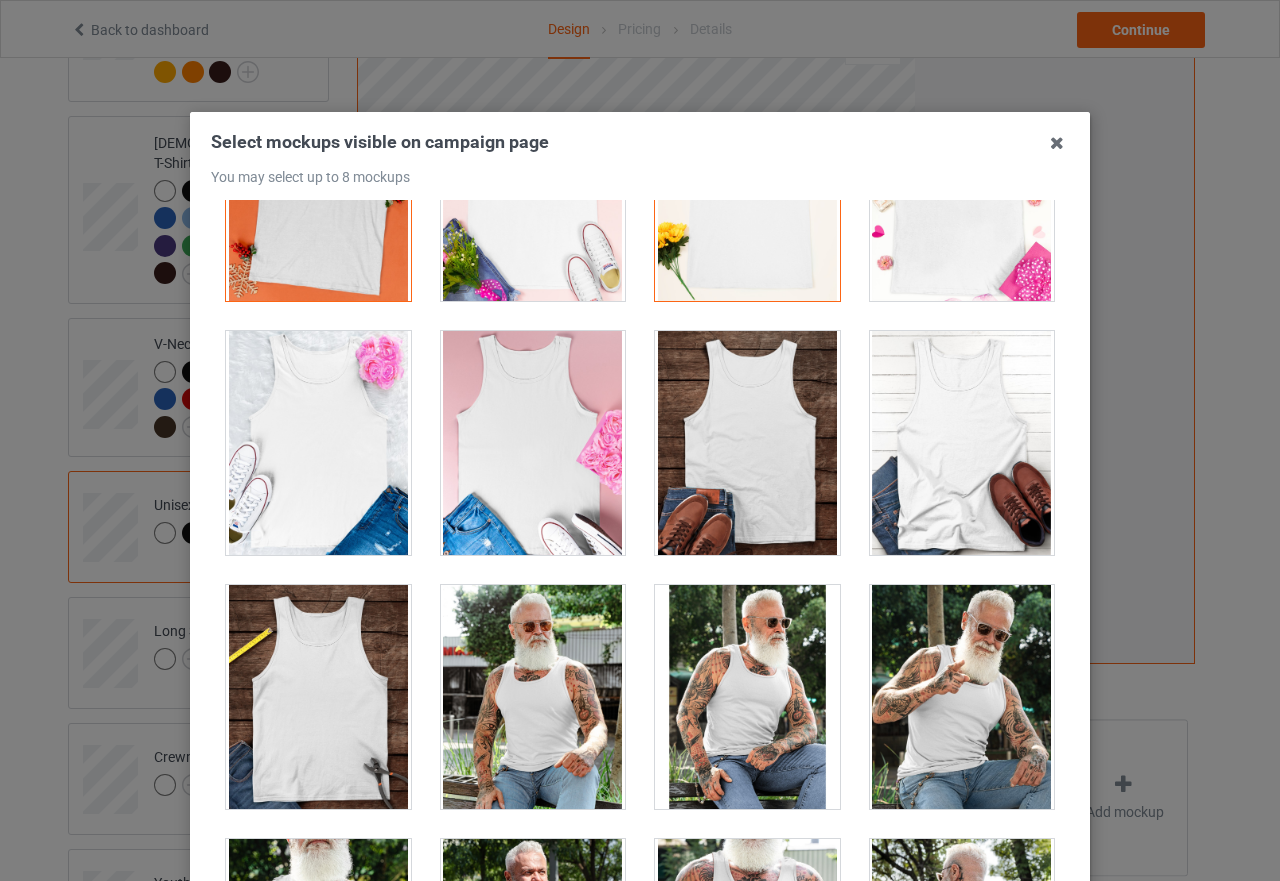 click at bounding box center [533, 443] 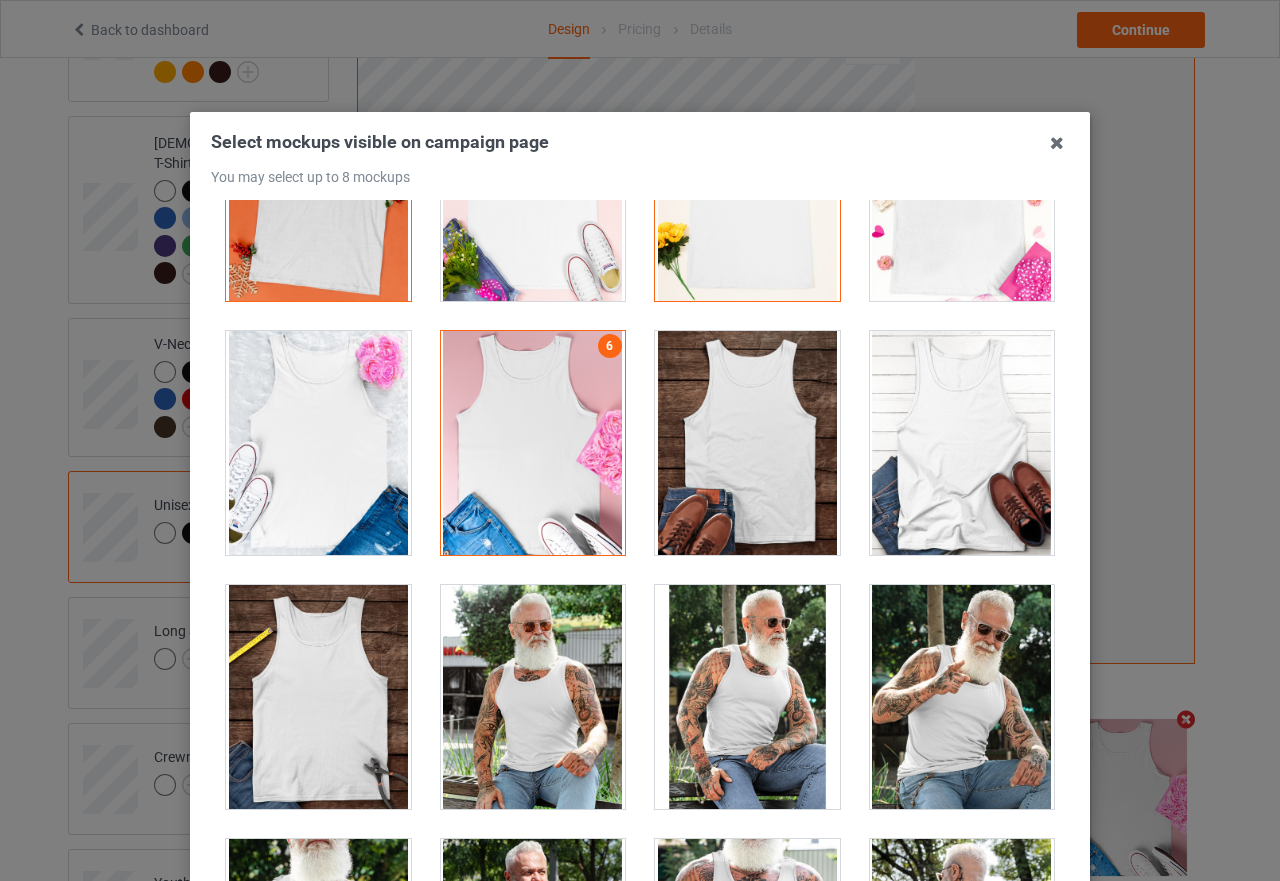 click at bounding box center [318, 443] 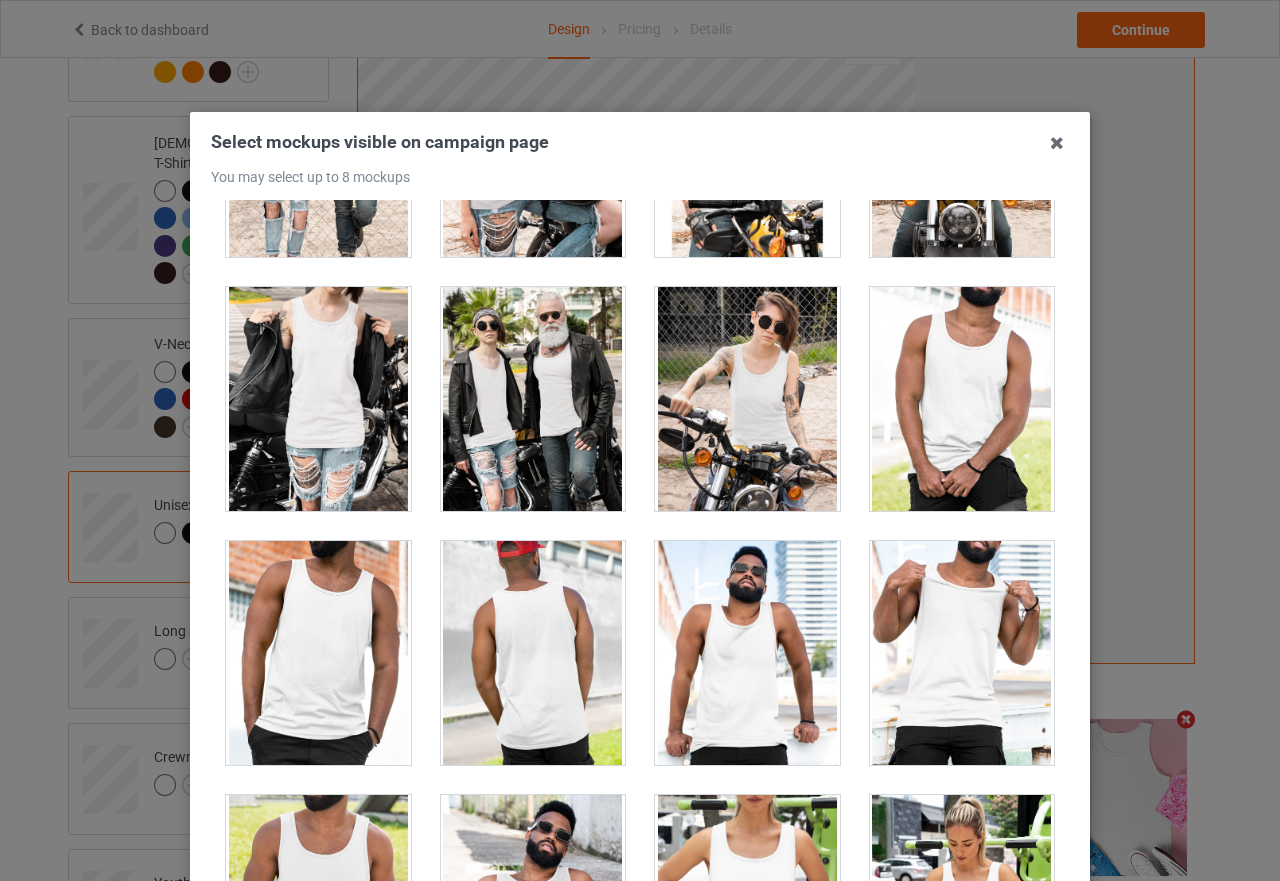 scroll, scrollTop: 4883, scrollLeft: 0, axis: vertical 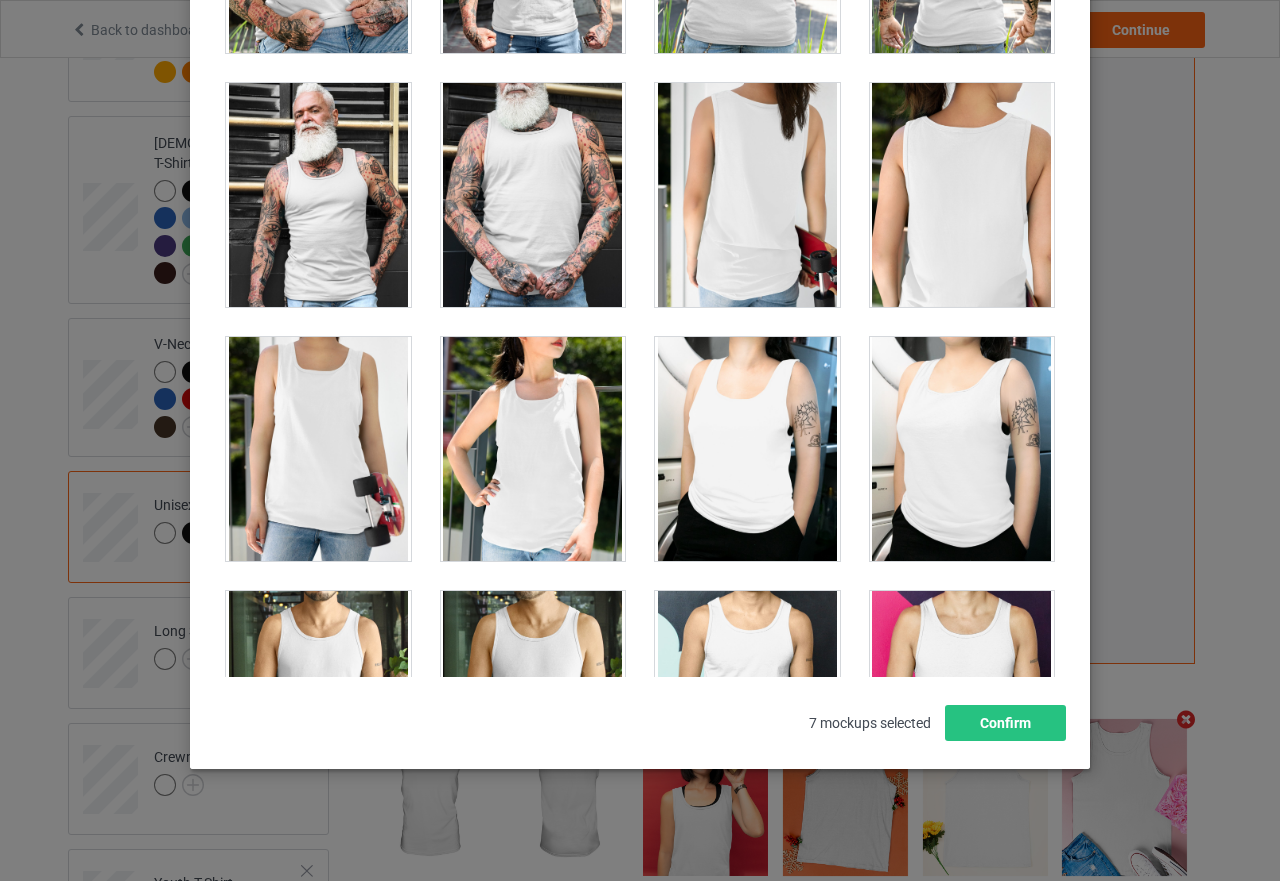 click at bounding box center [533, 449] 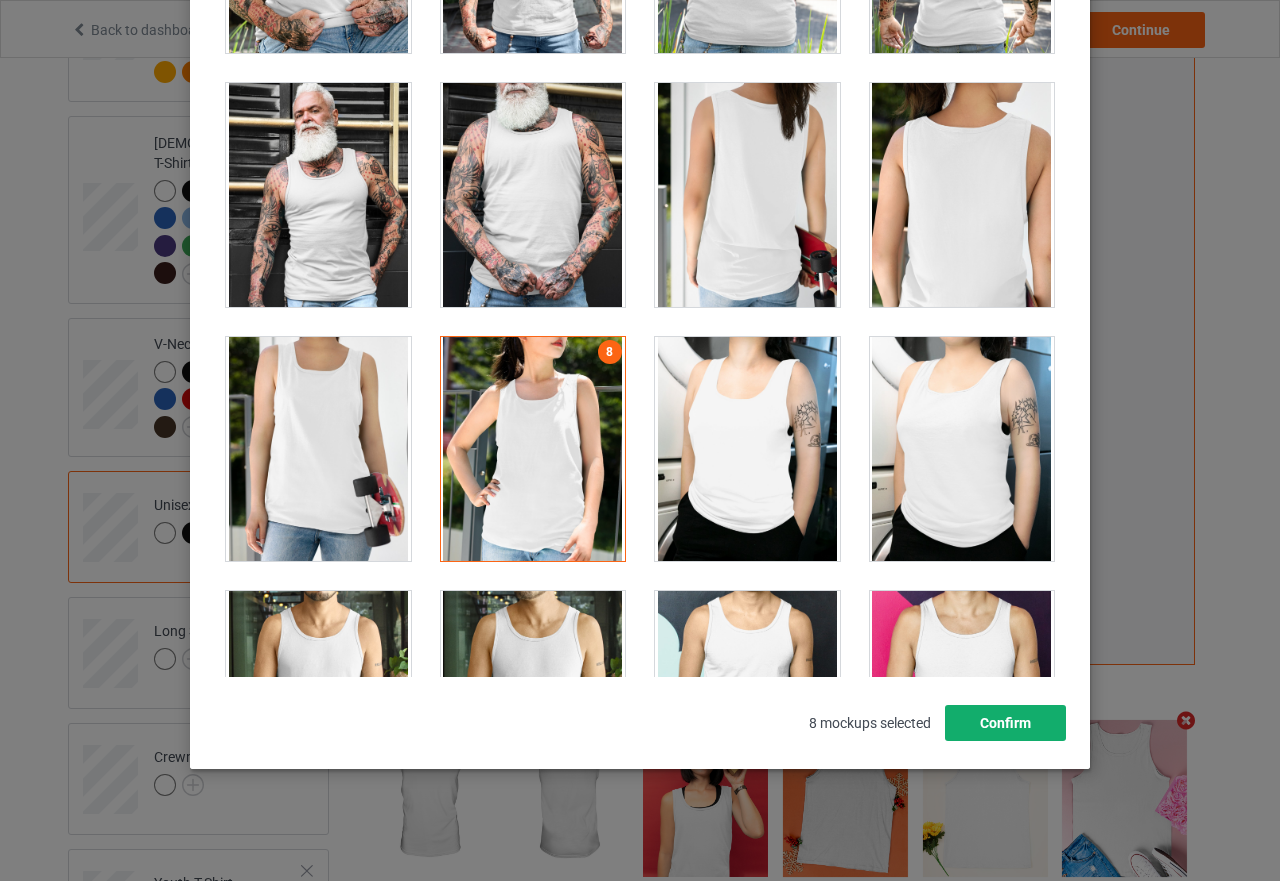 click on "Confirm" at bounding box center (1005, 723) 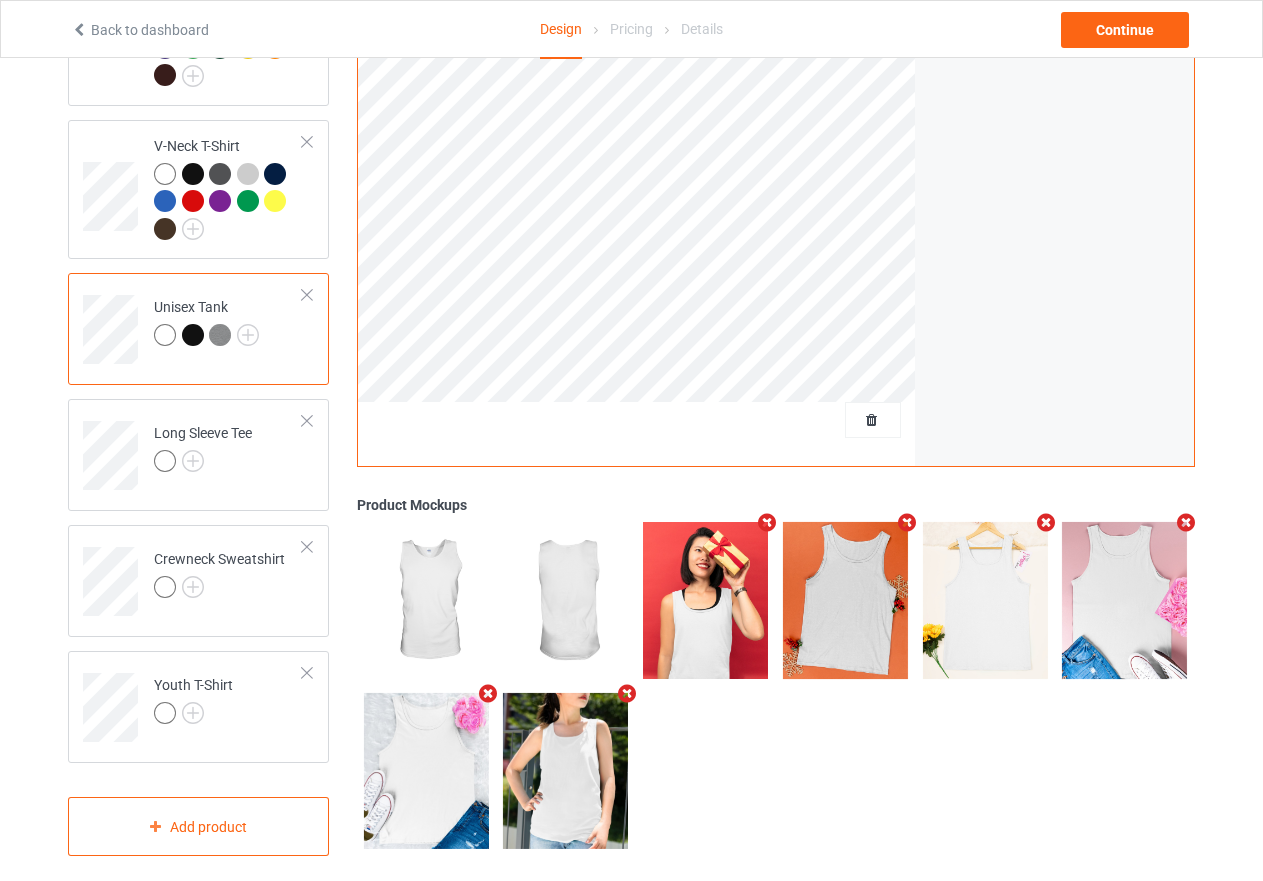 scroll, scrollTop: 858, scrollLeft: 0, axis: vertical 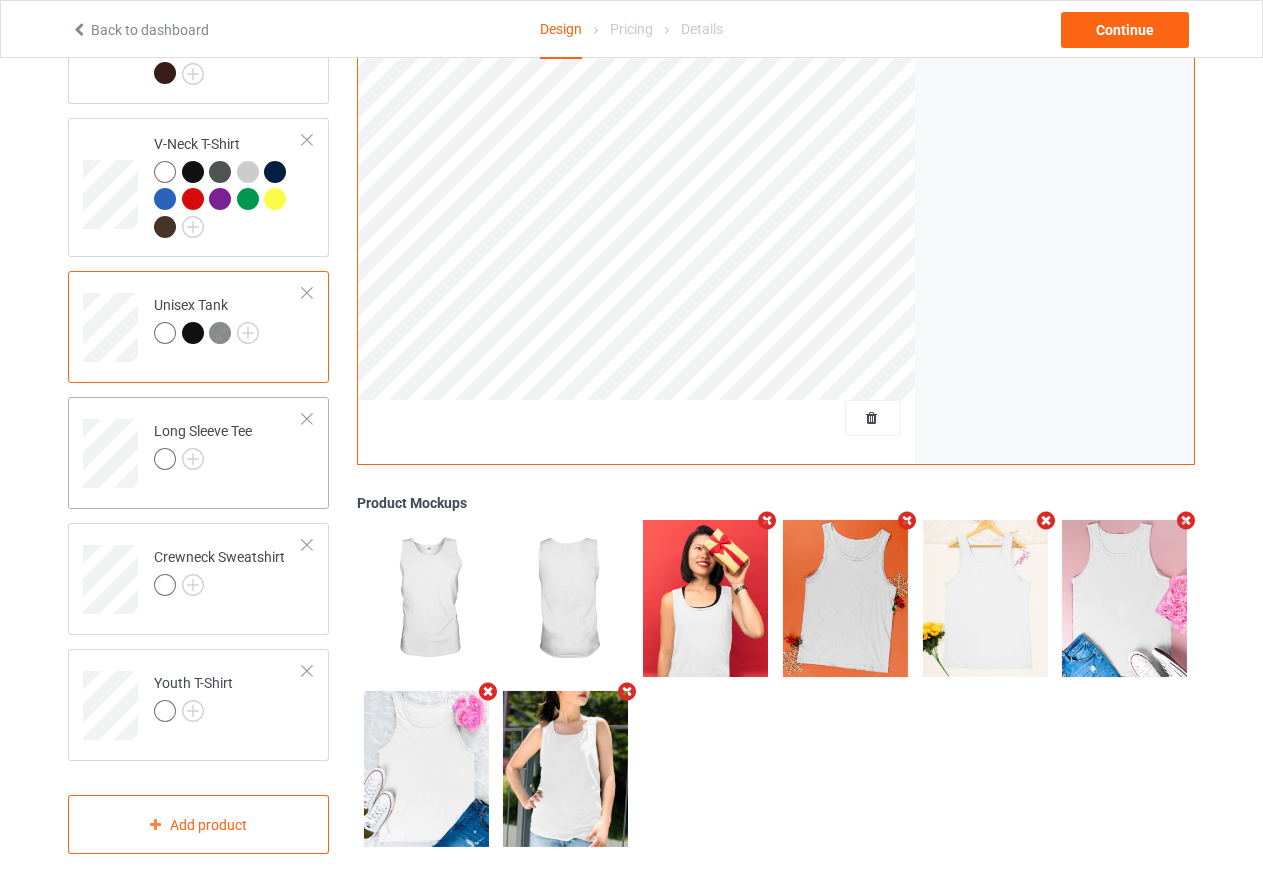 click on "Long Sleeve Tee" at bounding box center (228, 446) 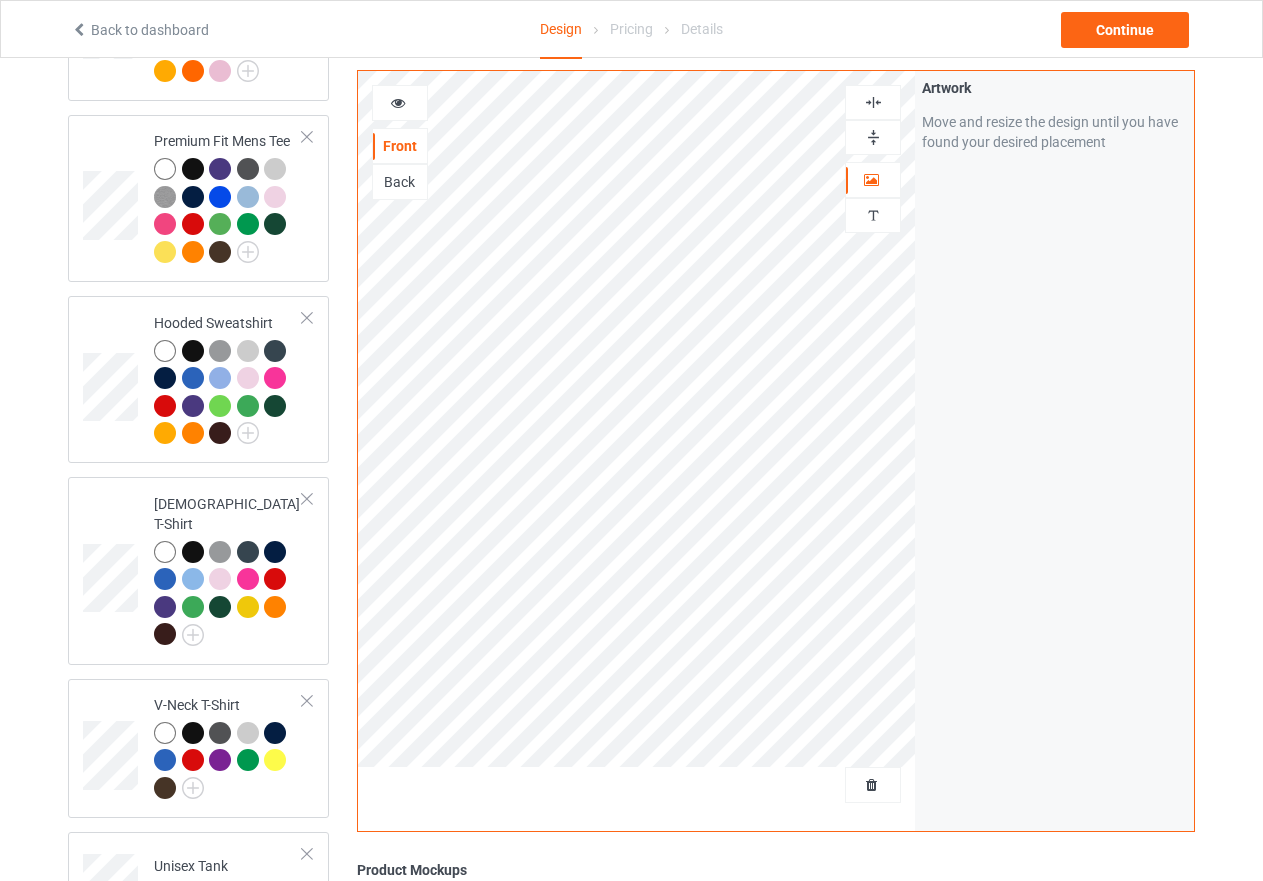 scroll, scrollTop: 258, scrollLeft: 0, axis: vertical 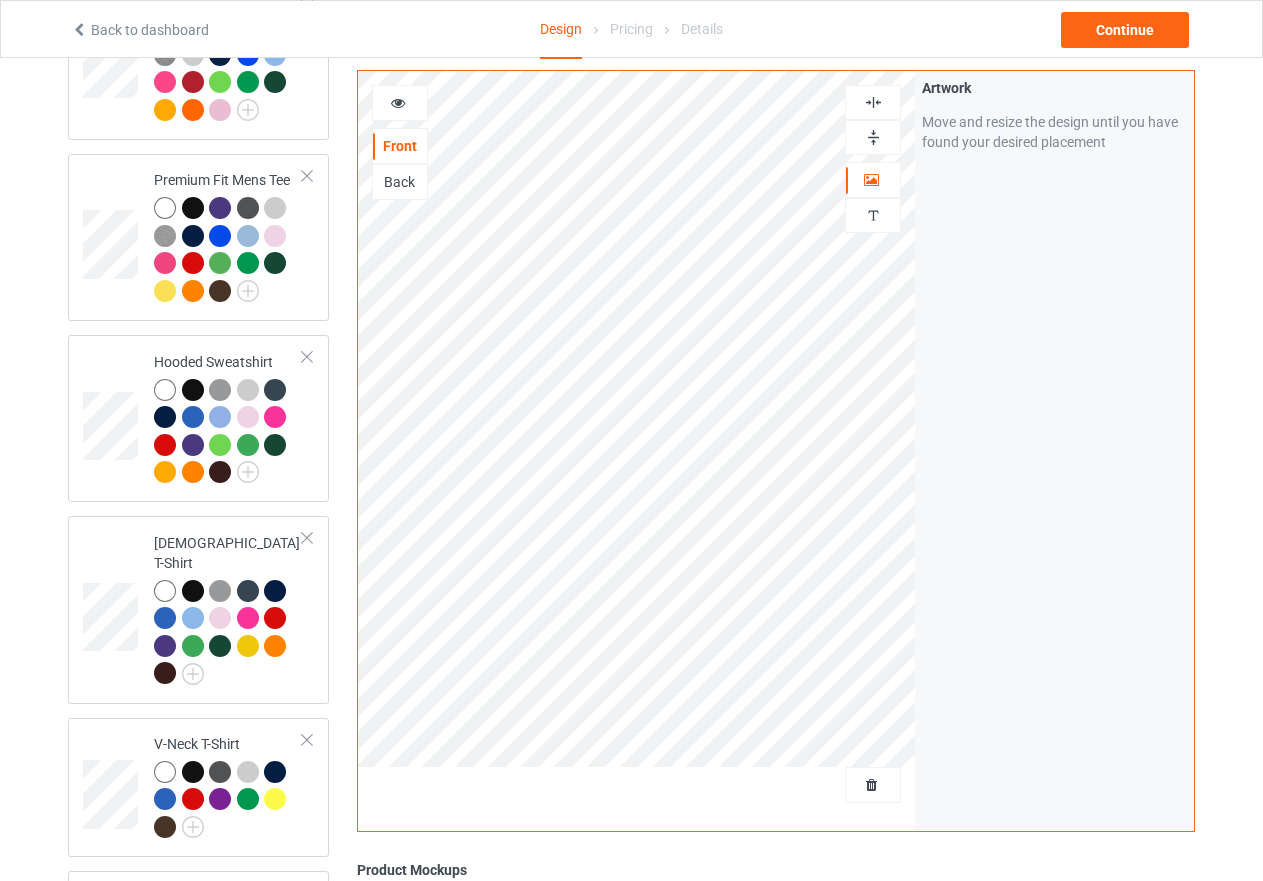click at bounding box center (873, 137) 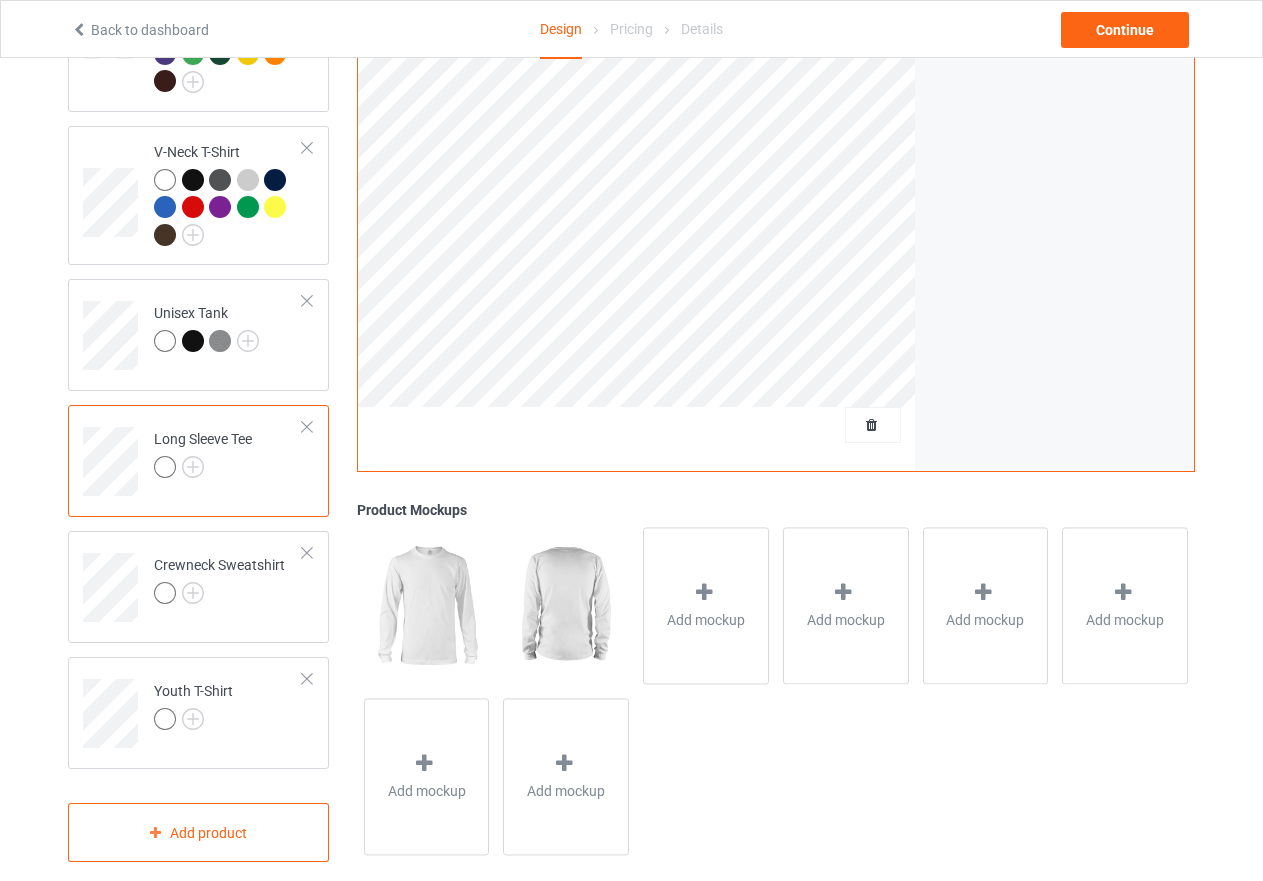 scroll, scrollTop: 858, scrollLeft: 0, axis: vertical 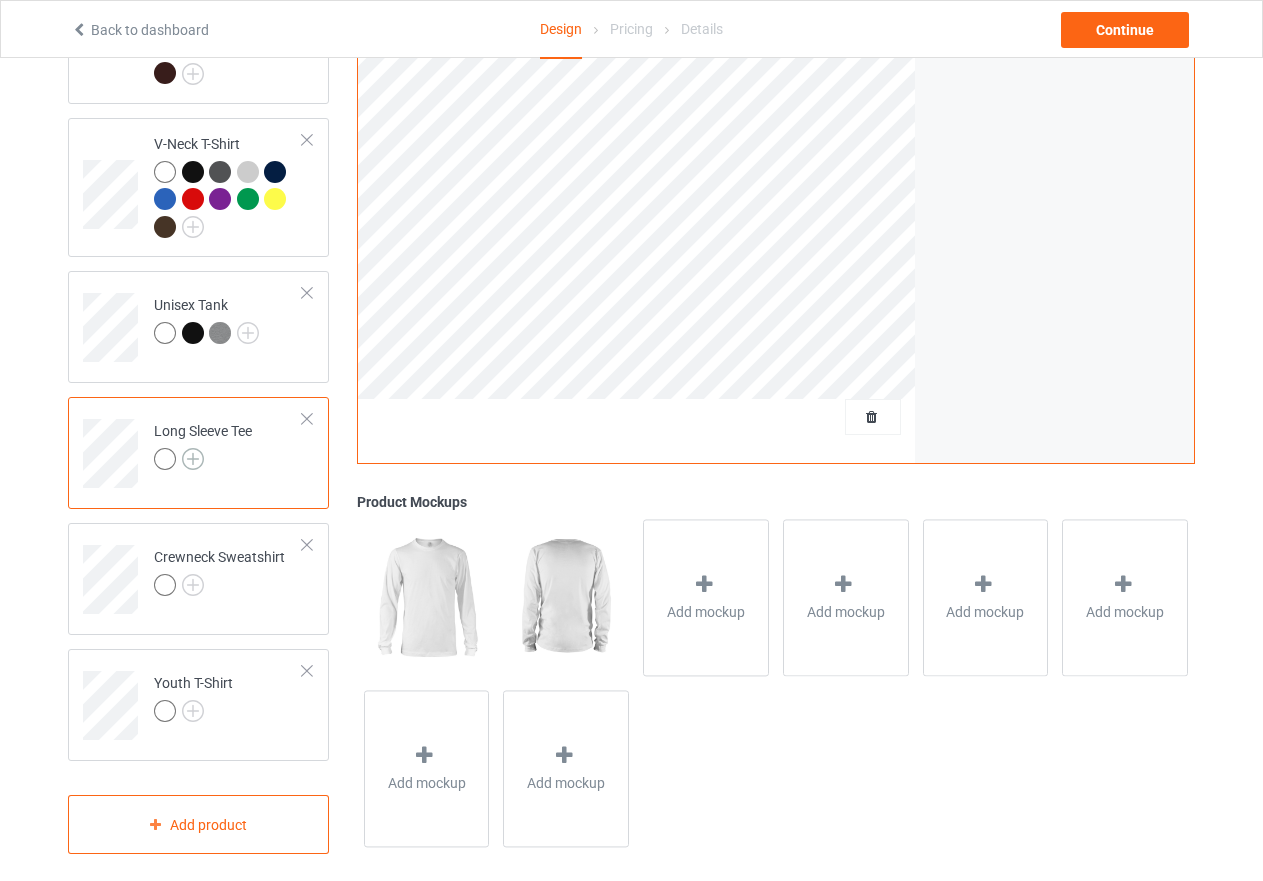click at bounding box center (193, 459) 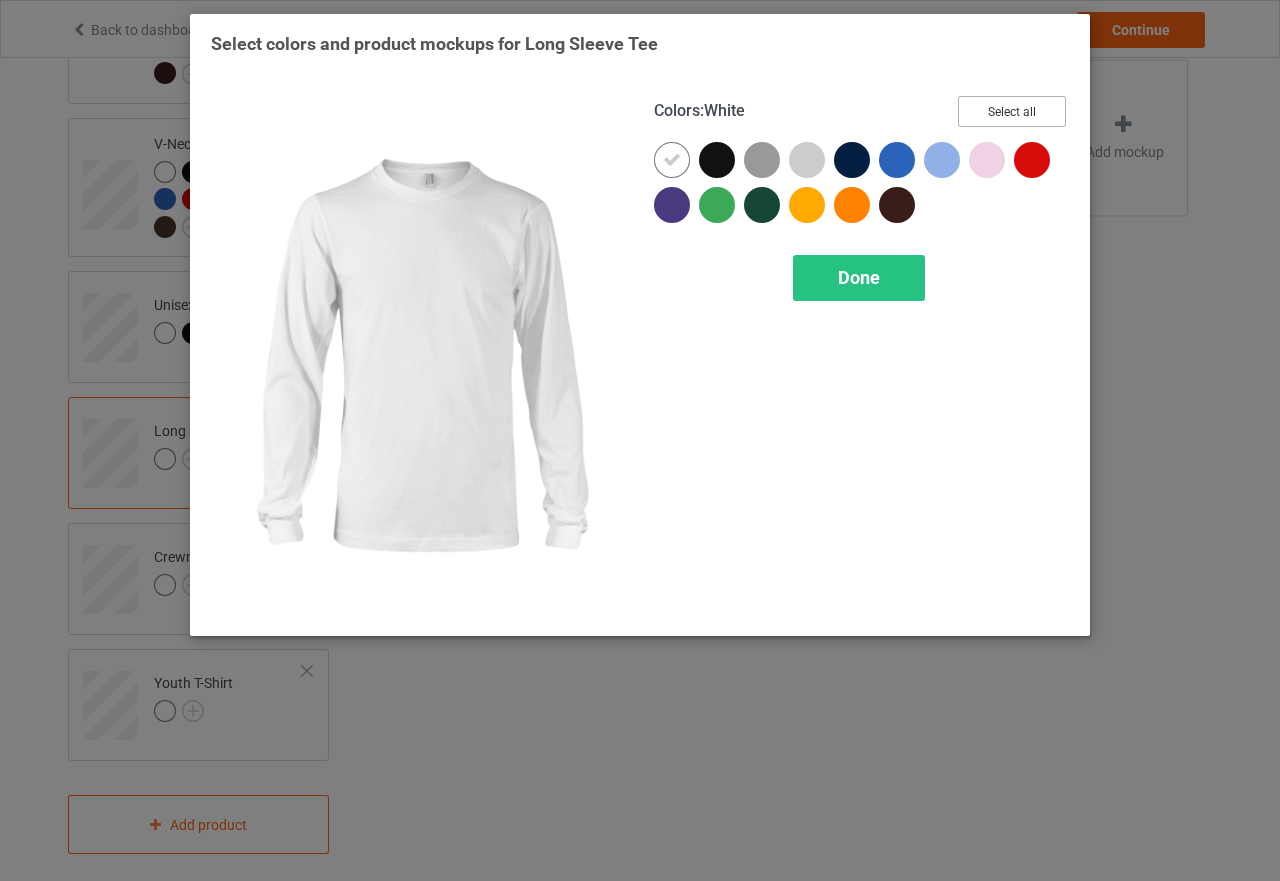 click on "Select all" at bounding box center [1012, 111] 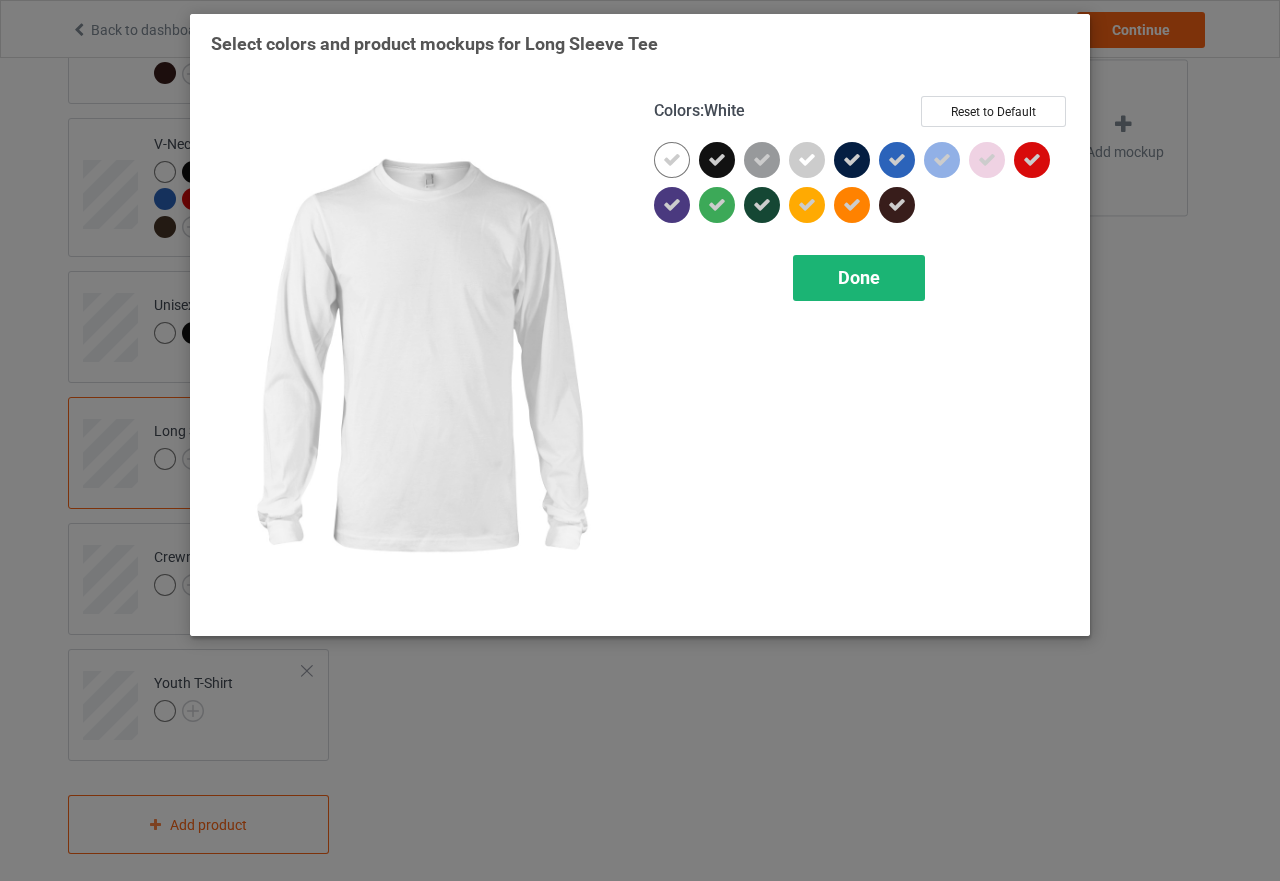 click on "Done" at bounding box center [859, 277] 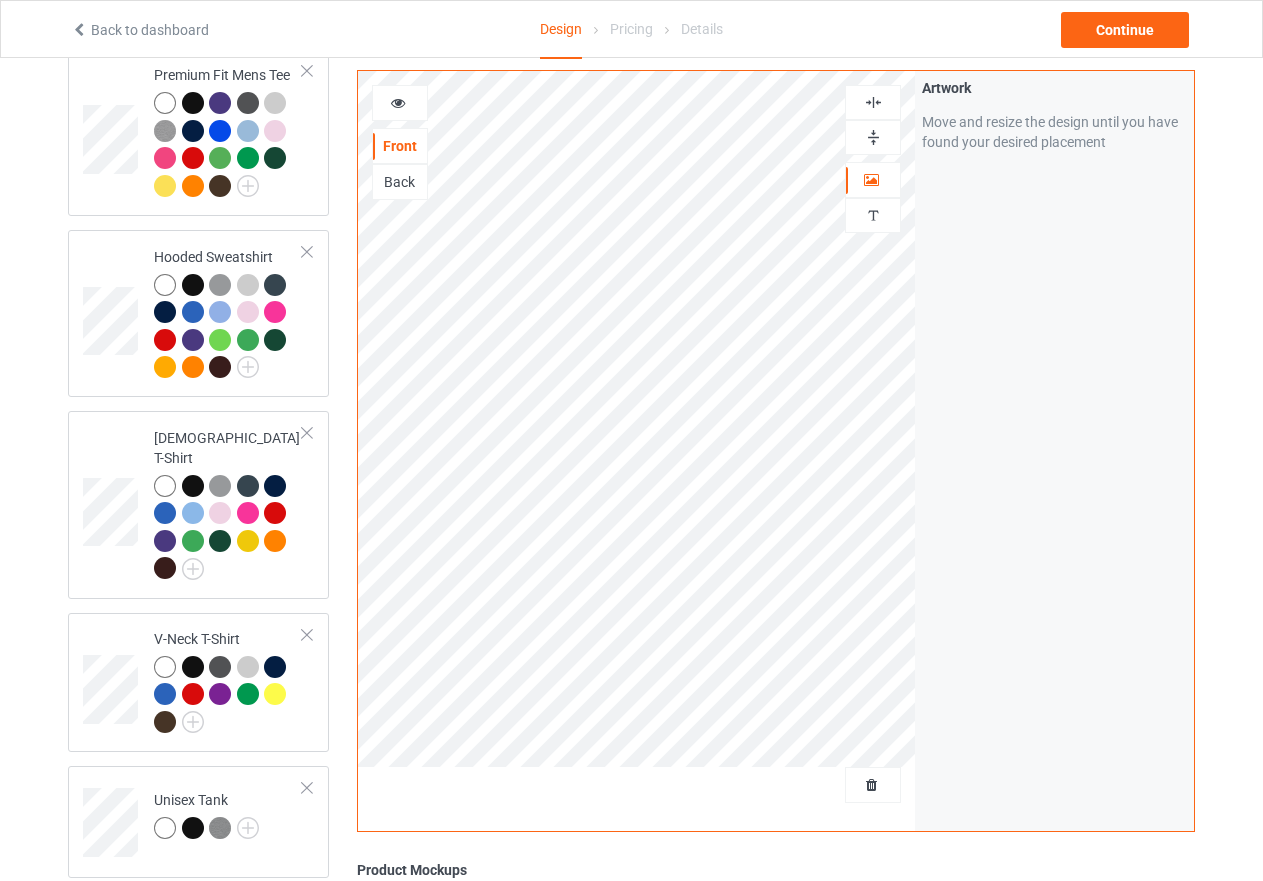 scroll, scrollTop: 358, scrollLeft: 0, axis: vertical 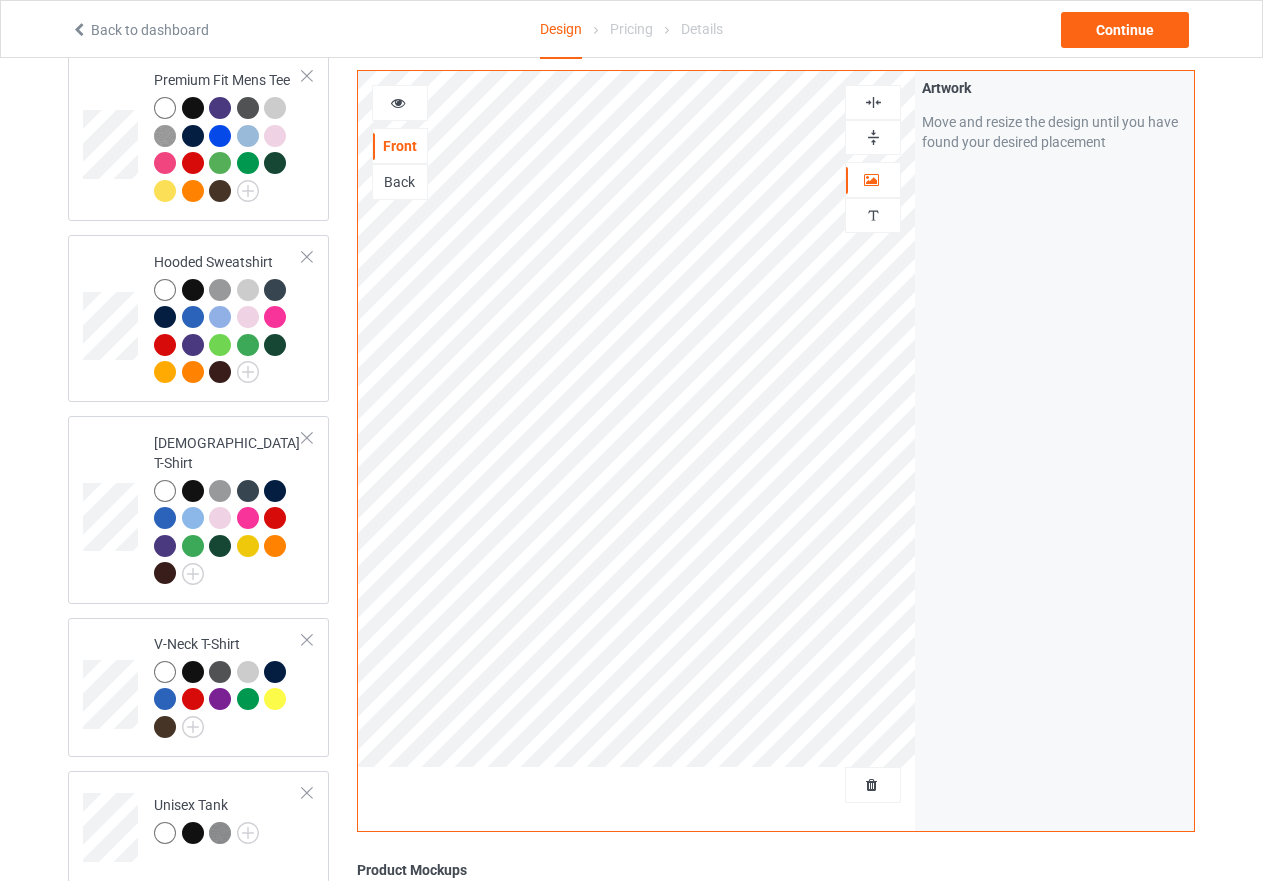 click at bounding box center (398, 100) 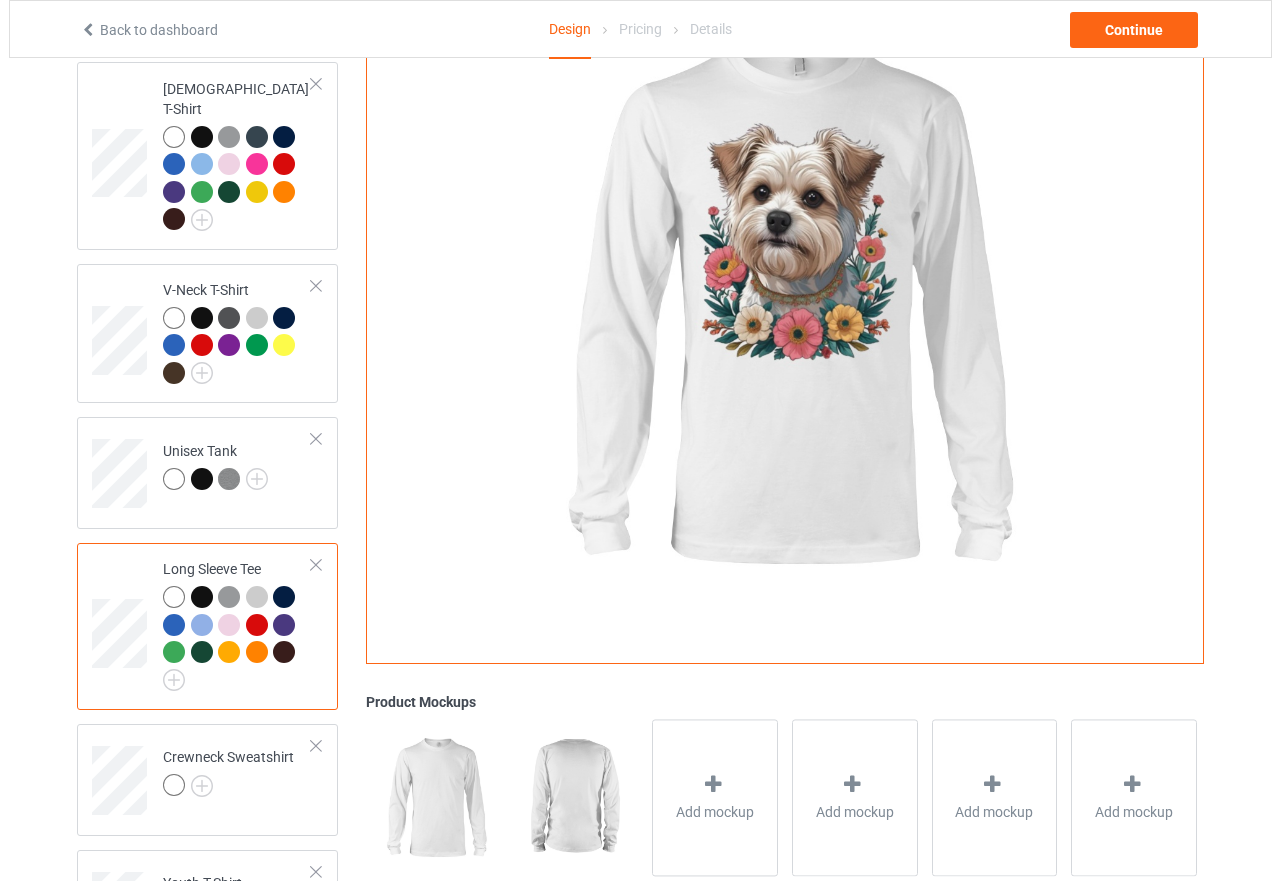 scroll, scrollTop: 858, scrollLeft: 0, axis: vertical 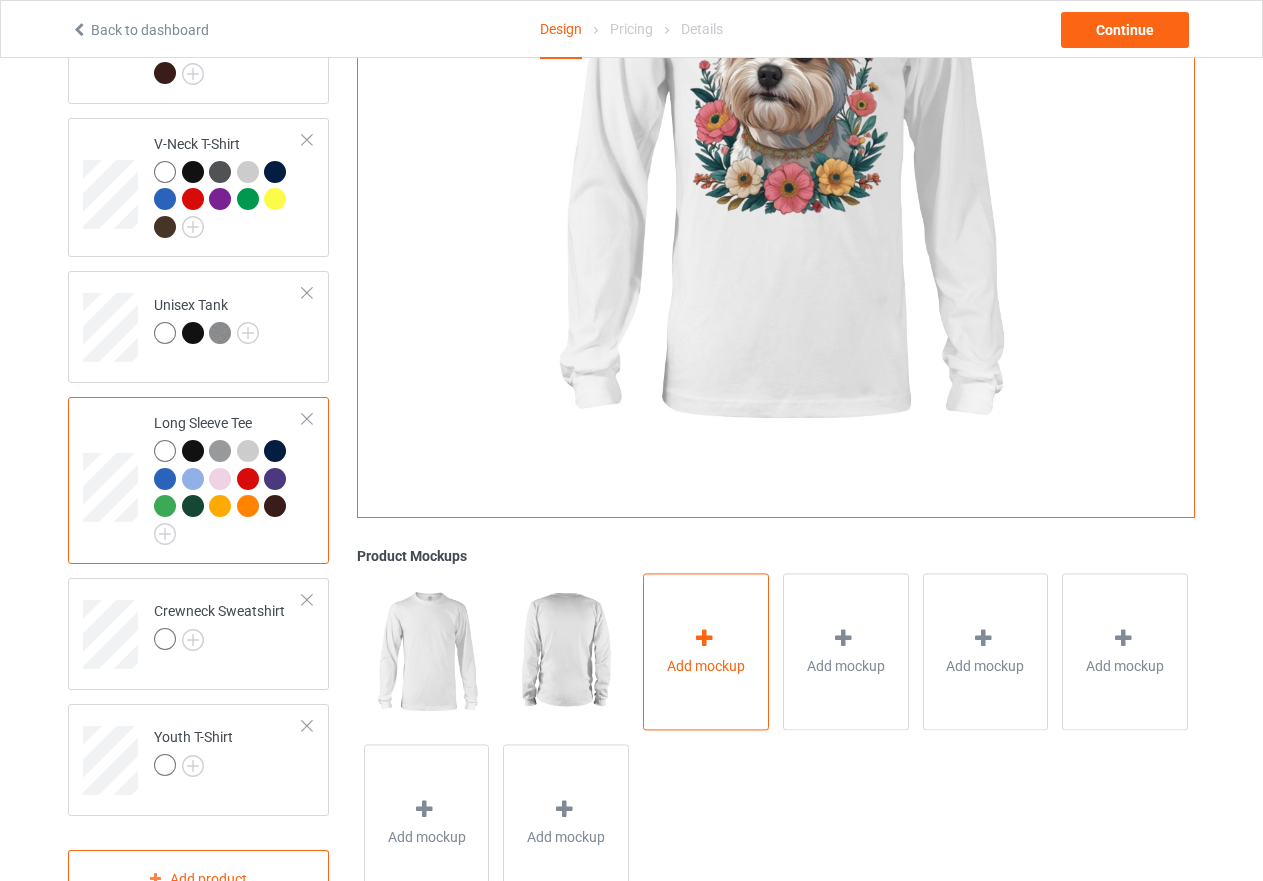 click on "Add mockup" at bounding box center [706, 652] 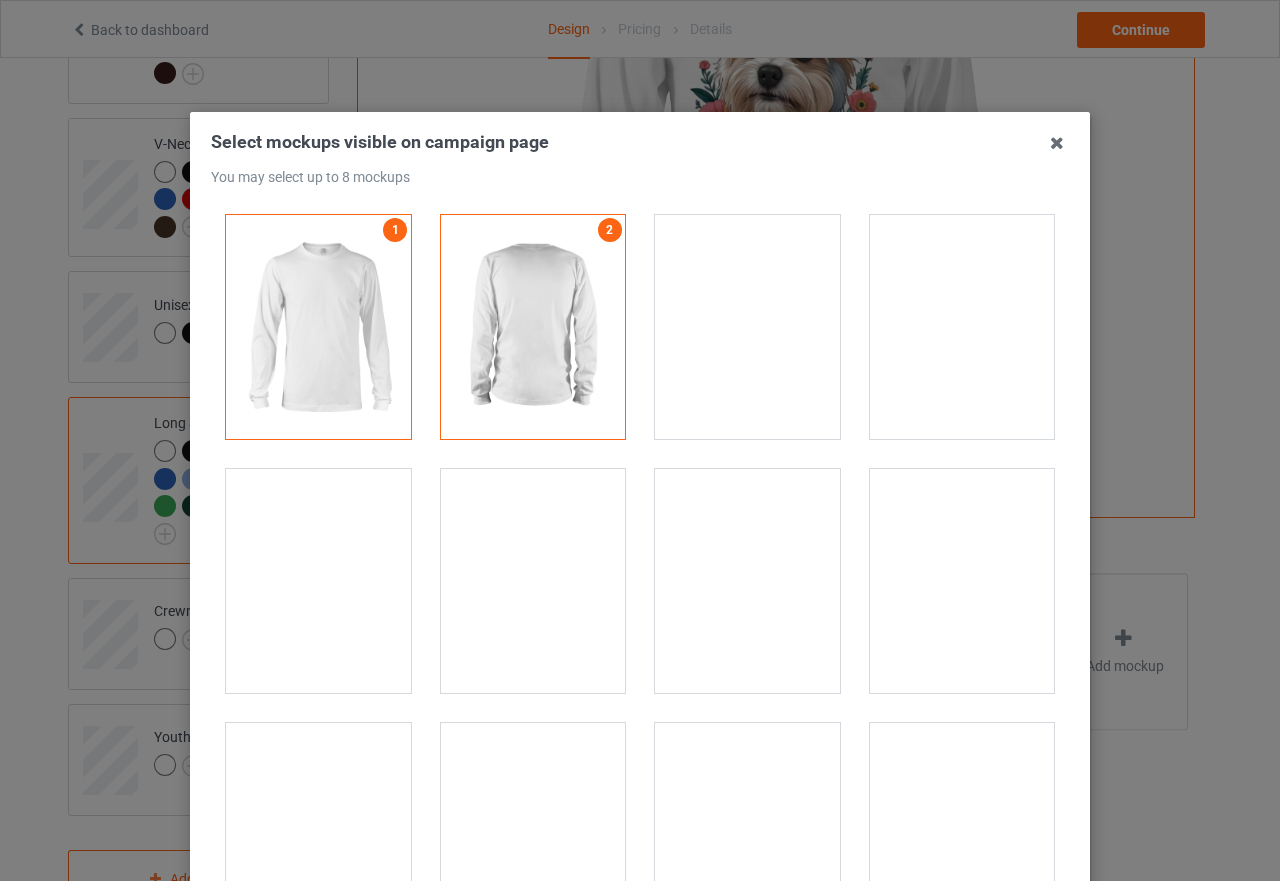 click at bounding box center (962, 327) 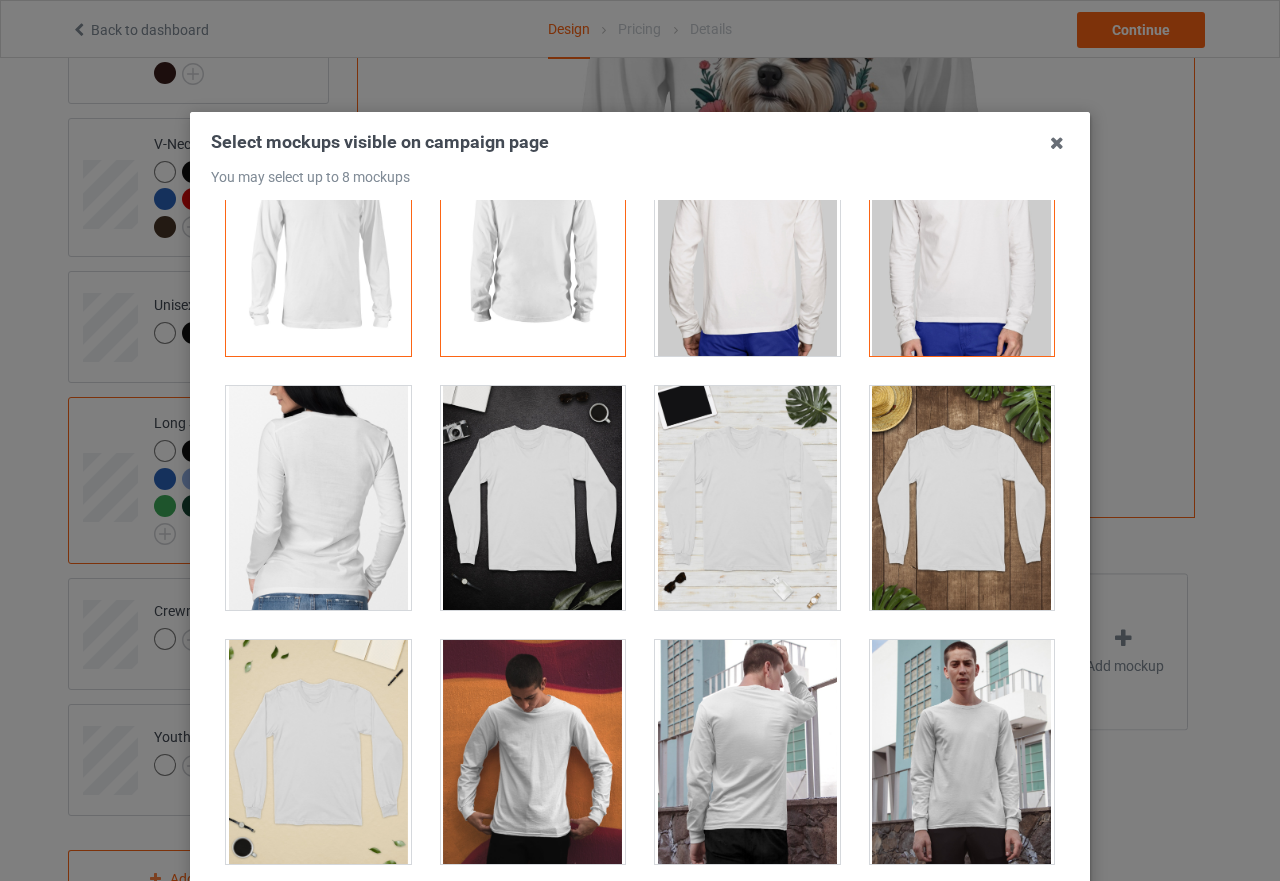 scroll, scrollTop: 200, scrollLeft: 0, axis: vertical 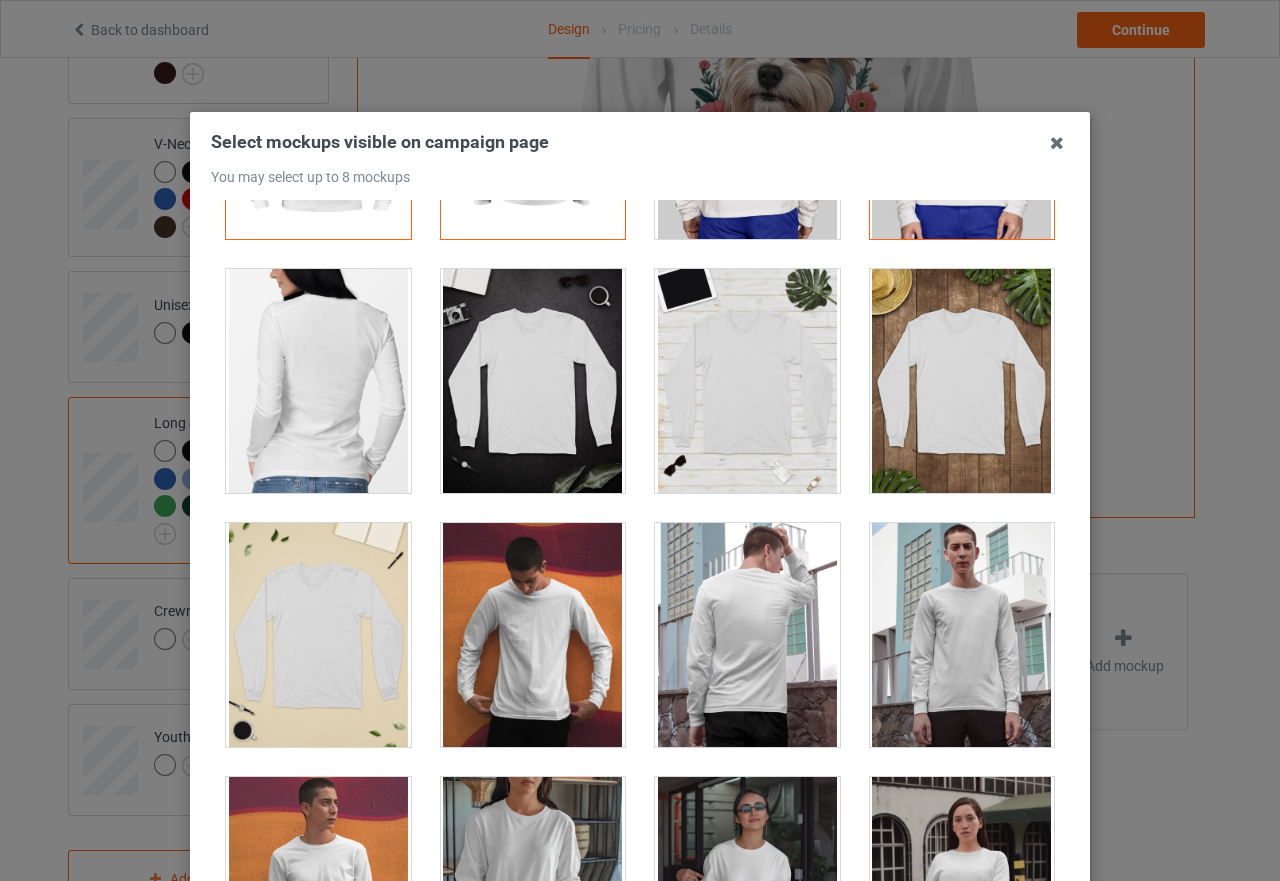 click at bounding box center [962, 381] 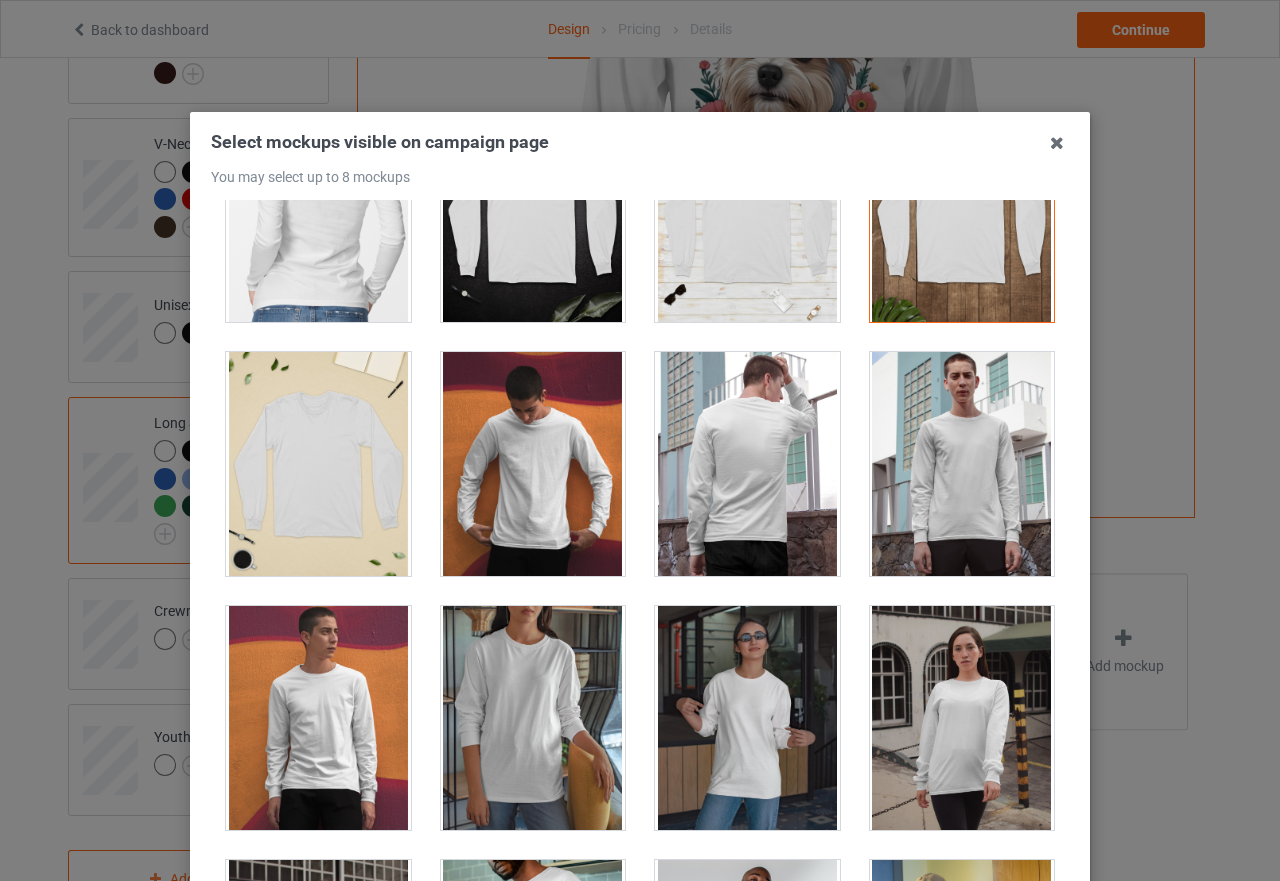 scroll, scrollTop: 600, scrollLeft: 0, axis: vertical 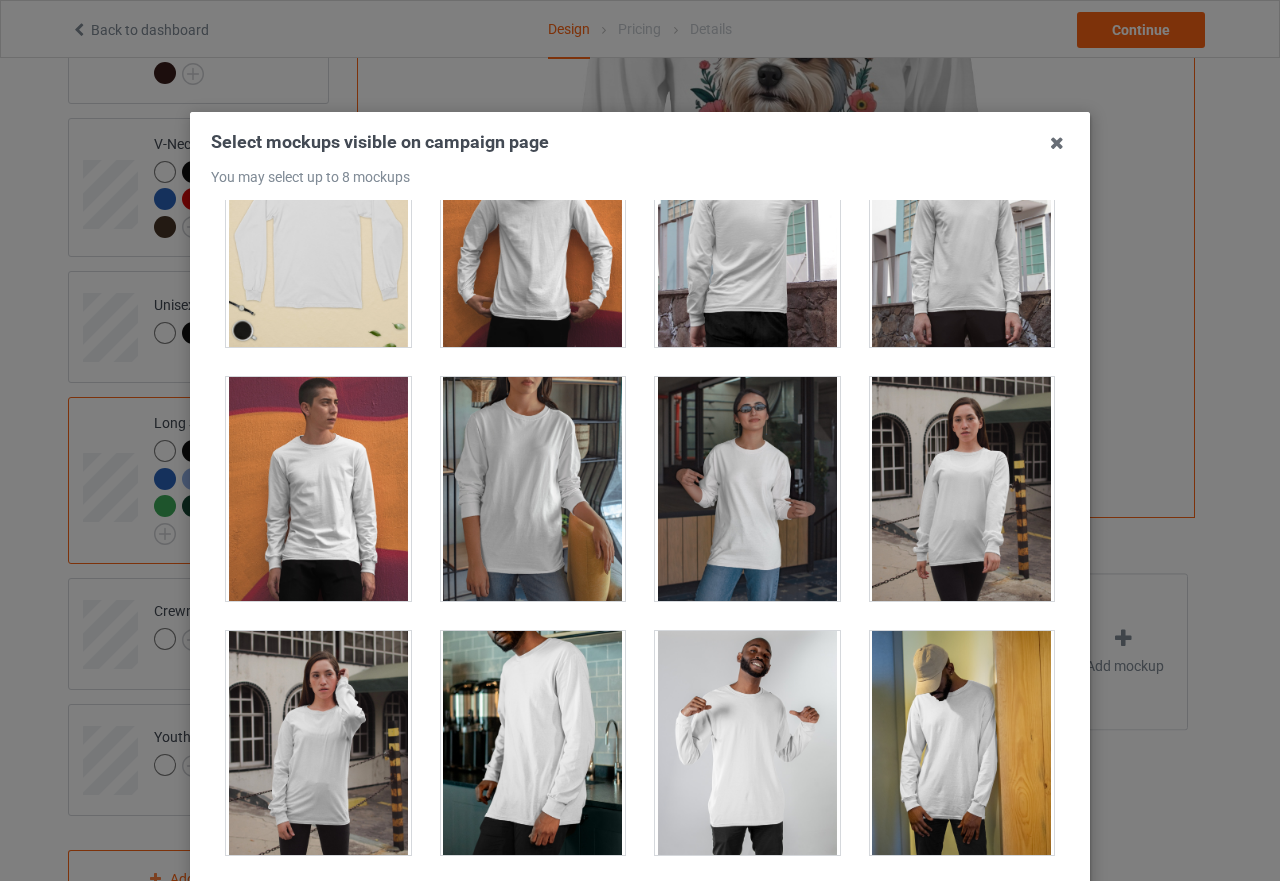 click at bounding box center [747, 489] 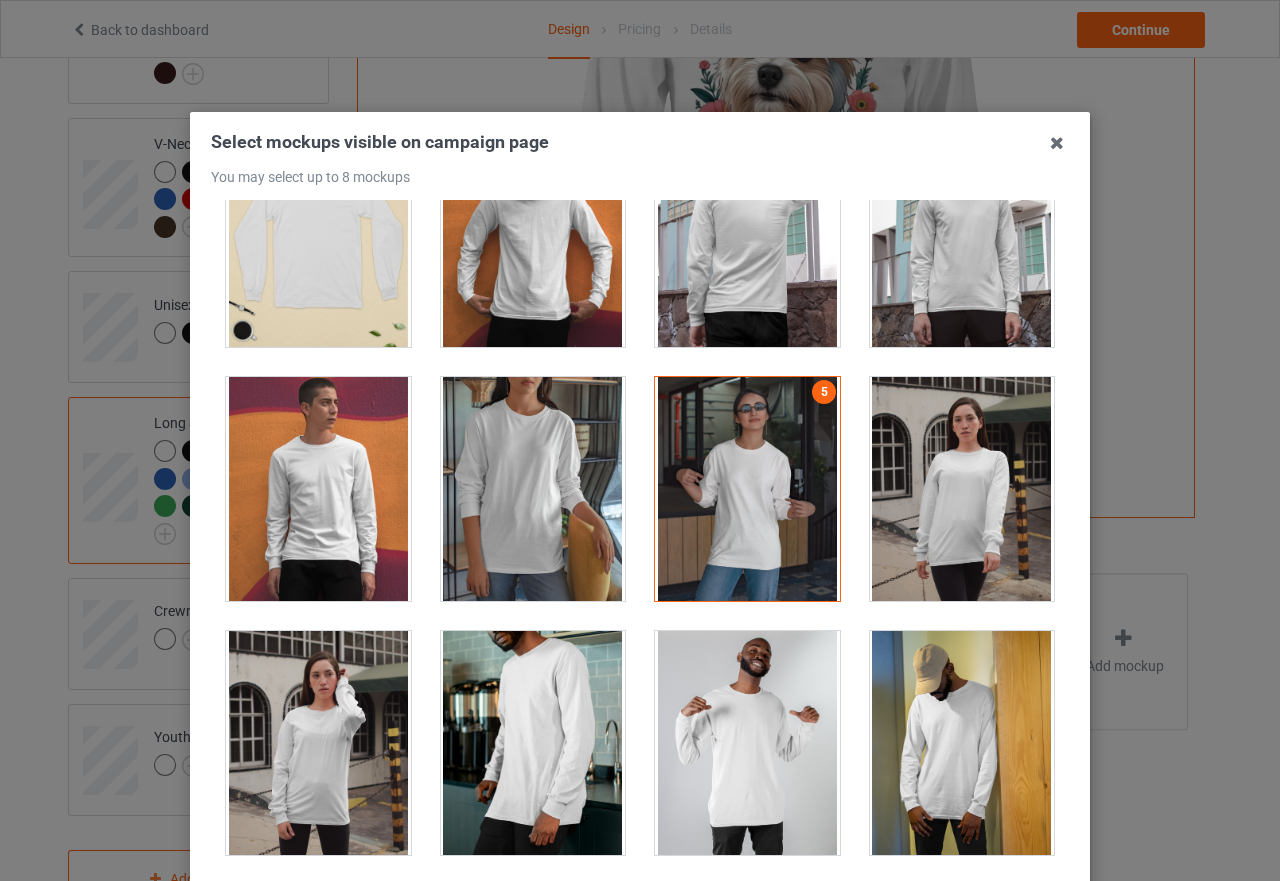 click at bounding box center [962, 489] 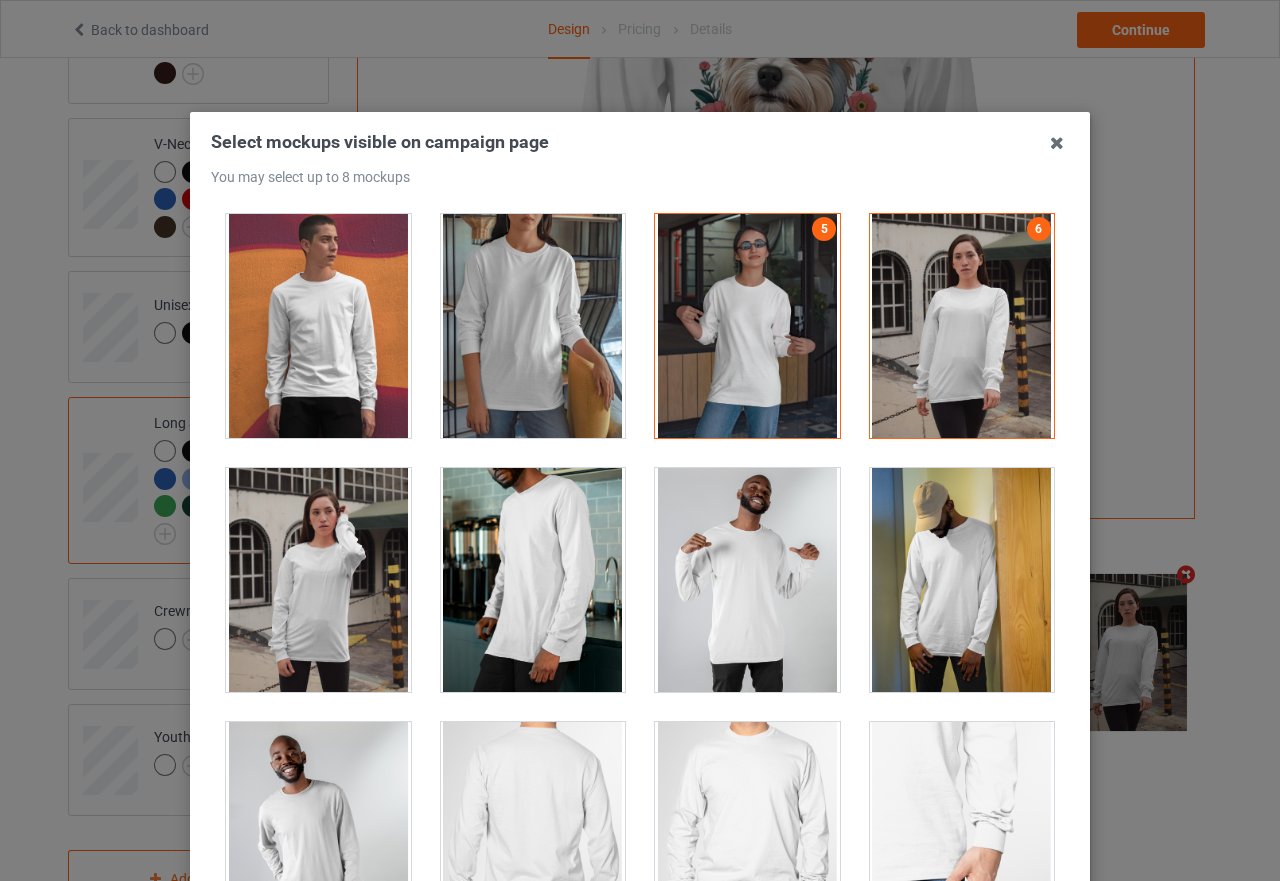 scroll, scrollTop: 900, scrollLeft: 0, axis: vertical 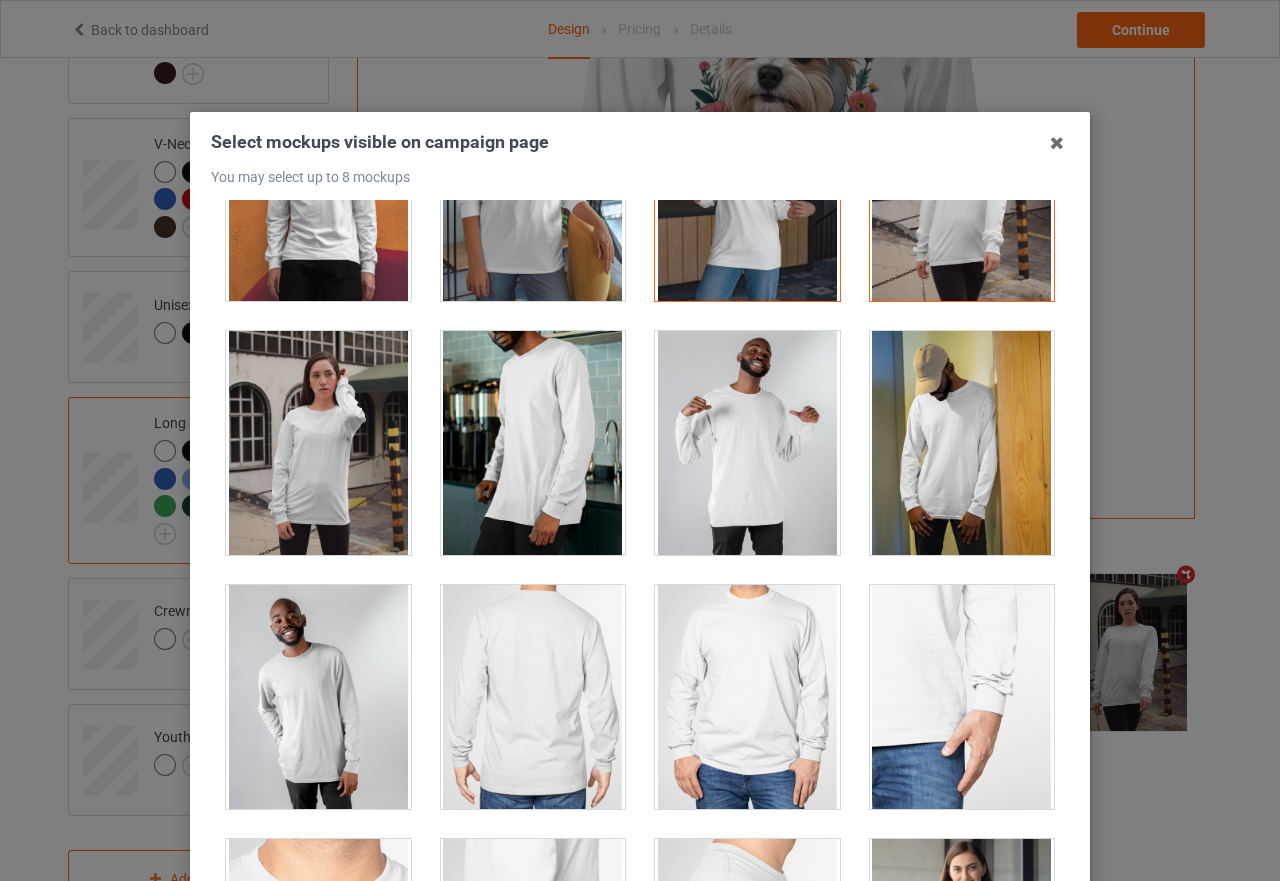 click at bounding box center (962, 443) 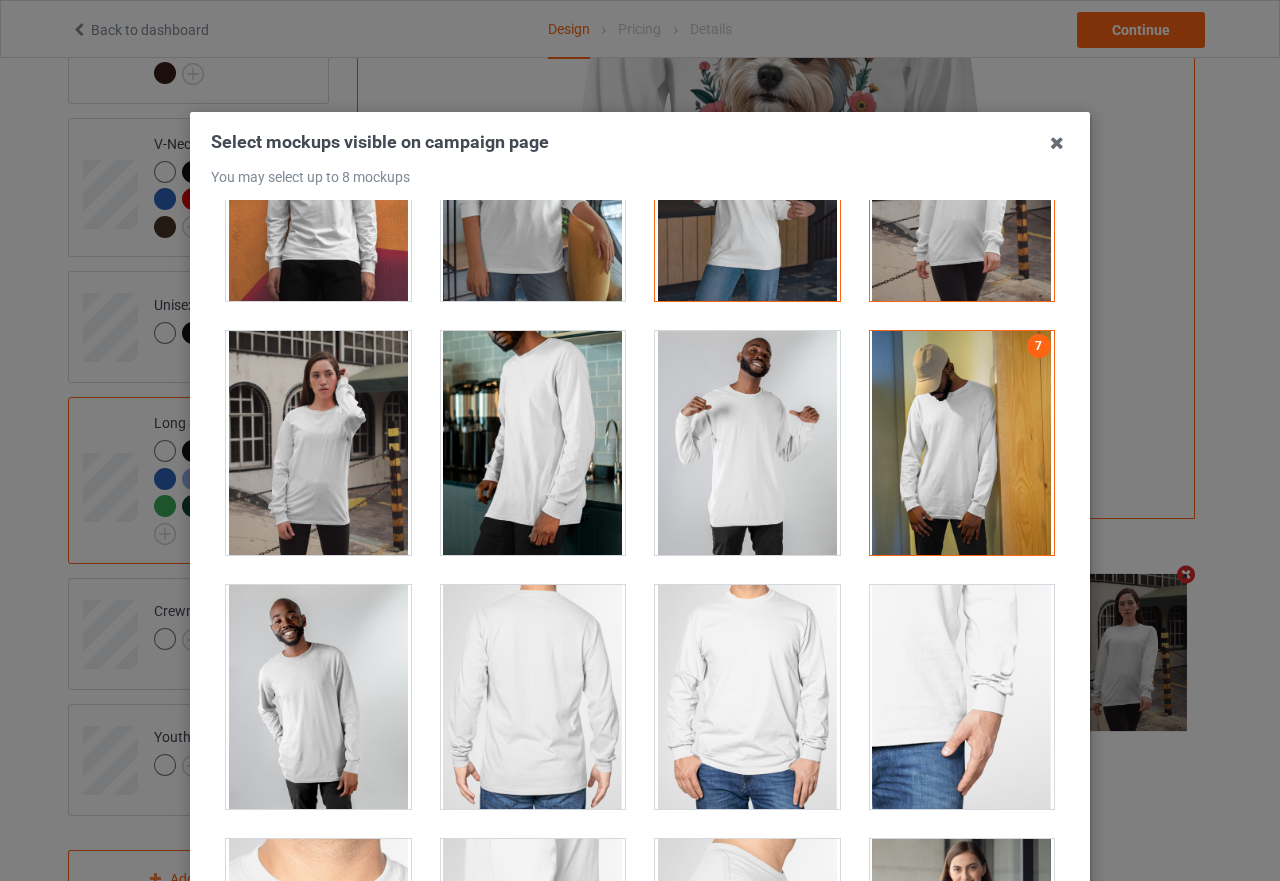 click at bounding box center [318, 443] 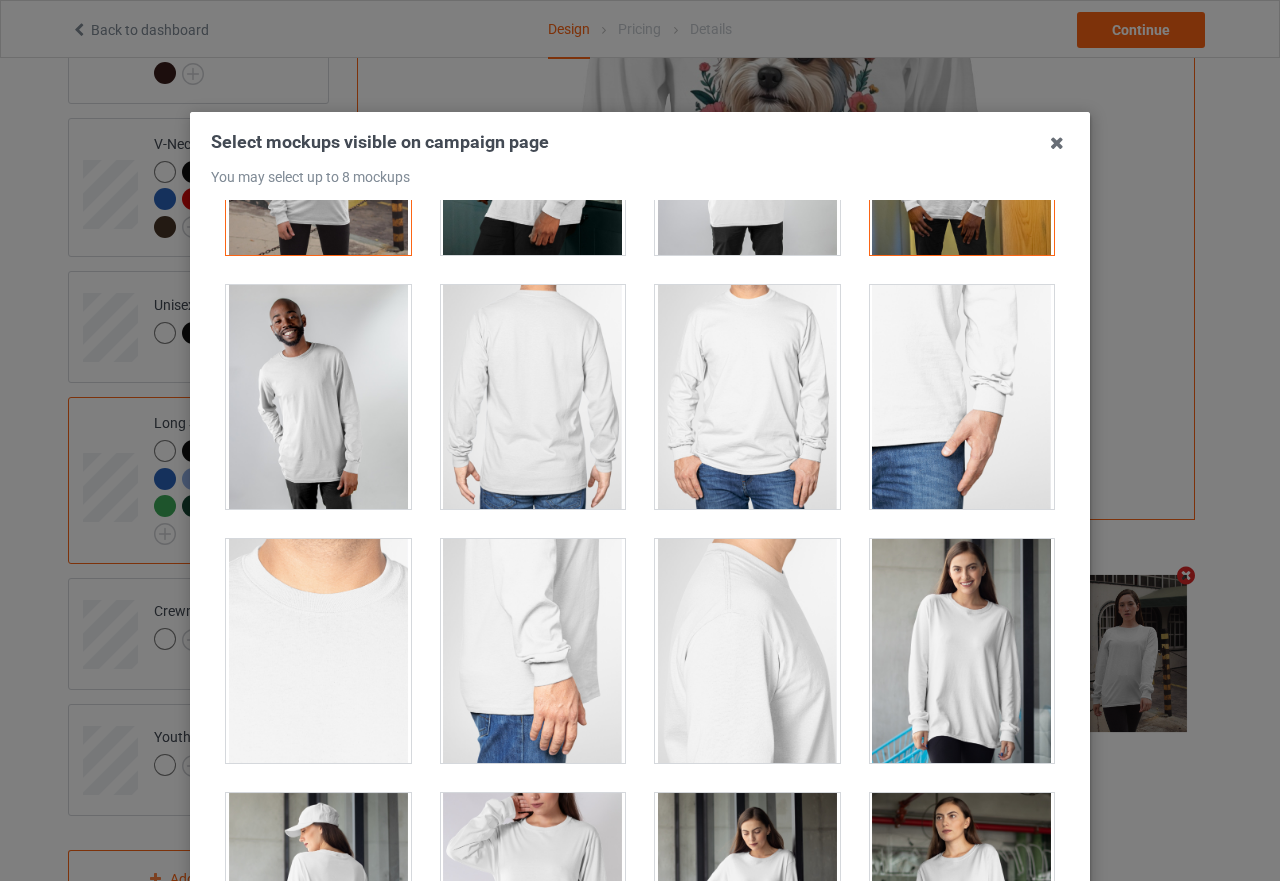 scroll, scrollTop: 900, scrollLeft: 0, axis: vertical 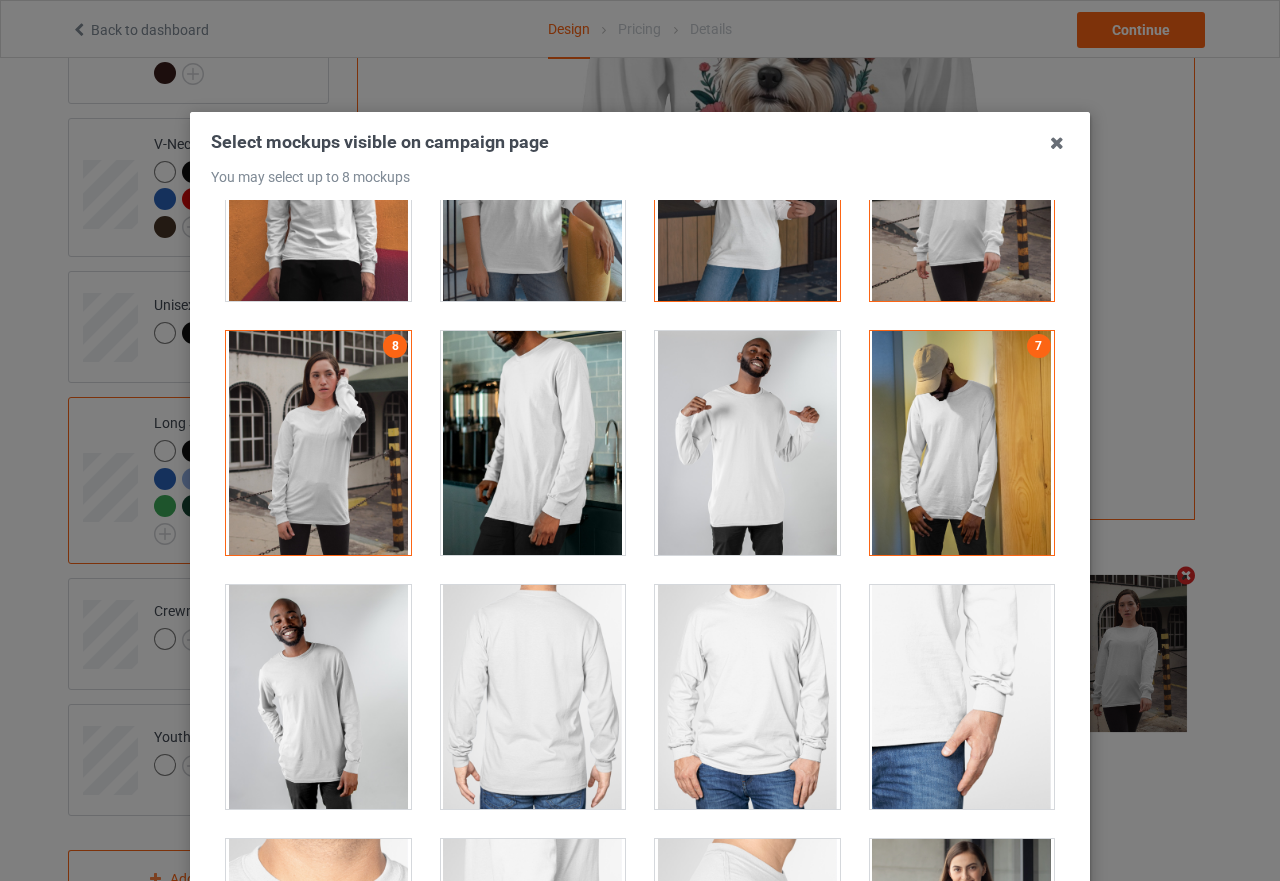 click at bounding box center [318, 443] 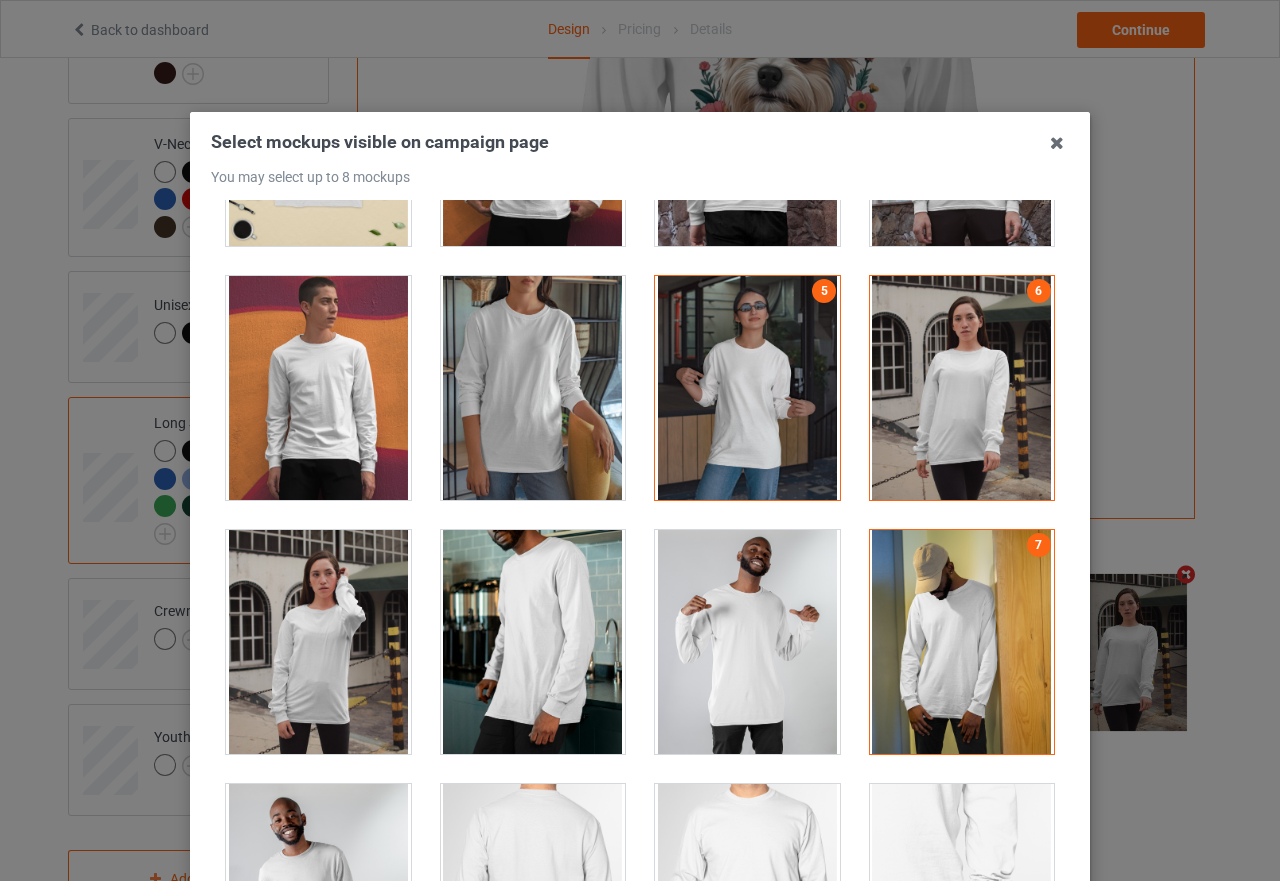 scroll, scrollTop: 700, scrollLeft: 0, axis: vertical 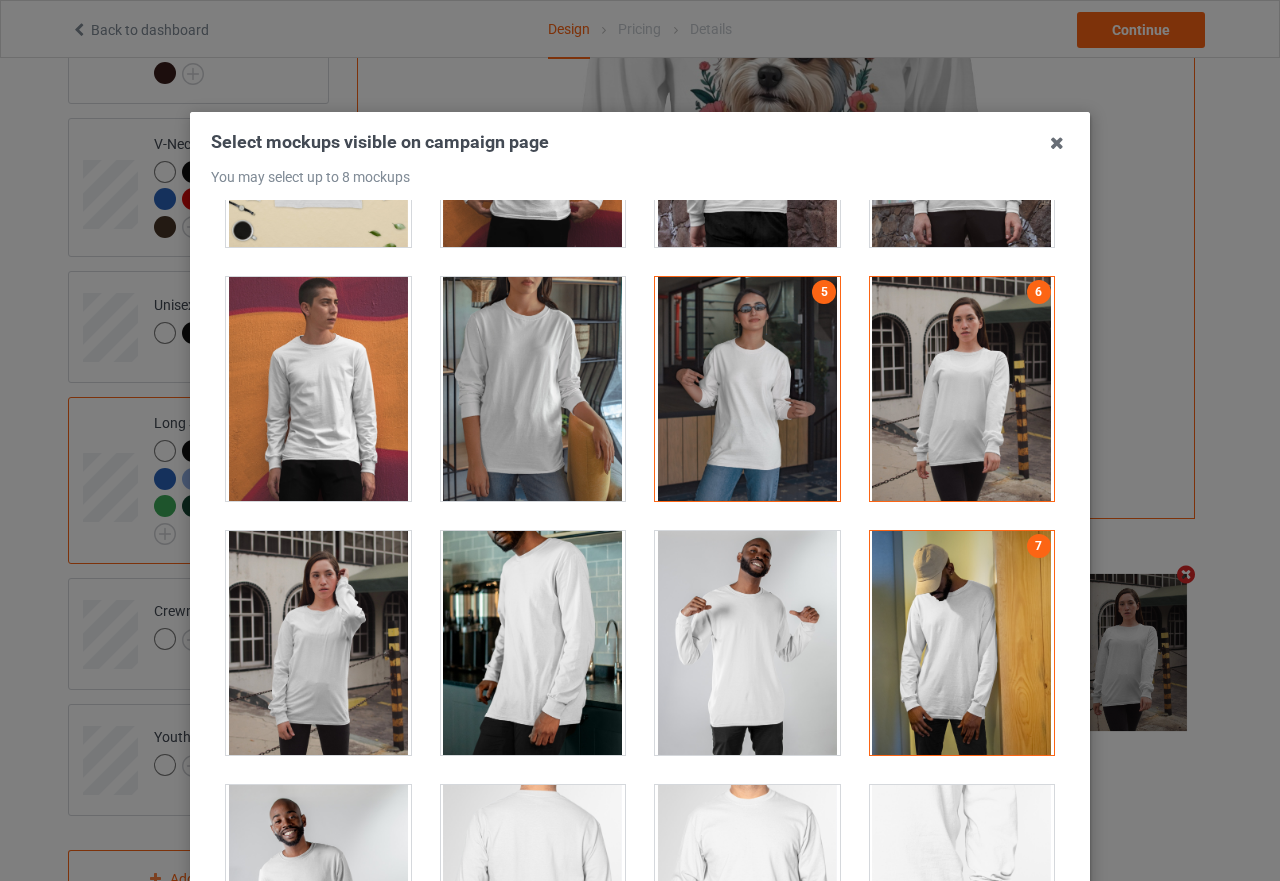 click at bounding box center (747, 389) 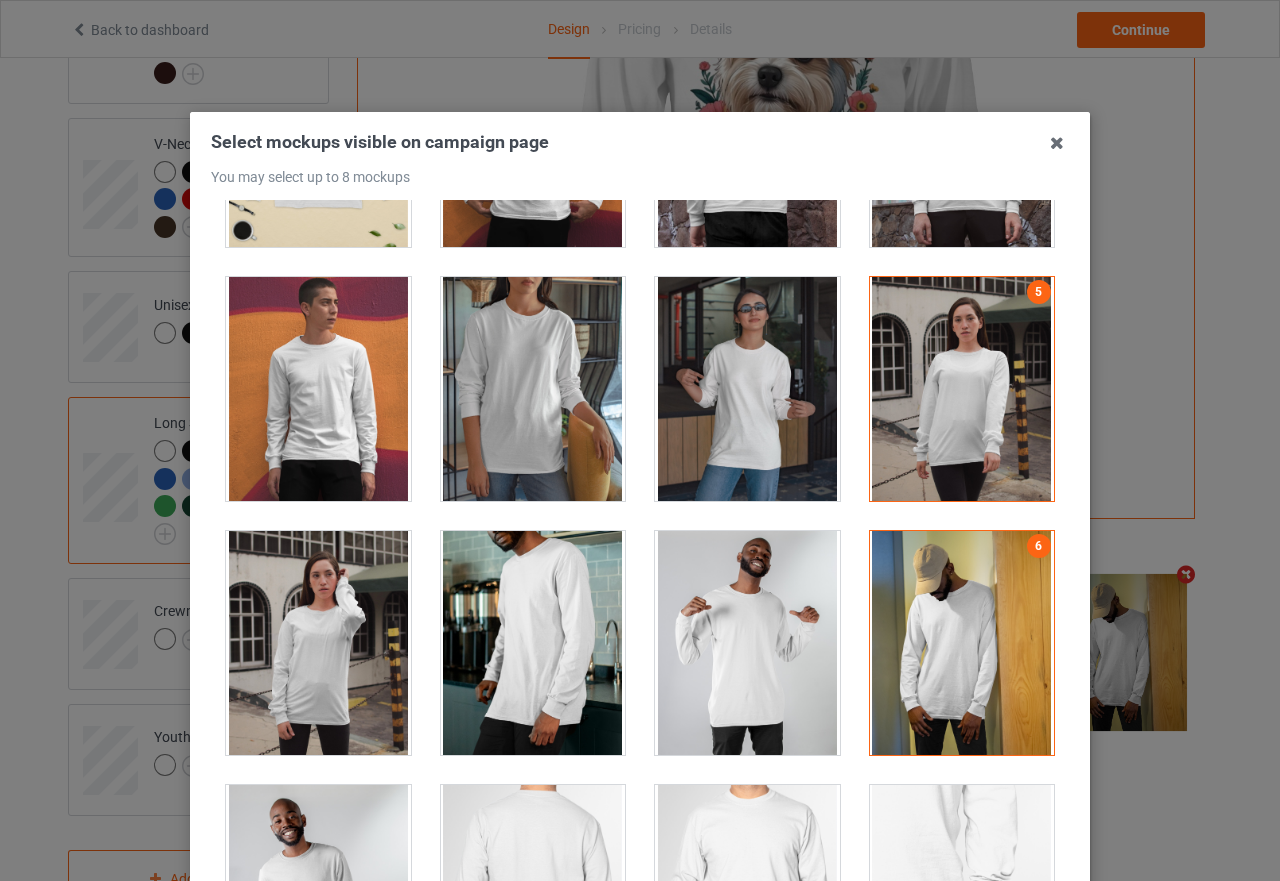 click at bounding box center (318, 643) 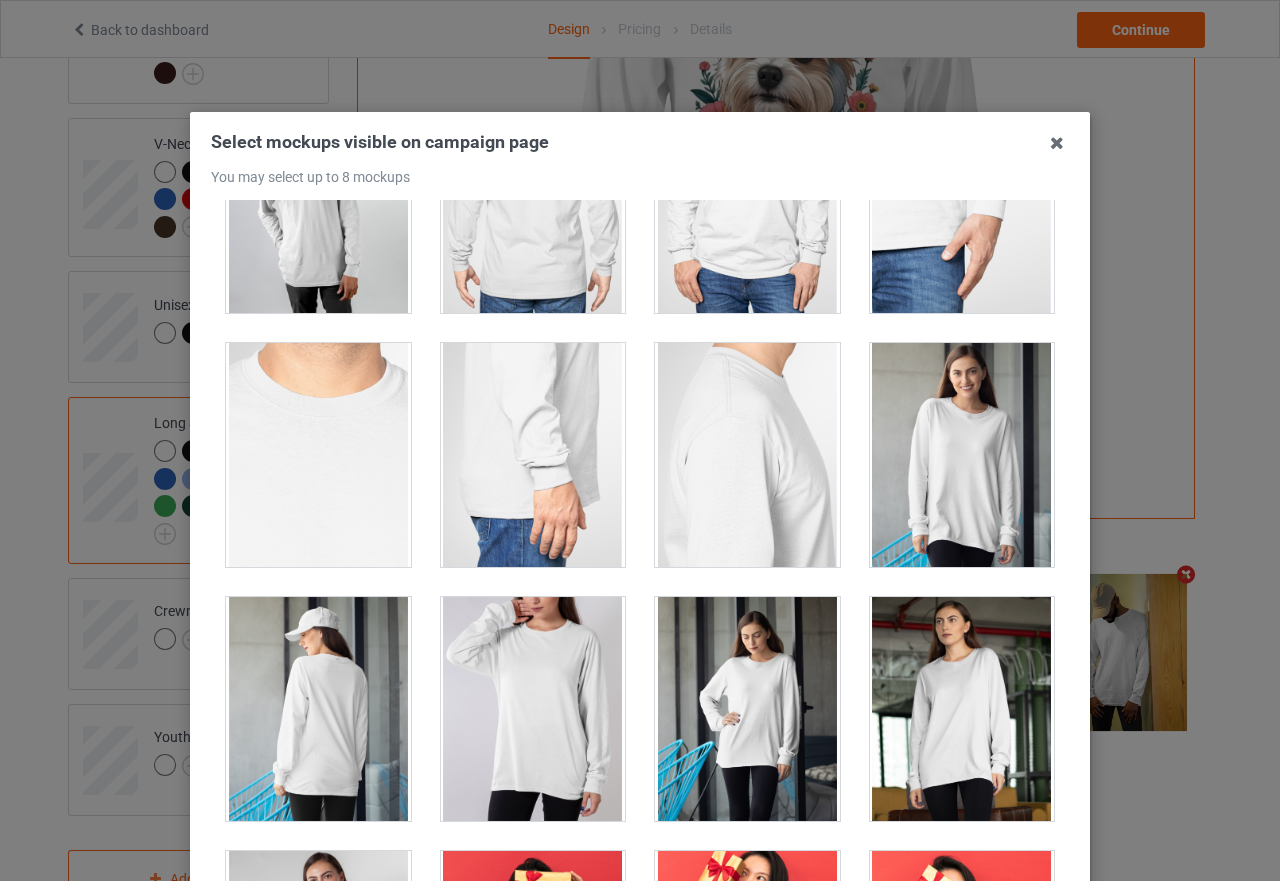 scroll, scrollTop: 1400, scrollLeft: 0, axis: vertical 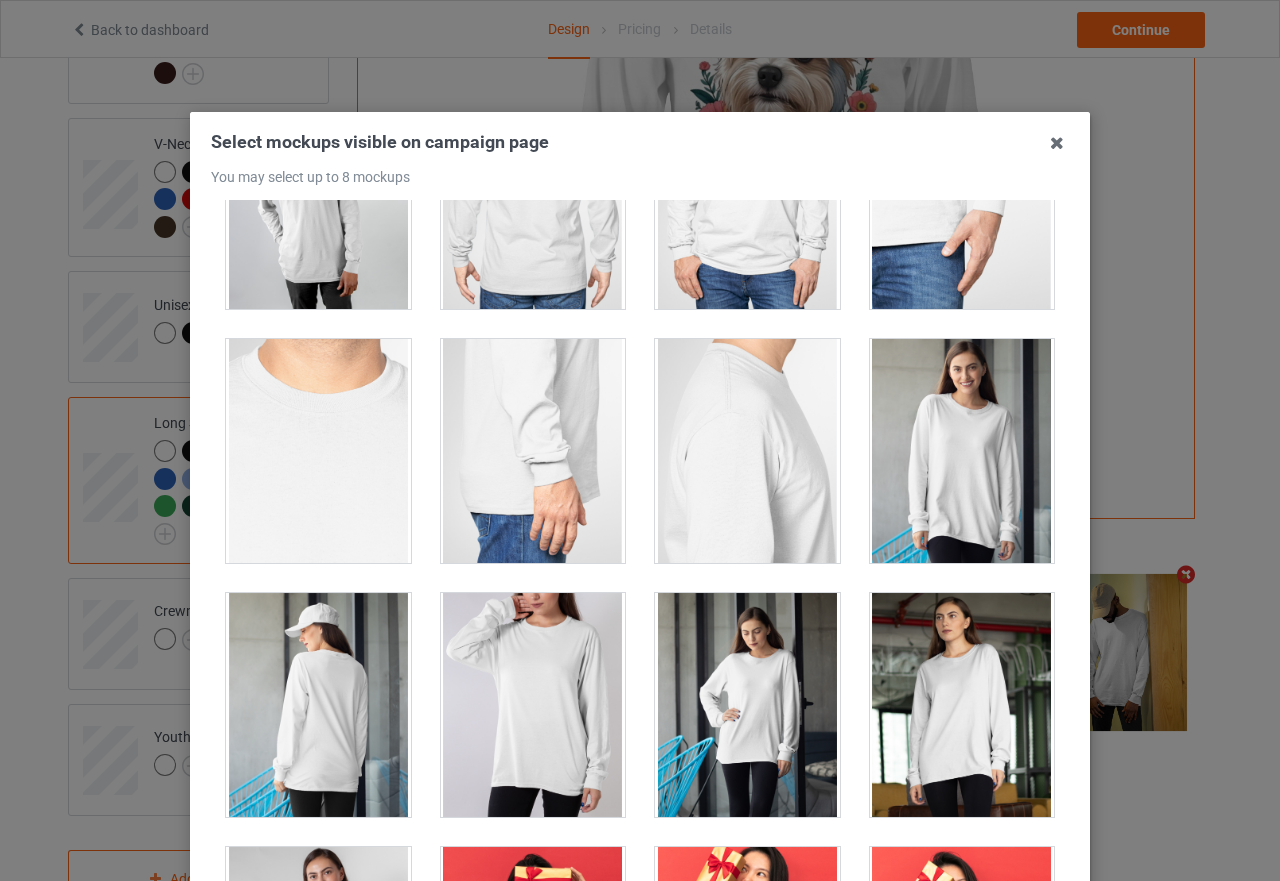 click at bounding box center (962, 451) 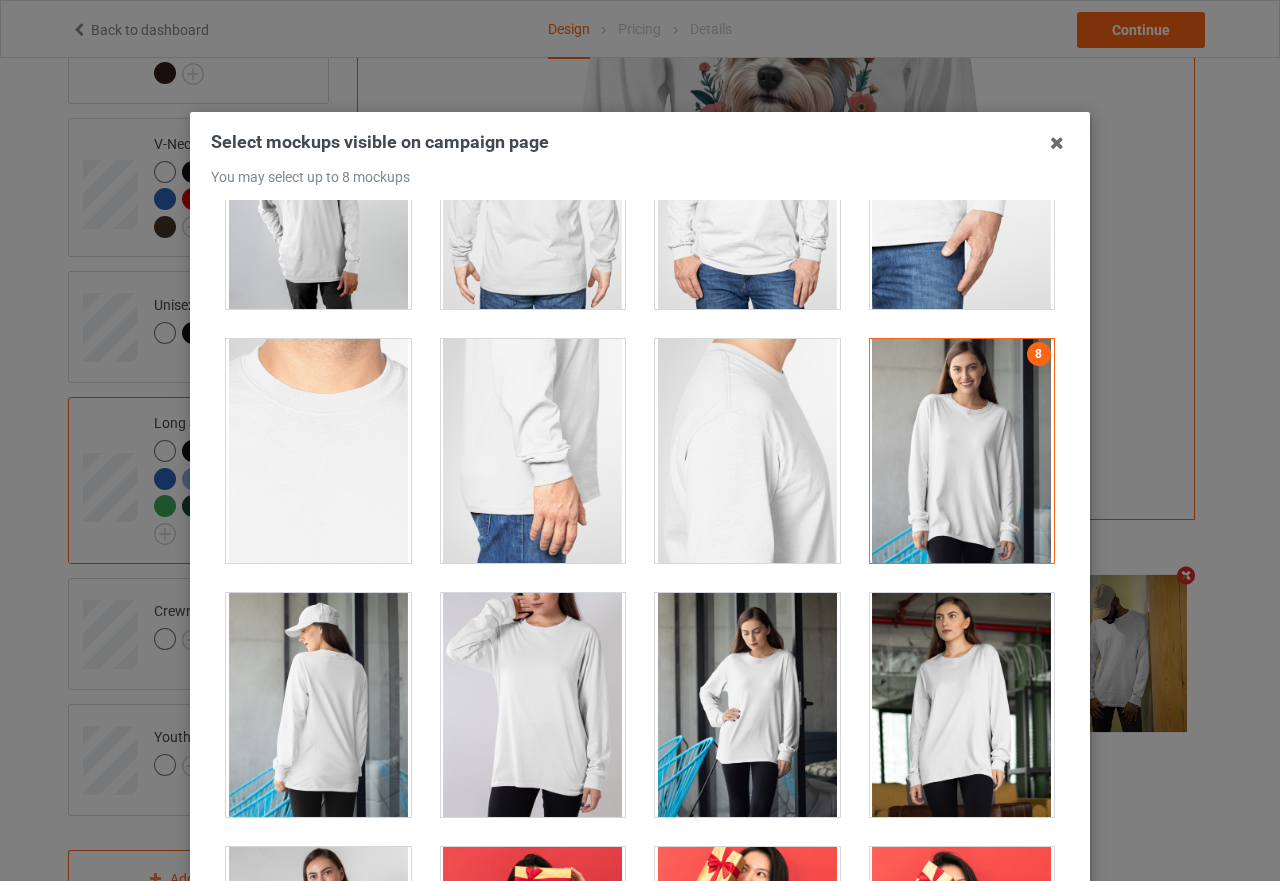 click at bounding box center (962, 451) 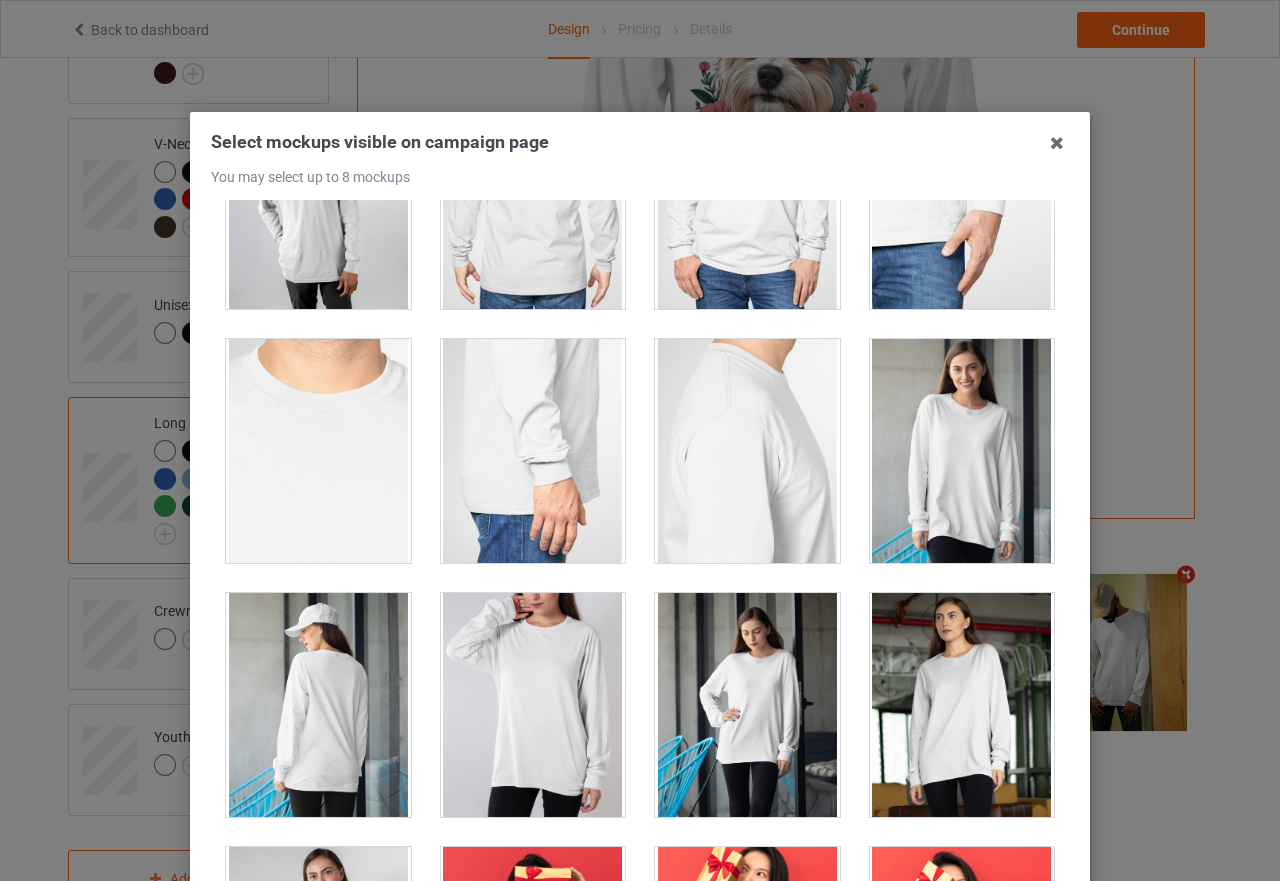 click at bounding box center (747, 705) 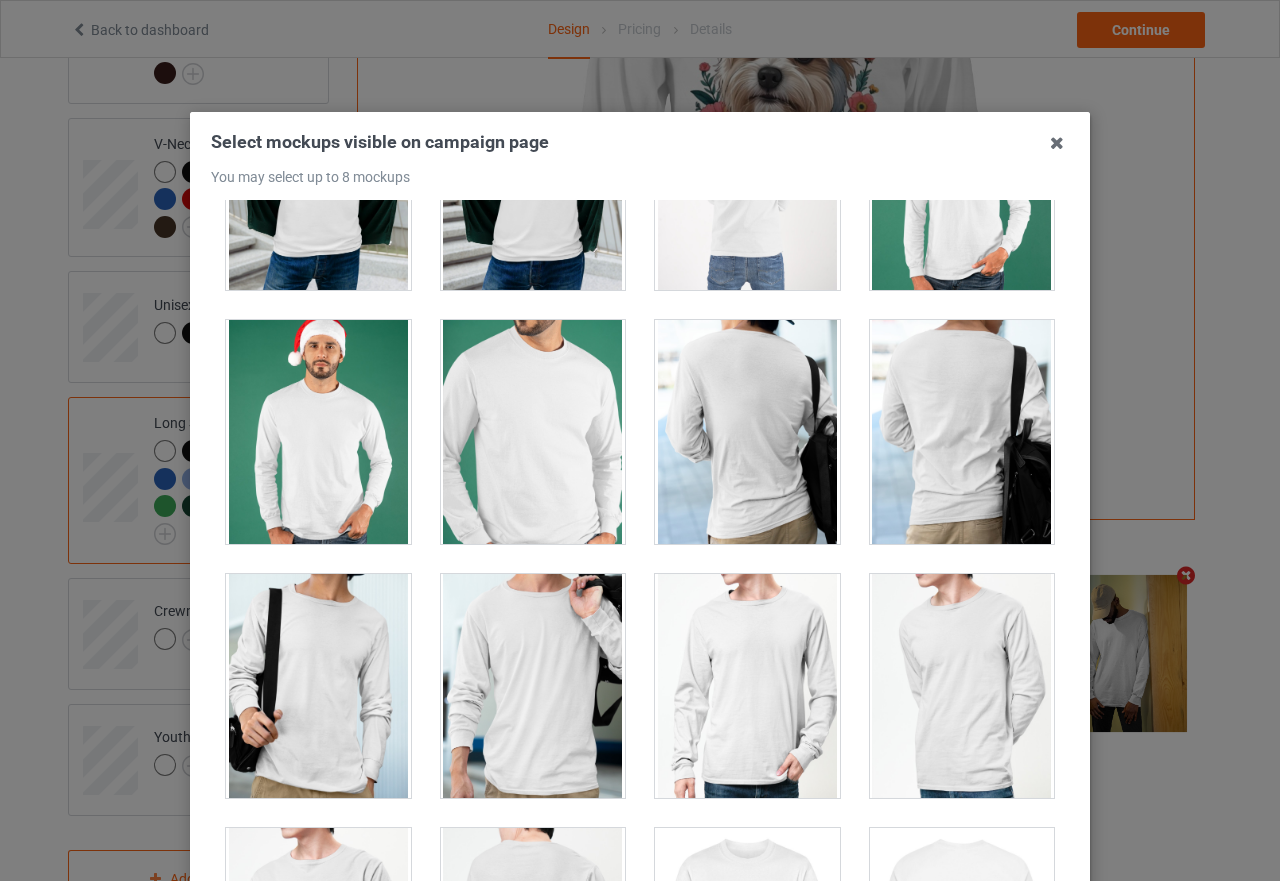 scroll, scrollTop: 3700, scrollLeft: 0, axis: vertical 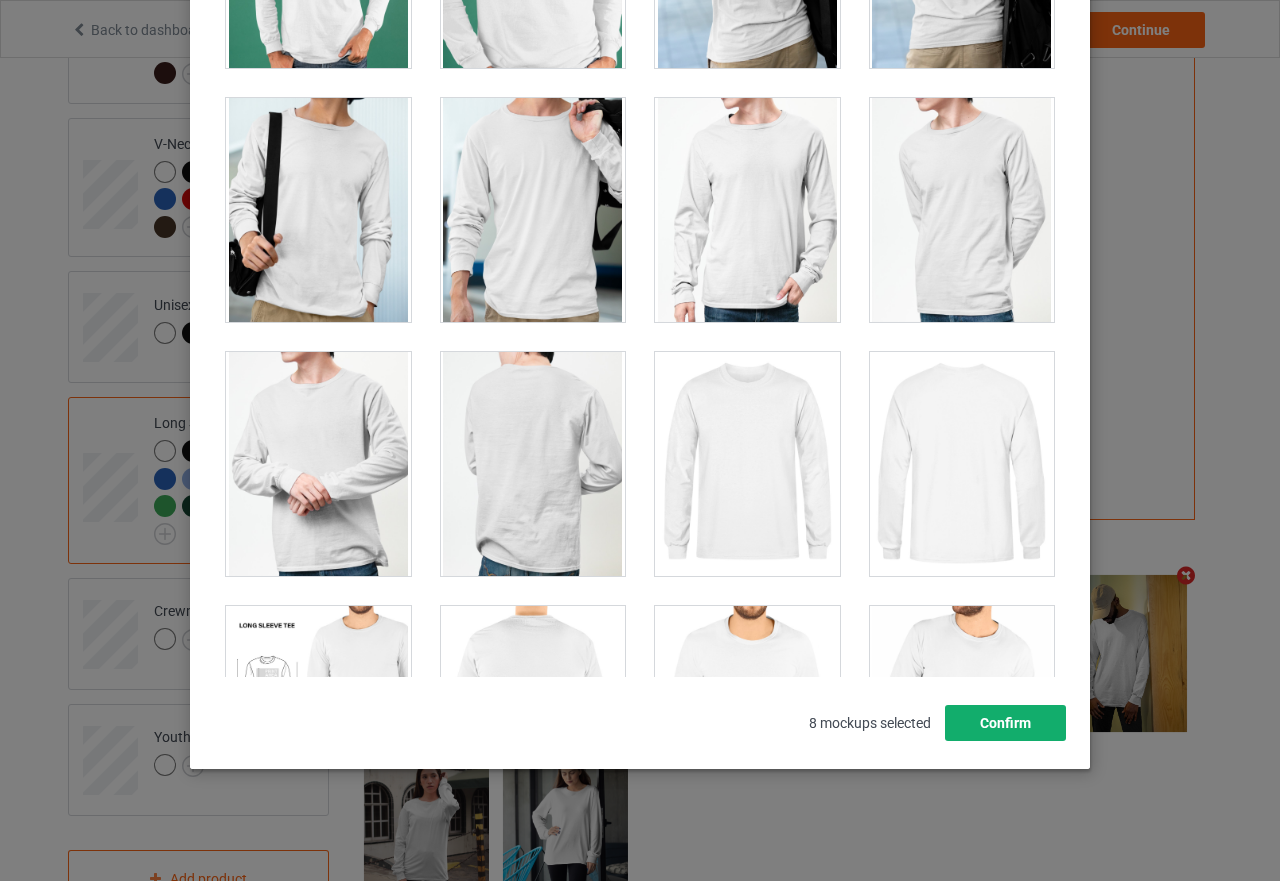 click on "Confirm" at bounding box center (1005, 723) 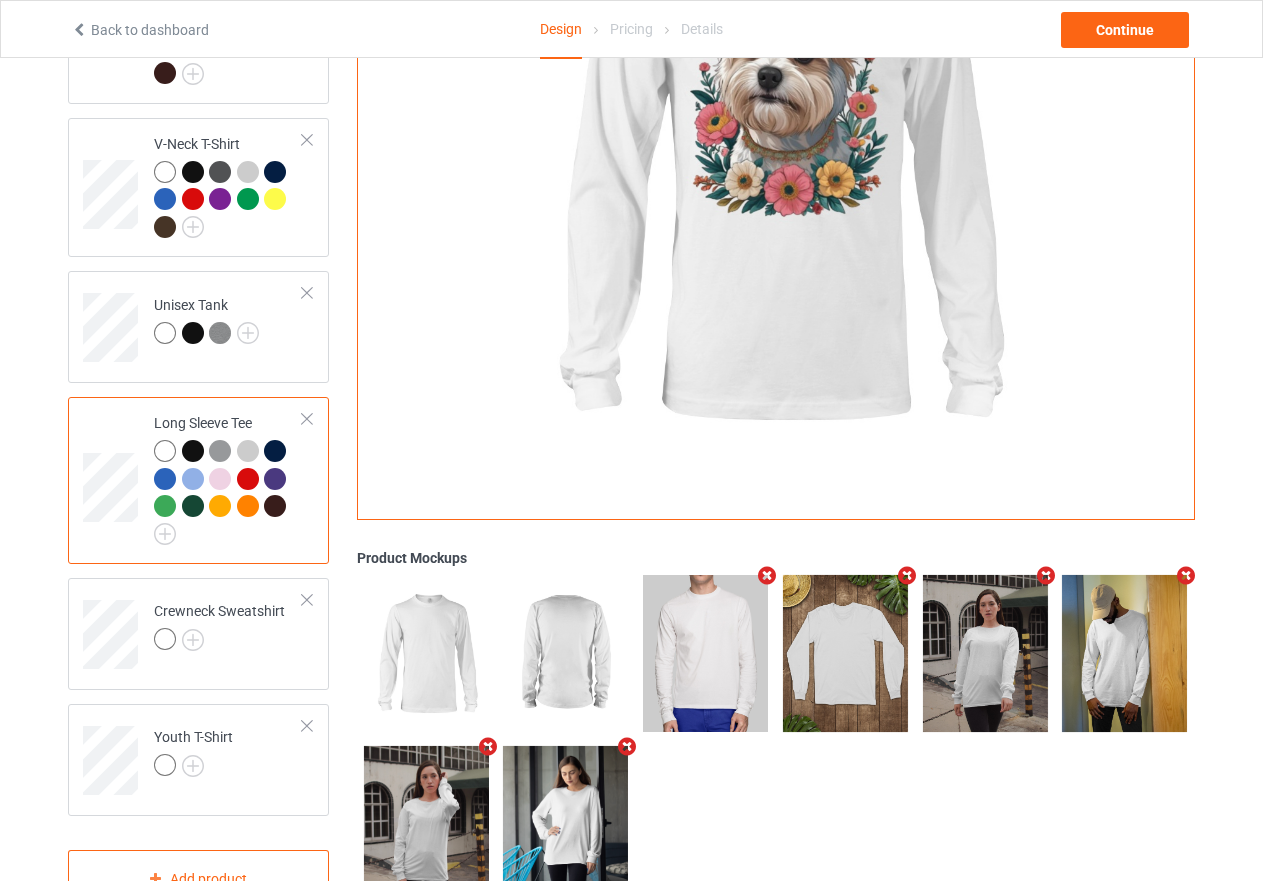 scroll, scrollTop: 914, scrollLeft: 0, axis: vertical 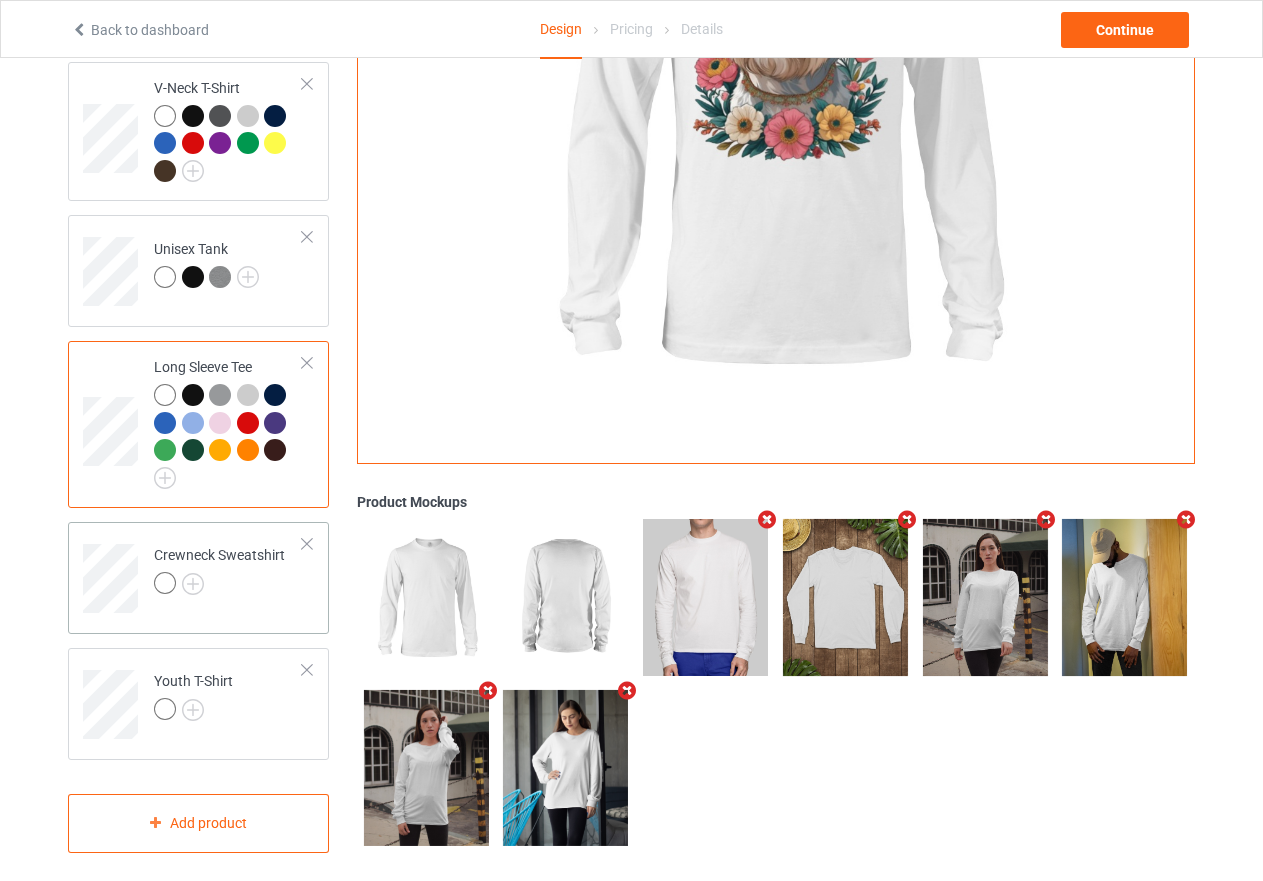 click on "Crewneck Sweatshirt" at bounding box center [228, 571] 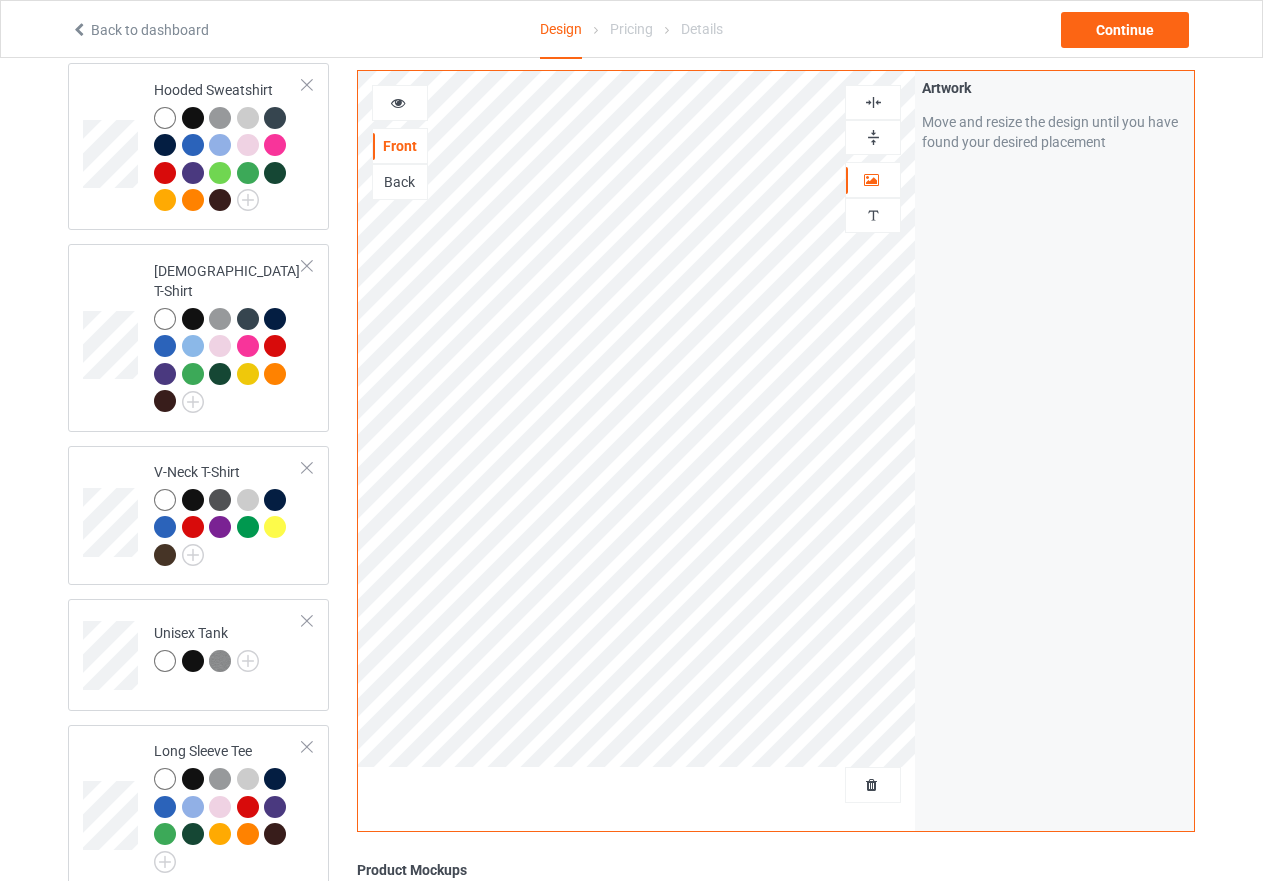scroll, scrollTop: 514, scrollLeft: 0, axis: vertical 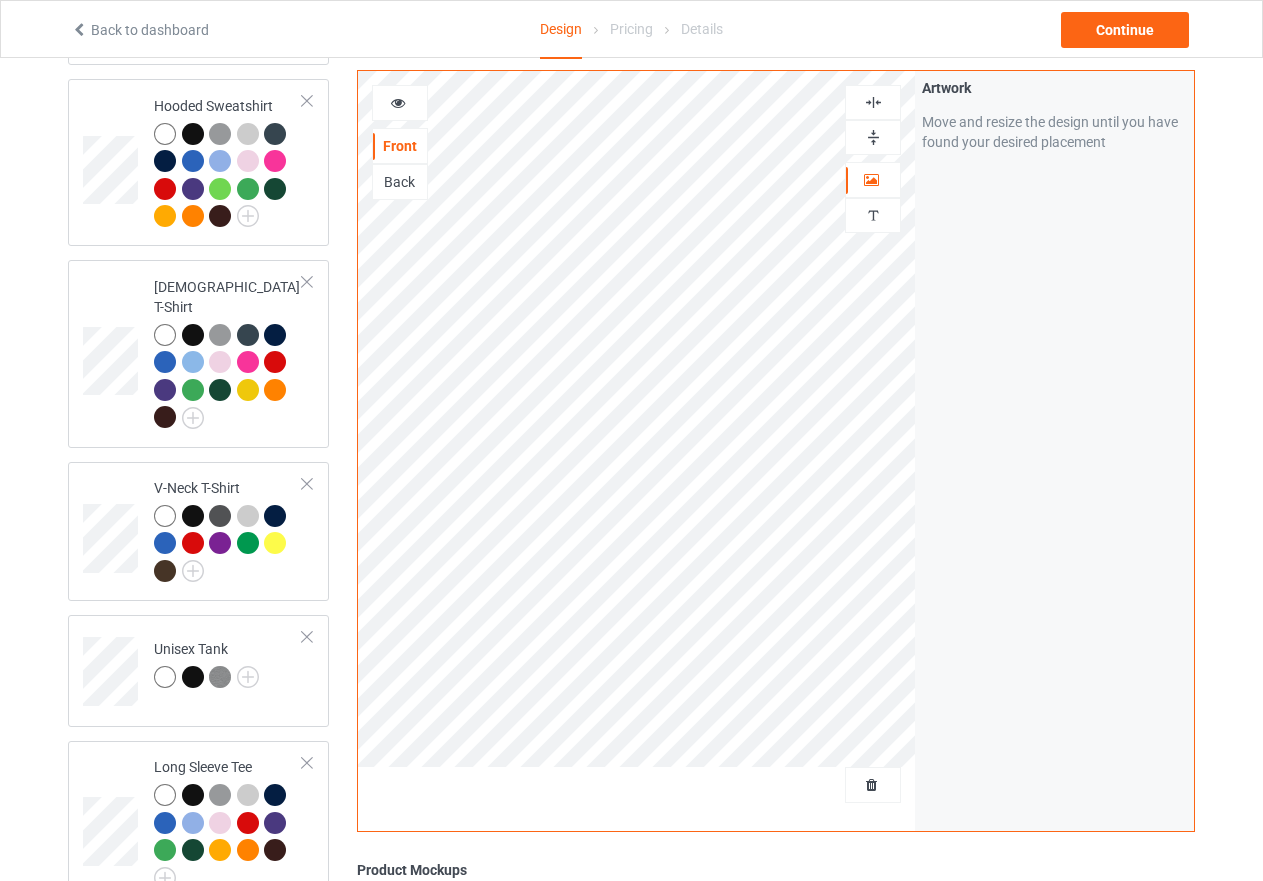click at bounding box center [873, 137] 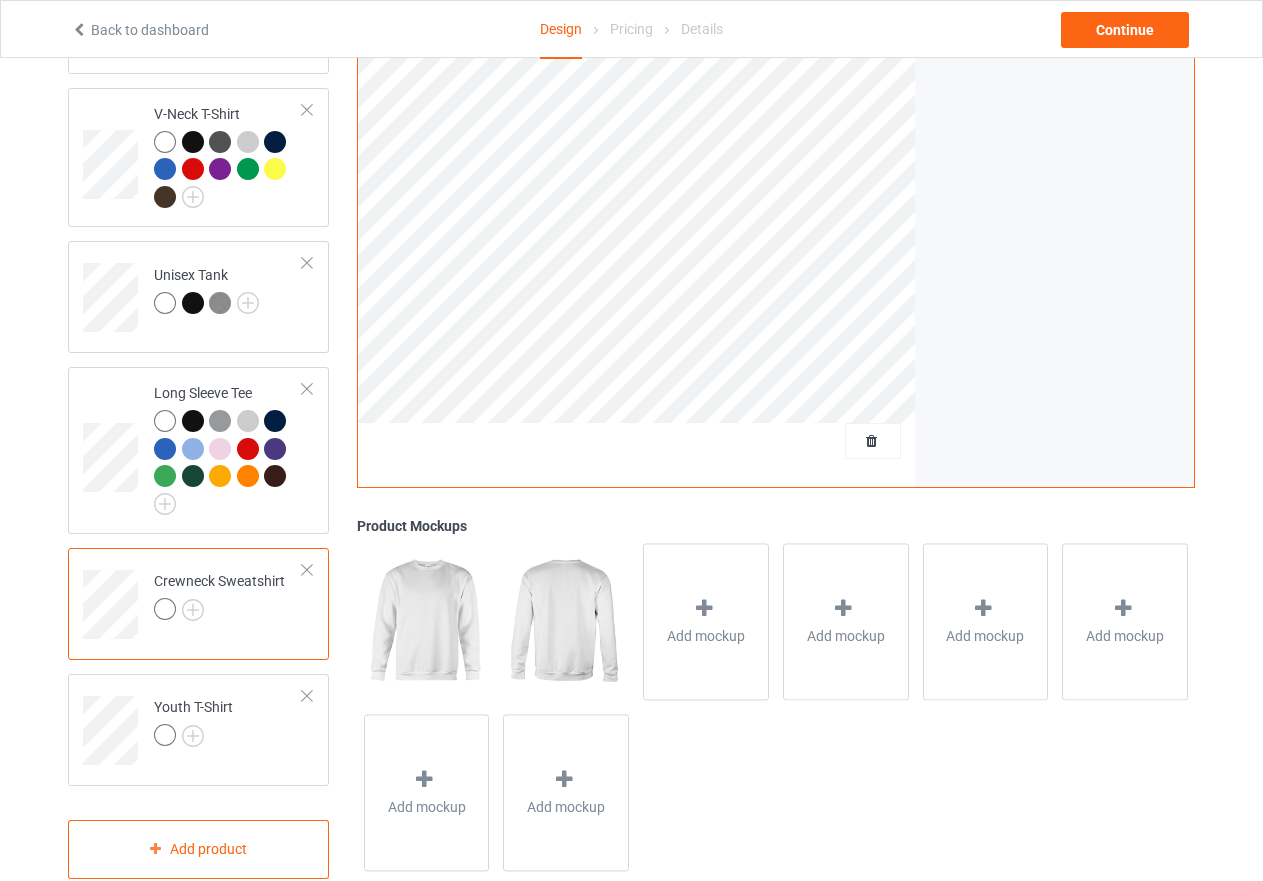 scroll, scrollTop: 914, scrollLeft: 0, axis: vertical 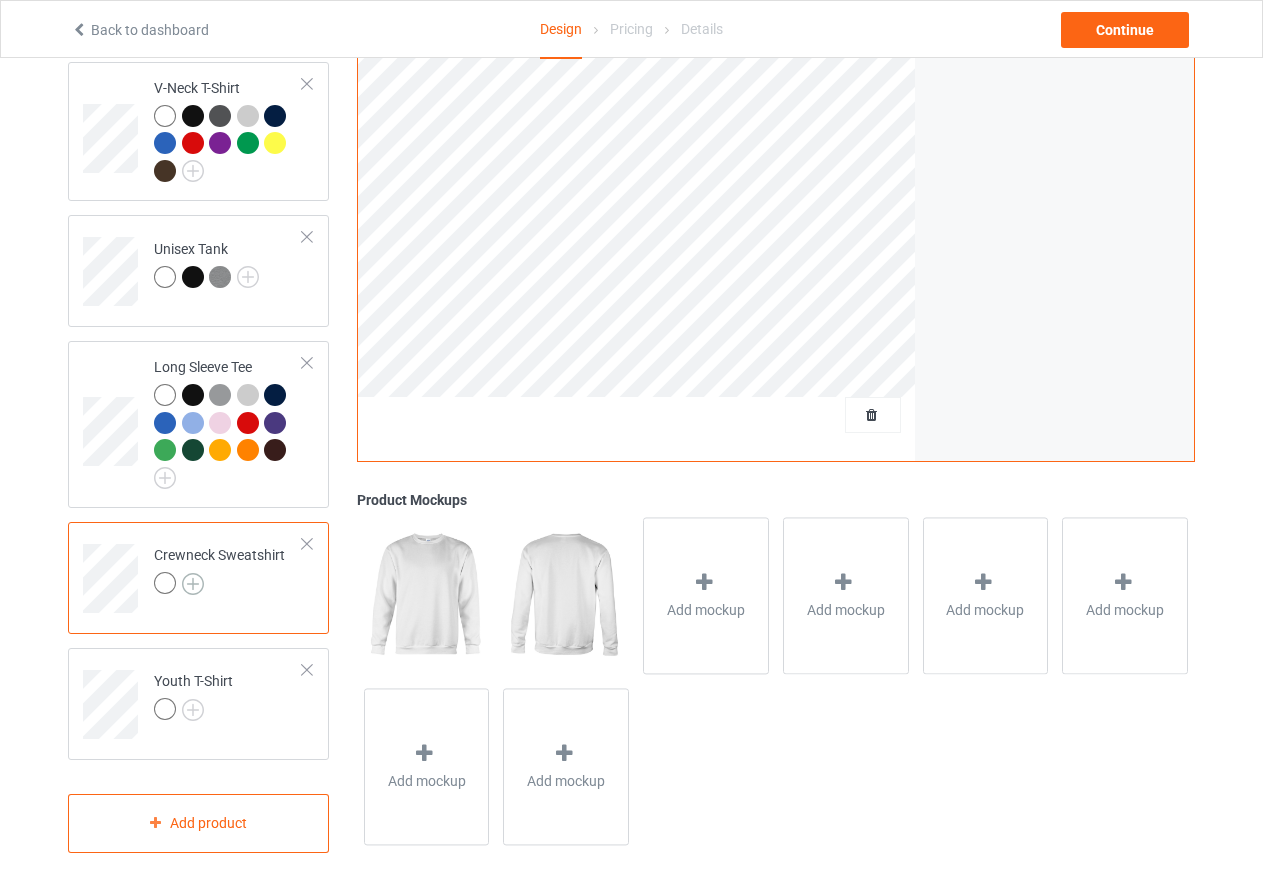 click at bounding box center (193, 584) 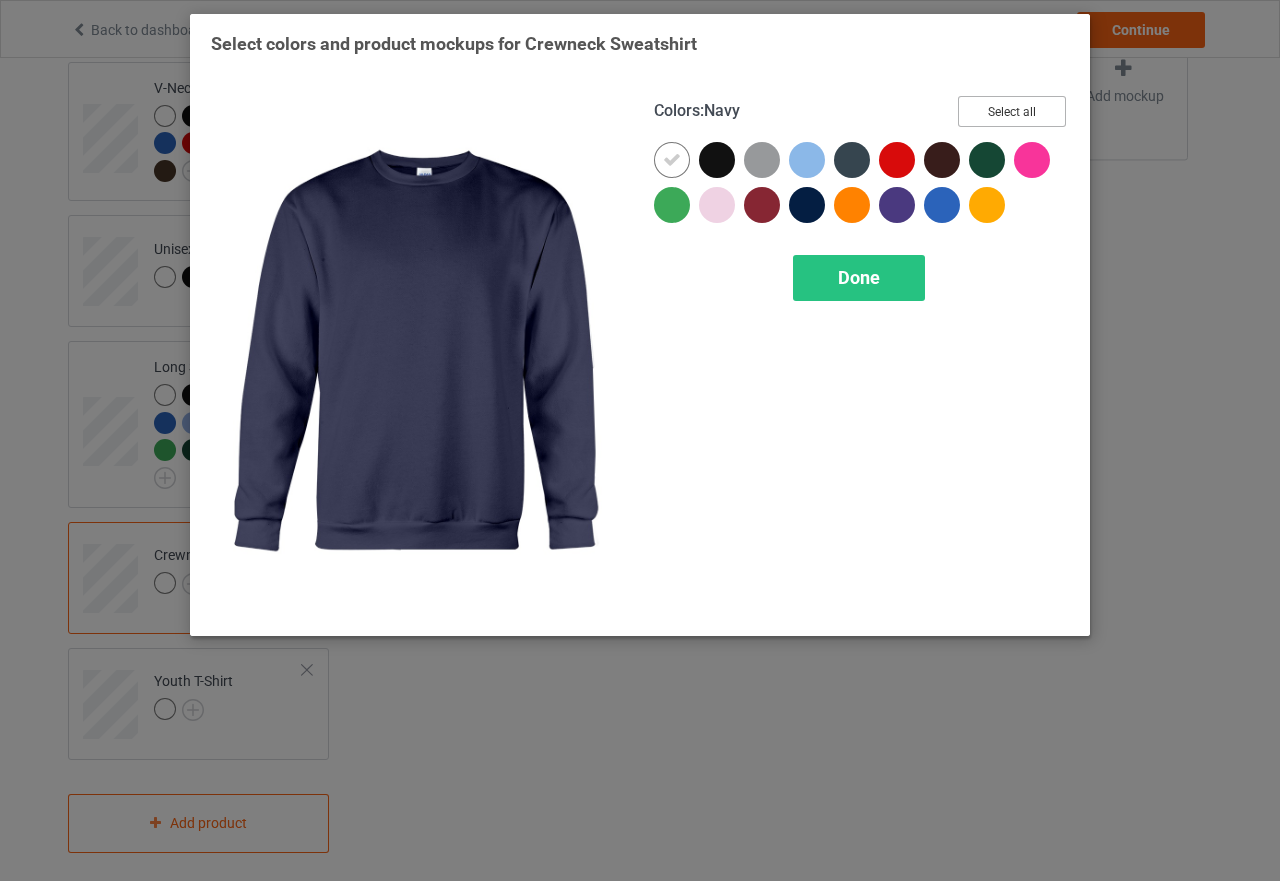 click on "Select all" at bounding box center [1012, 111] 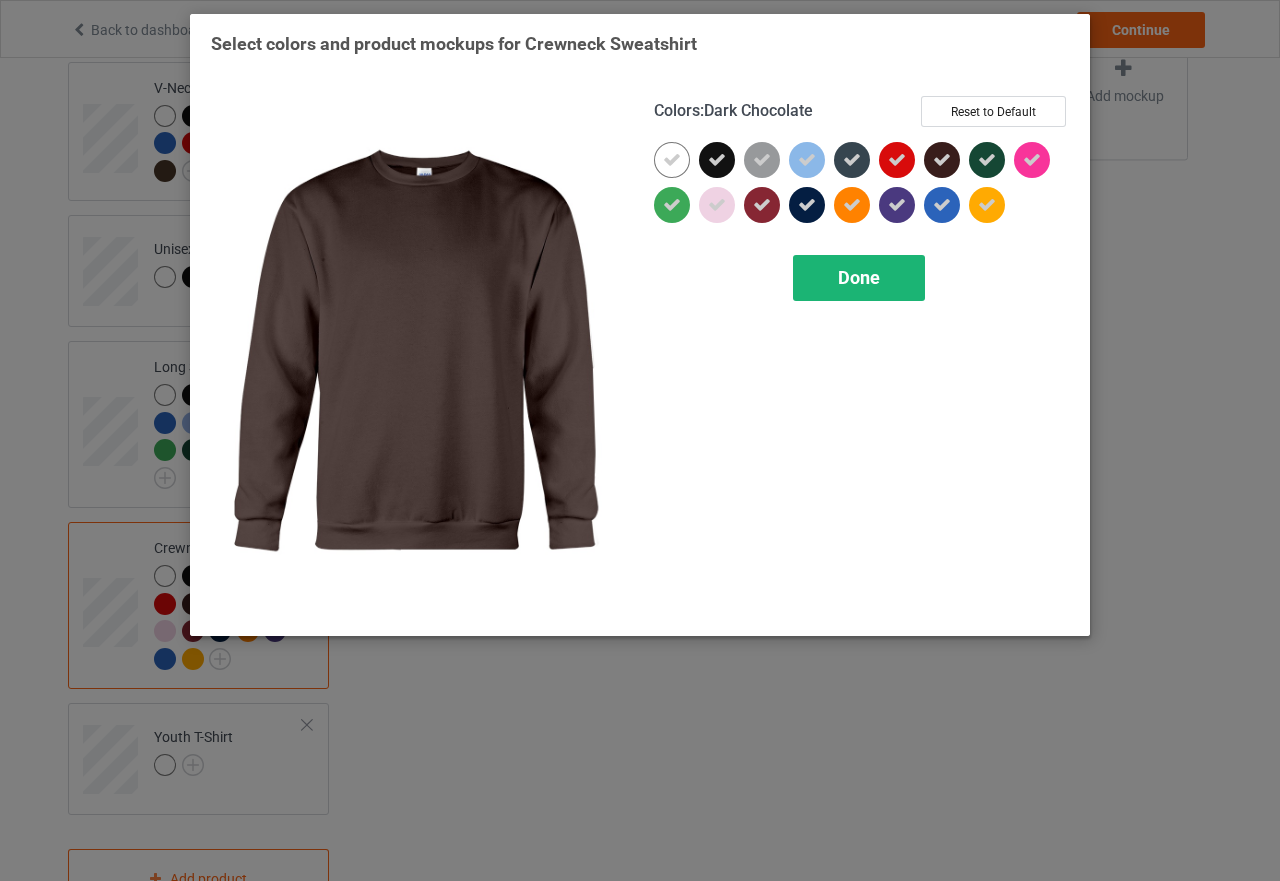 click on "Done" at bounding box center [859, 277] 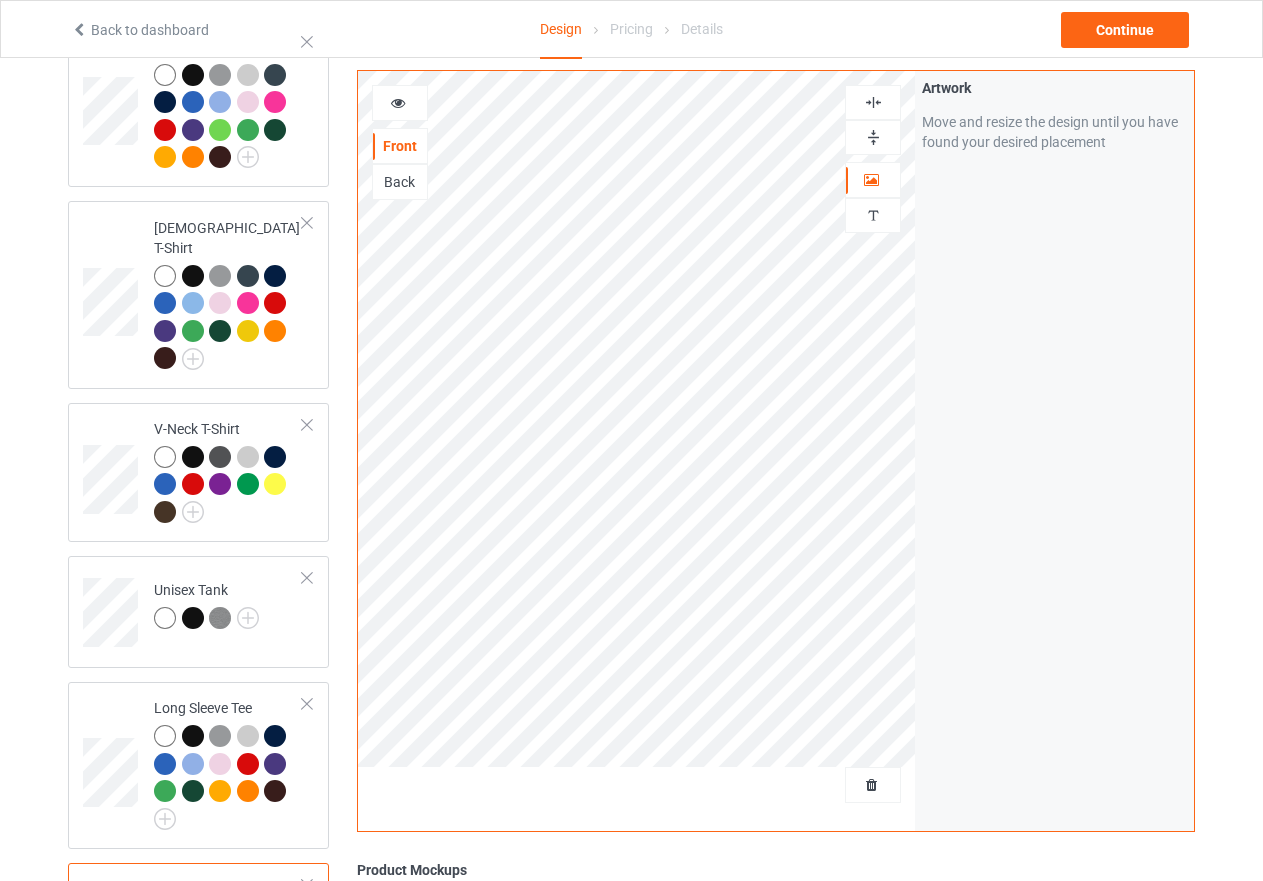 scroll, scrollTop: 514, scrollLeft: 0, axis: vertical 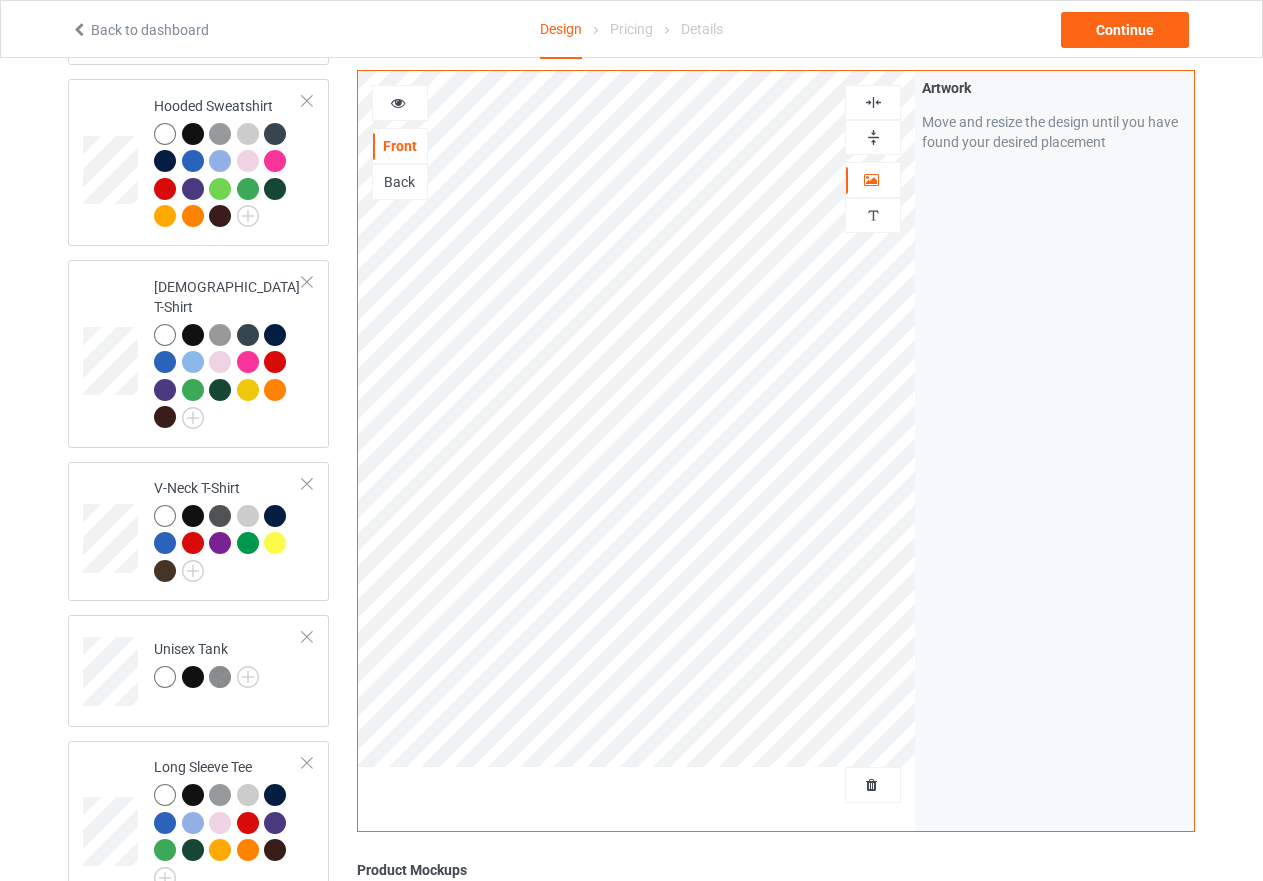 click at bounding box center [398, 100] 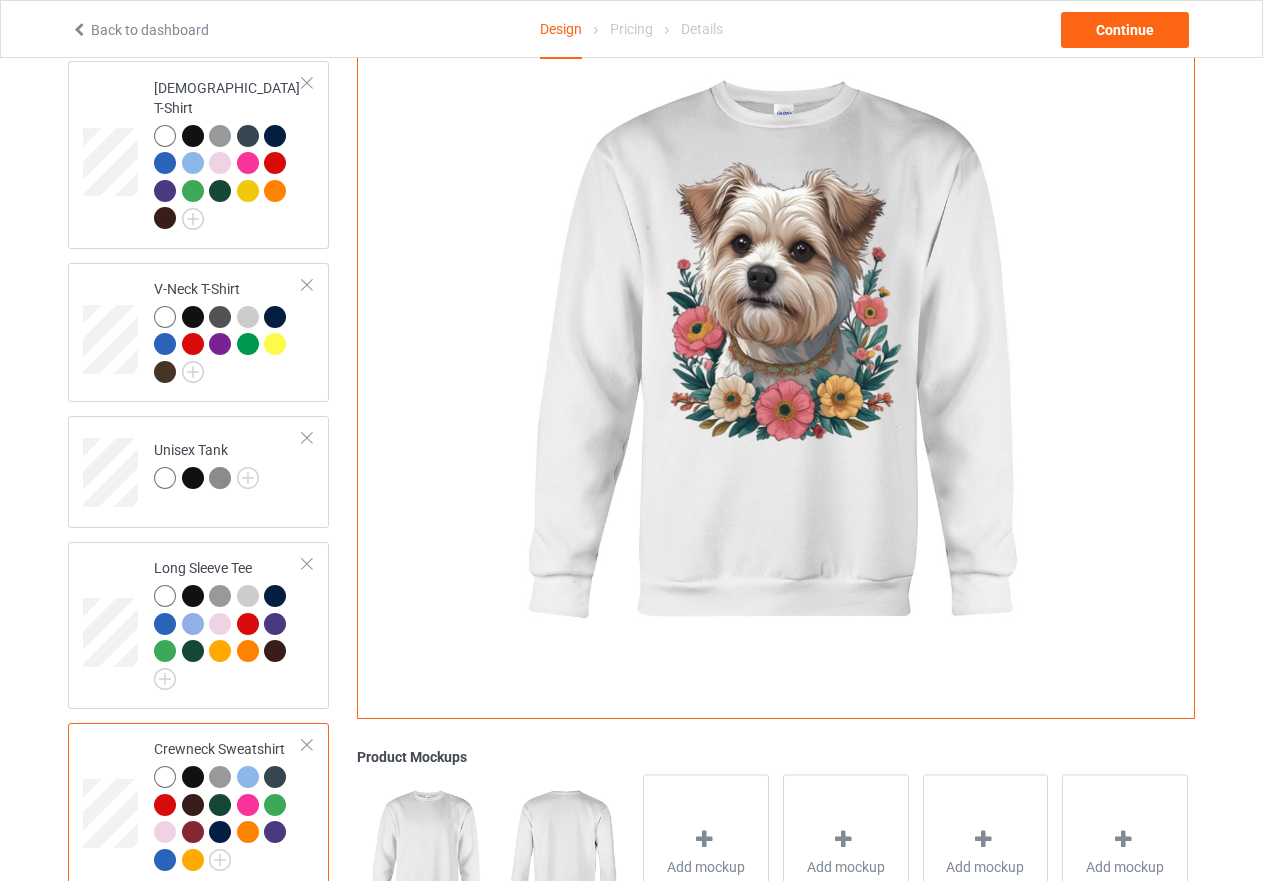scroll, scrollTop: 814, scrollLeft: 0, axis: vertical 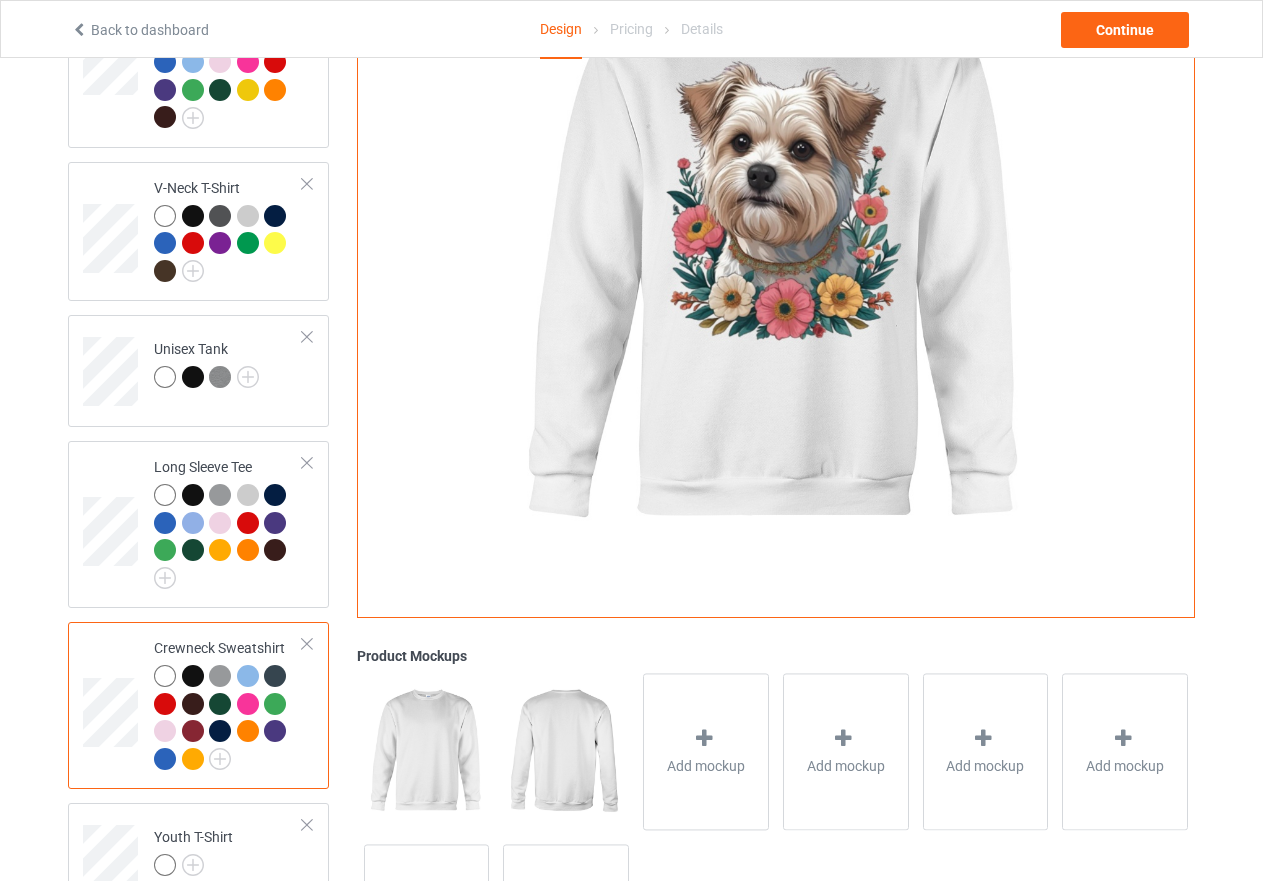 click at bounding box center (251, 707) 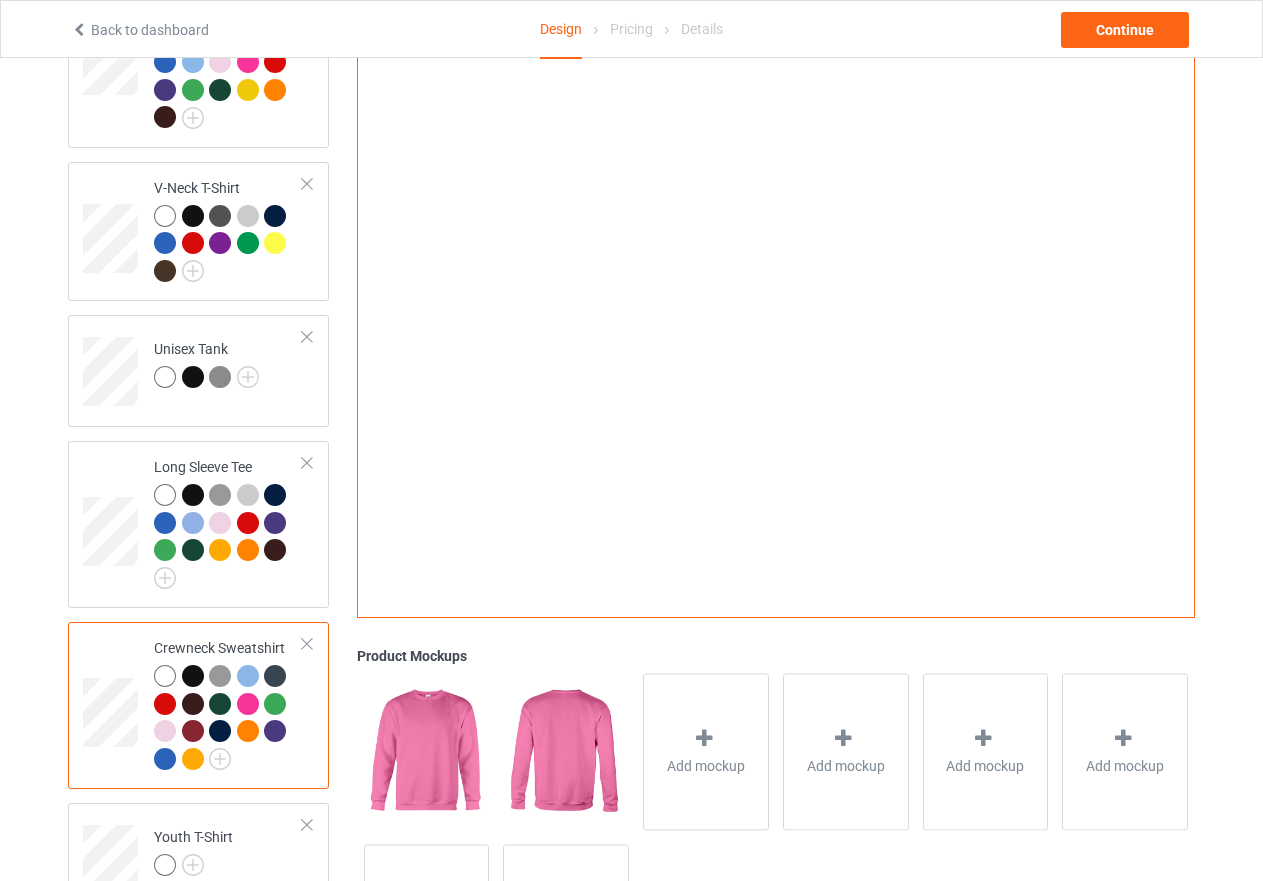 click at bounding box center [275, 676] 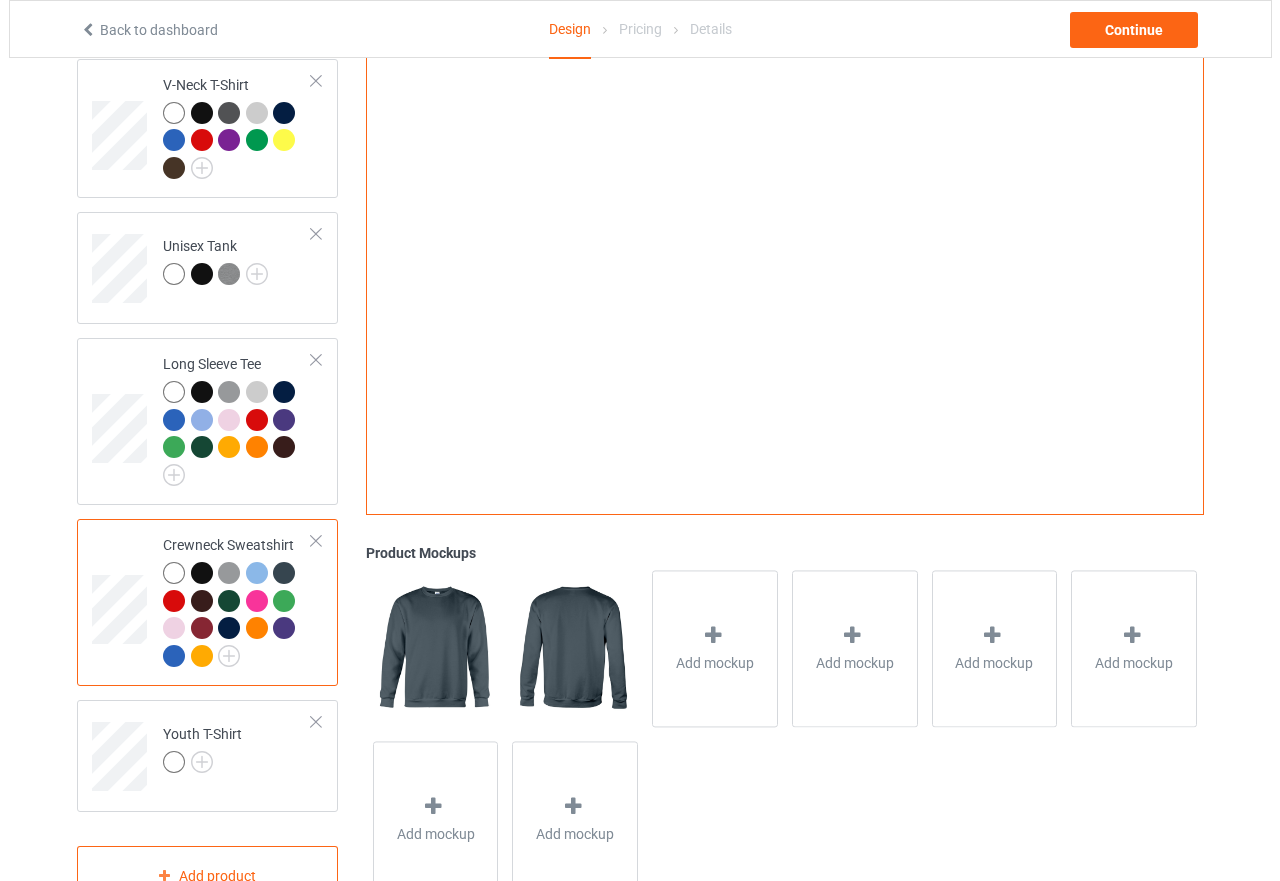 scroll, scrollTop: 970, scrollLeft: 0, axis: vertical 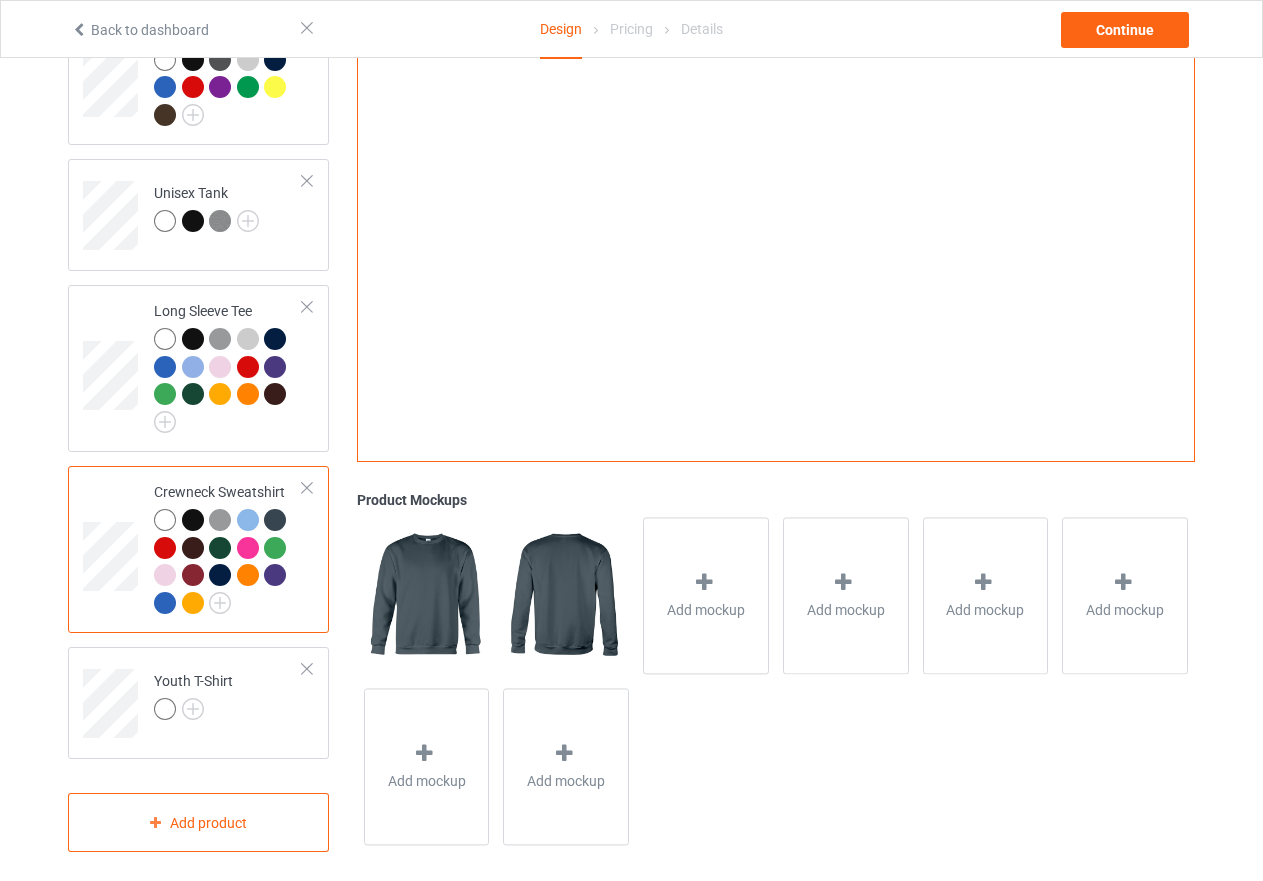 click at bounding box center (165, 520) 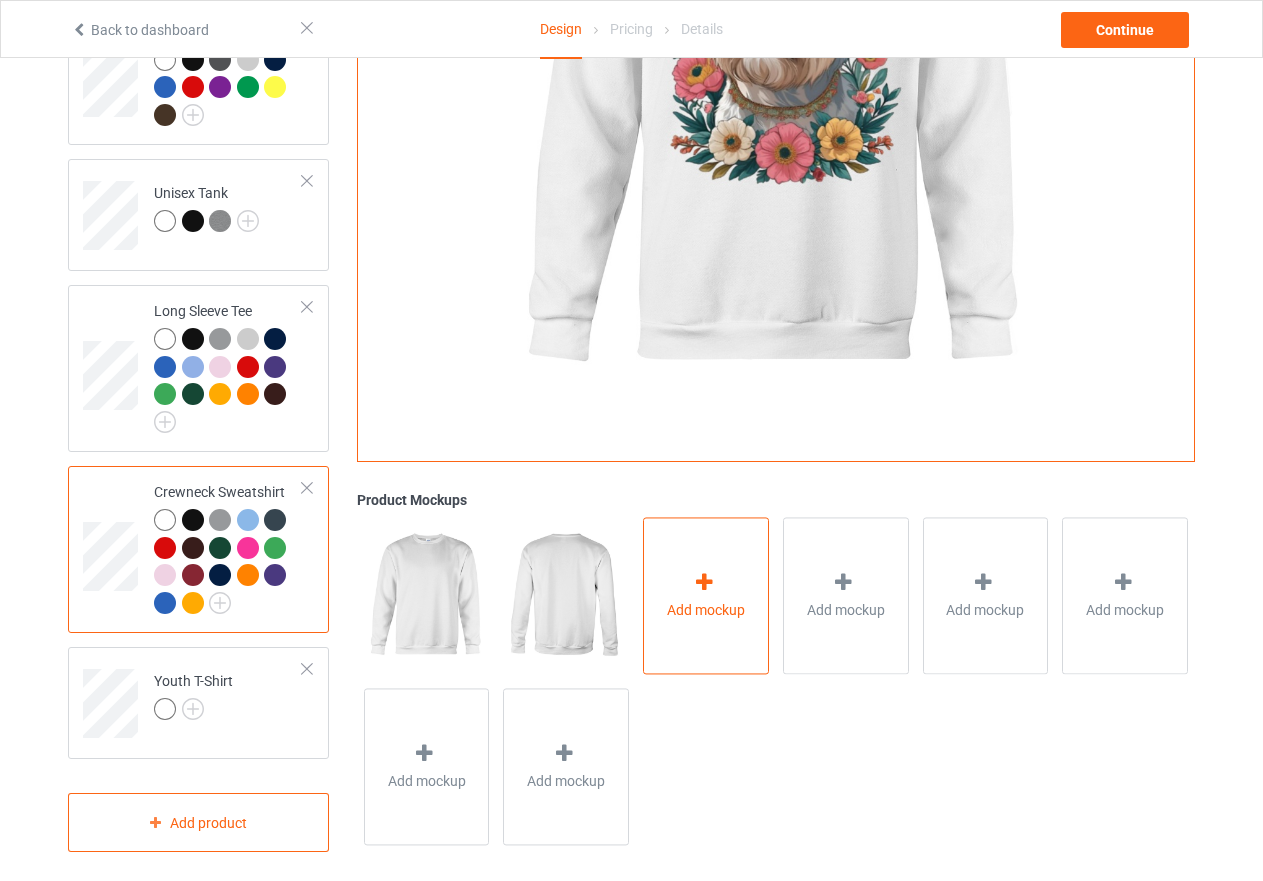 click at bounding box center [704, 582] 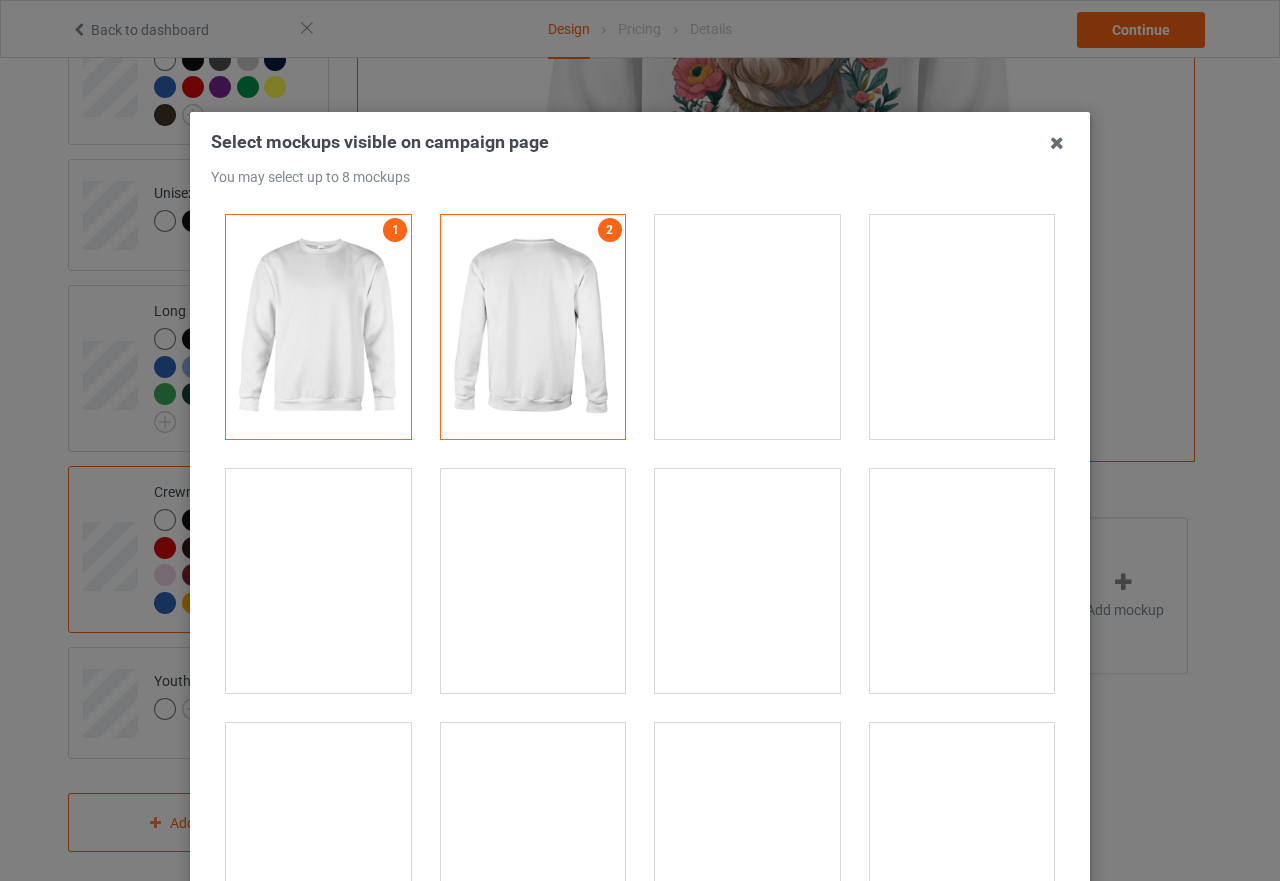 click at bounding box center [318, 581] 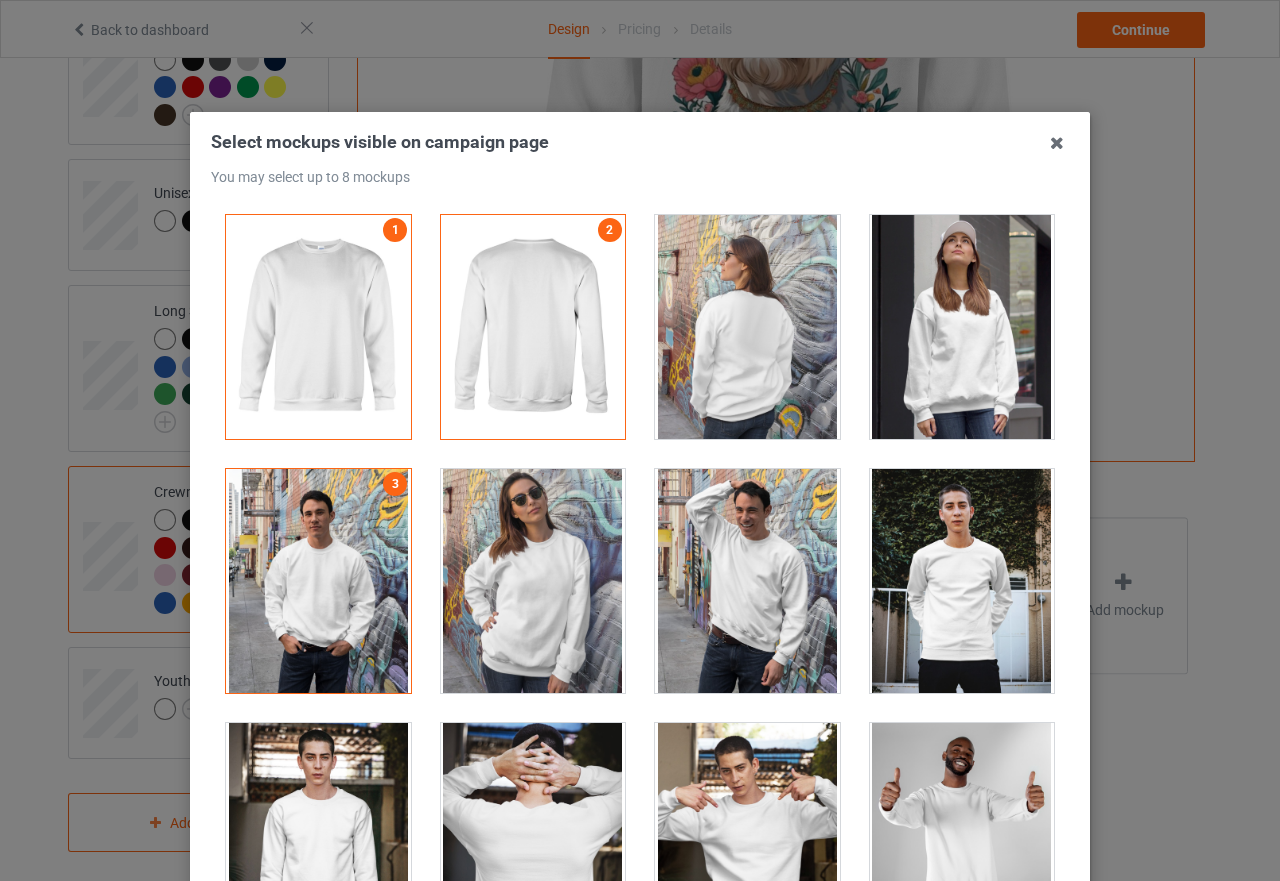 click at bounding box center [533, 581] 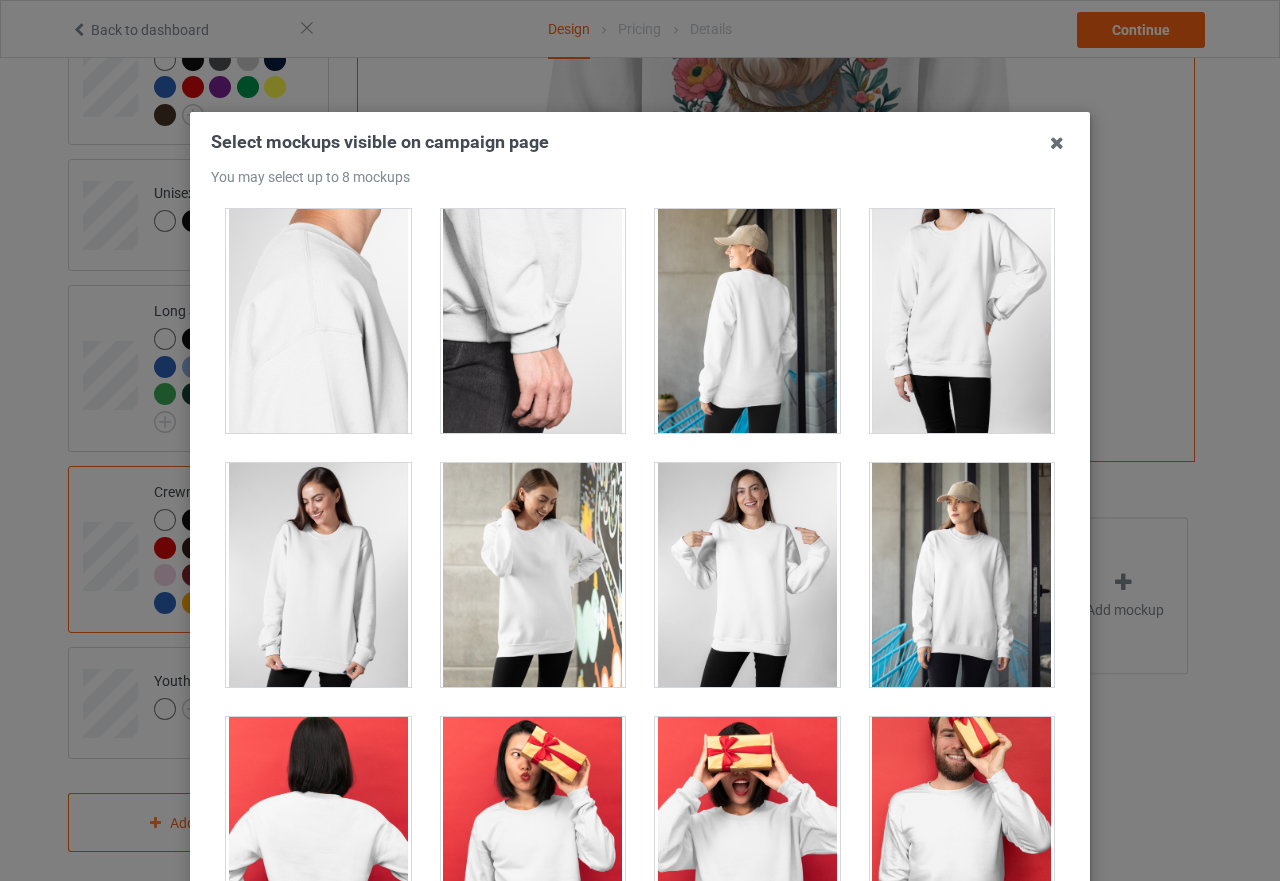 scroll, scrollTop: 1300, scrollLeft: 0, axis: vertical 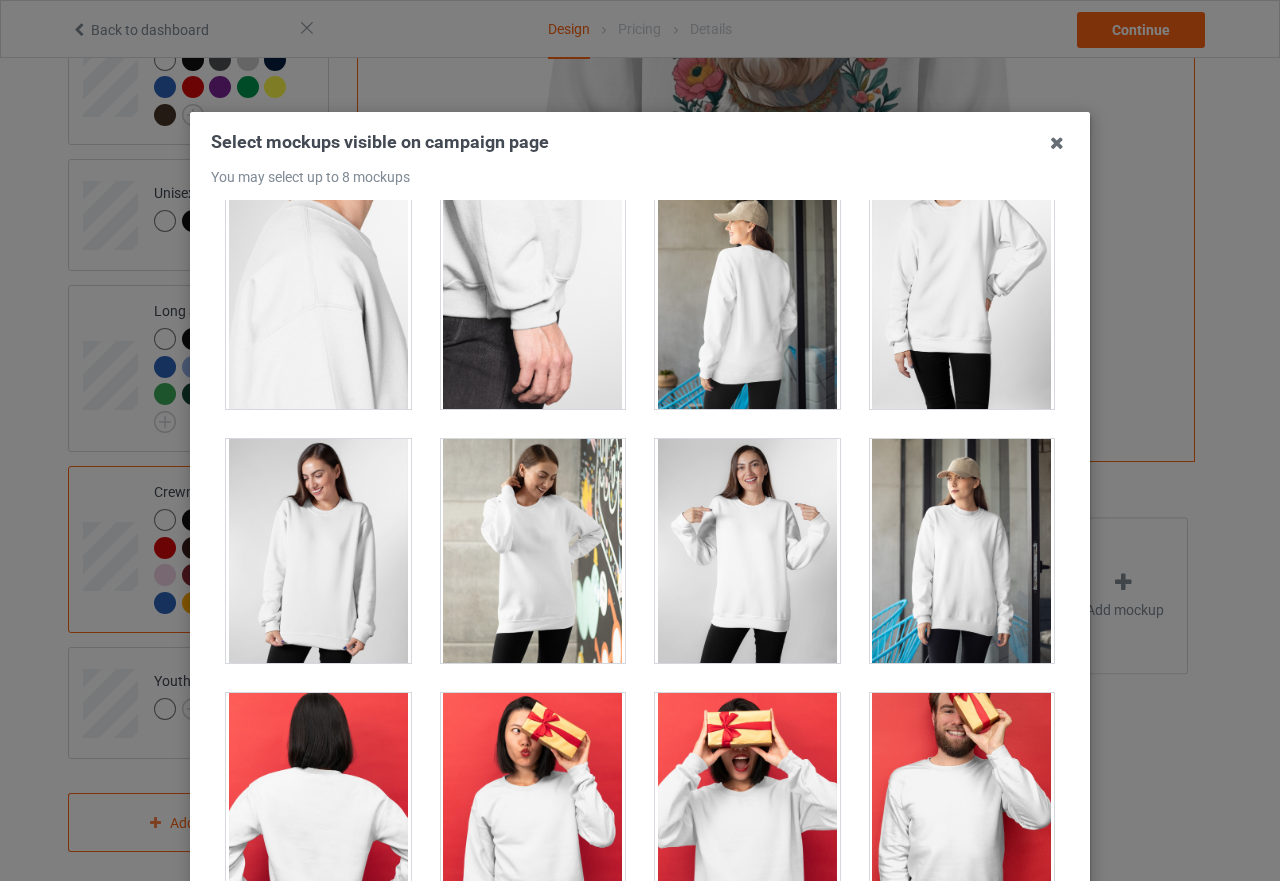 click at bounding box center (318, 551) 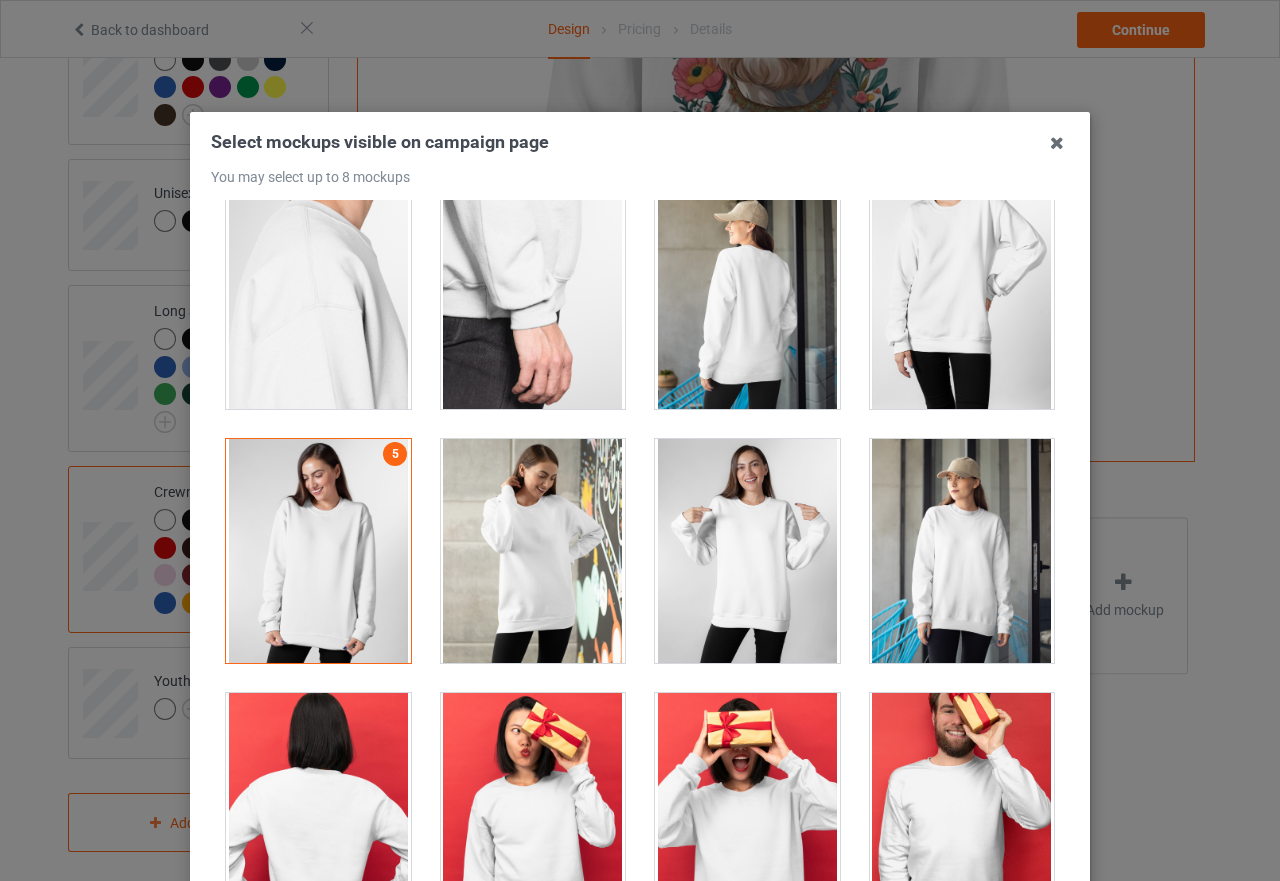 click at bounding box center [747, 551] 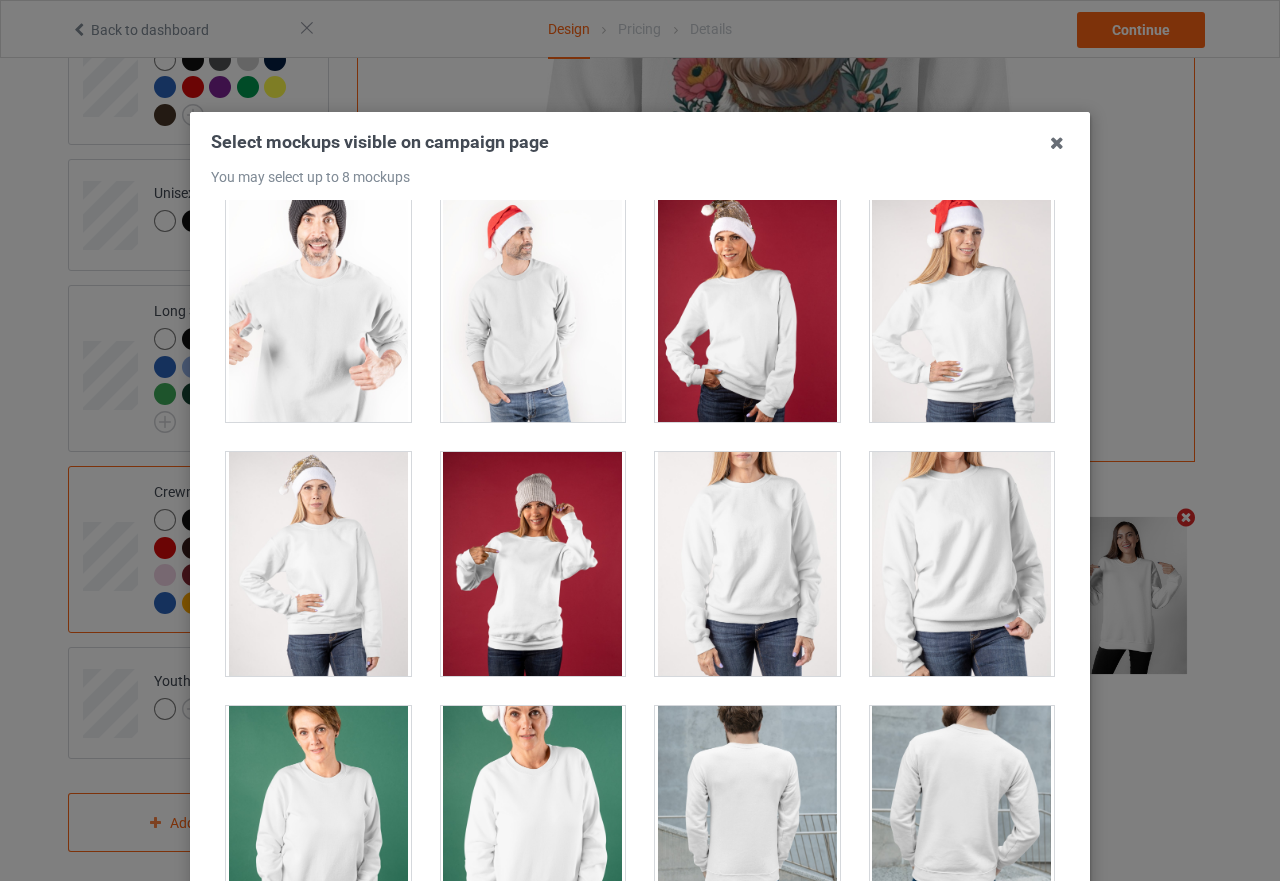 scroll, scrollTop: 2700, scrollLeft: 0, axis: vertical 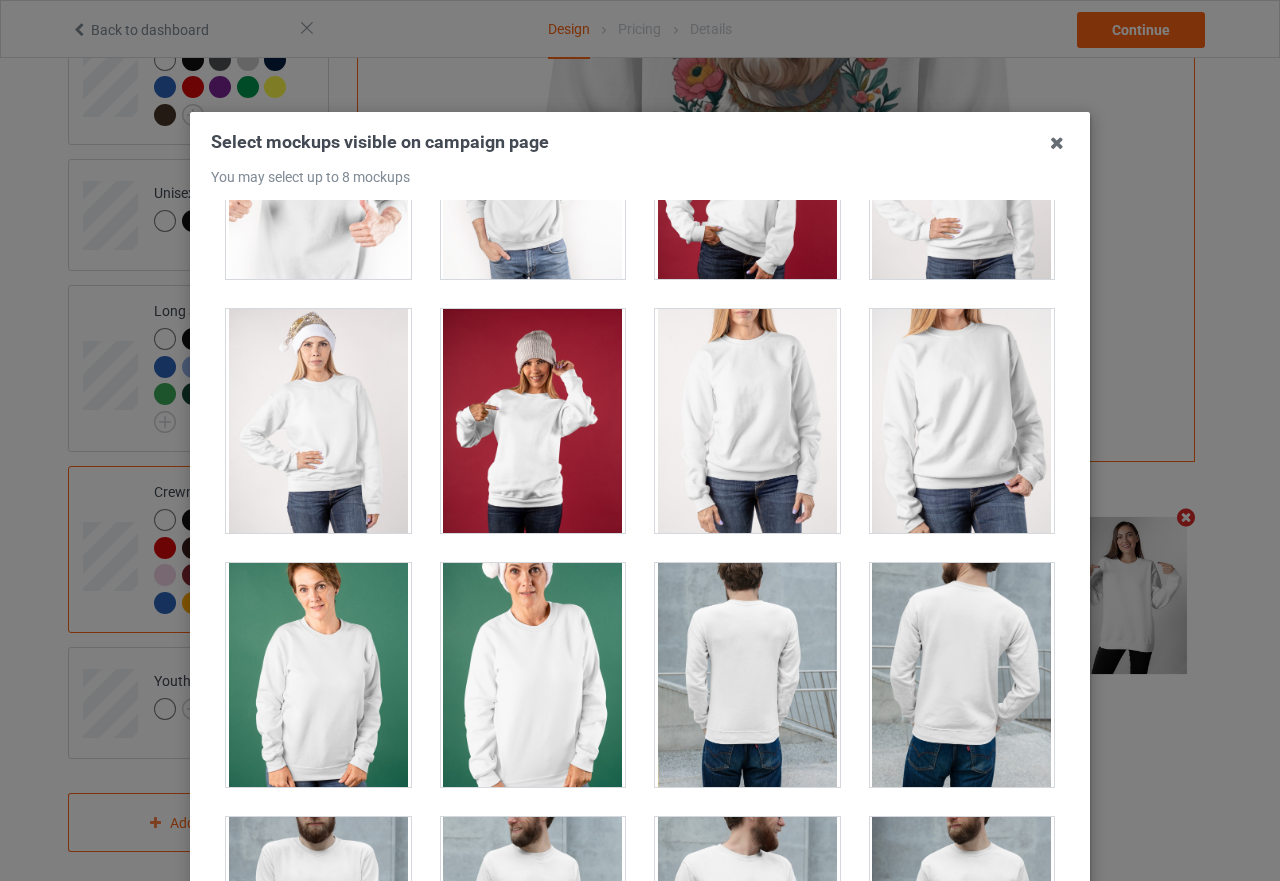 click at bounding box center (962, 421) 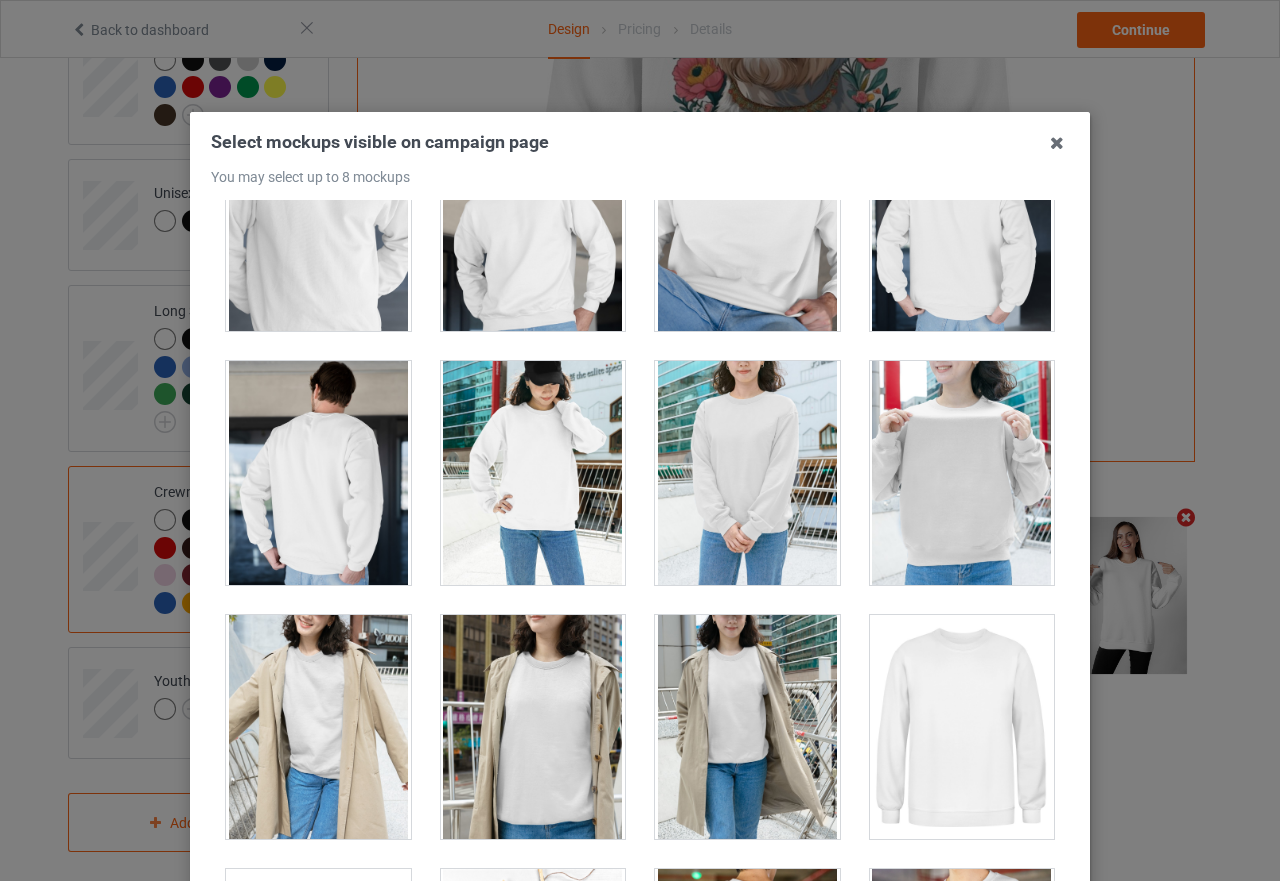 scroll, scrollTop: 5200, scrollLeft: 0, axis: vertical 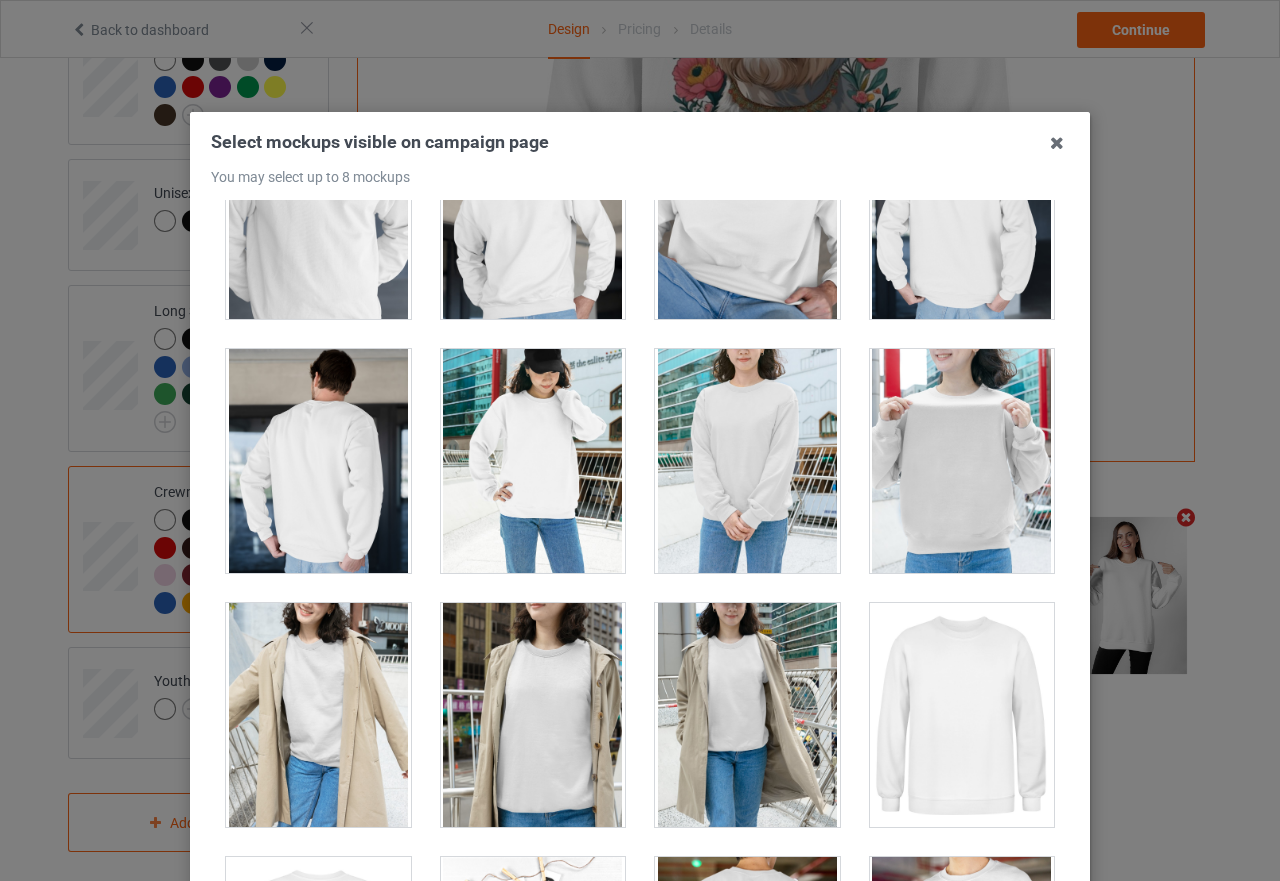 click at bounding box center (533, 461) 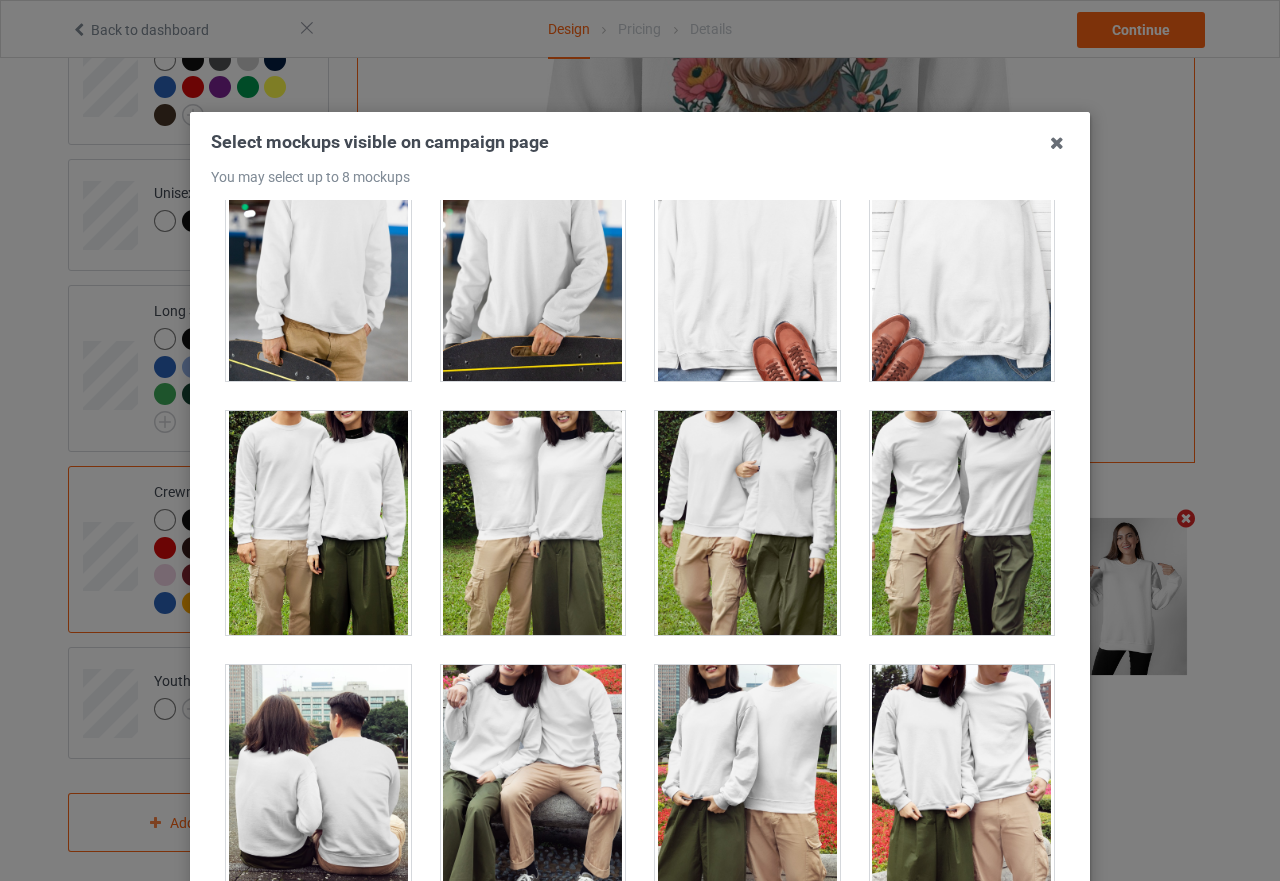 scroll, scrollTop: 6400, scrollLeft: 0, axis: vertical 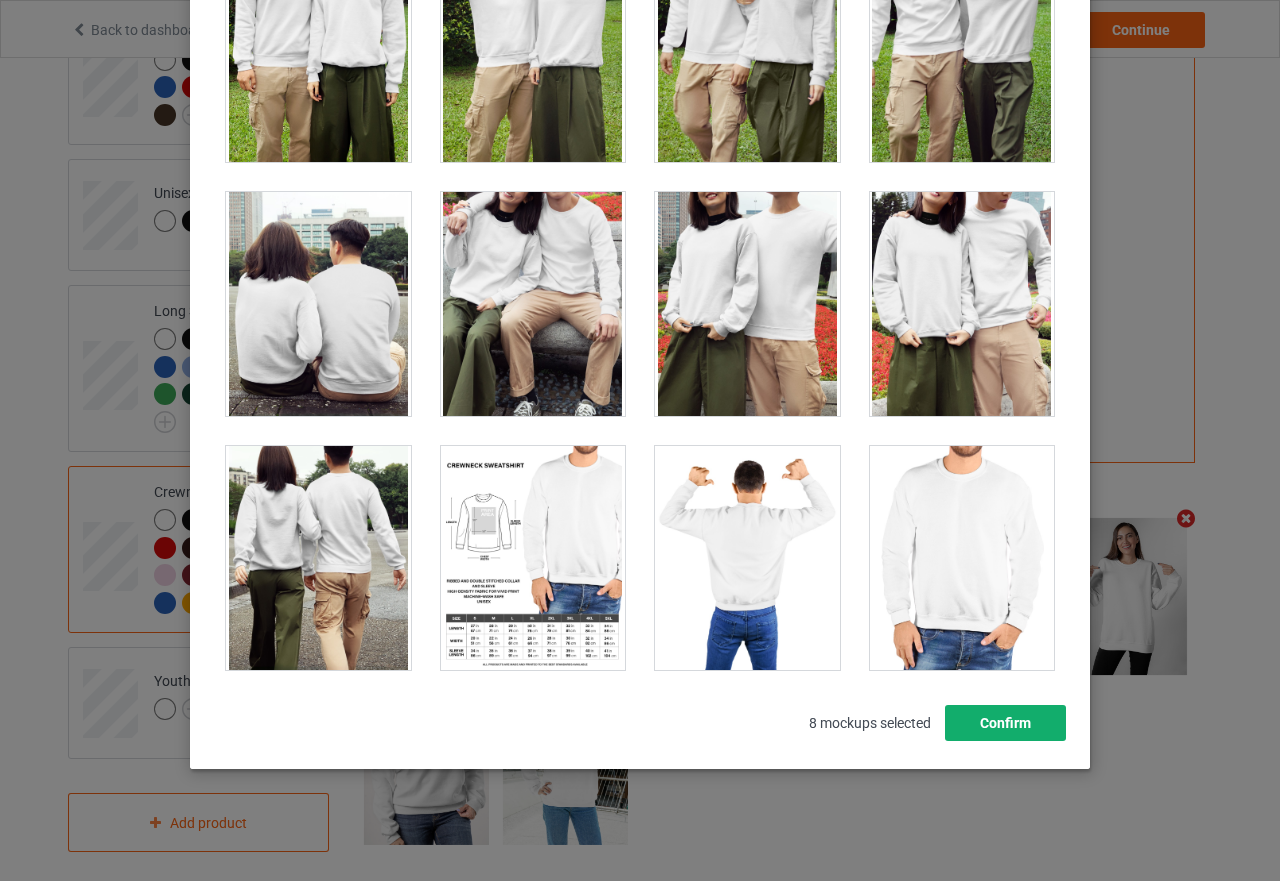 click on "Confirm" at bounding box center (1005, 723) 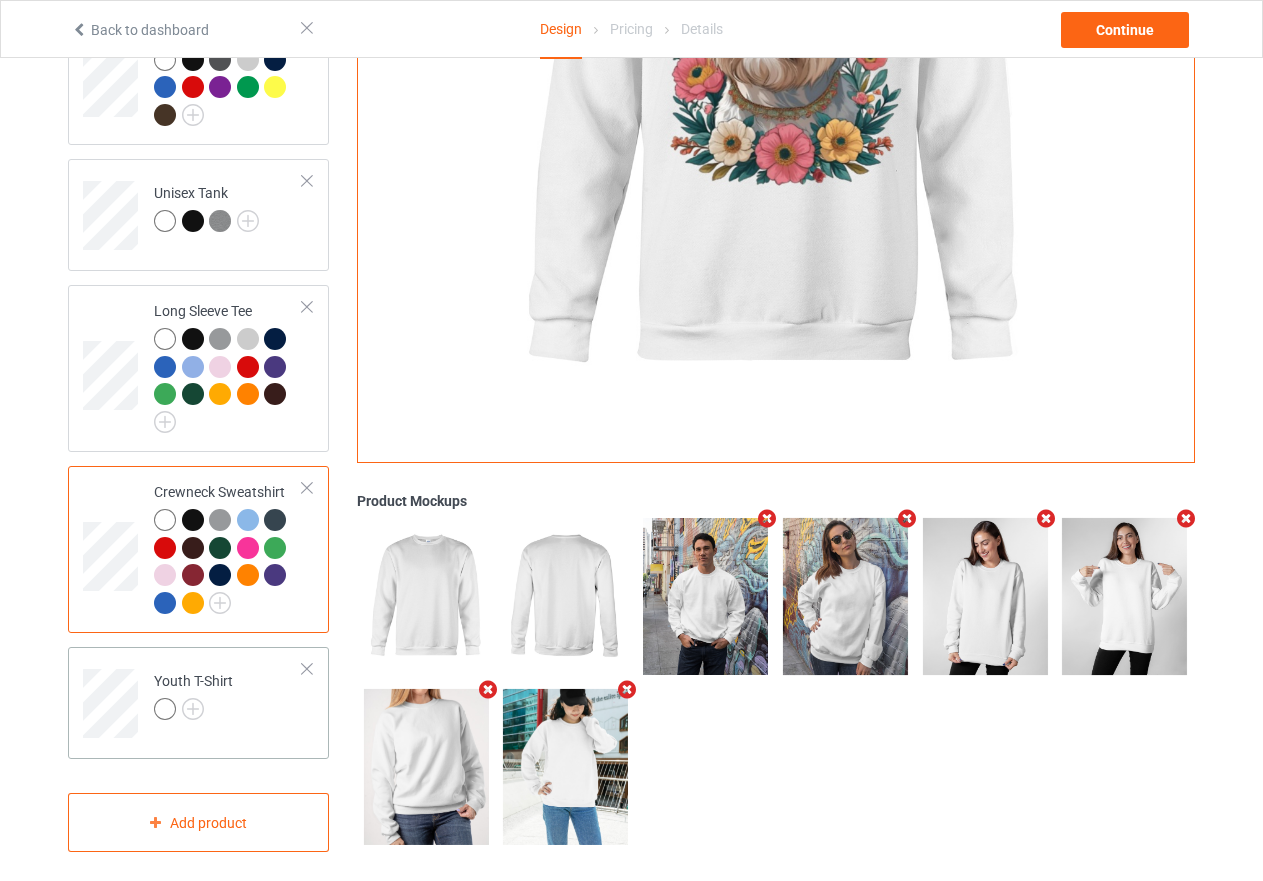 click on "Youth T-Shirt" at bounding box center [228, 696] 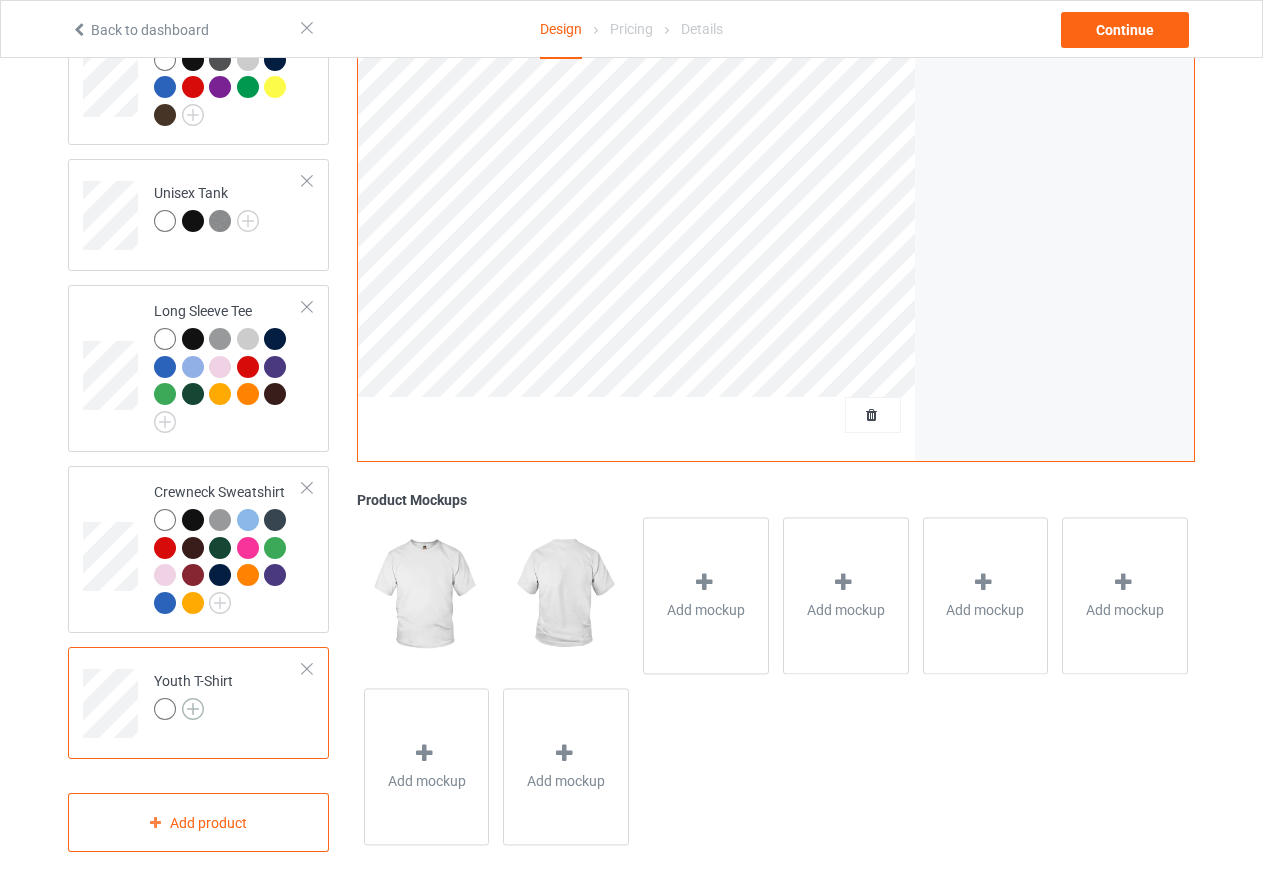 click at bounding box center [193, 709] 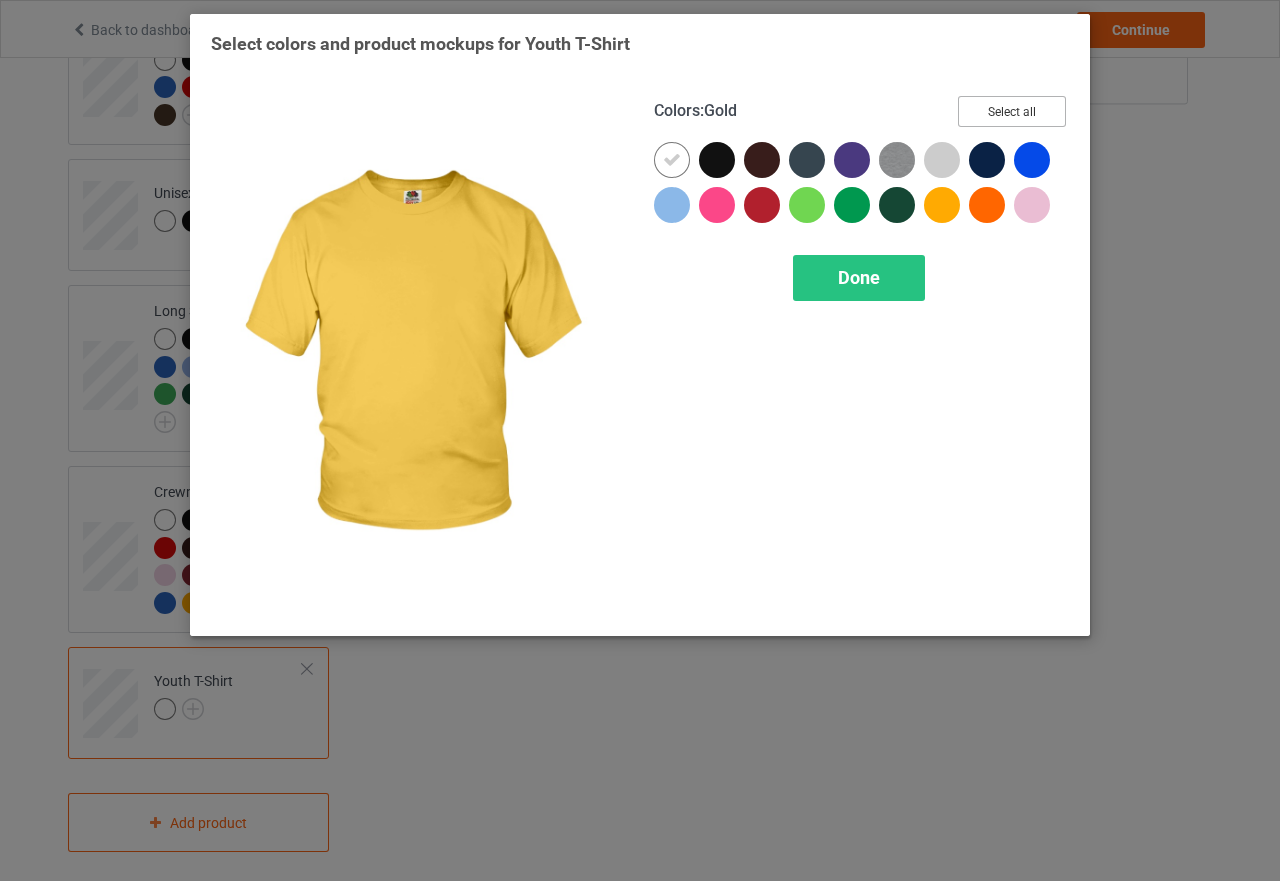 click on "Select all" at bounding box center [1012, 111] 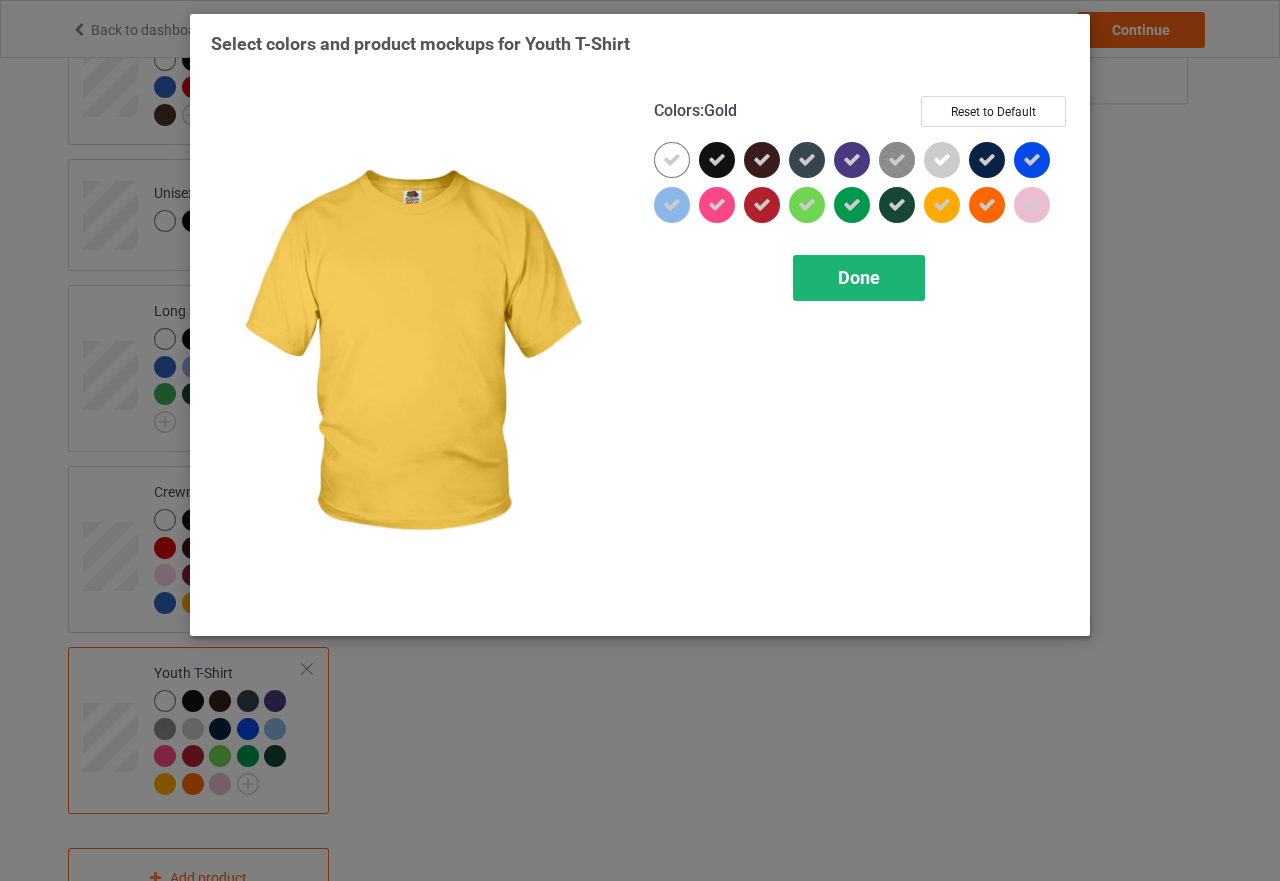 click on "Done" at bounding box center (859, 278) 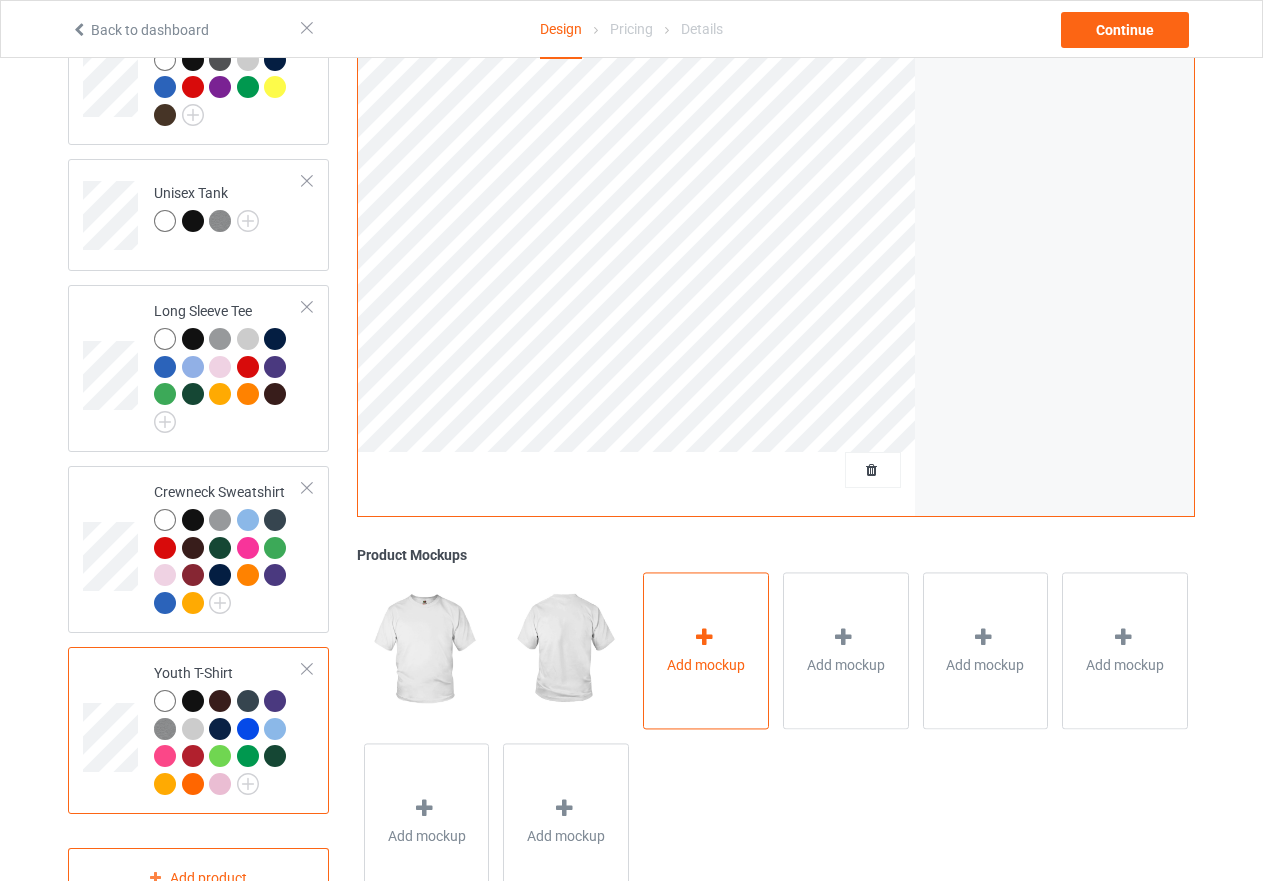click at bounding box center (704, 637) 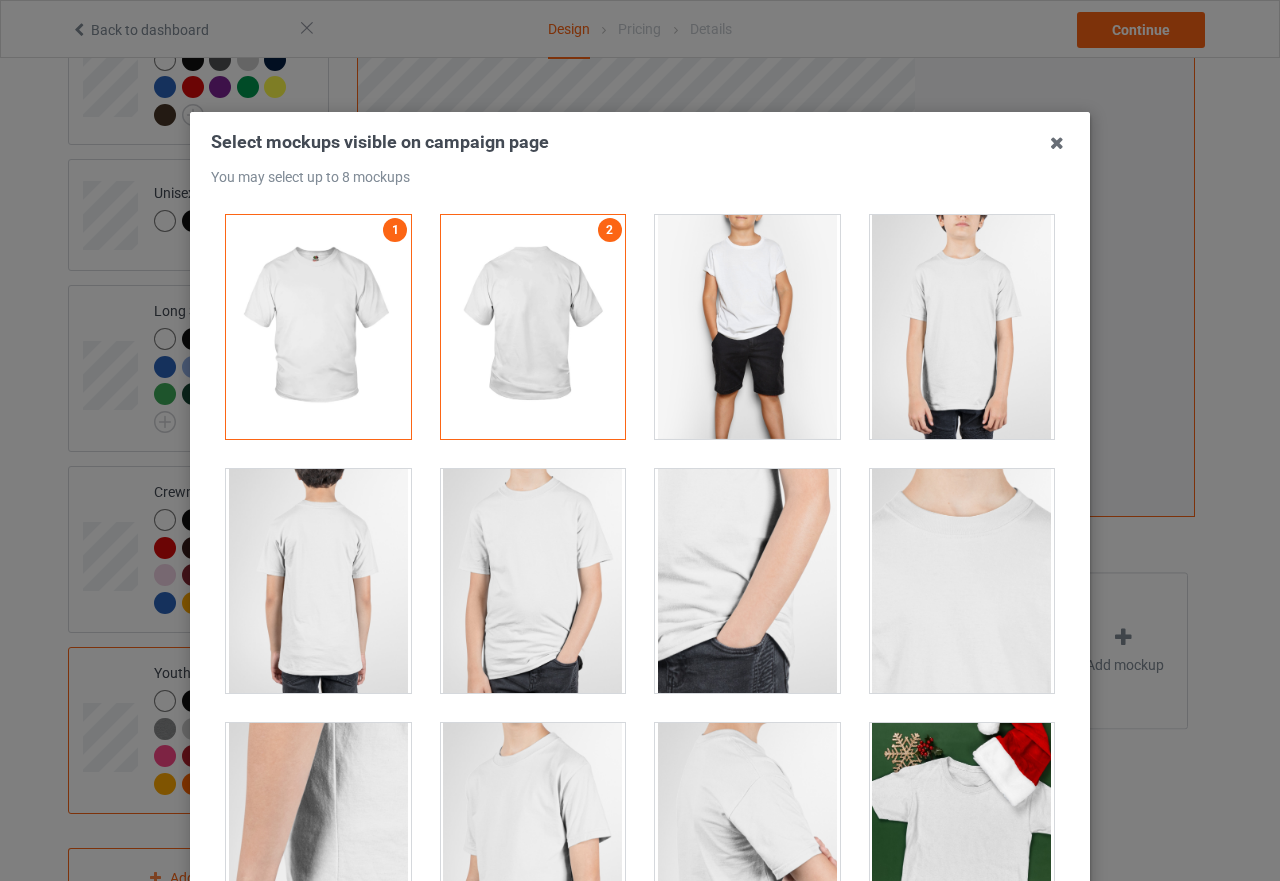 click at bounding box center [747, 327] 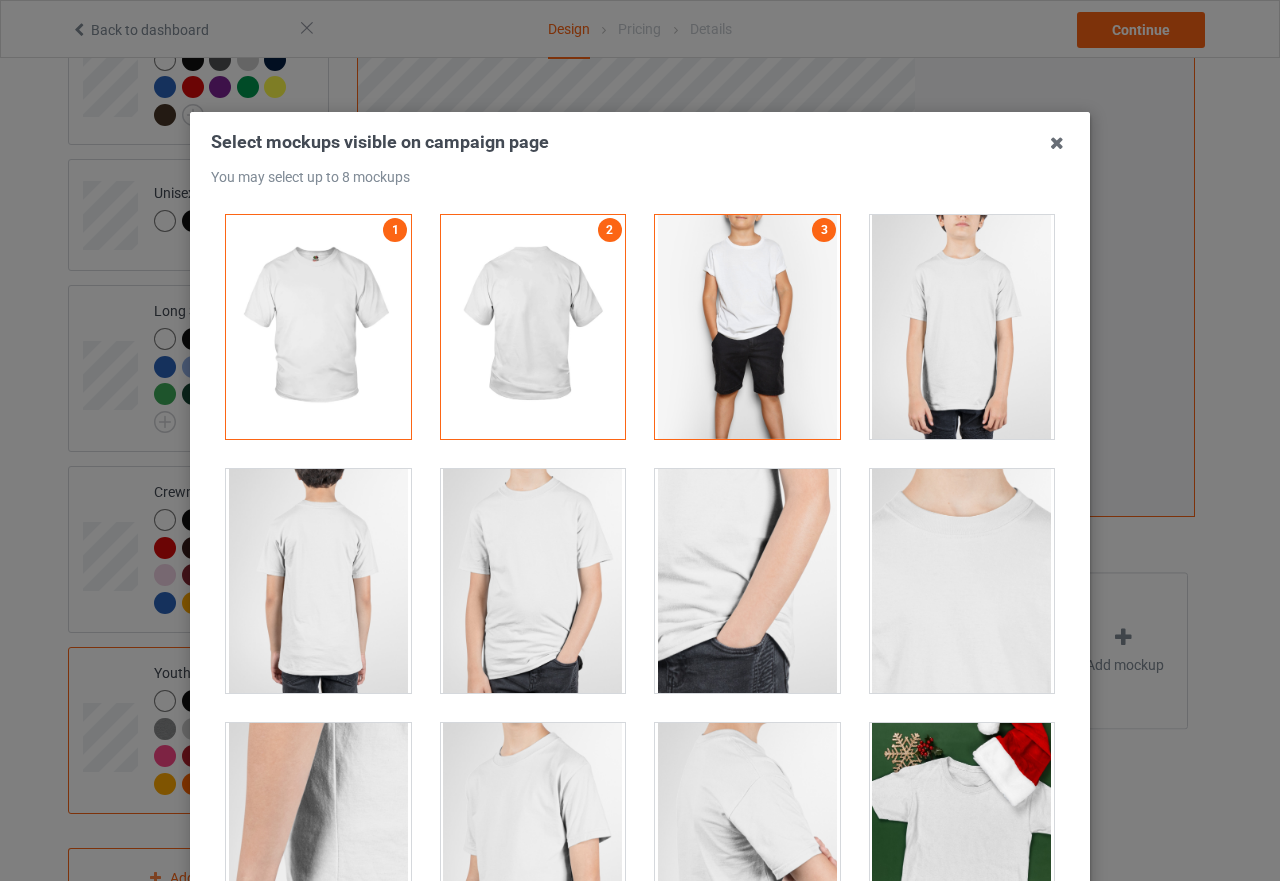 click at bounding box center [962, 327] 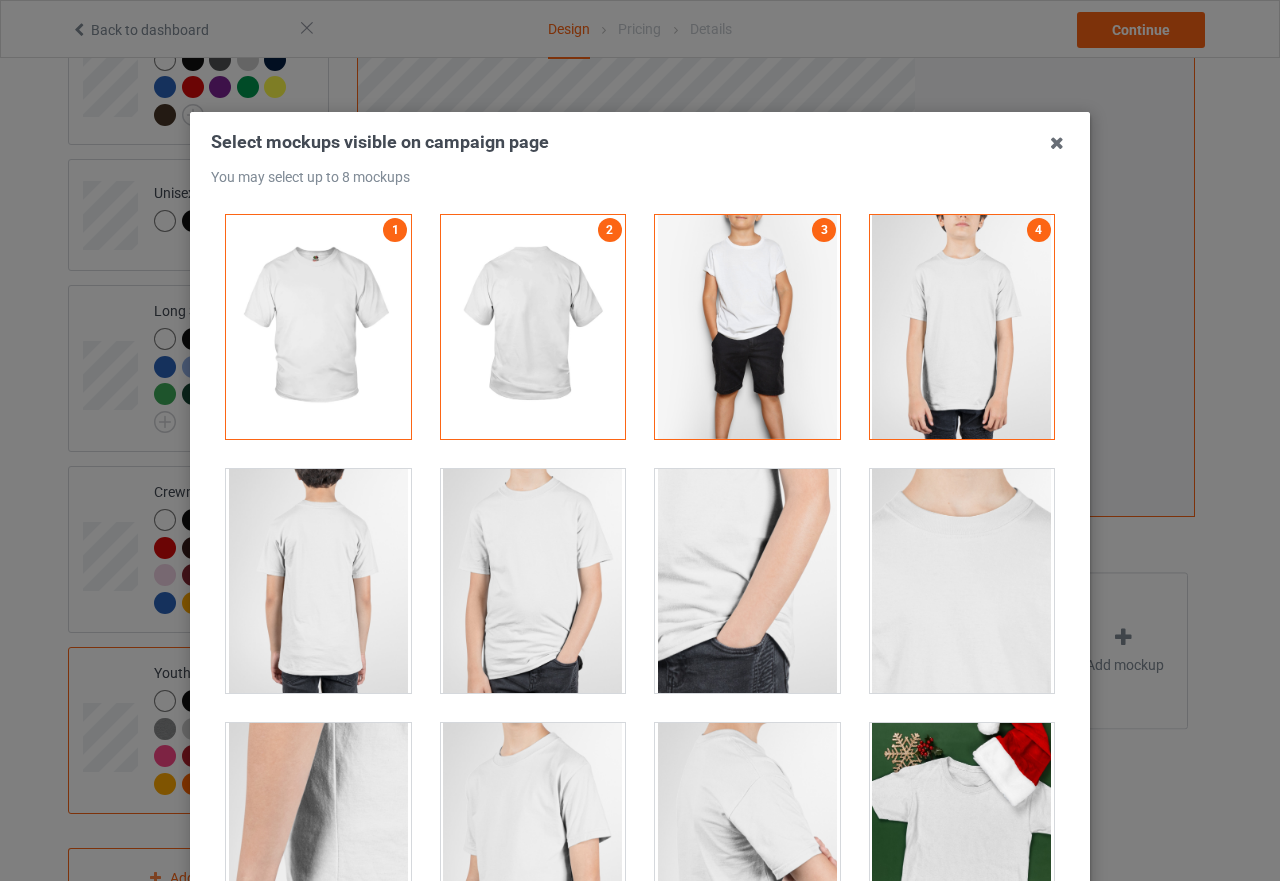 click at bounding box center (533, 581) 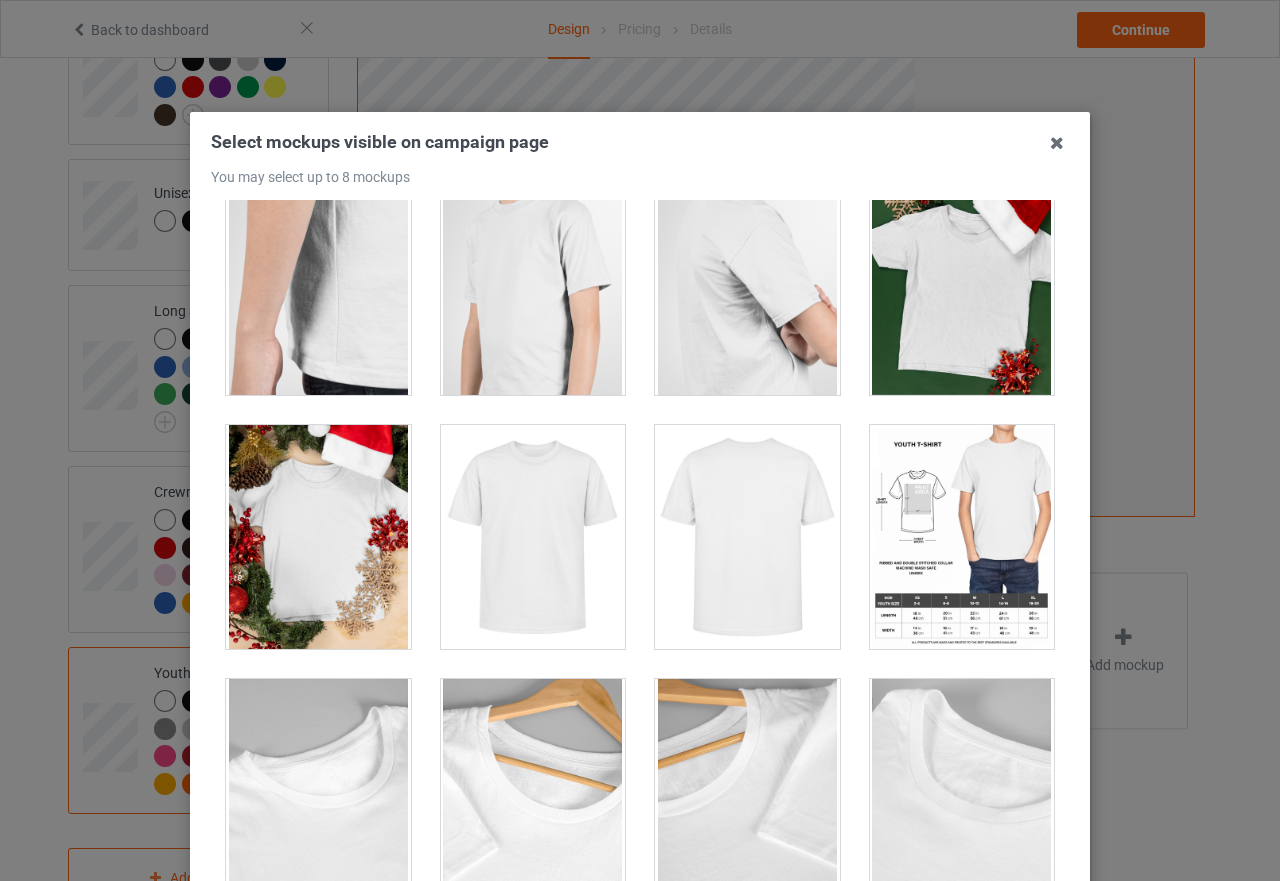 scroll, scrollTop: 800, scrollLeft: 0, axis: vertical 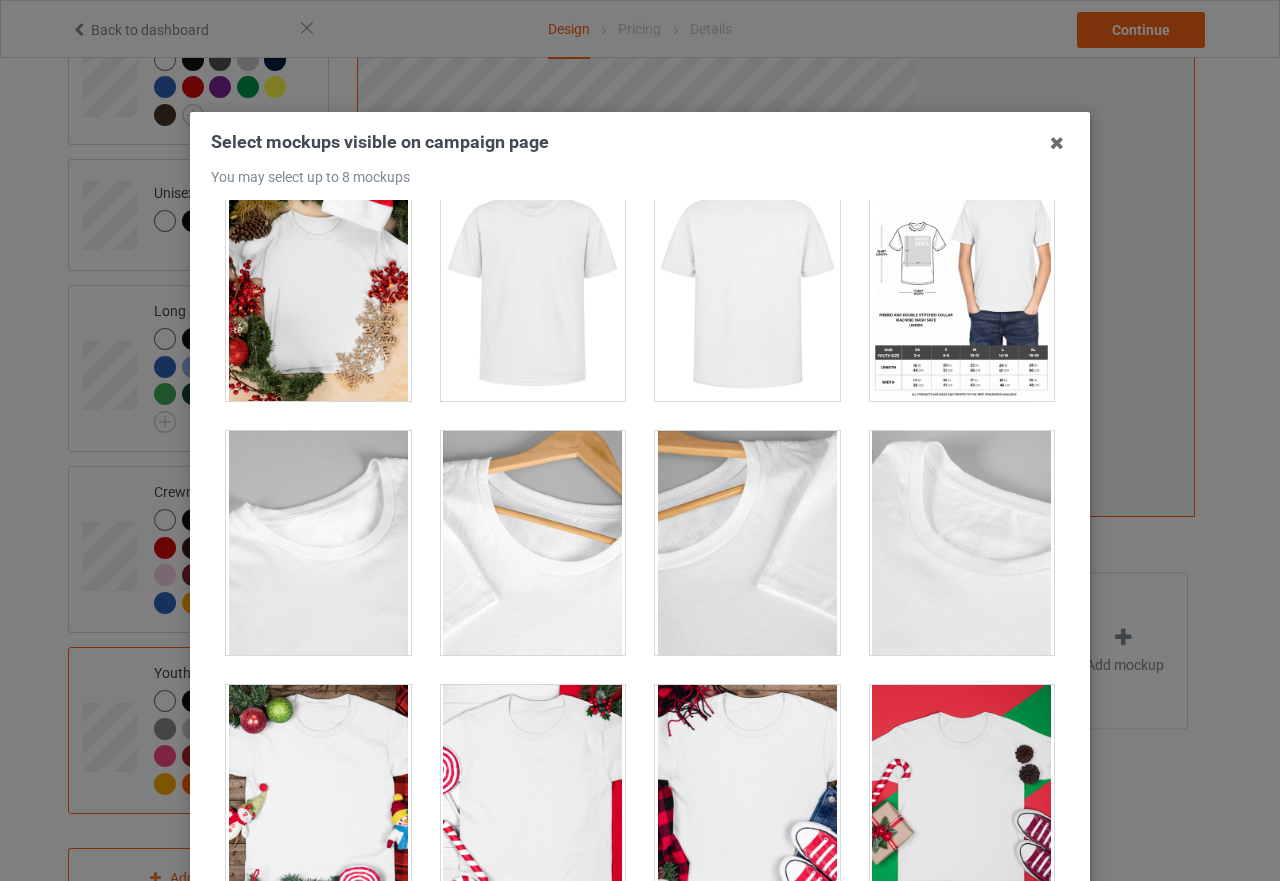 click at bounding box center [962, 289] 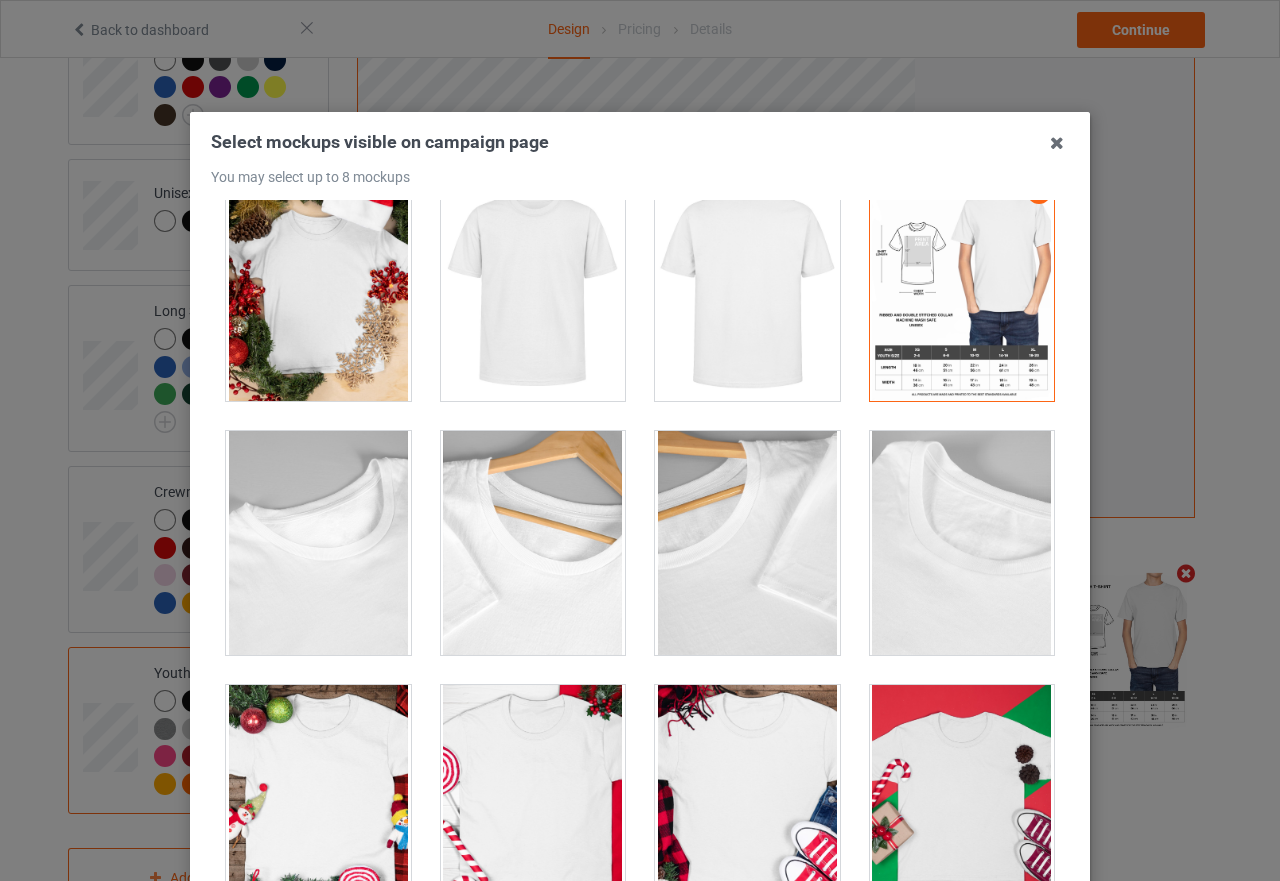 scroll, scrollTop: 1073, scrollLeft: 0, axis: vertical 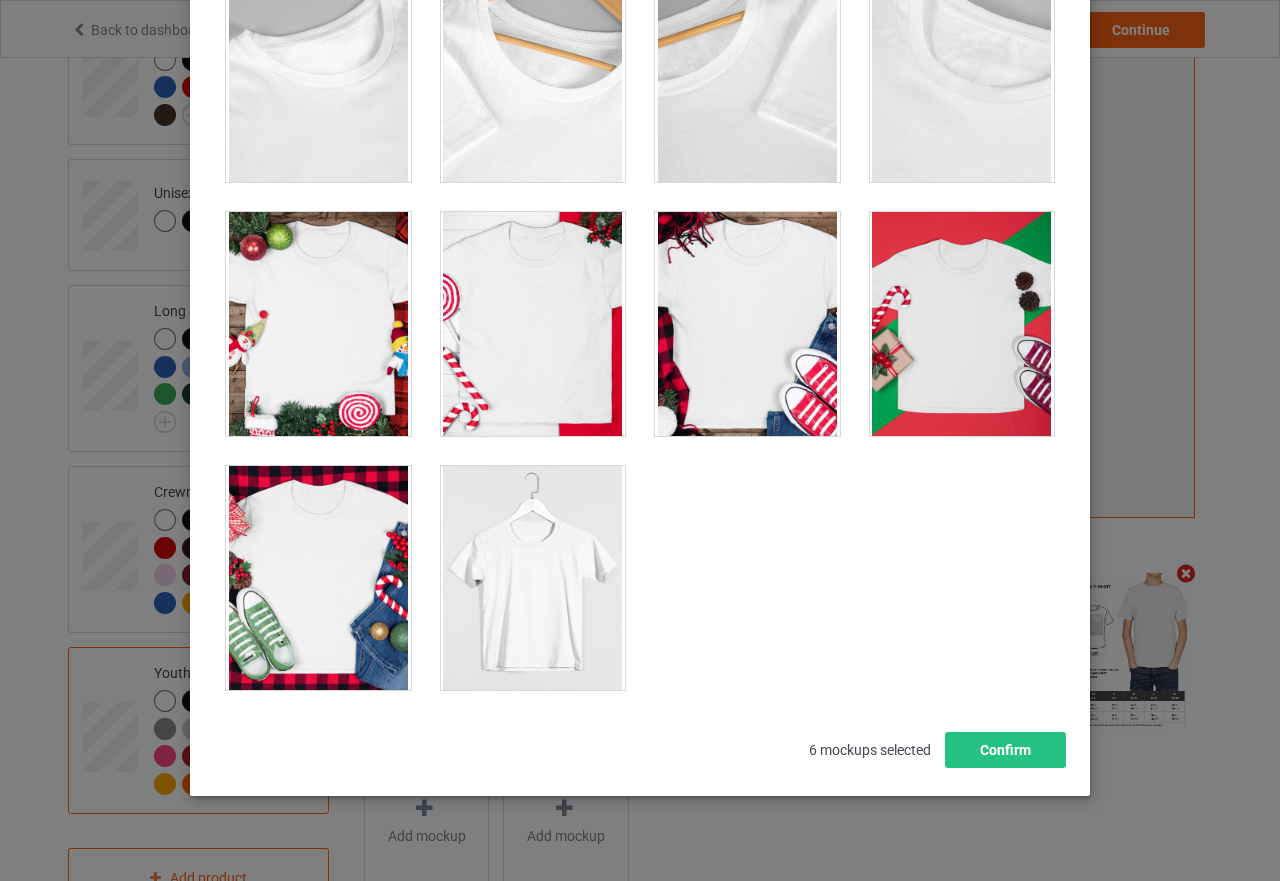 click at bounding box center [318, 578] 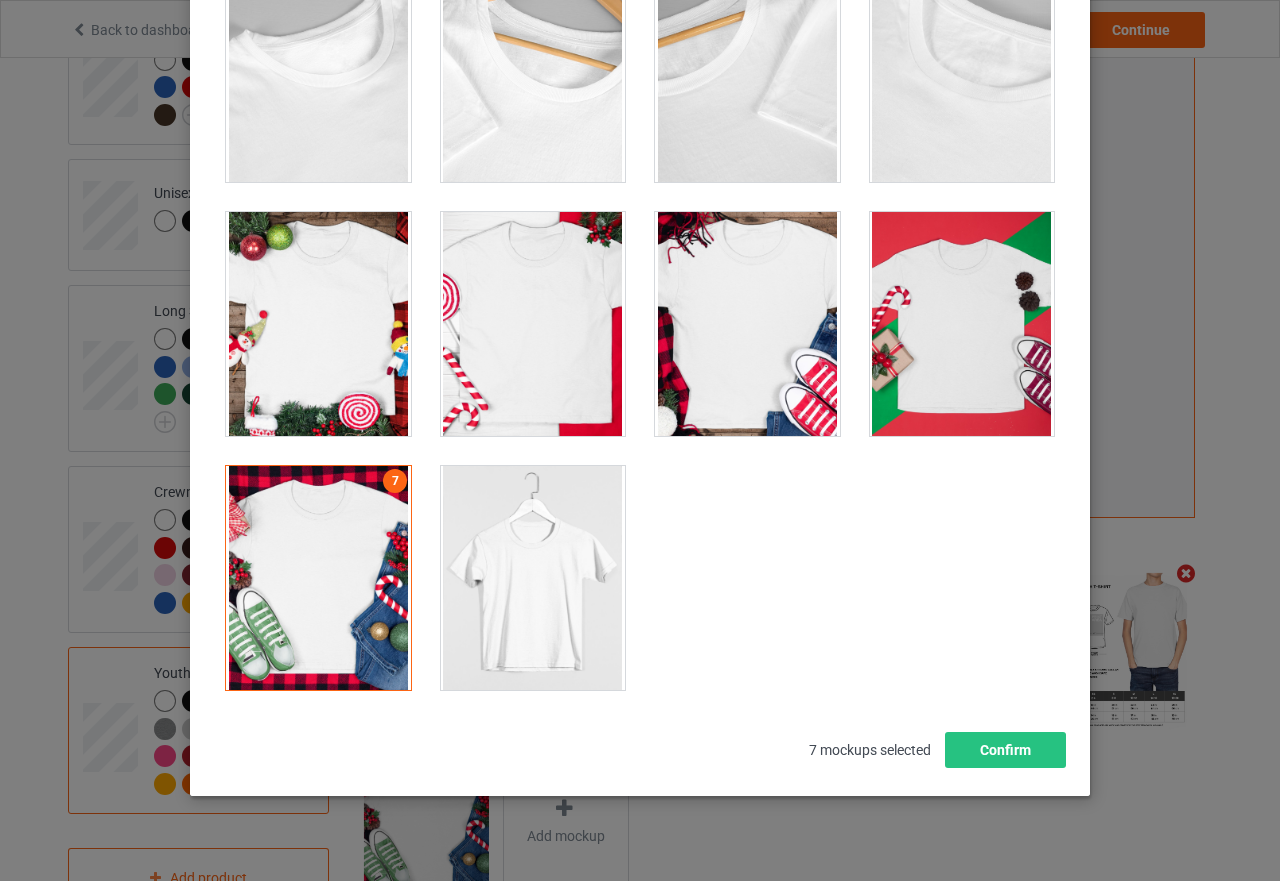 click at bounding box center (747, 324) 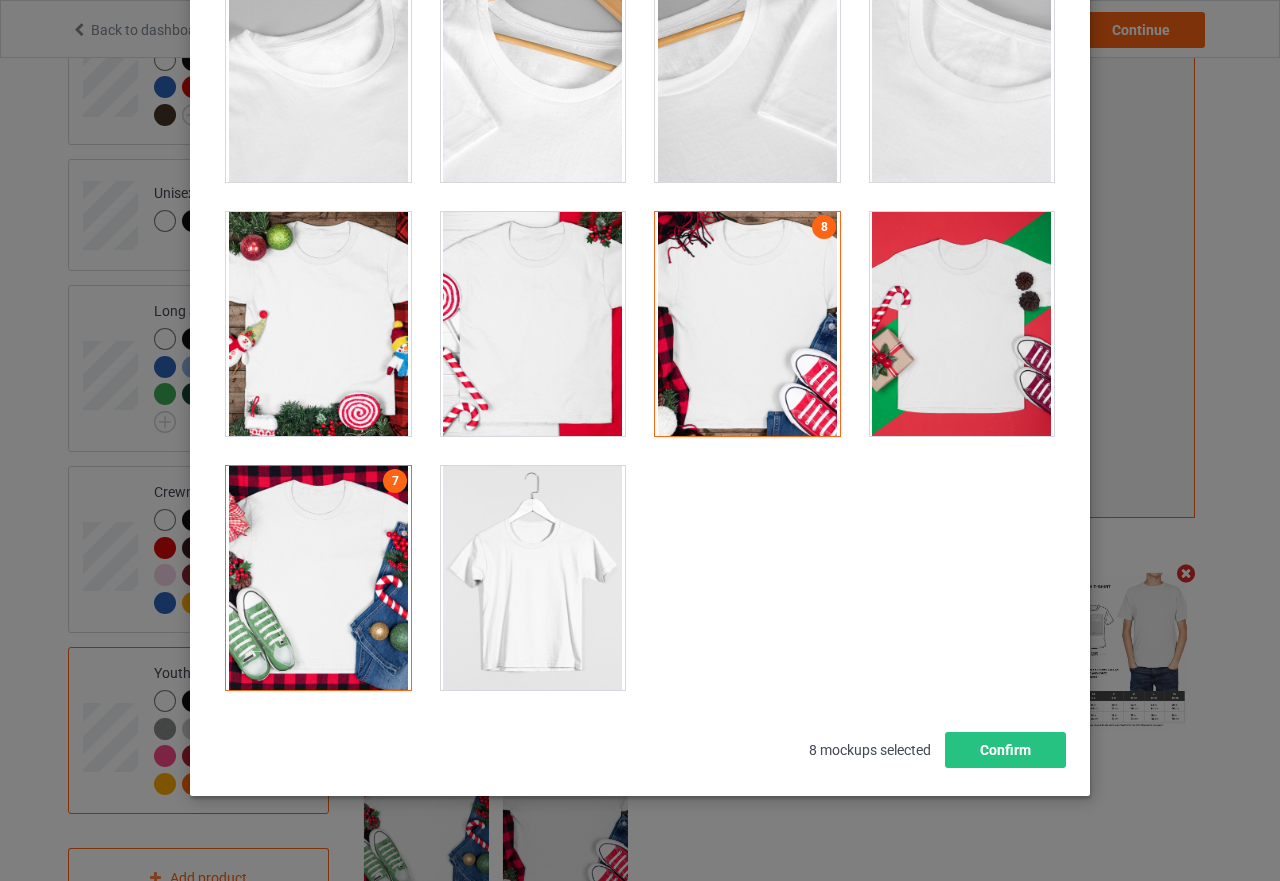 click at bounding box center [318, 578] 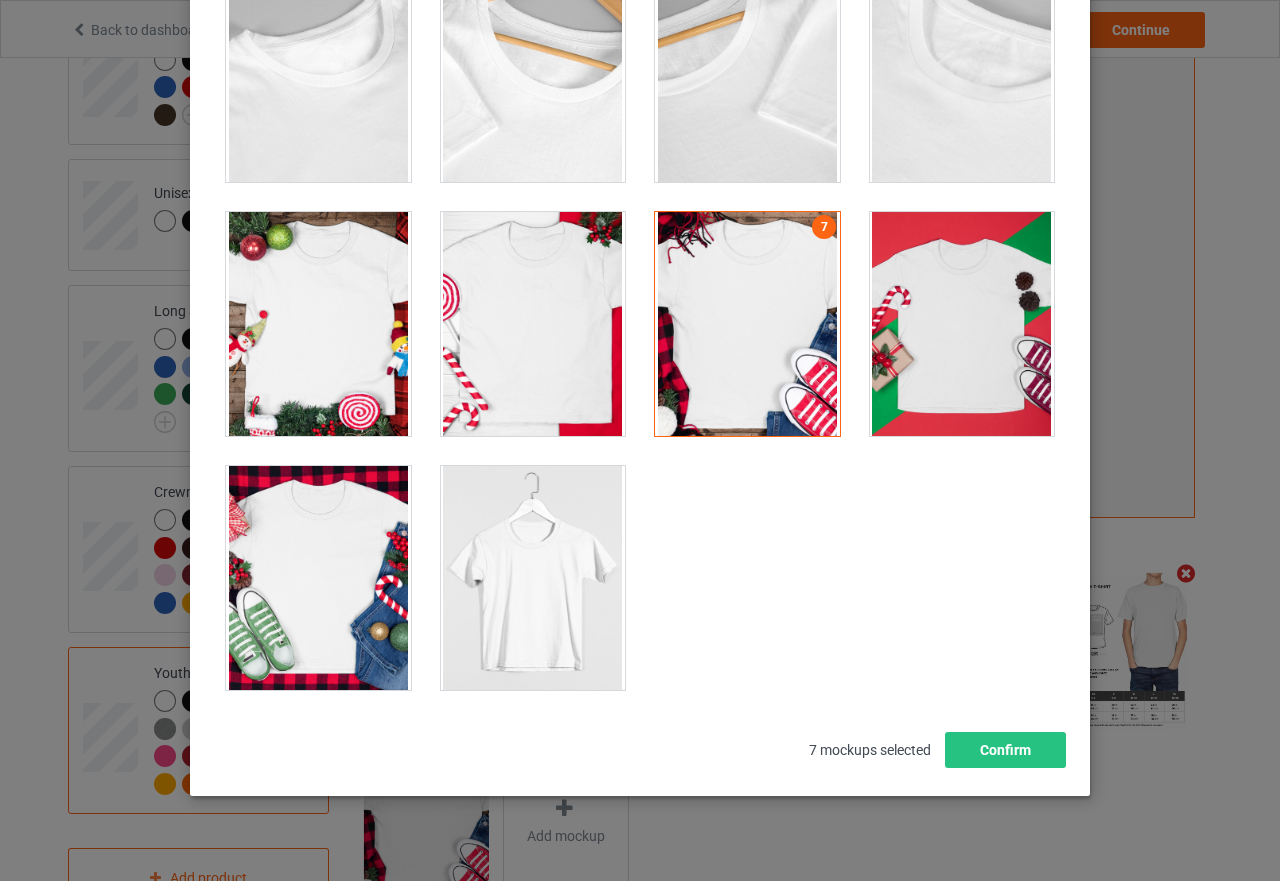 click at bounding box center [533, 578] 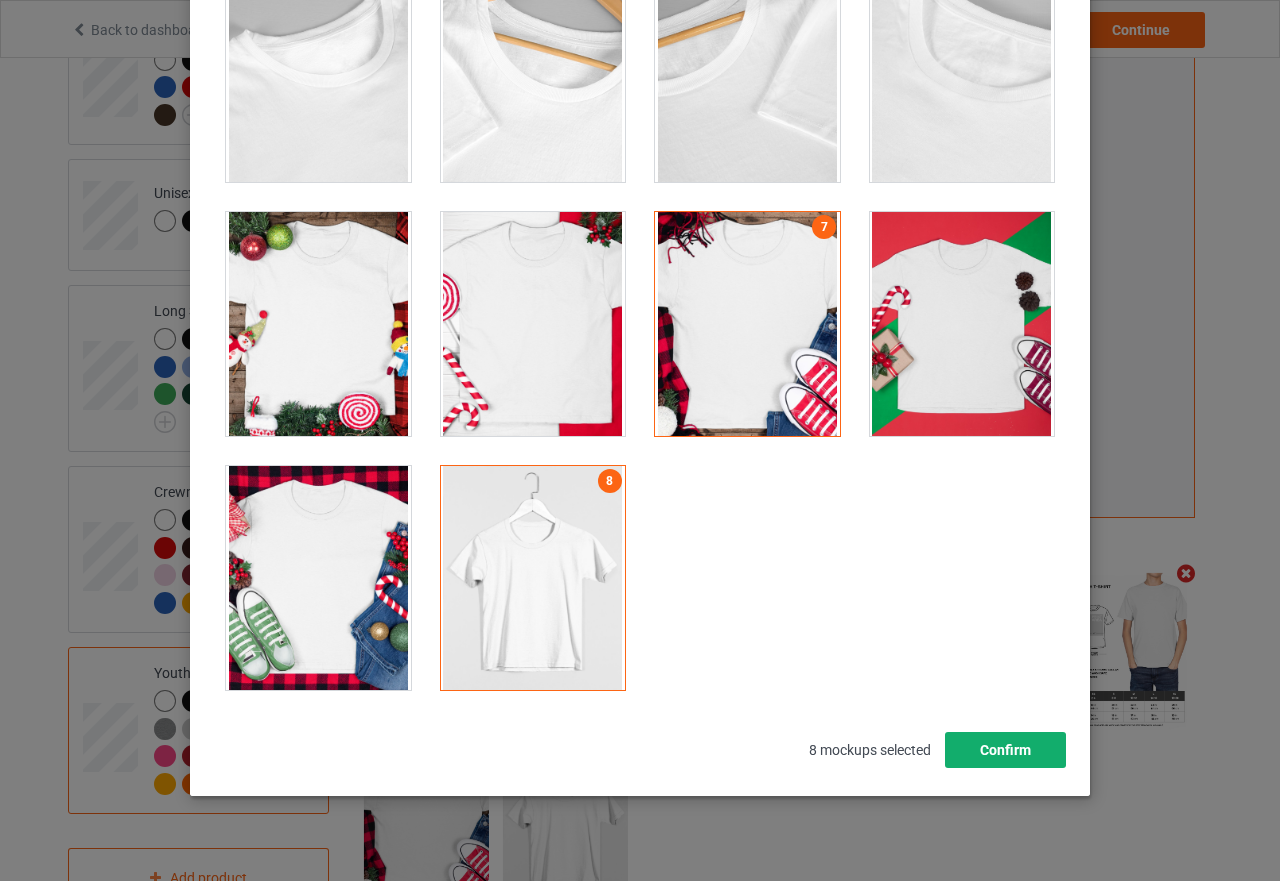 click on "Confirm" at bounding box center (1005, 750) 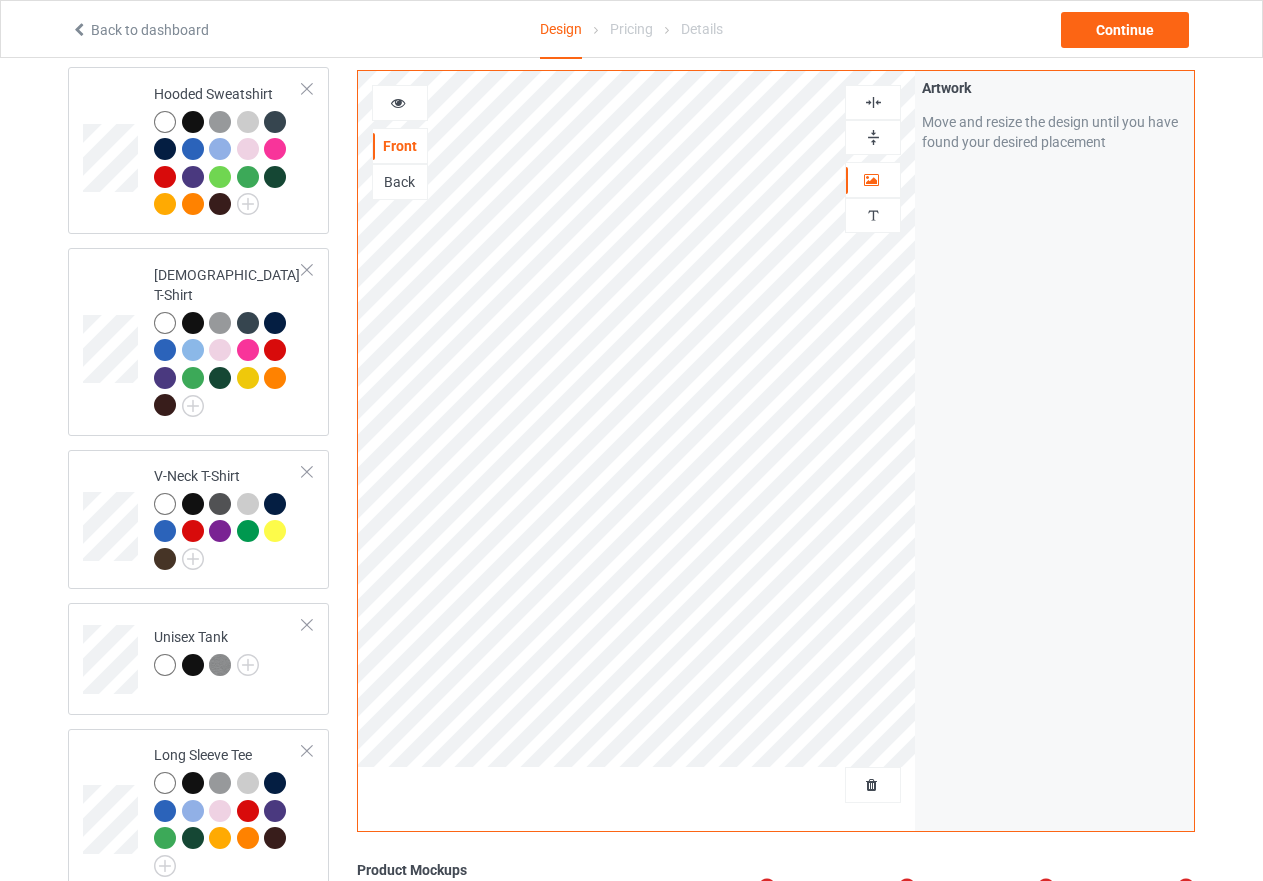 scroll, scrollTop: 126, scrollLeft: 0, axis: vertical 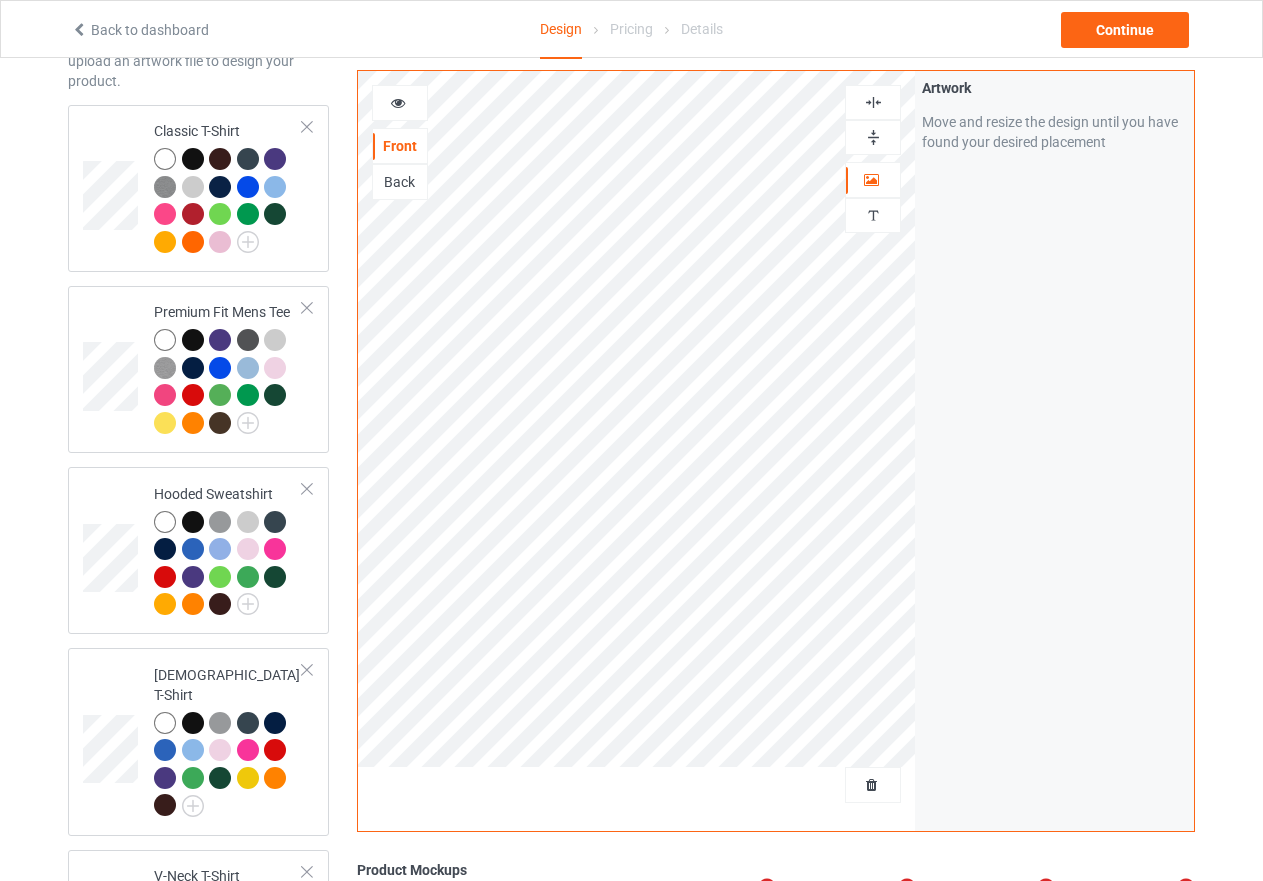 click at bounding box center [873, 137] 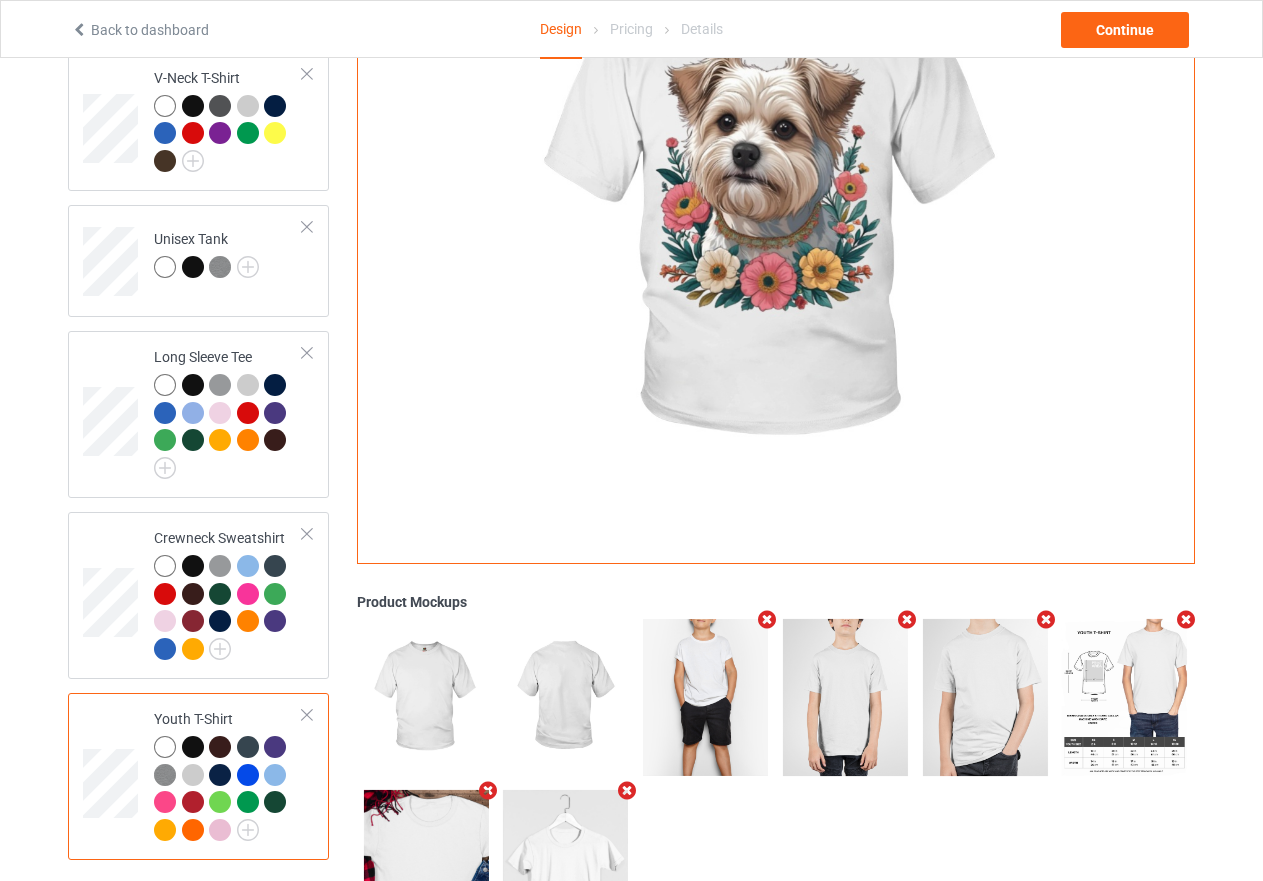 scroll, scrollTop: 926, scrollLeft: 0, axis: vertical 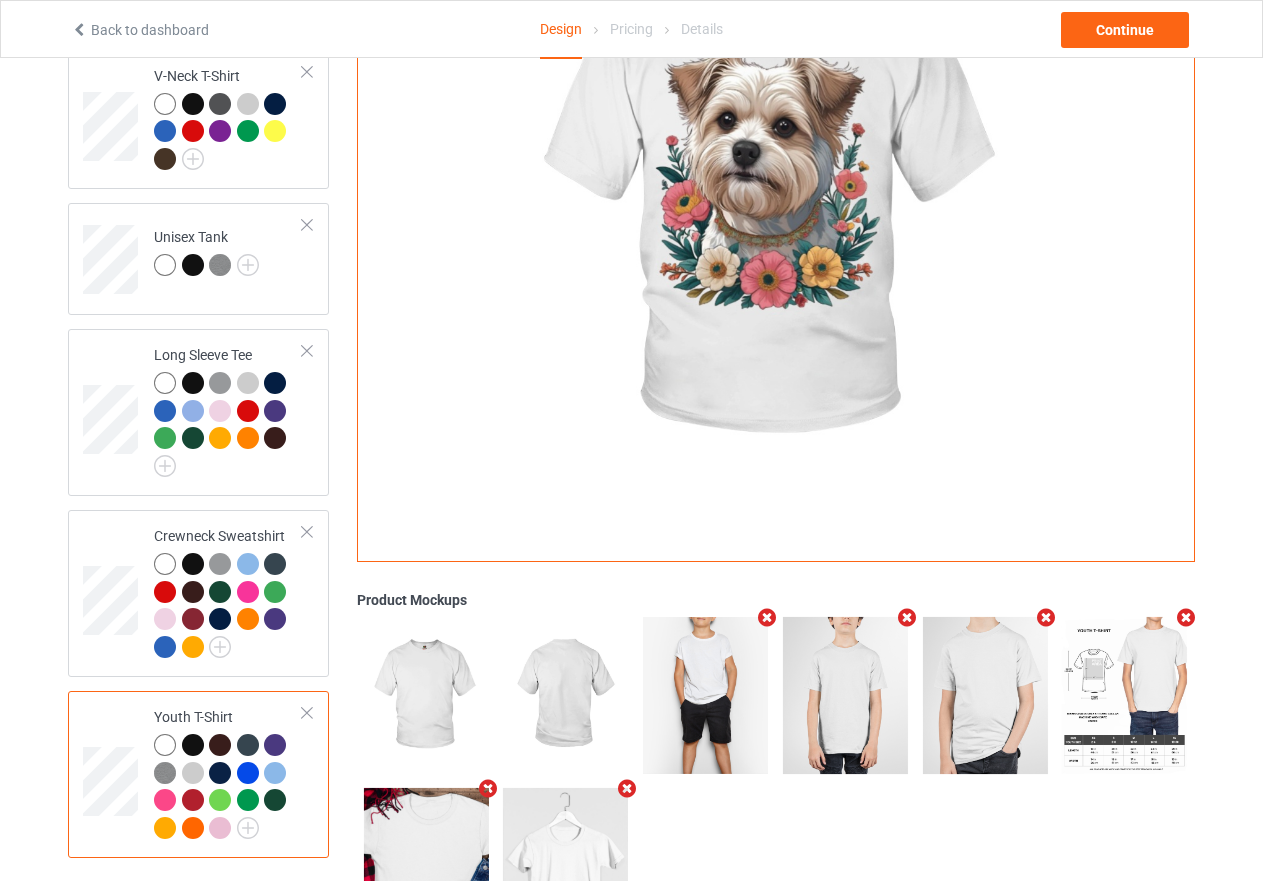 click at bounding box center [220, 745] 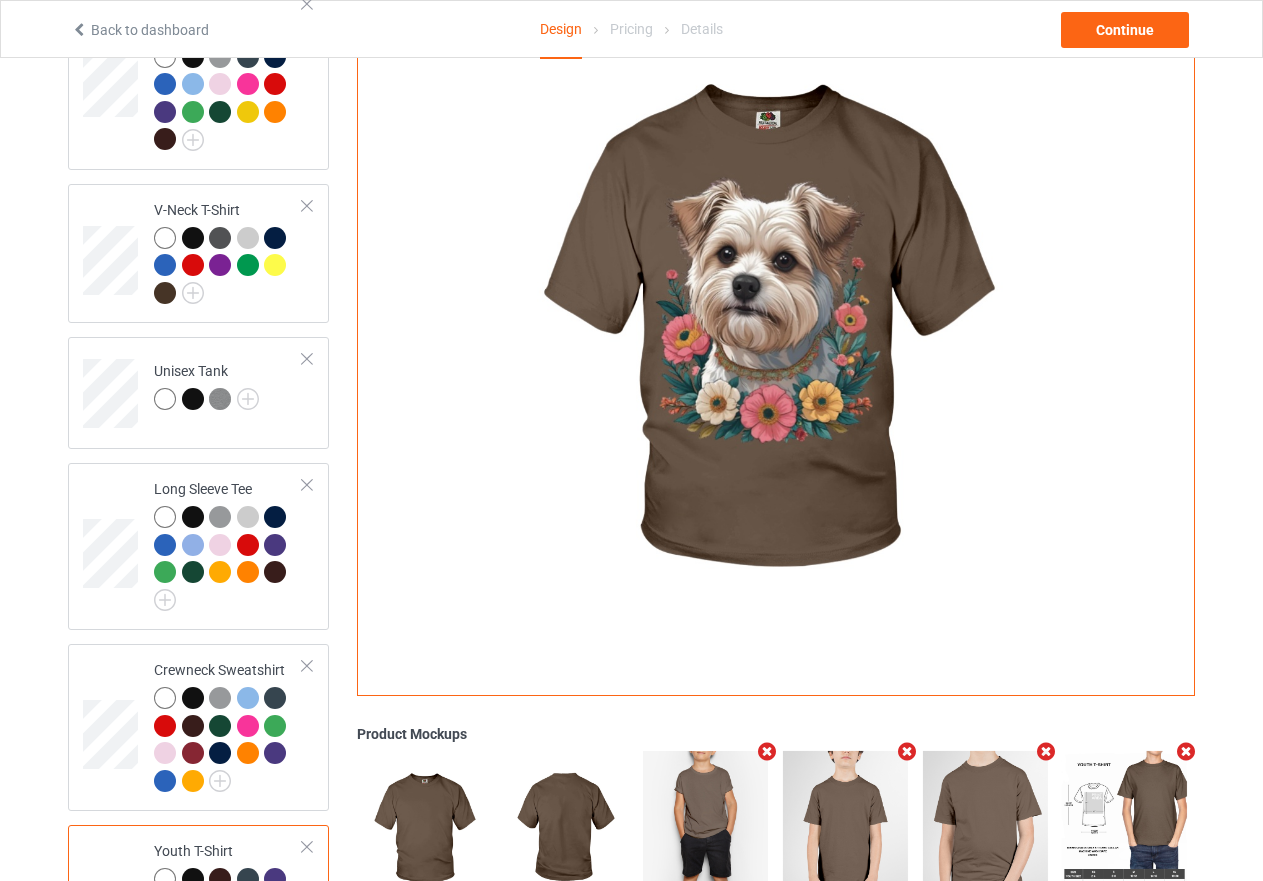 scroll, scrollTop: 726, scrollLeft: 0, axis: vertical 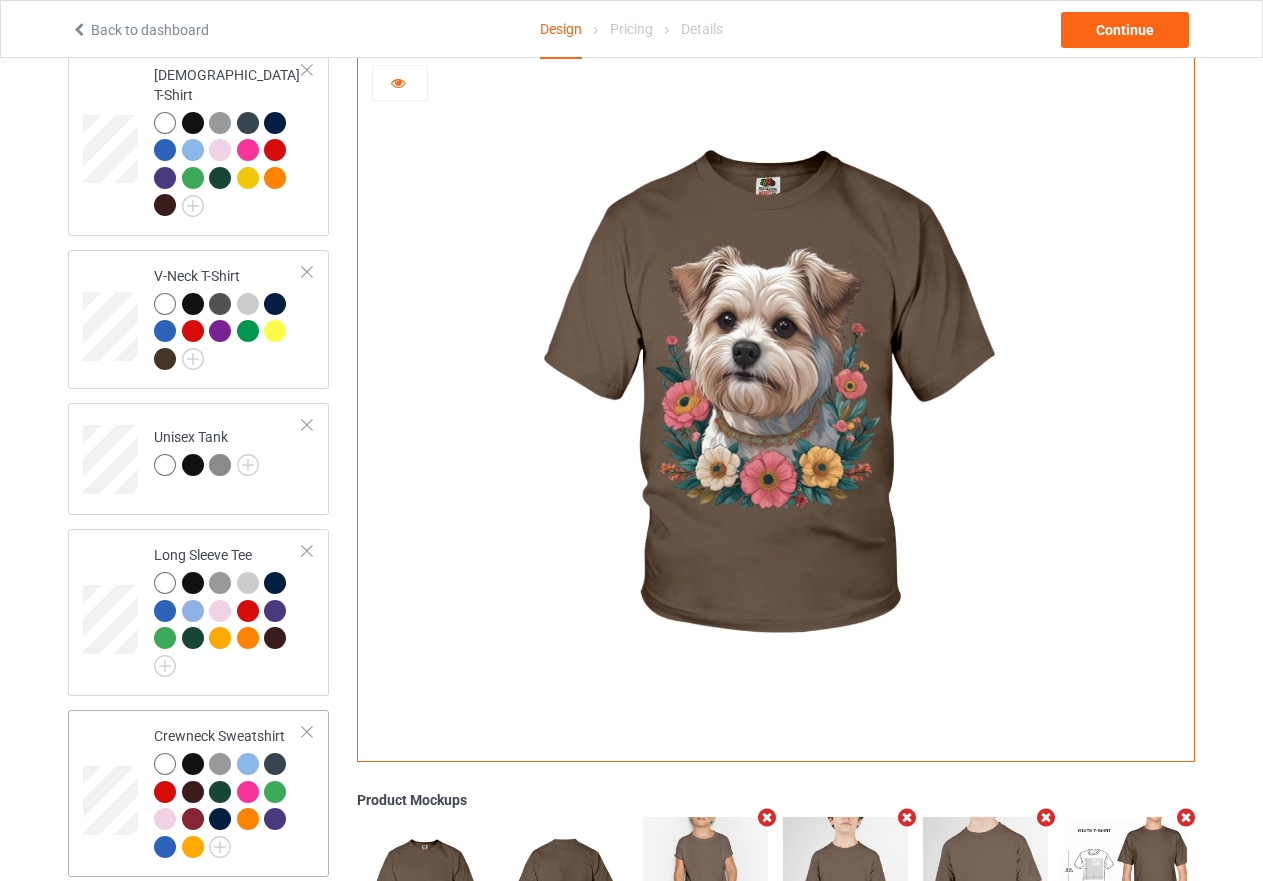 click at bounding box center [275, 792] 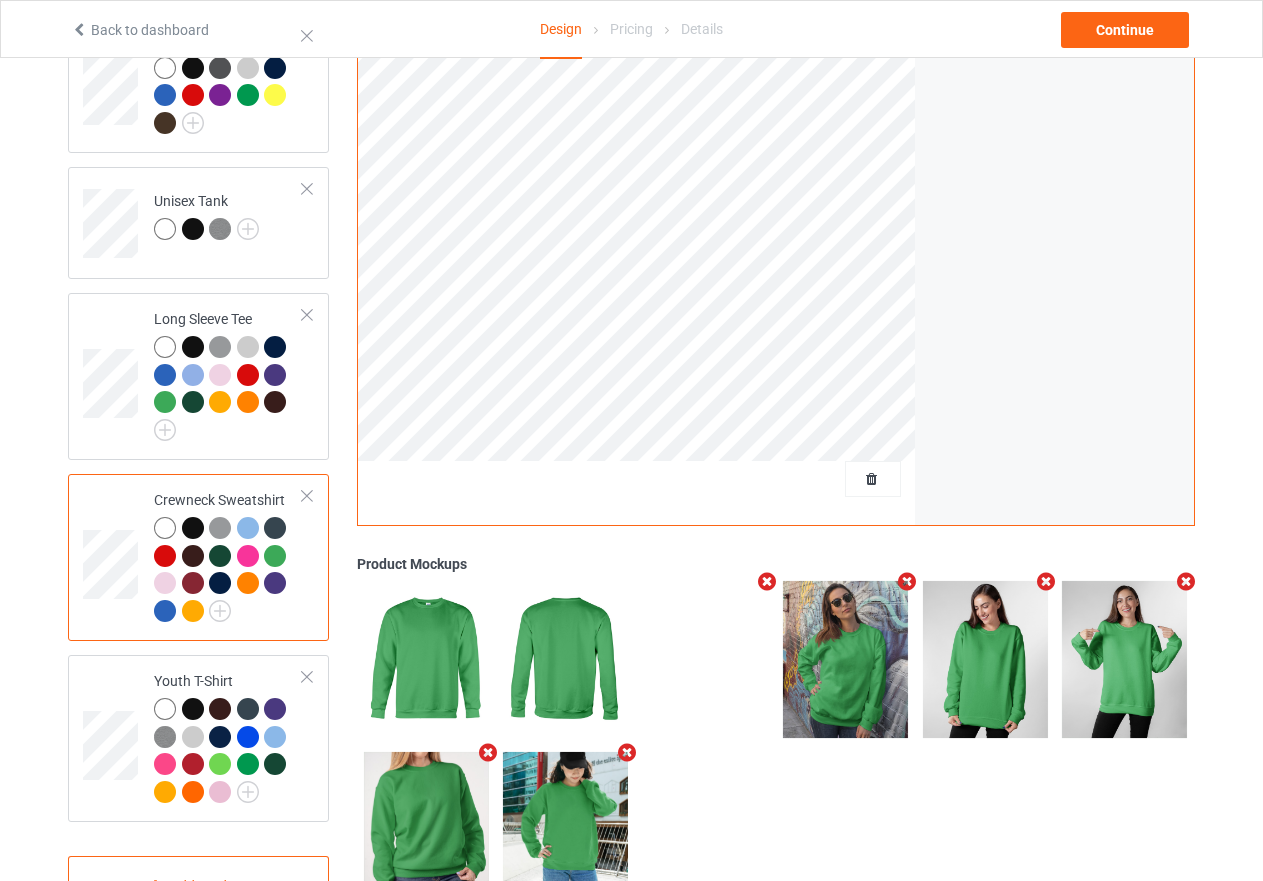 scroll, scrollTop: 1026, scrollLeft: 0, axis: vertical 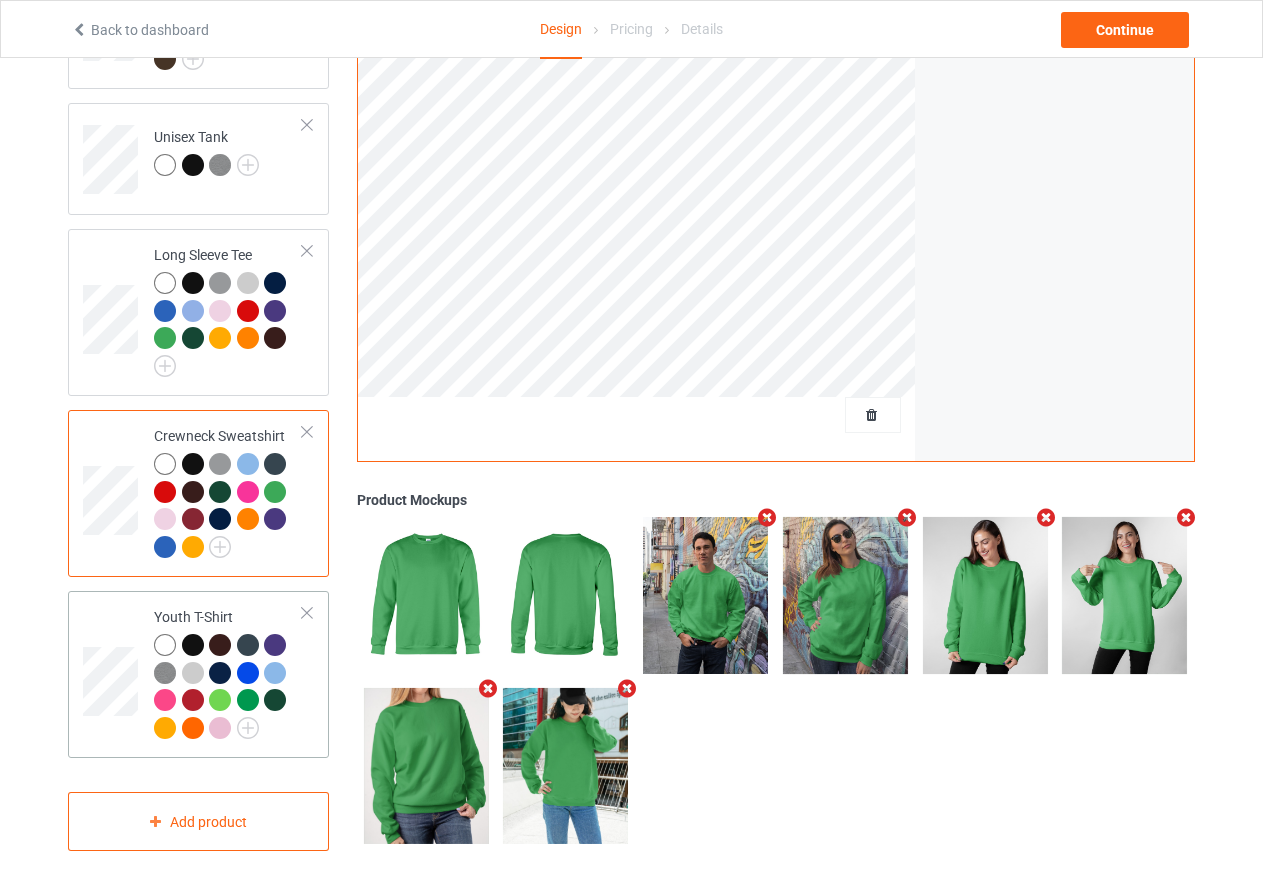 click at bounding box center [165, 645] 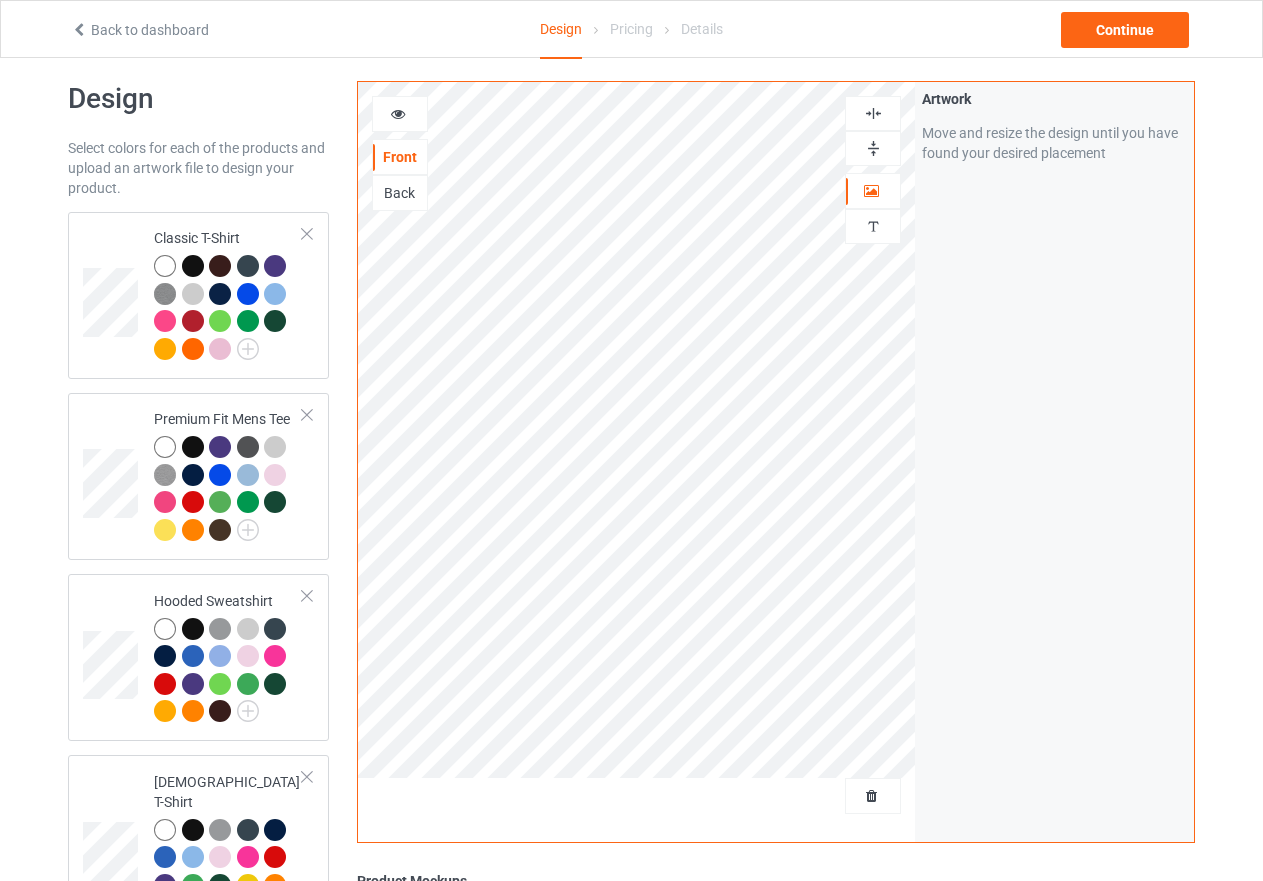 scroll, scrollTop: 0, scrollLeft: 0, axis: both 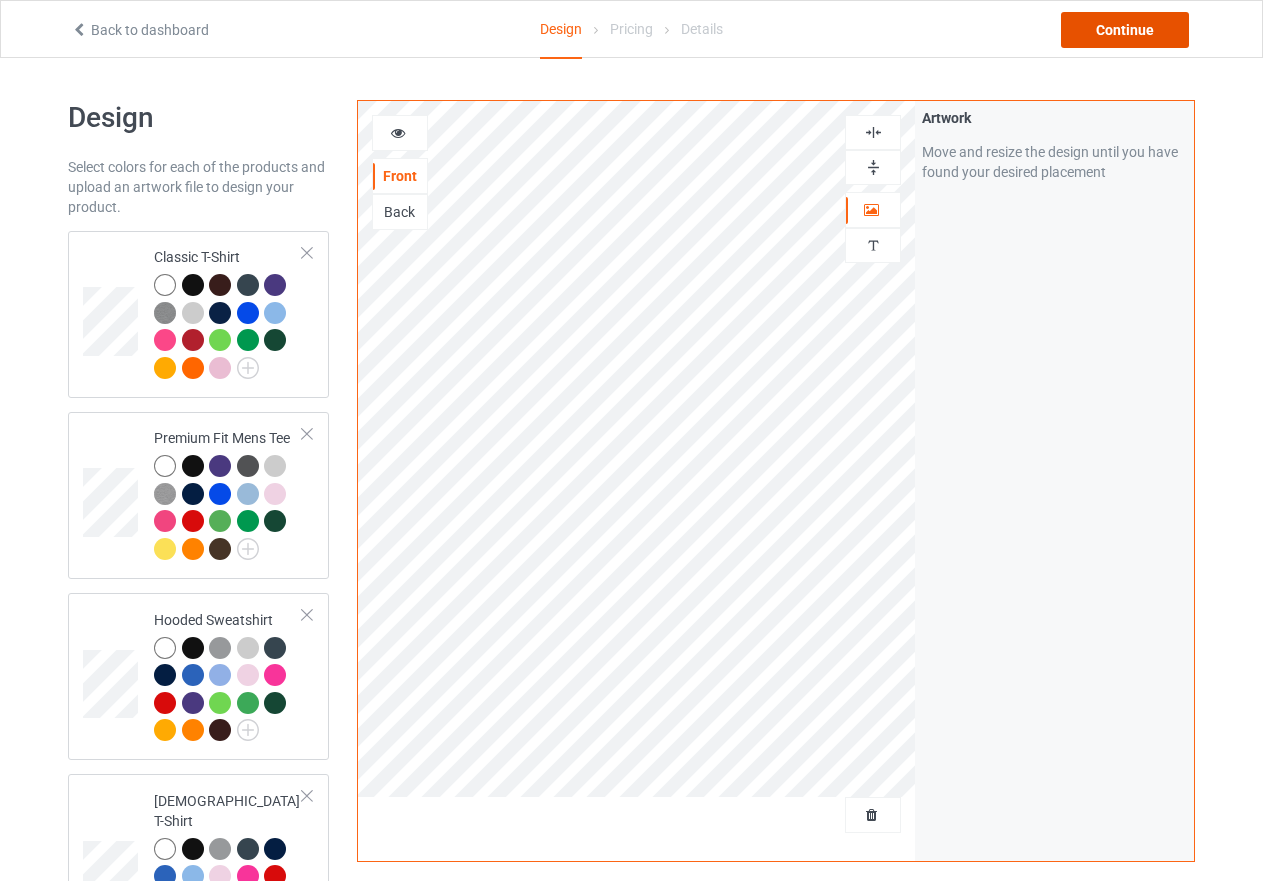 click on "Continue" at bounding box center [1125, 30] 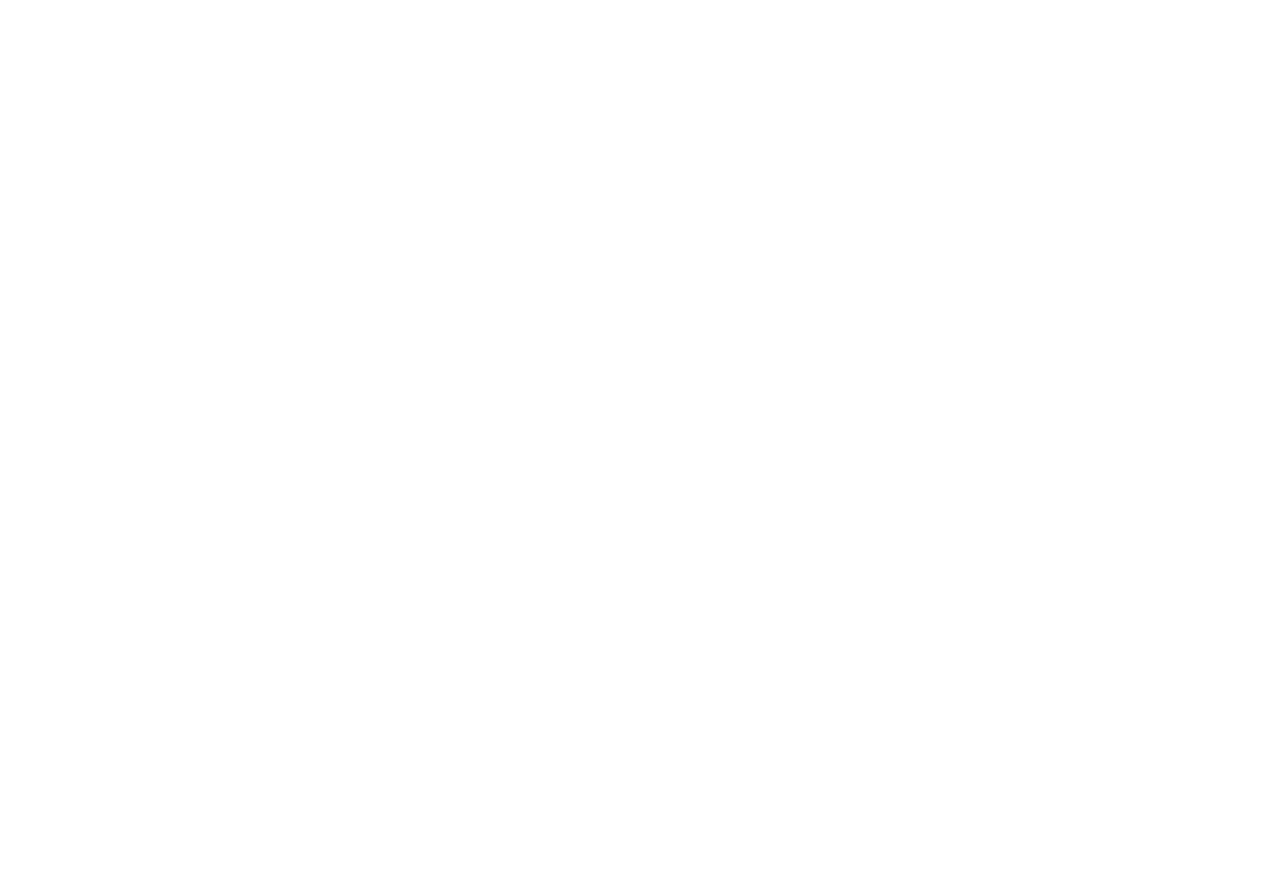 scroll, scrollTop: 0, scrollLeft: 0, axis: both 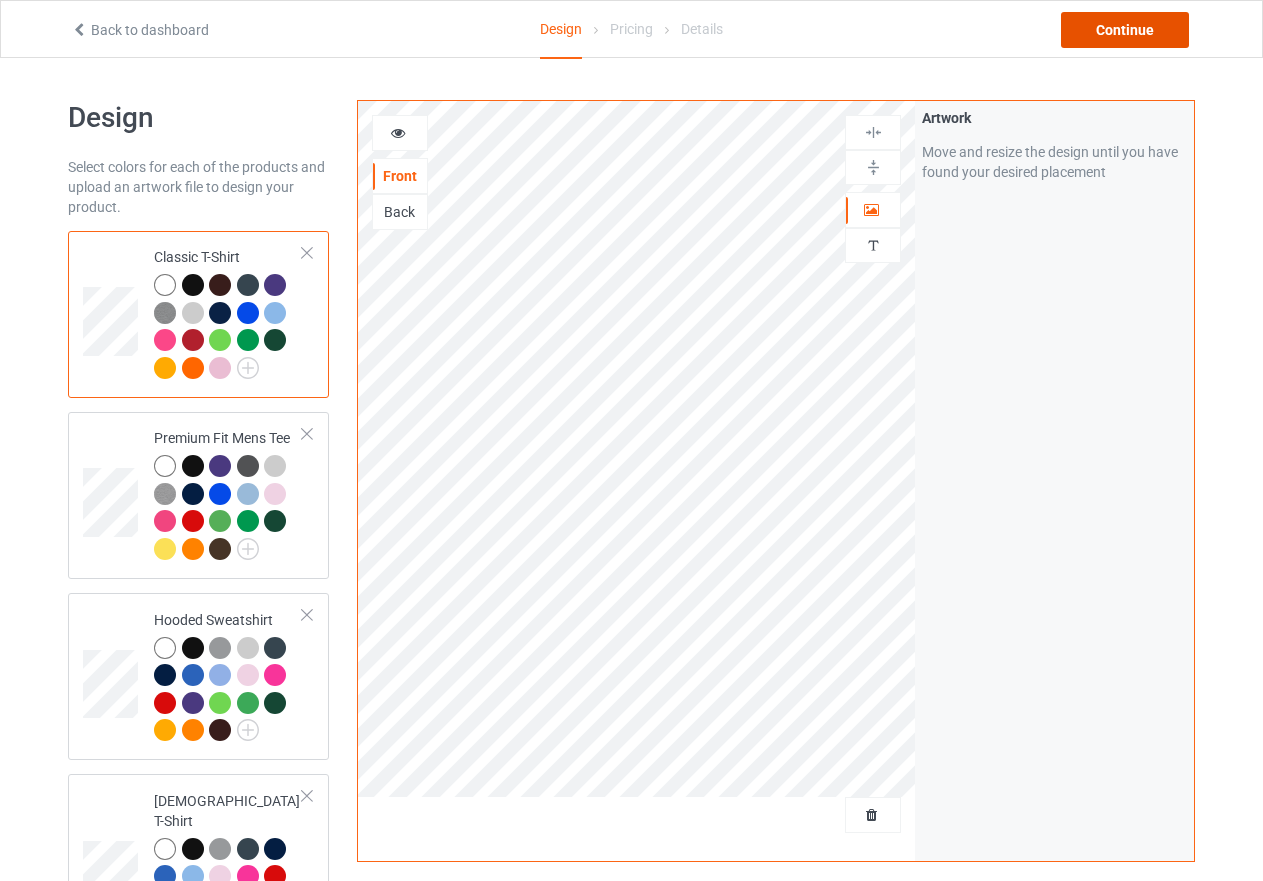click on "Continue" at bounding box center [1125, 30] 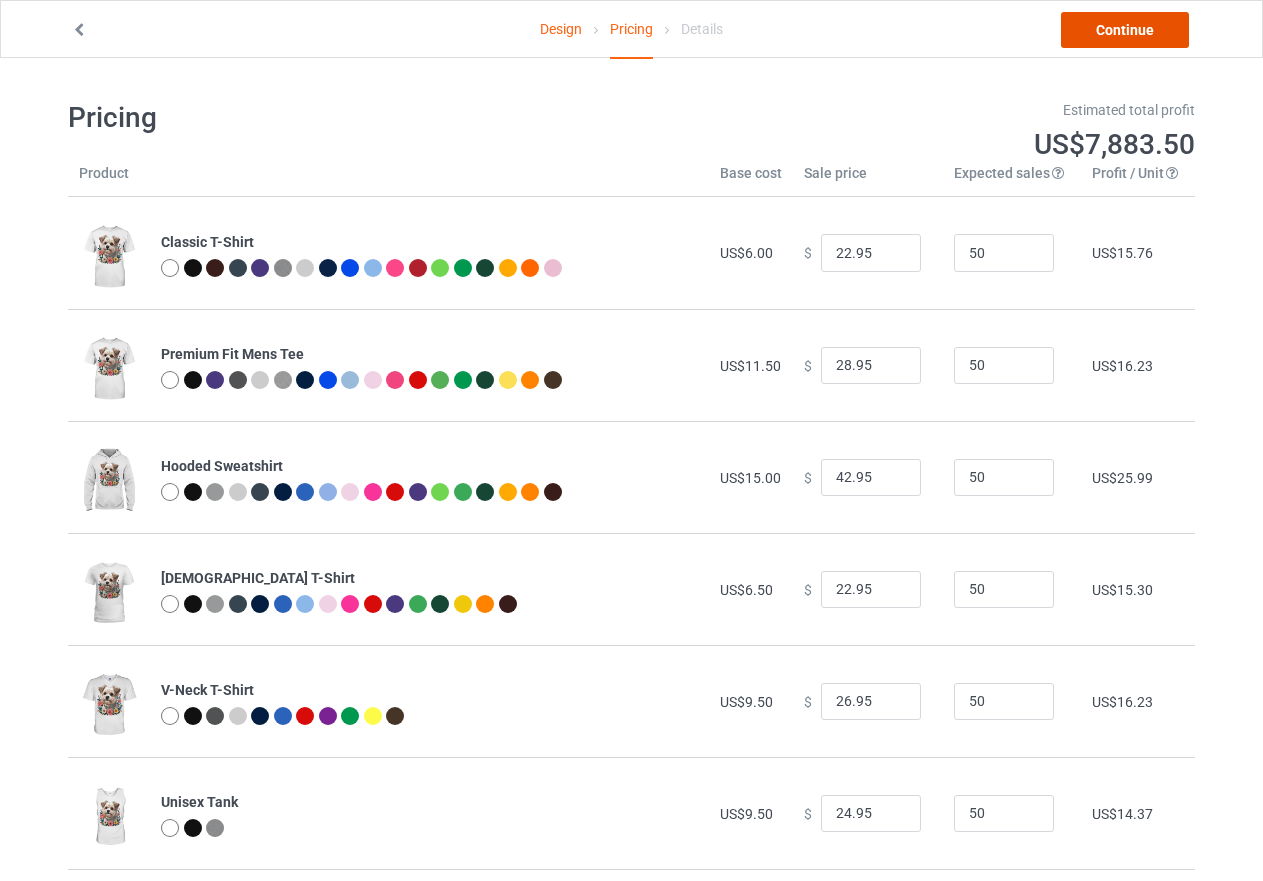 click on "Continue" at bounding box center (1125, 30) 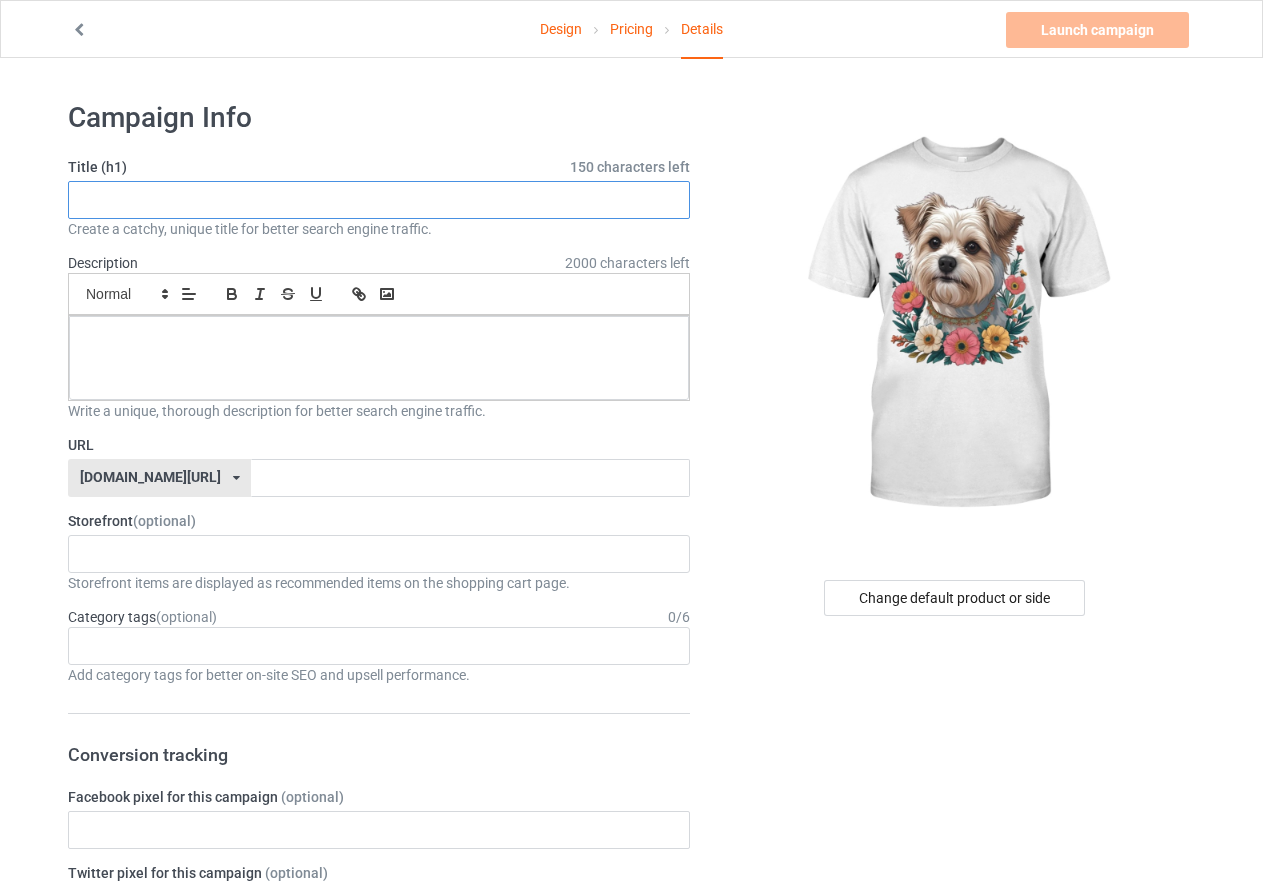 click at bounding box center (379, 200) 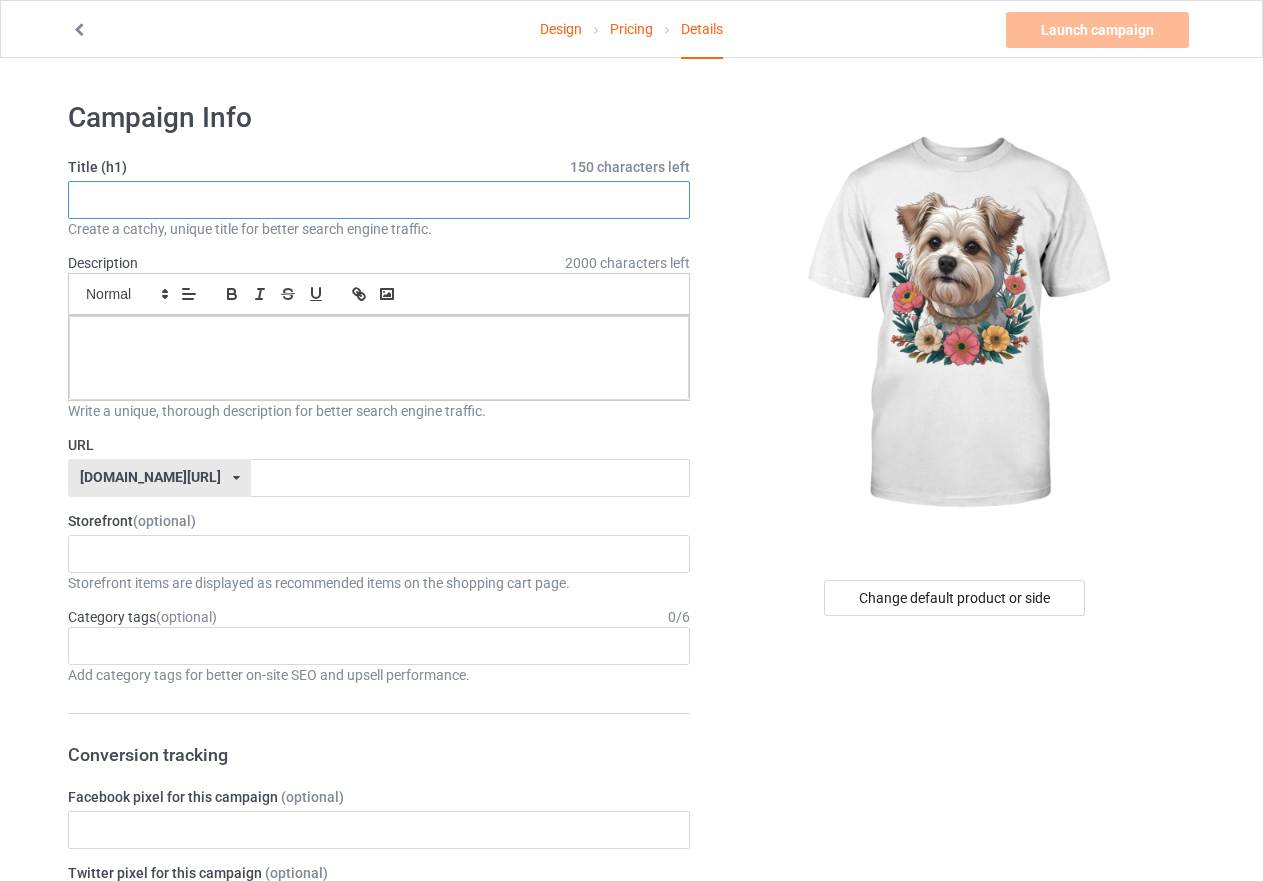 click at bounding box center (379, 200) 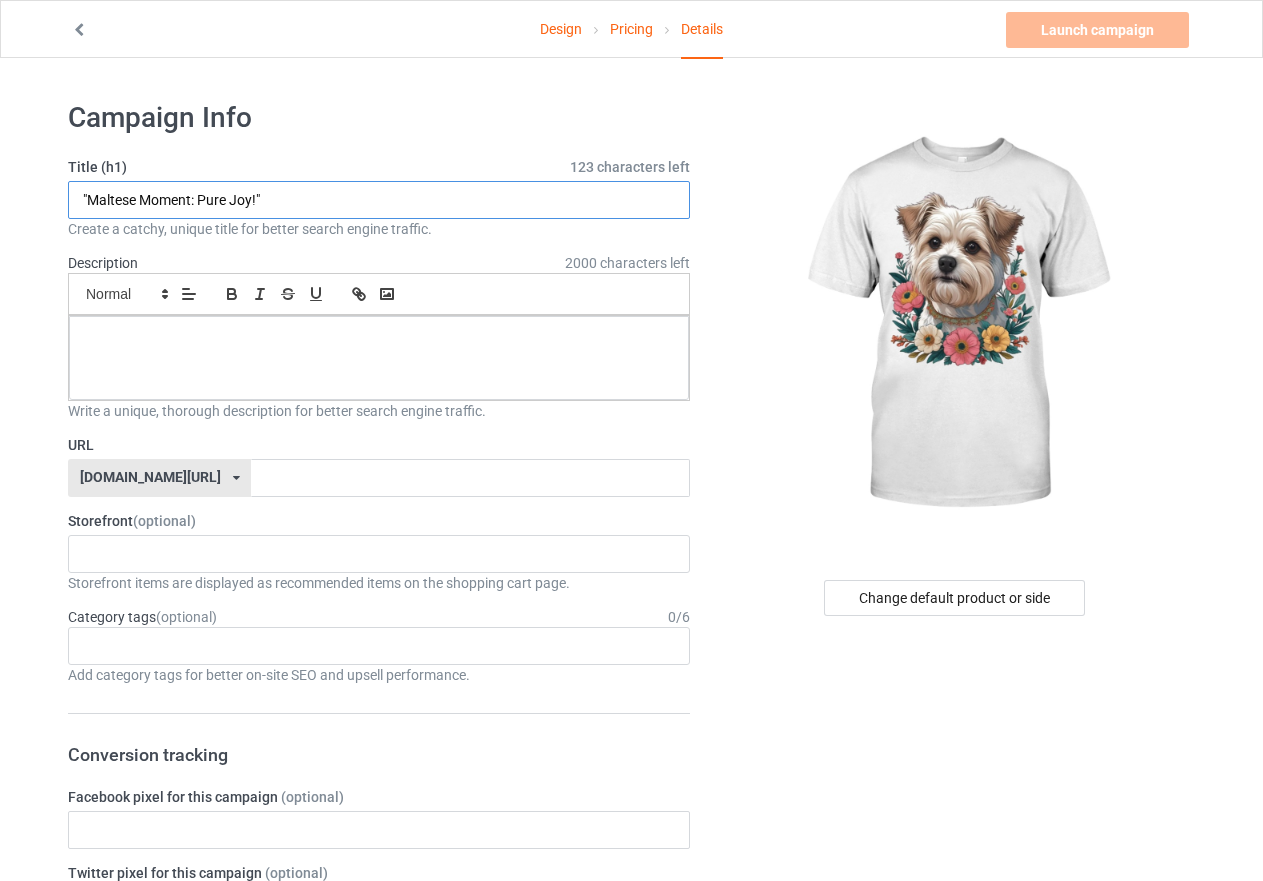 type on ""Maltese Moment: Pure Joy!"" 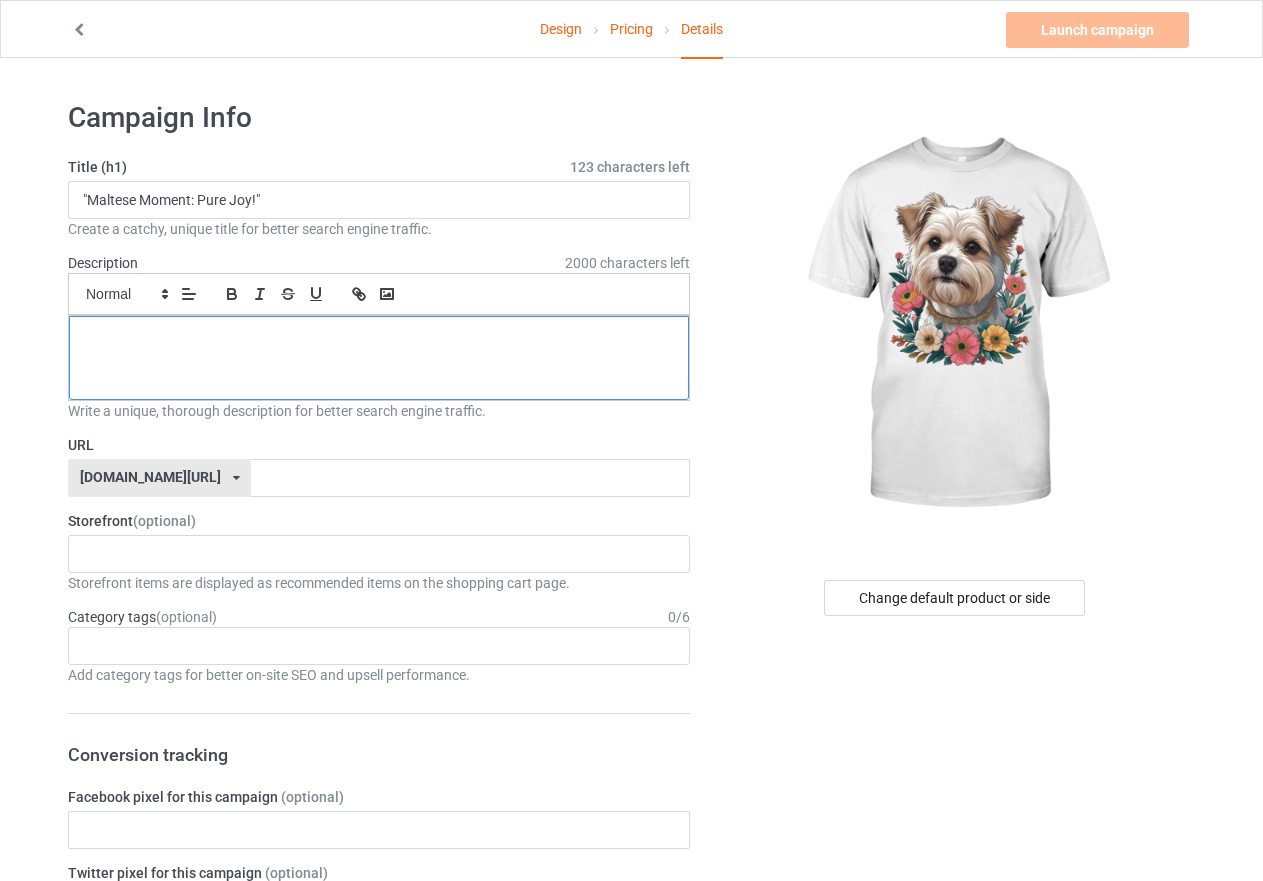 click at bounding box center (379, 338) 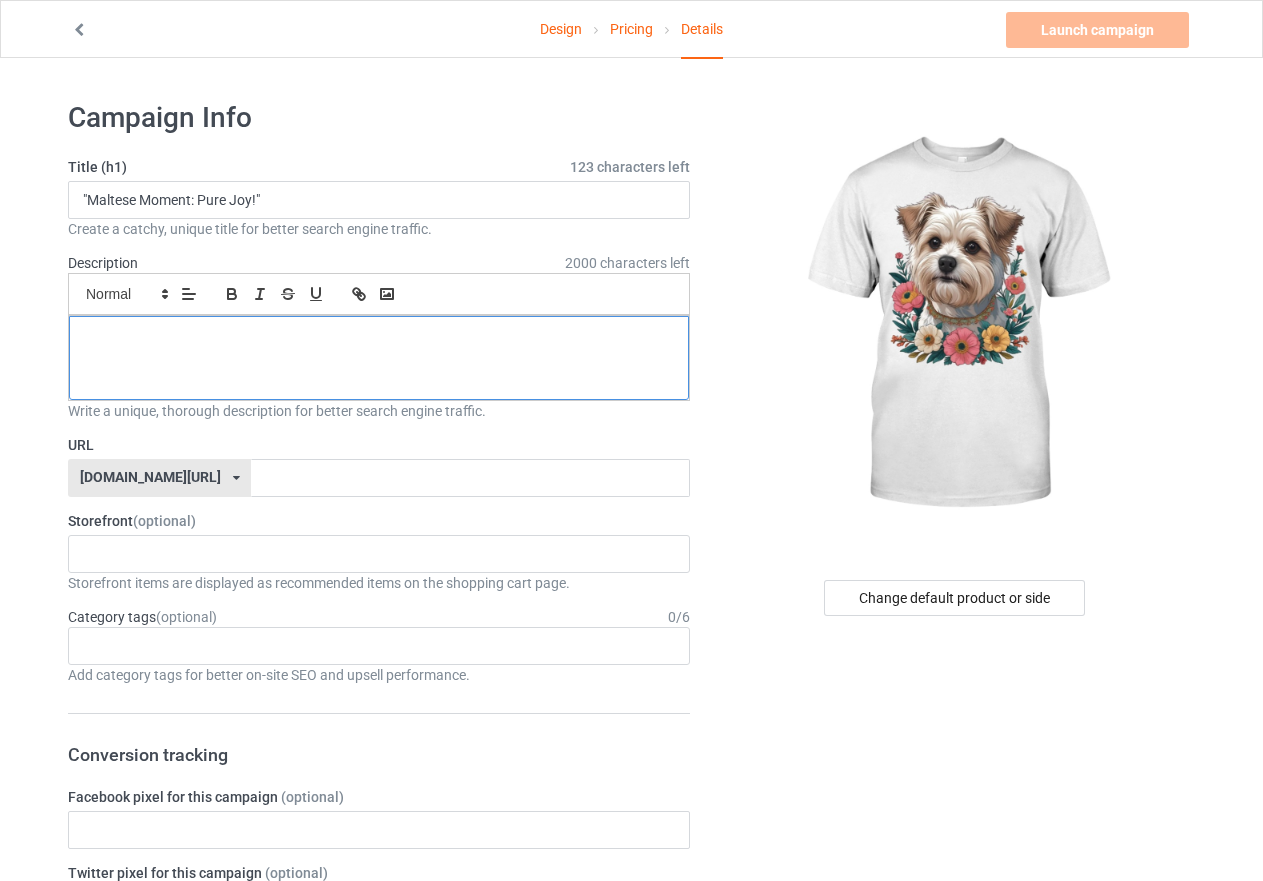 click at bounding box center (379, 338) 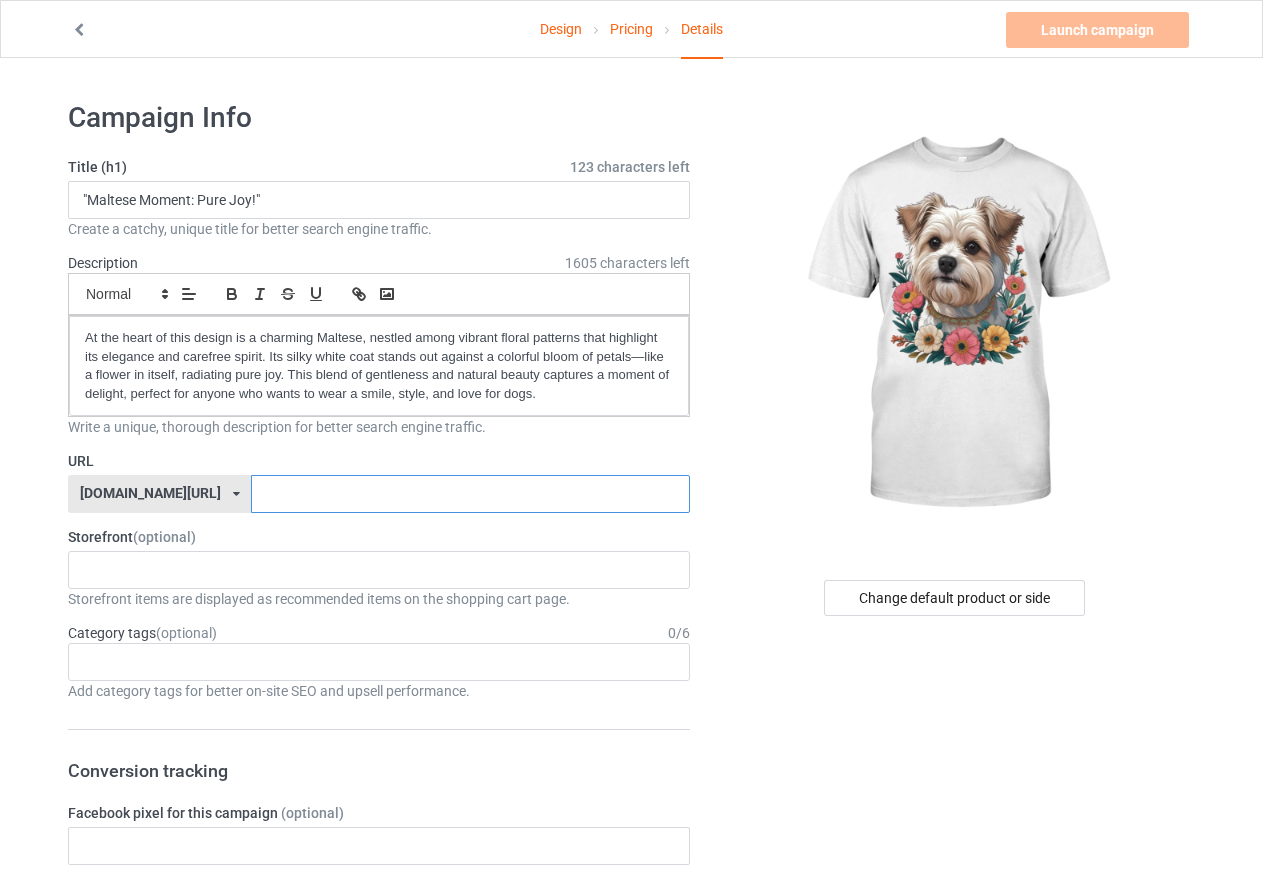 click at bounding box center (470, 494) 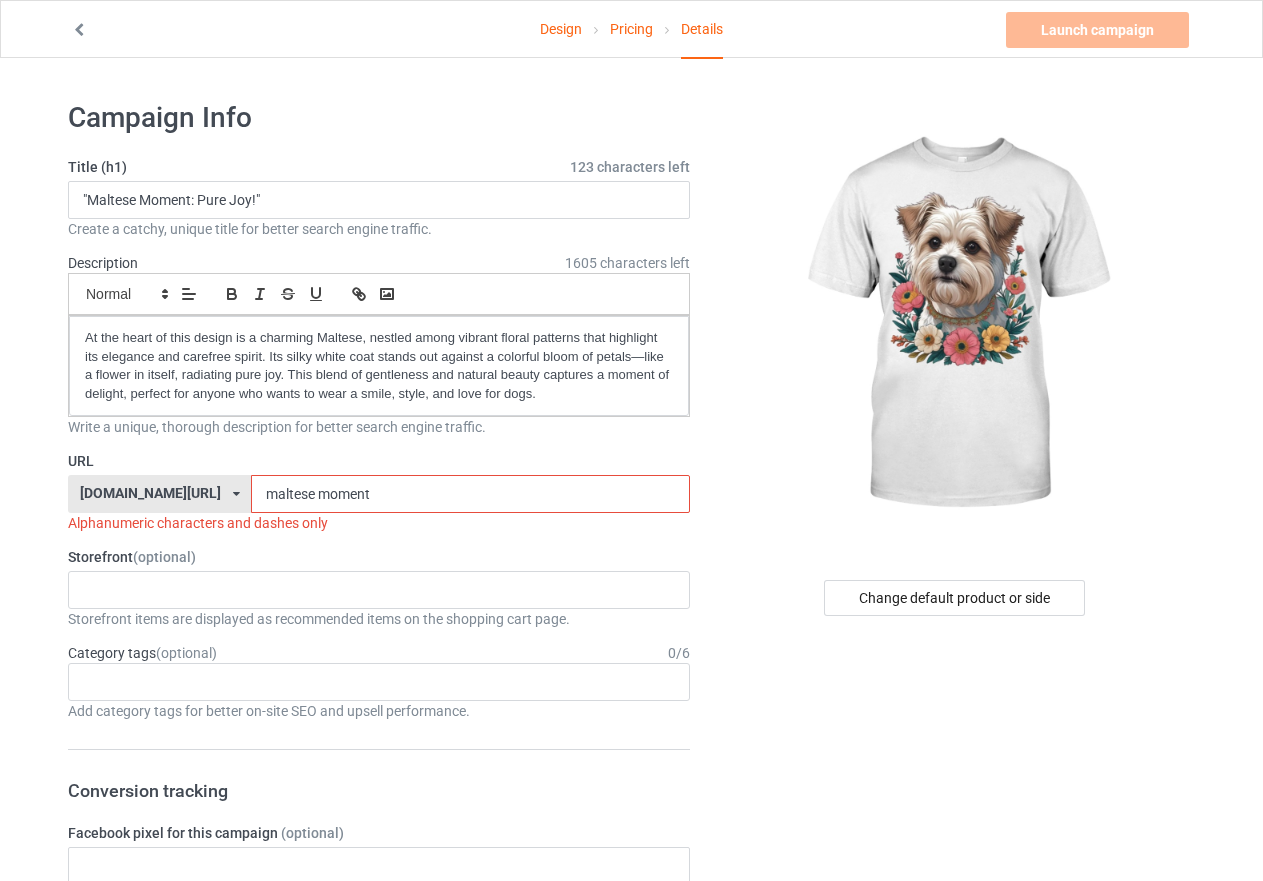 click on "maltese moment" at bounding box center (470, 494) 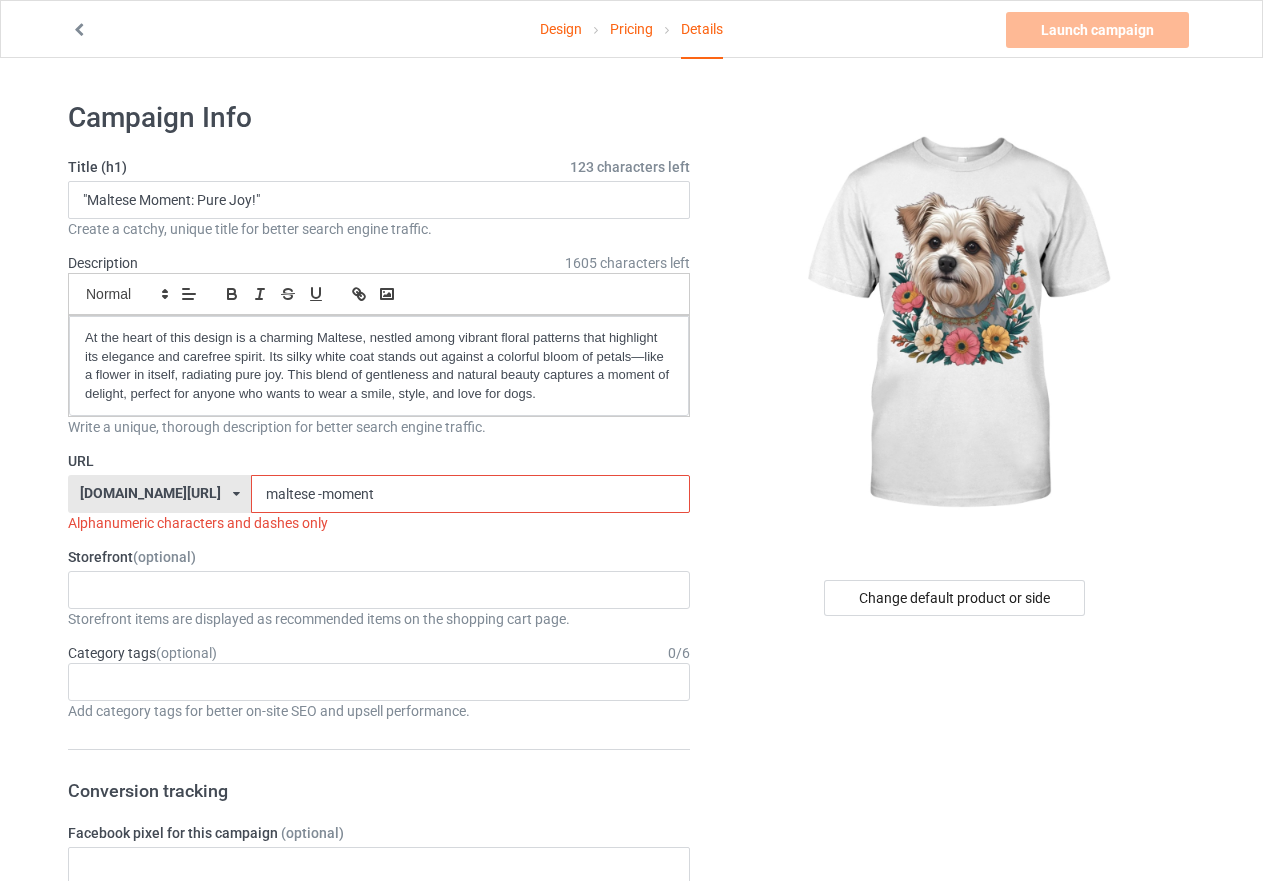 click on "Alphanumeric characters and dashes only" at bounding box center [379, 523] 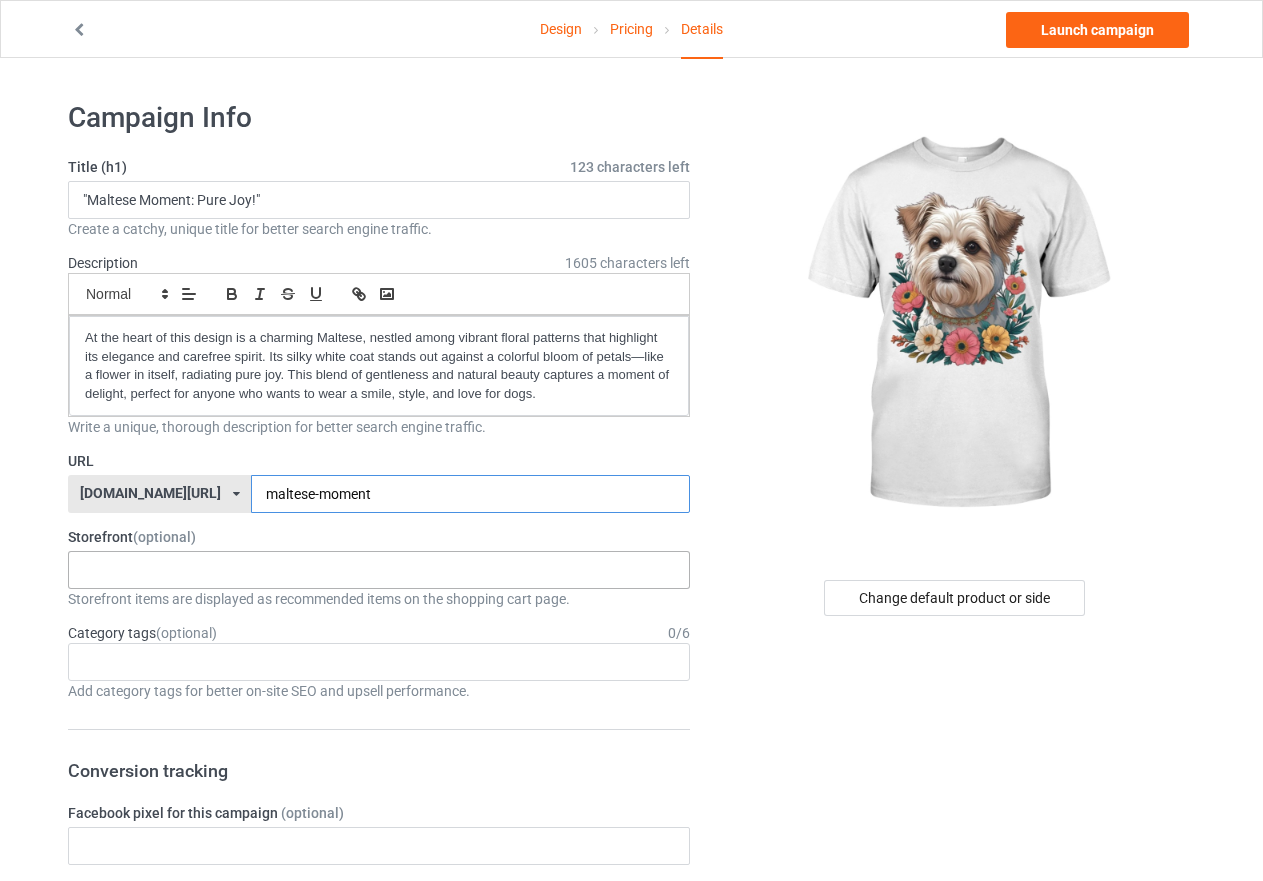 type on "maltese-moment" 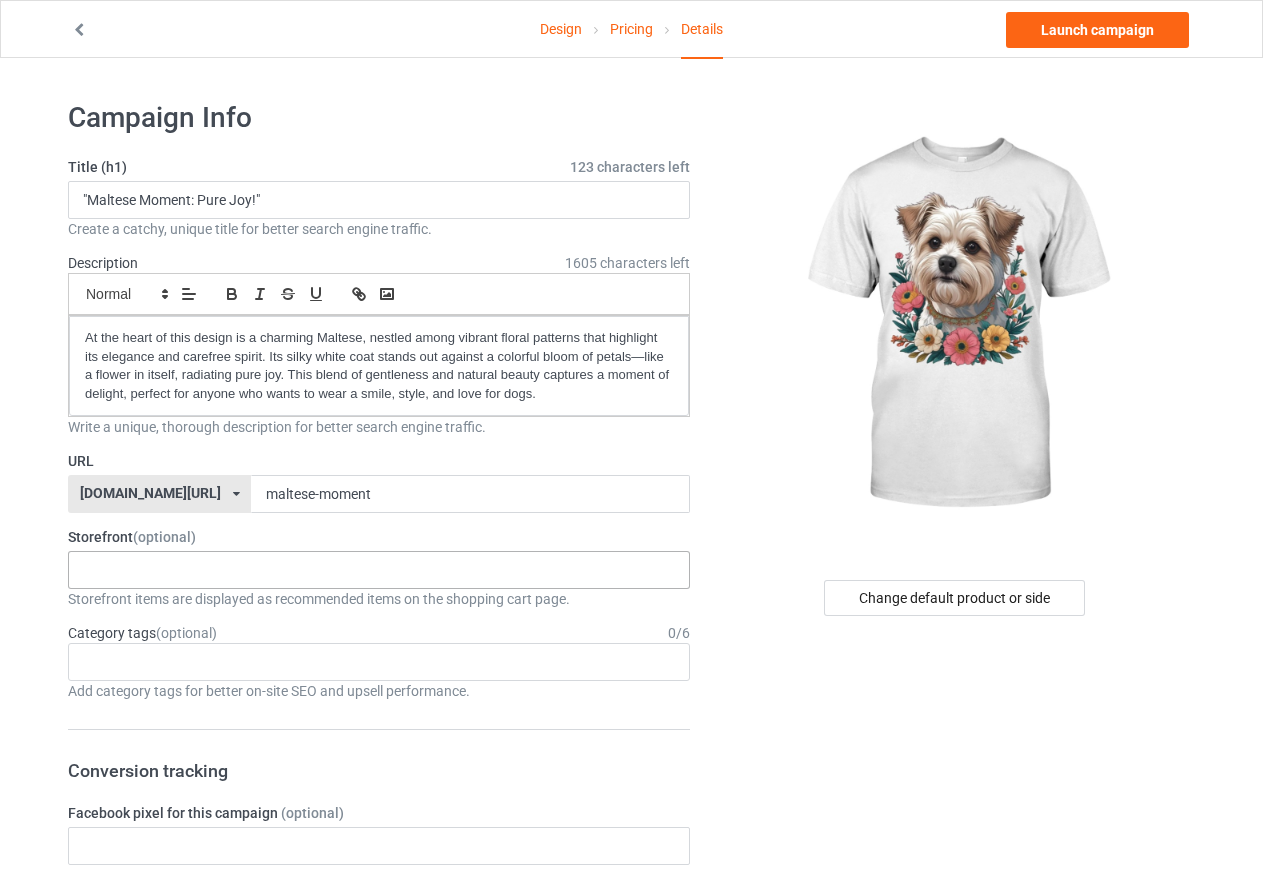 click on ""Maltese Moment: Pure Joy!" Back to School Bash: Gear Up in Style! Back to School   Pup Style! Alien on Earth ALIEN    Mode: Activated Alien: From Outer Space to Your Closet Bear Spirit Tee  Wild at Heart Strong in Silence  A monkey on a wave has no stopping Danger in His Eyes  The Wolf That Rules the Night Alien on Earth   Boss Cat Dad Energy  Yorkie Dad   Shamrock Vibes Only  Ireland-Inspired Design 6887cda6f4a1f3002f20de86 6887ad676410830030598852 6881f1b610639b0036c54c82 687cdaaf9f88dd003093f4d6 687cb97ae18644002efe8846 687ba71ef0a52c0035f43d27 687b8cc7f0a52c0035f43d20 687b75fcbf4d280031e0a9a3 6875f83e2e3619002e4bb825 68723ccb730360002f4a132e 68717739827cc2002fabed95 6870996c2e0e18002ef80b34 687046f82e0e18002ef80938" at bounding box center (379, 570) 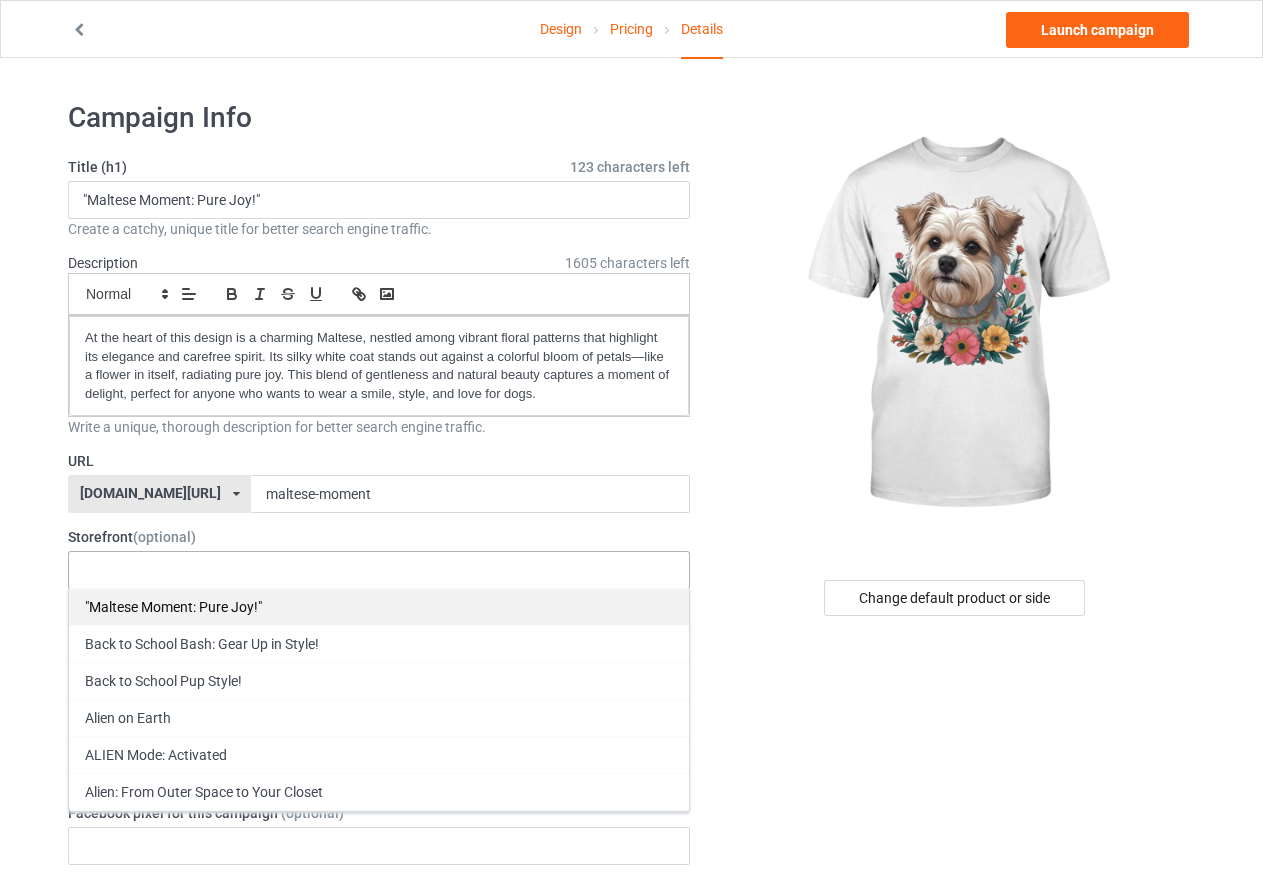 click on ""Maltese Moment: Pure Joy!"" at bounding box center (379, 606) 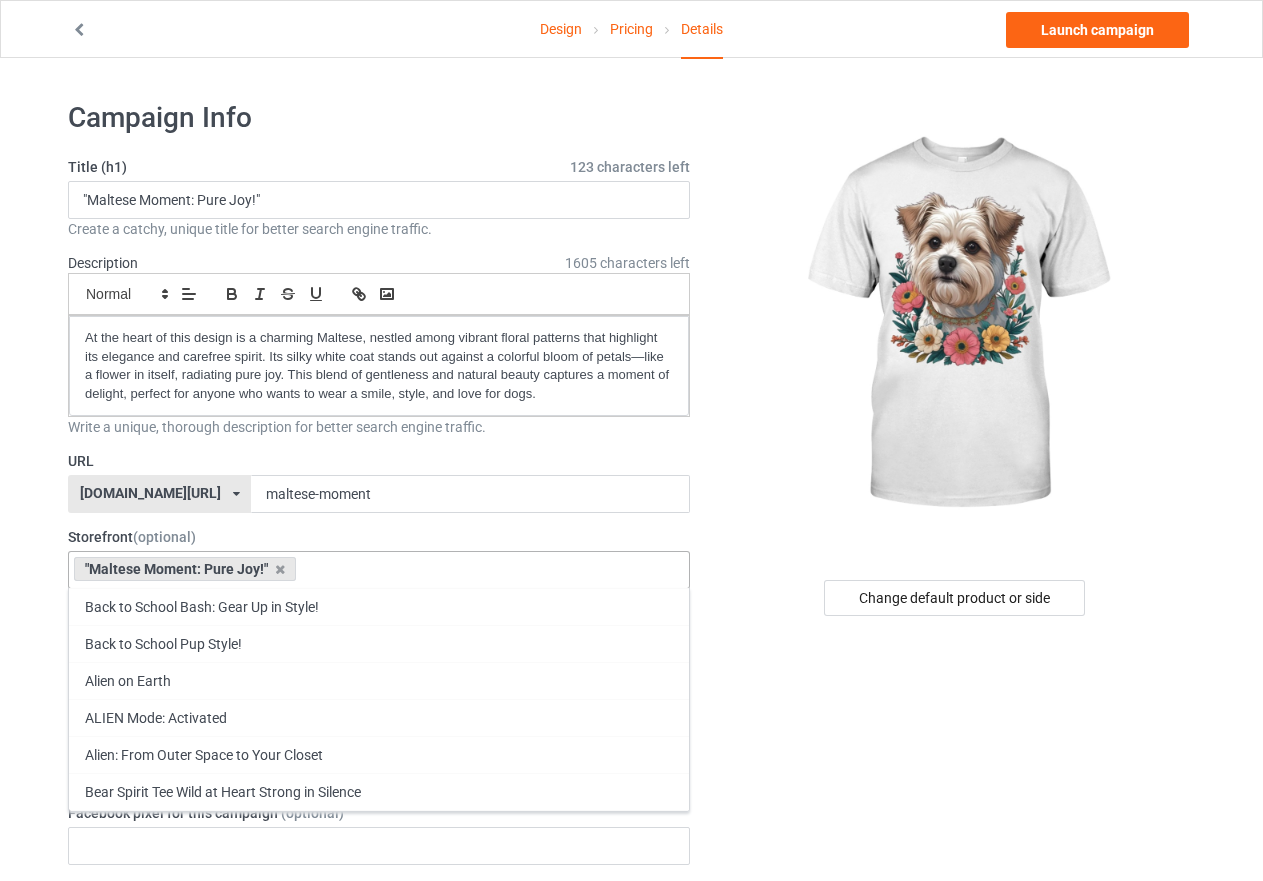 click on "Change default product or side" at bounding box center (956, 1102) 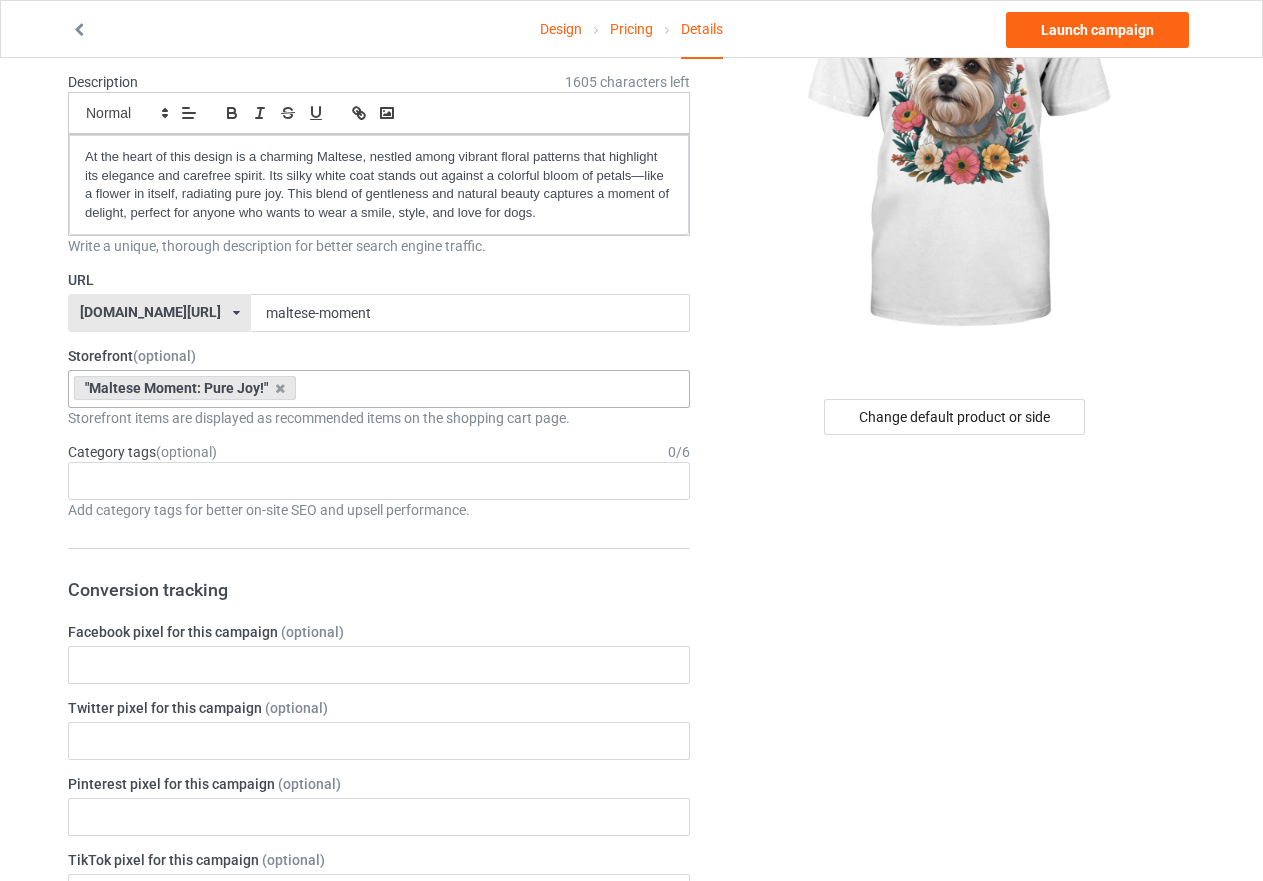 scroll, scrollTop: 300, scrollLeft: 0, axis: vertical 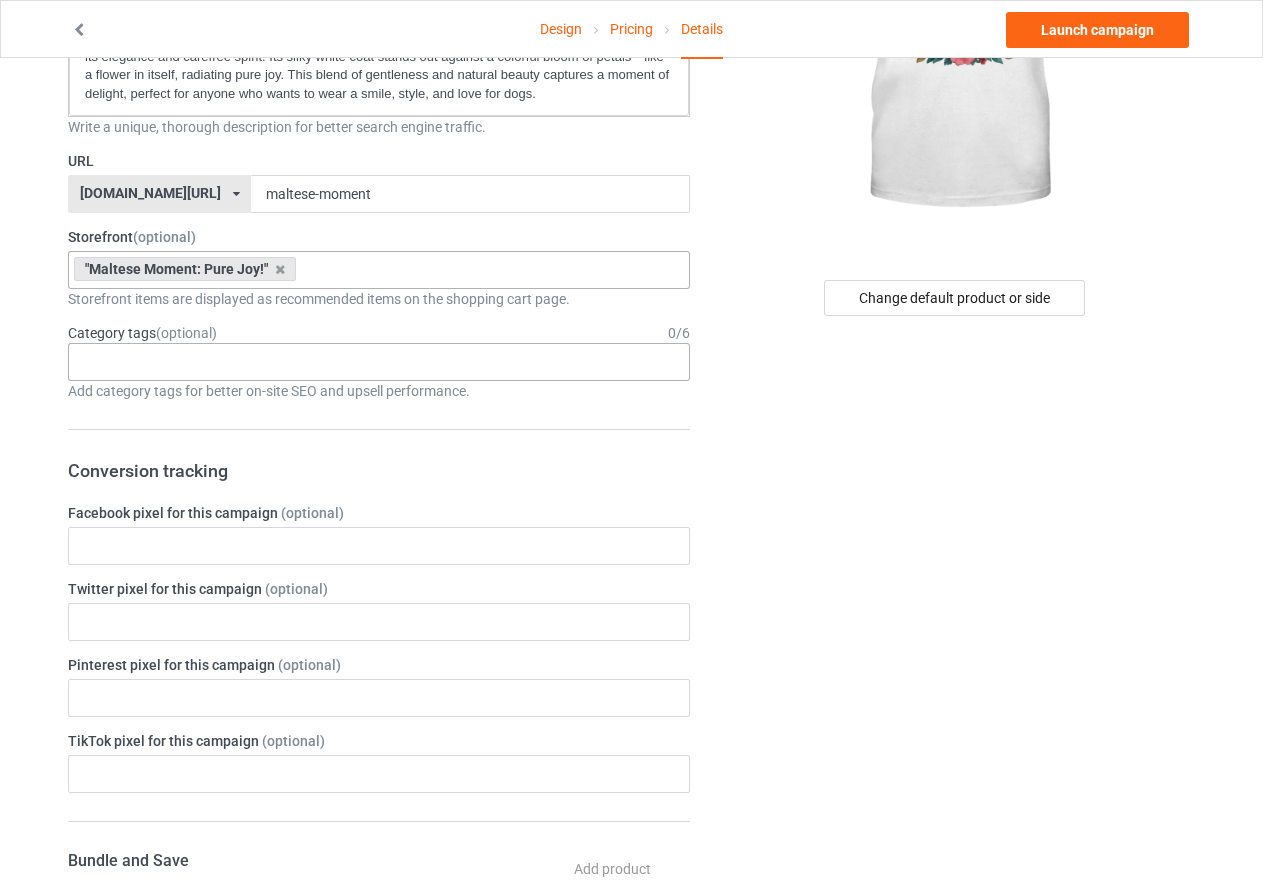 click on "Age > [DEMOGRAPHIC_DATA] > 1 Age > [DEMOGRAPHIC_DATA] Months > 1 Month Age > [DEMOGRAPHIC_DATA] Months Age > [DEMOGRAPHIC_DATA] Age > [DEMOGRAPHIC_DATA] > 10 Age > [DEMOGRAPHIC_DATA] Months > 10 Month Age > [DEMOGRAPHIC_DATA] > 100 Sports > Running > 10K Run Age > [DEMOGRAPHIC_DATA] > 11 Age > [DEMOGRAPHIC_DATA] Months > 11 Month Age > [DEMOGRAPHIC_DATA] > 12 Age > [DEMOGRAPHIC_DATA] Months > 12 Month Age > [DEMOGRAPHIC_DATA] > 13 Age > [DEMOGRAPHIC_DATA] > 14 Age > [DEMOGRAPHIC_DATA] > 15 Sports > Running > 15K Run Age > [DEMOGRAPHIC_DATA] > 16 Age > [DEMOGRAPHIC_DATA] > 17 Age > [DEMOGRAPHIC_DATA] > 18 Age > [DEMOGRAPHIC_DATA] > 19 Age > Decades > 1920s Age > Decades > 1930s Age > Decades > 1940s Age > Decades > 1950s Age > Decades > 1960s Age > Decades > 1970s Age > Decades > 1980s Age > Decades > 1990s Age > [DEMOGRAPHIC_DATA] > 2 Age > [DEMOGRAPHIC_DATA] Months > 2 Month Age > [DEMOGRAPHIC_DATA] > 20 Age > [DEMOGRAPHIC_DATA] Age > Decades > 2000s Age > Decades > 2010s Age > [DEMOGRAPHIC_DATA] > 21 Age > [DEMOGRAPHIC_DATA] > 22 Age > [DEMOGRAPHIC_DATA] > 23 Age > [DEMOGRAPHIC_DATA] > 24 Age > [DEMOGRAPHIC_DATA] > 25 Age > [DEMOGRAPHIC_DATA] > 26 Age > [DEMOGRAPHIC_DATA] > 27 Age > [DEMOGRAPHIC_DATA] > 28 Age > [DEMOGRAPHIC_DATA] > 29 Age > [DEMOGRAPHIC_DATA] > 3 Age > [DEMOGRAPHIC_DATA] Months > 3 Month Sports > Basketball > 3-Pointer Age > [DEMOGRAPHIC_DATA] > 30 Age > [DEMOGRAPHIC_DATA] > 31 Age > [DEMOGRAPHIC_DATA] > 32 Age > [DEMOGRAPHIC_DATA] > 33 Age > [DEMOGRAPHIC_DATA] > 34 Age > [DEMOGRAPHIC_DATA] > 35 Age Jobs 1" at bounding box center (379, 362) 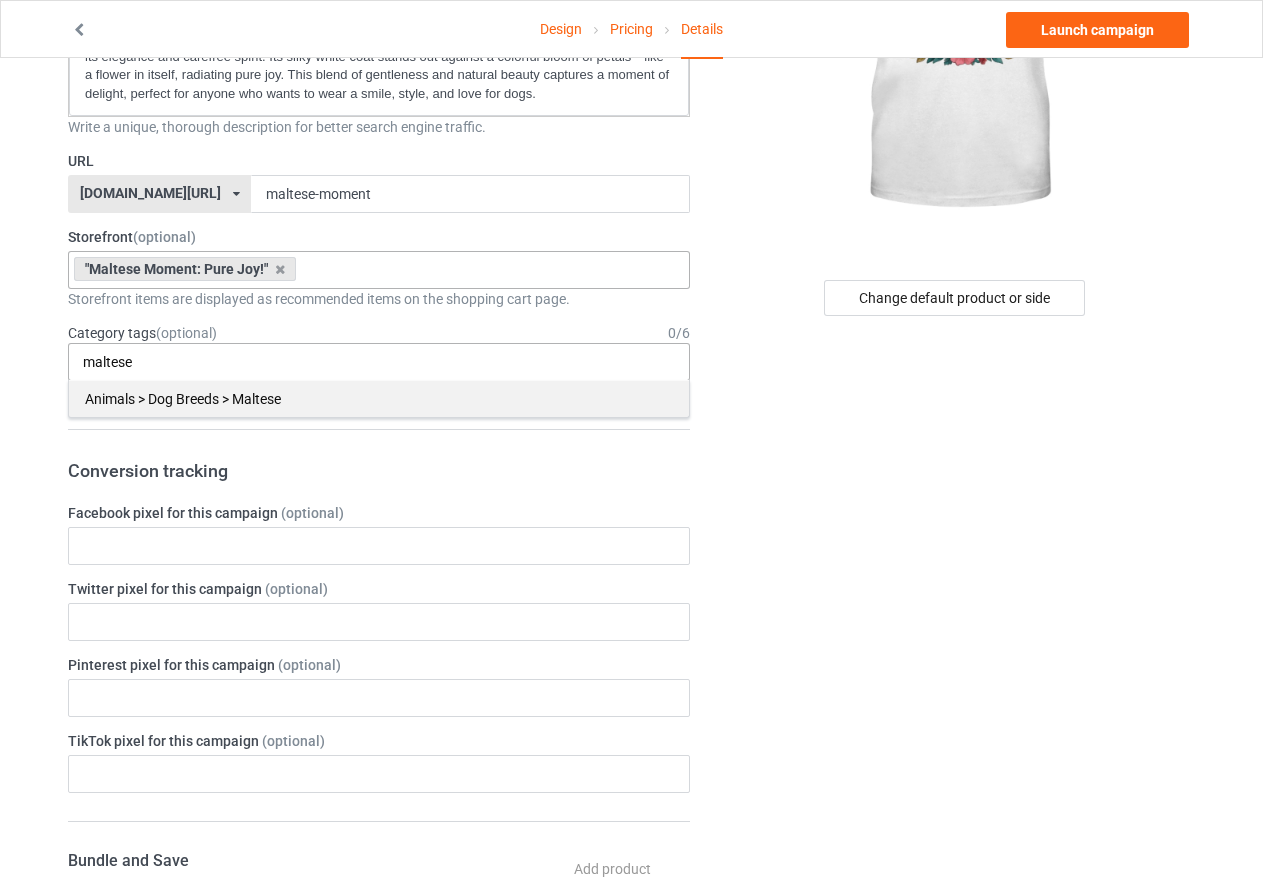 type on "maltese" 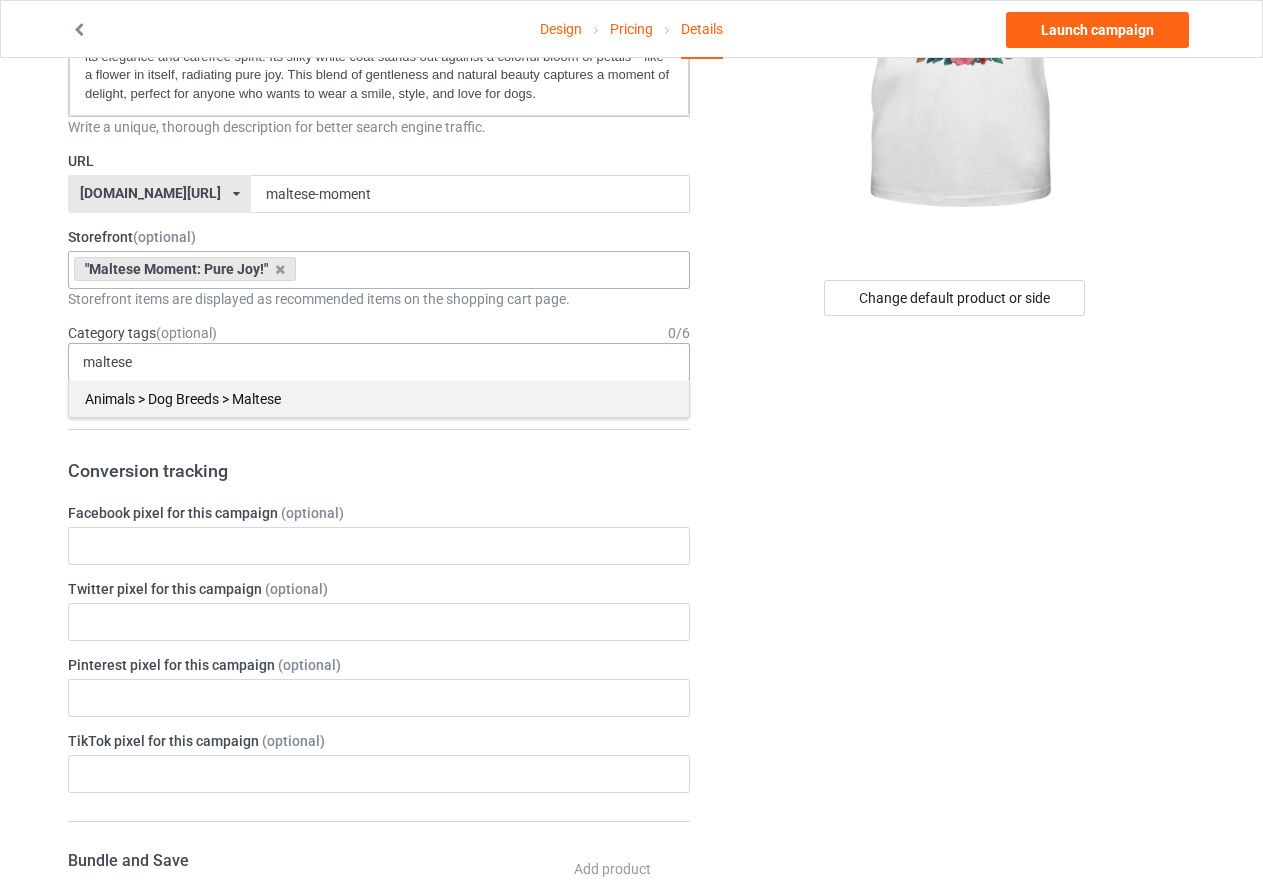 click on "Animals > Dog Breeds > Maltese" at bounding box center (379, 398) 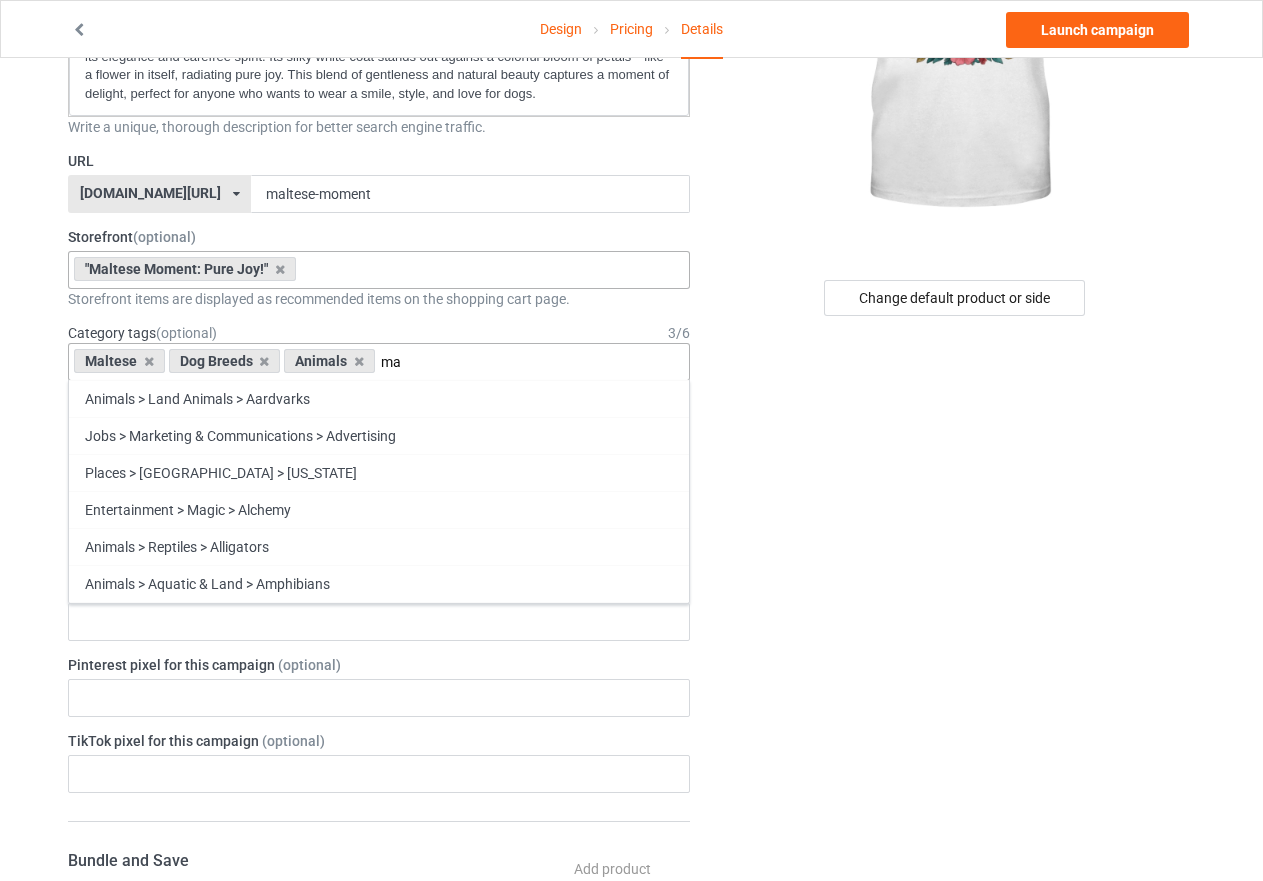 type on "m" 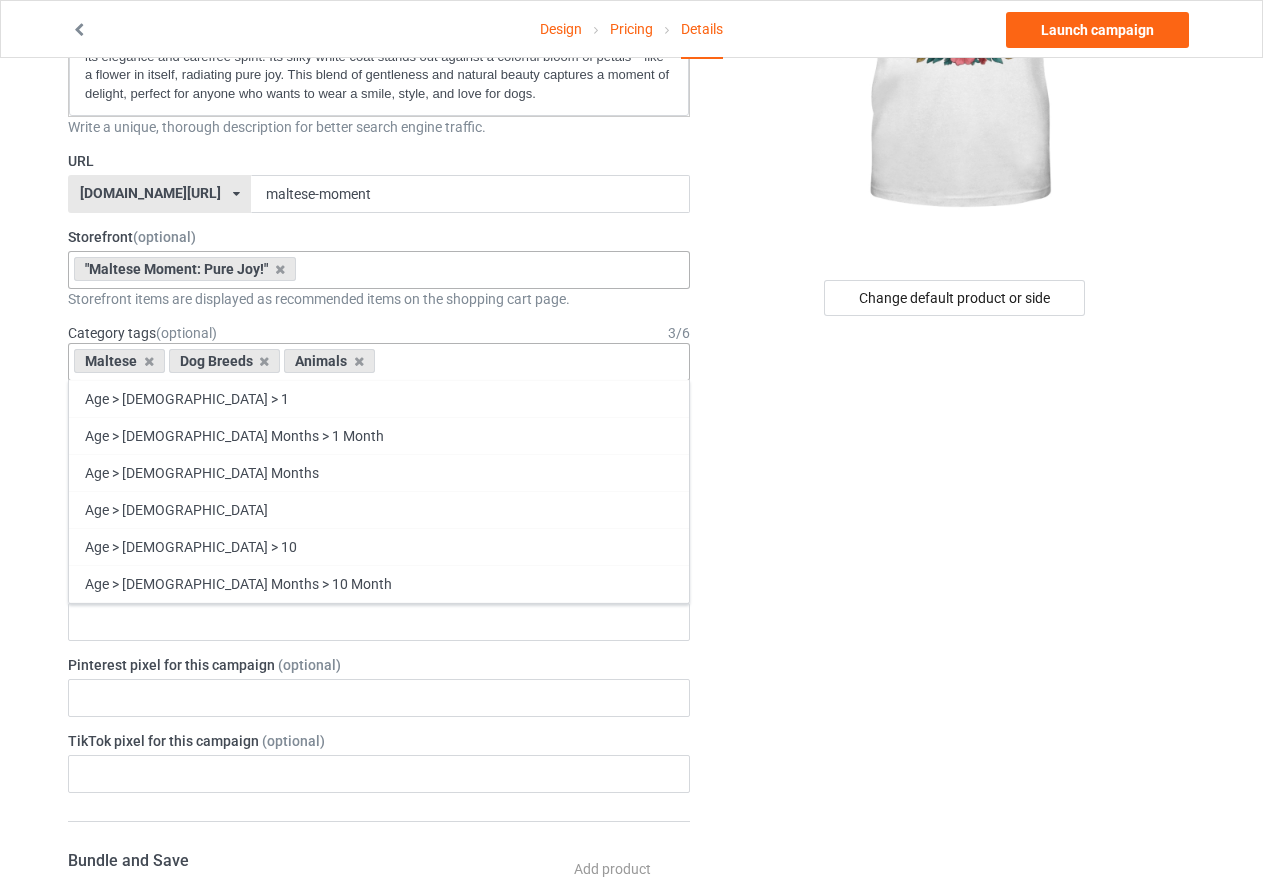 type on "t" 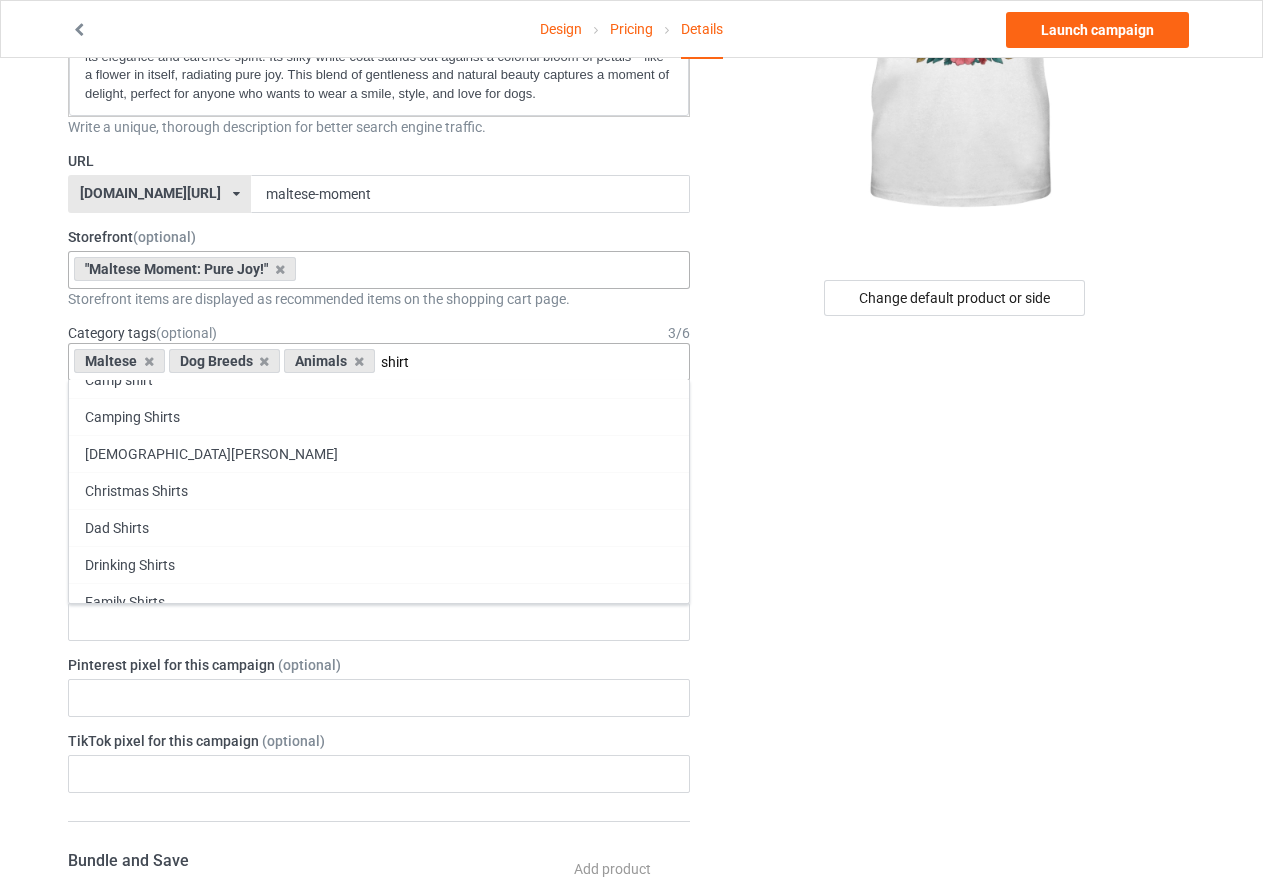 scroll, scrollTop: 600, scrollLeft: 0, axis: vertical 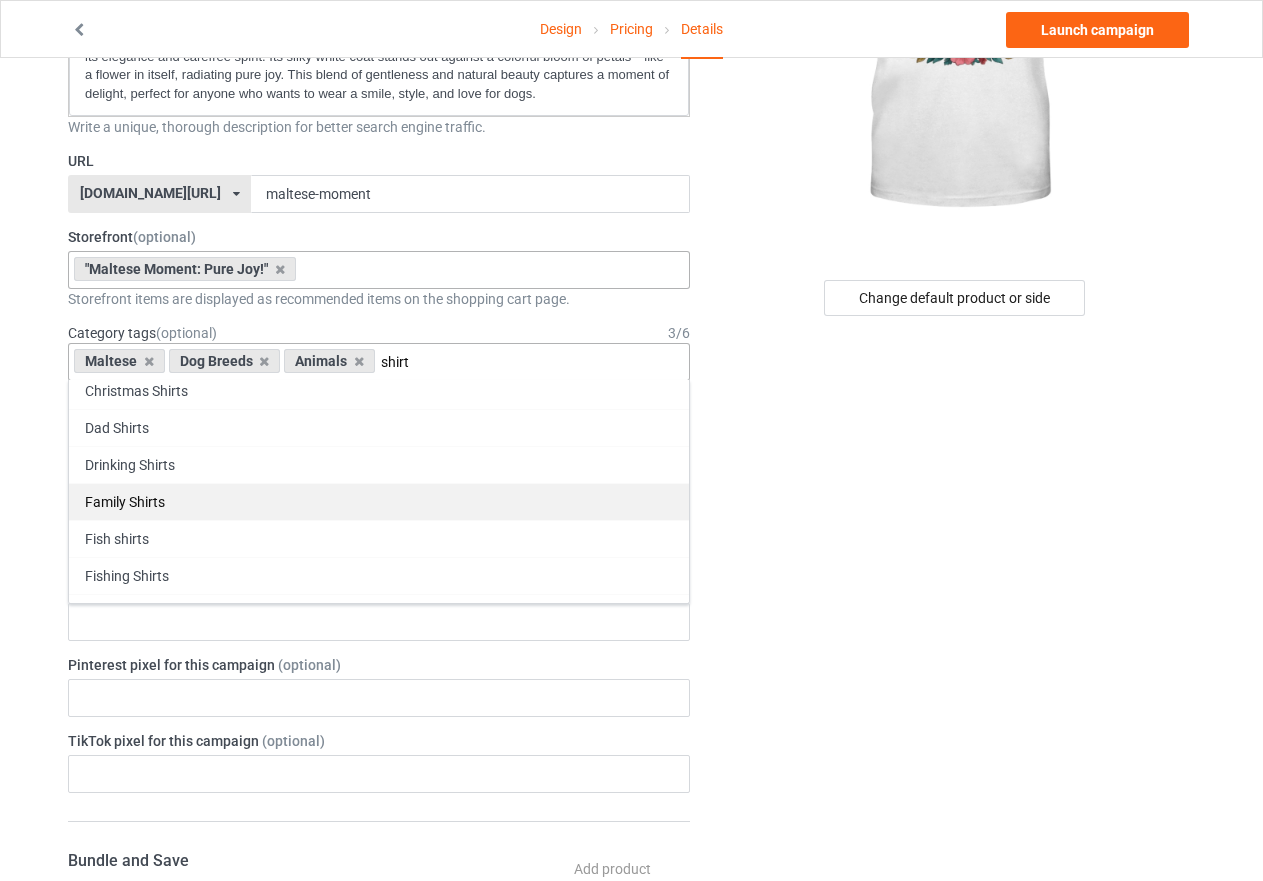 type on "shirt" 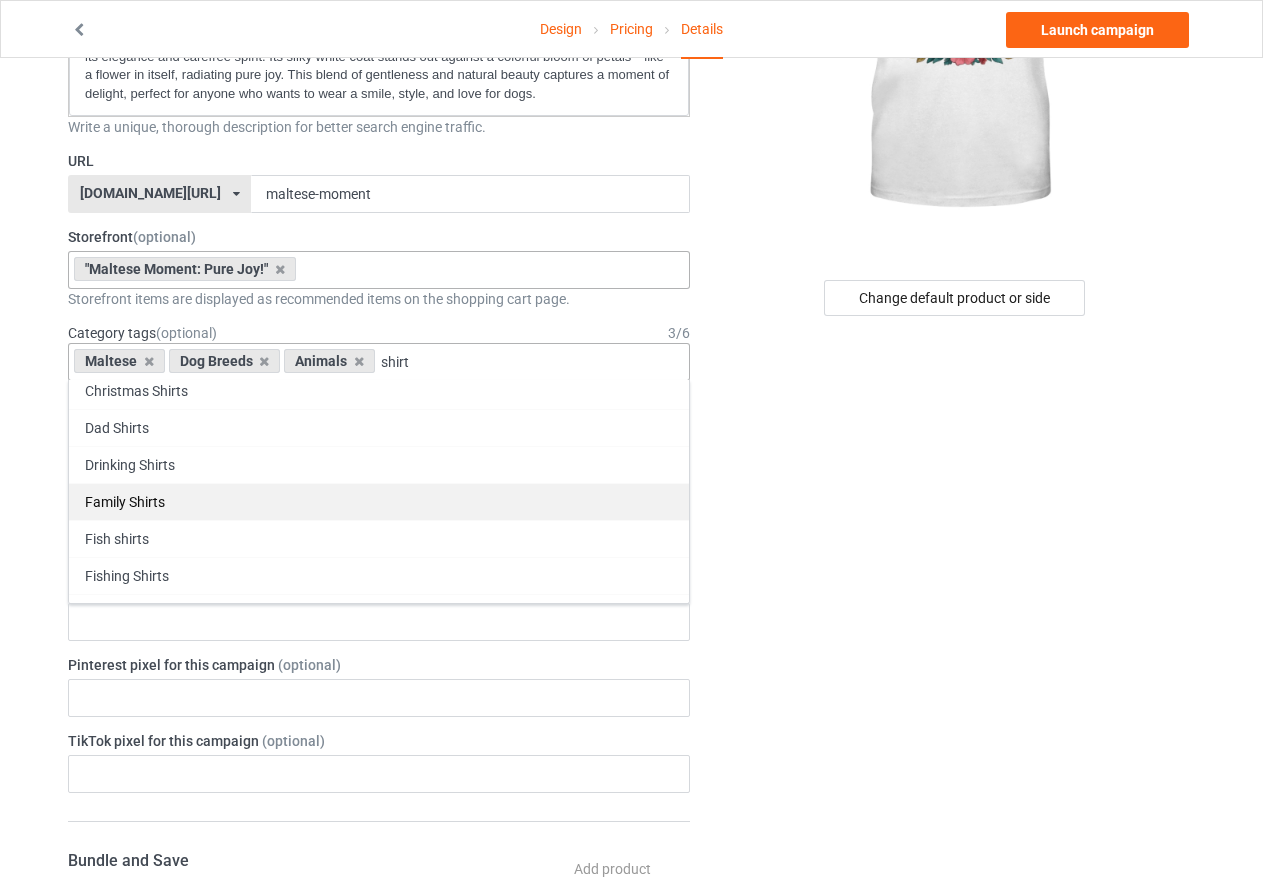click on "Family Shirts" at bounding box center (379, 501) 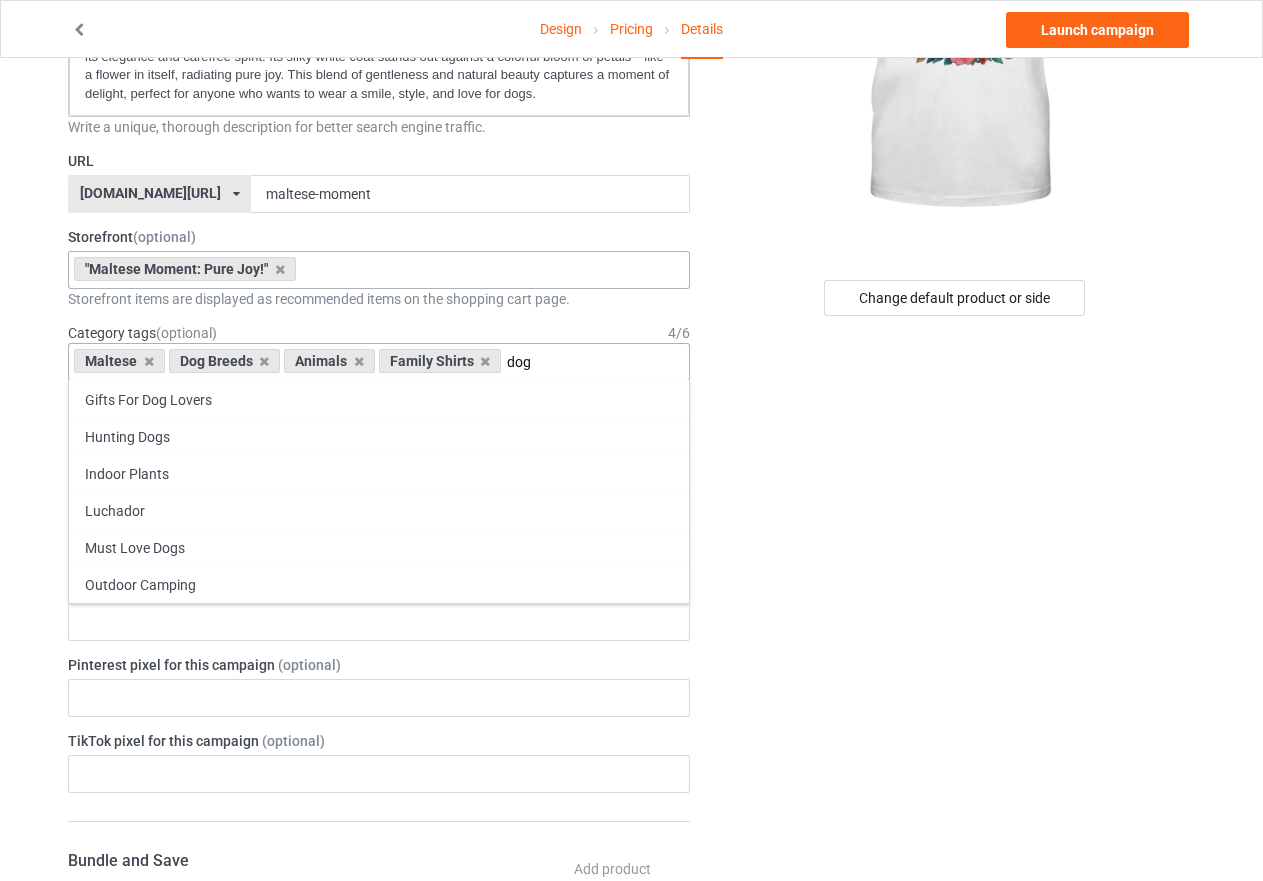 scroll, scrollTop: 1590, scrollLeft: 0, axis: vertical 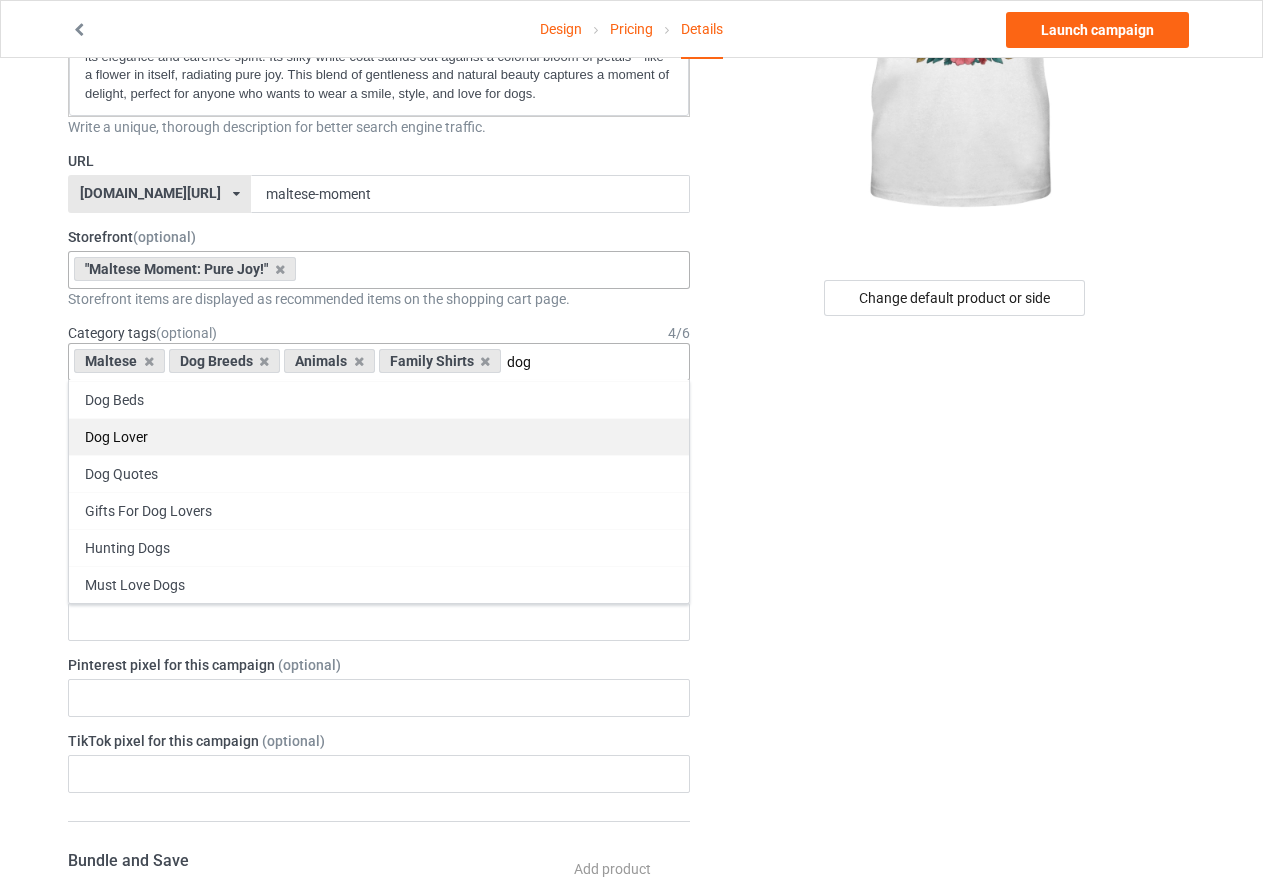 type on "dog" 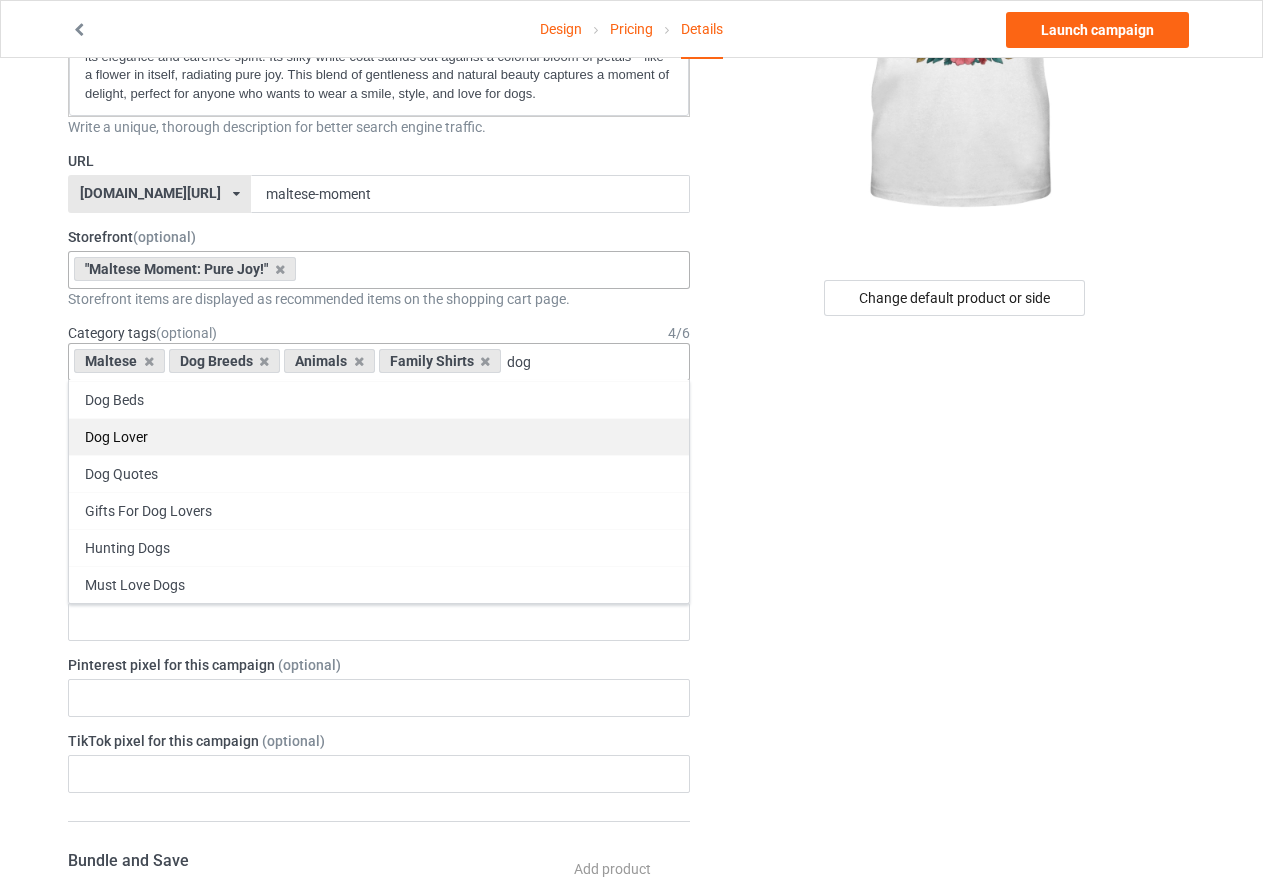 click on "Dog Lover" at bounding box center (379, 436) 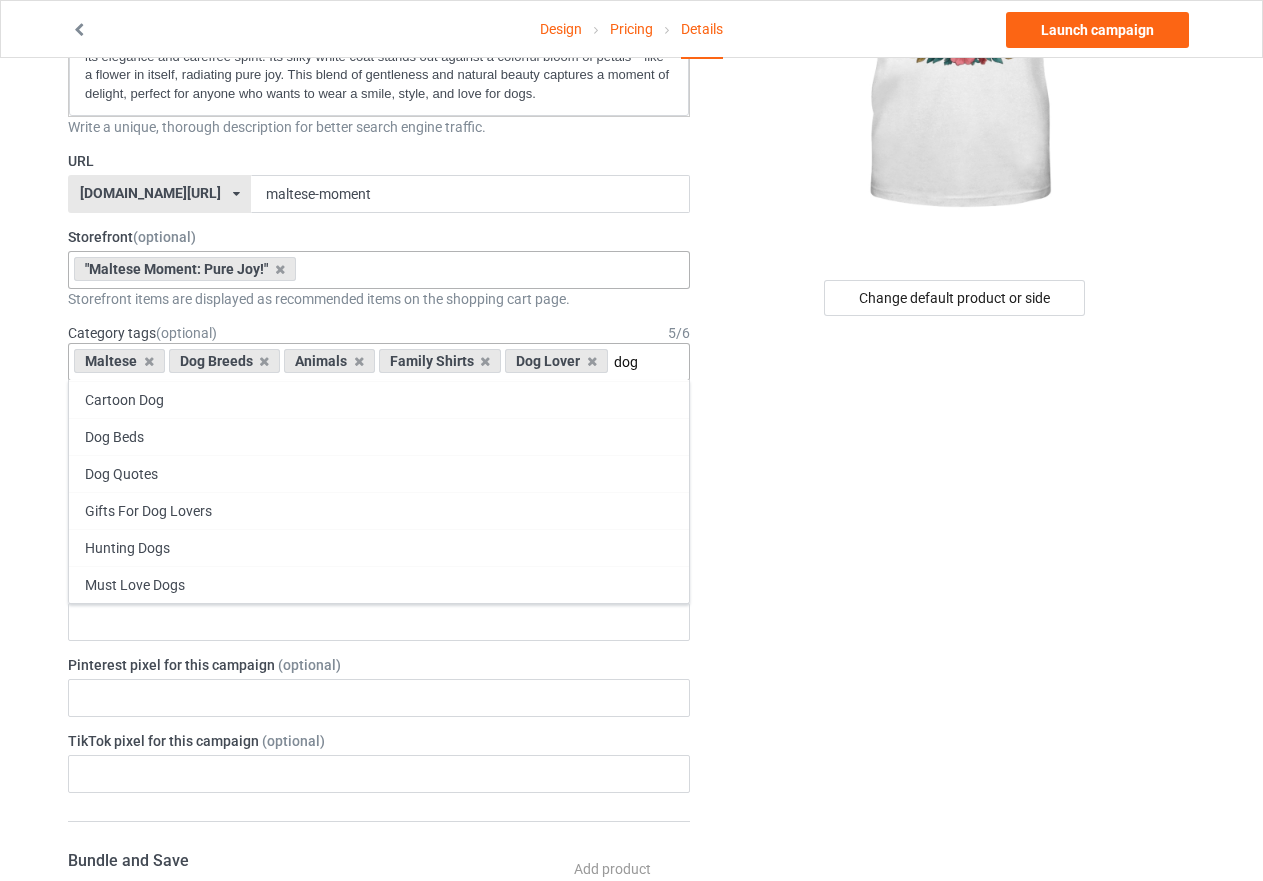scroll, scrollTop: 1553, scrollLeft: 0, axis: vertical 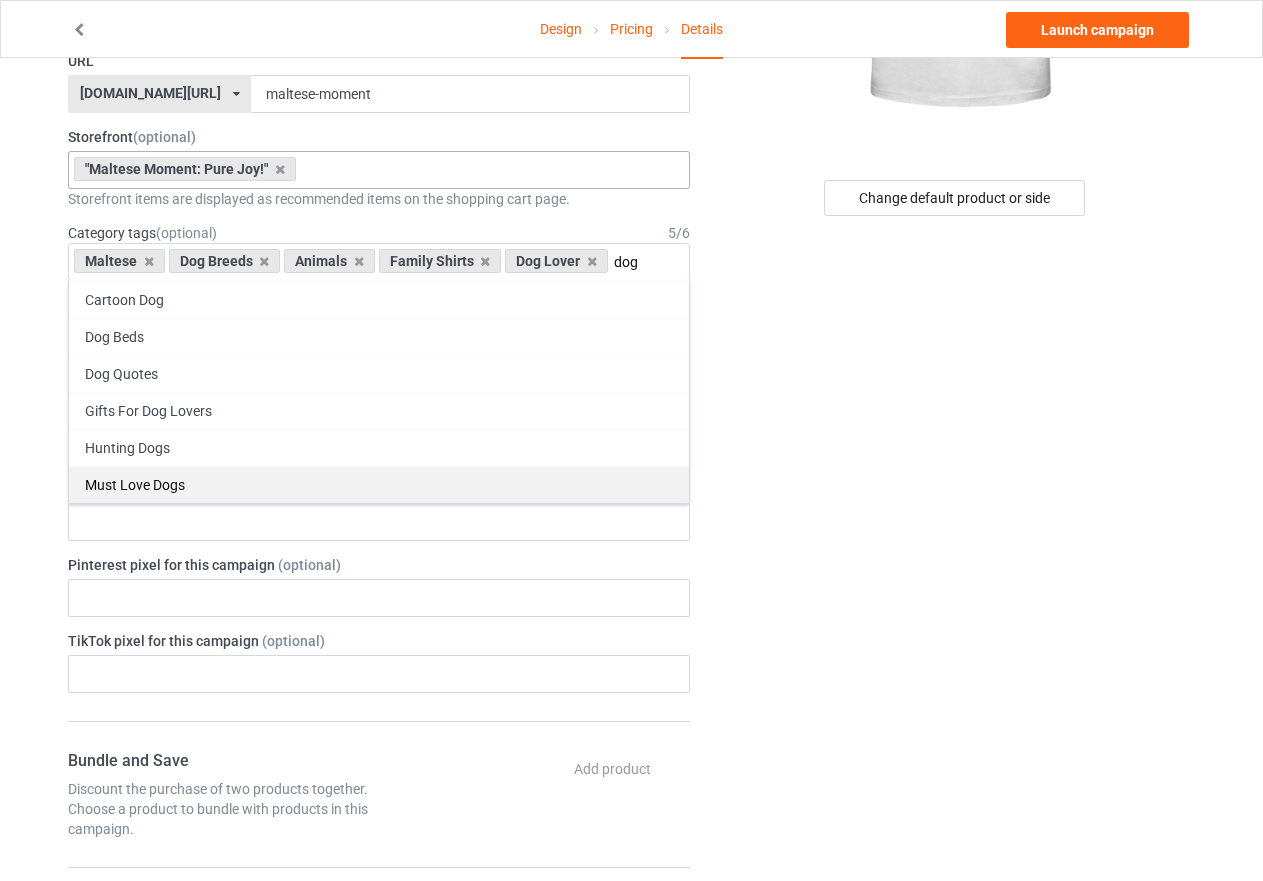 type on "dog" 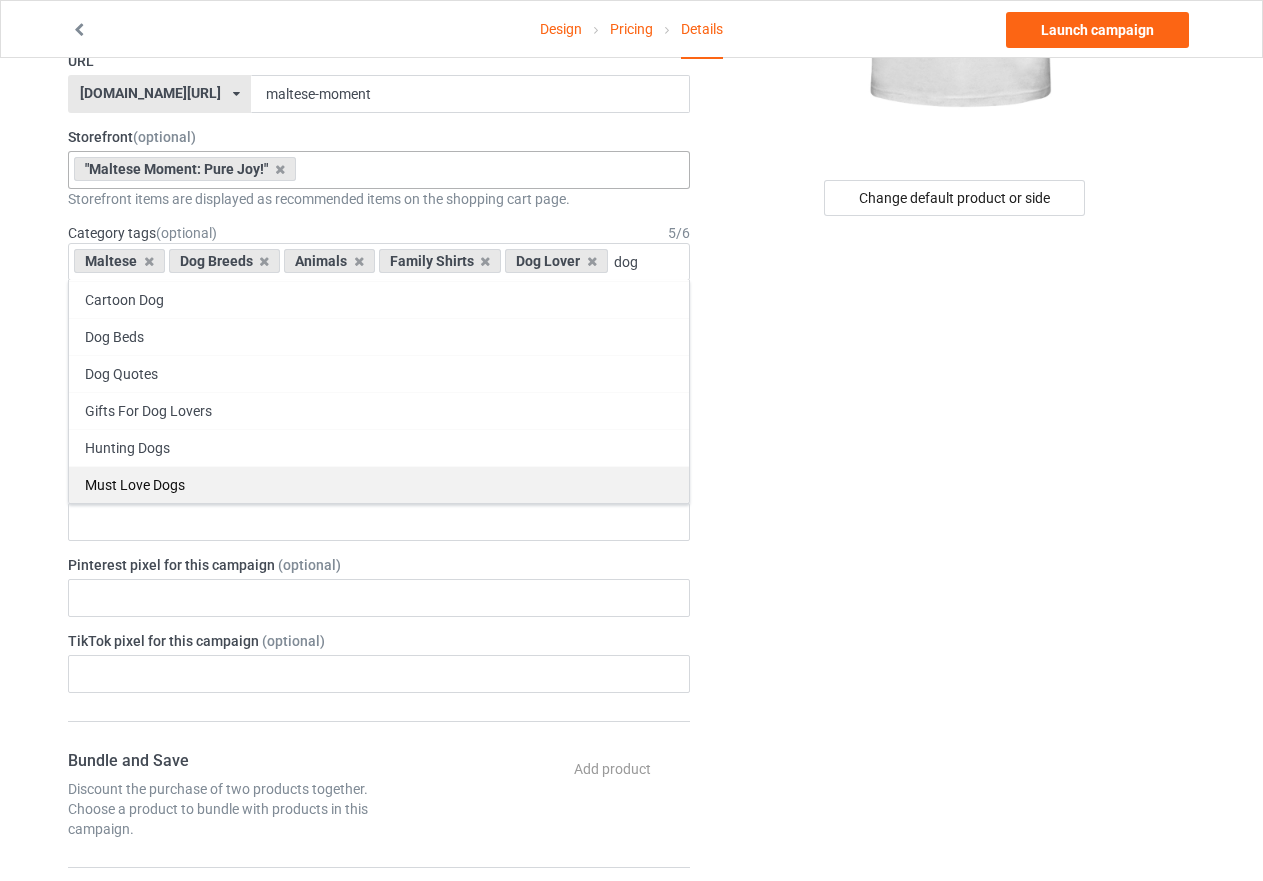 click on "Must Love Dogs" at bounding box center (379, 484) 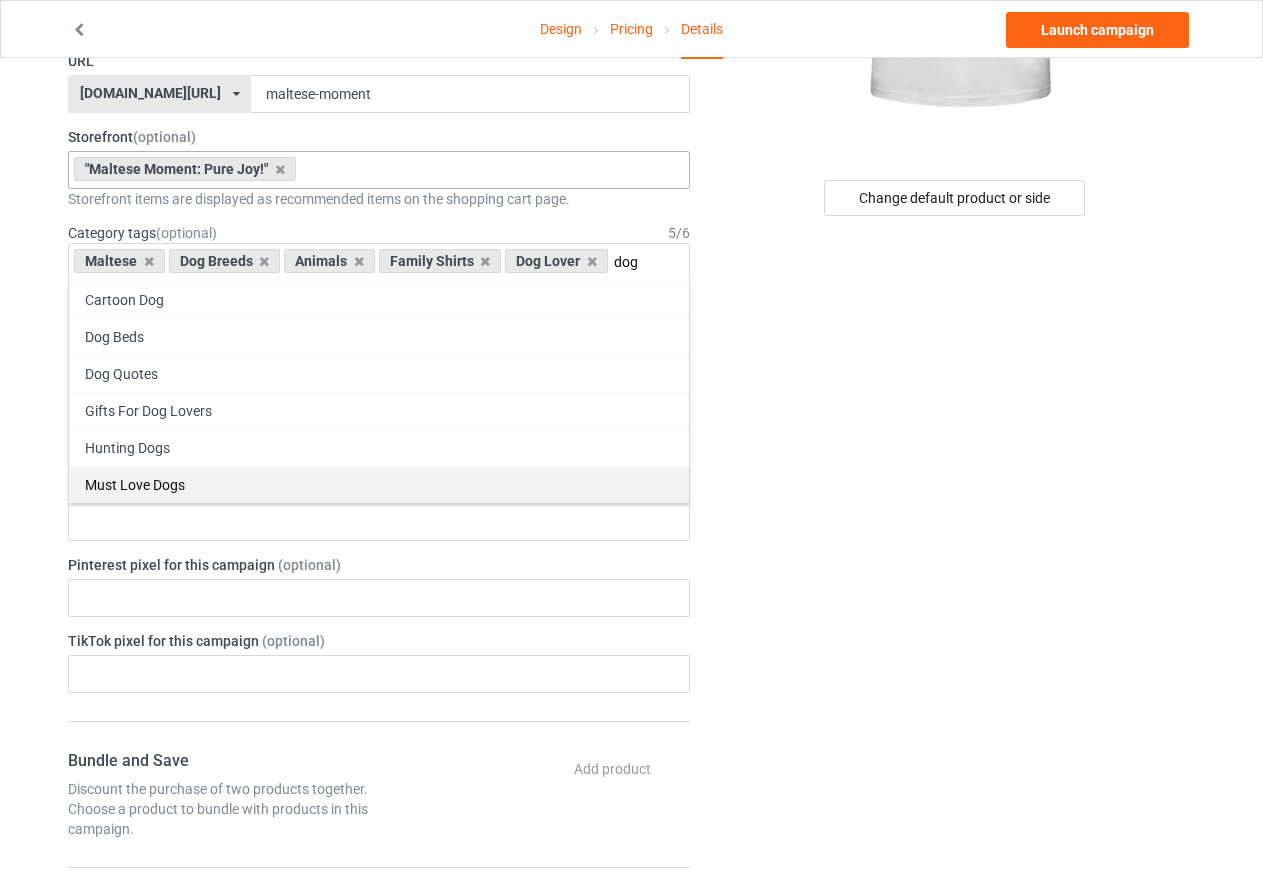 type 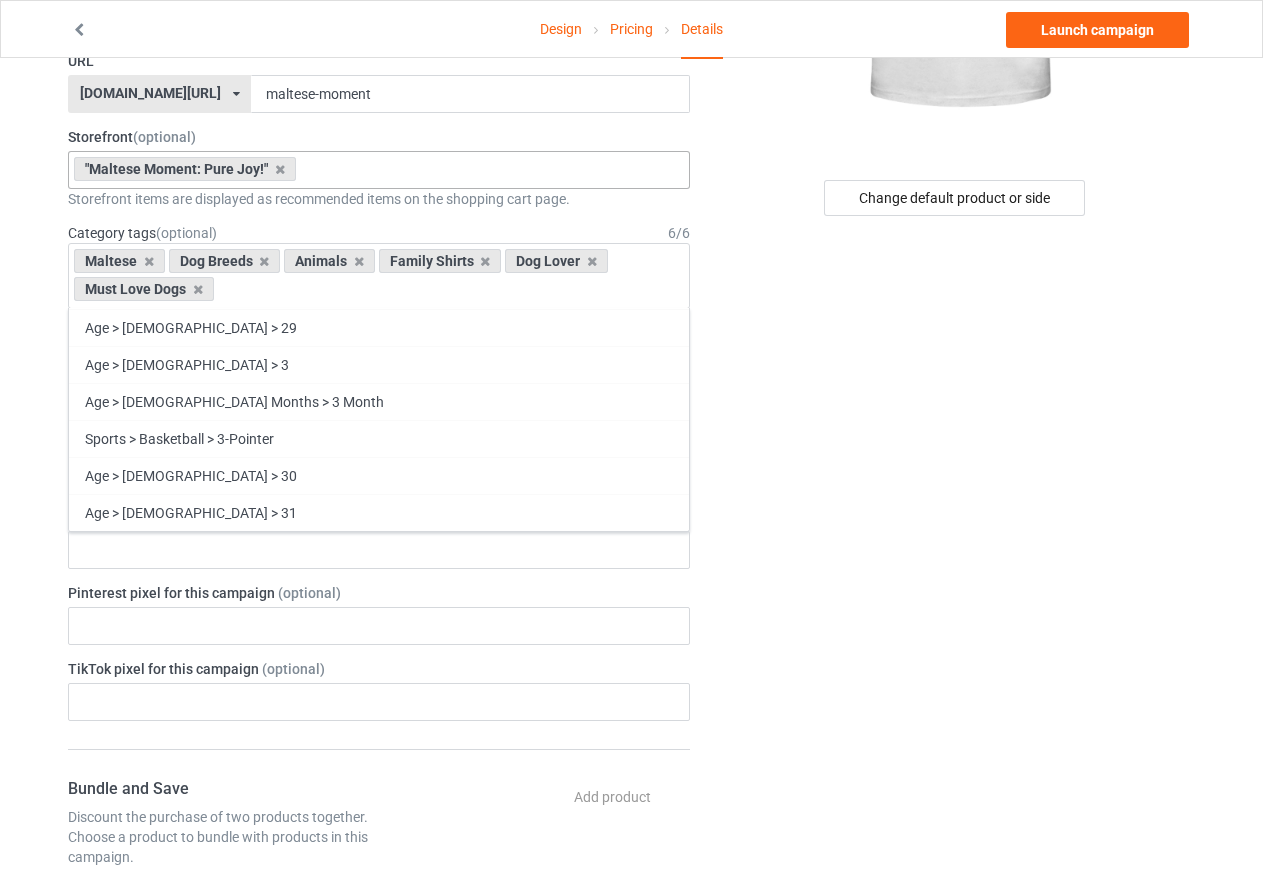 scroll, scrollTop: 93387, scrollLeft: 0, axis: vertical 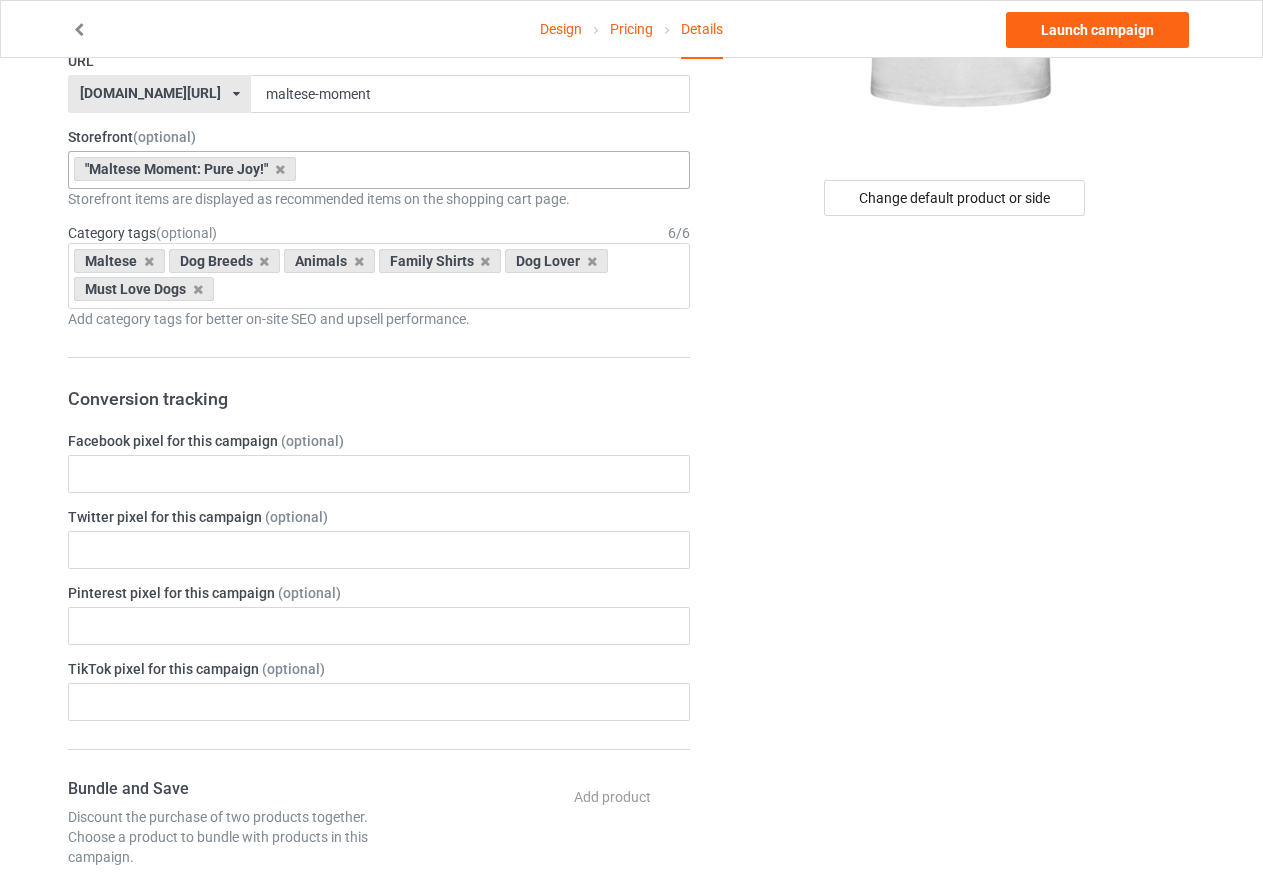 click on "Change default product or side" at bounding box center [956, 716] 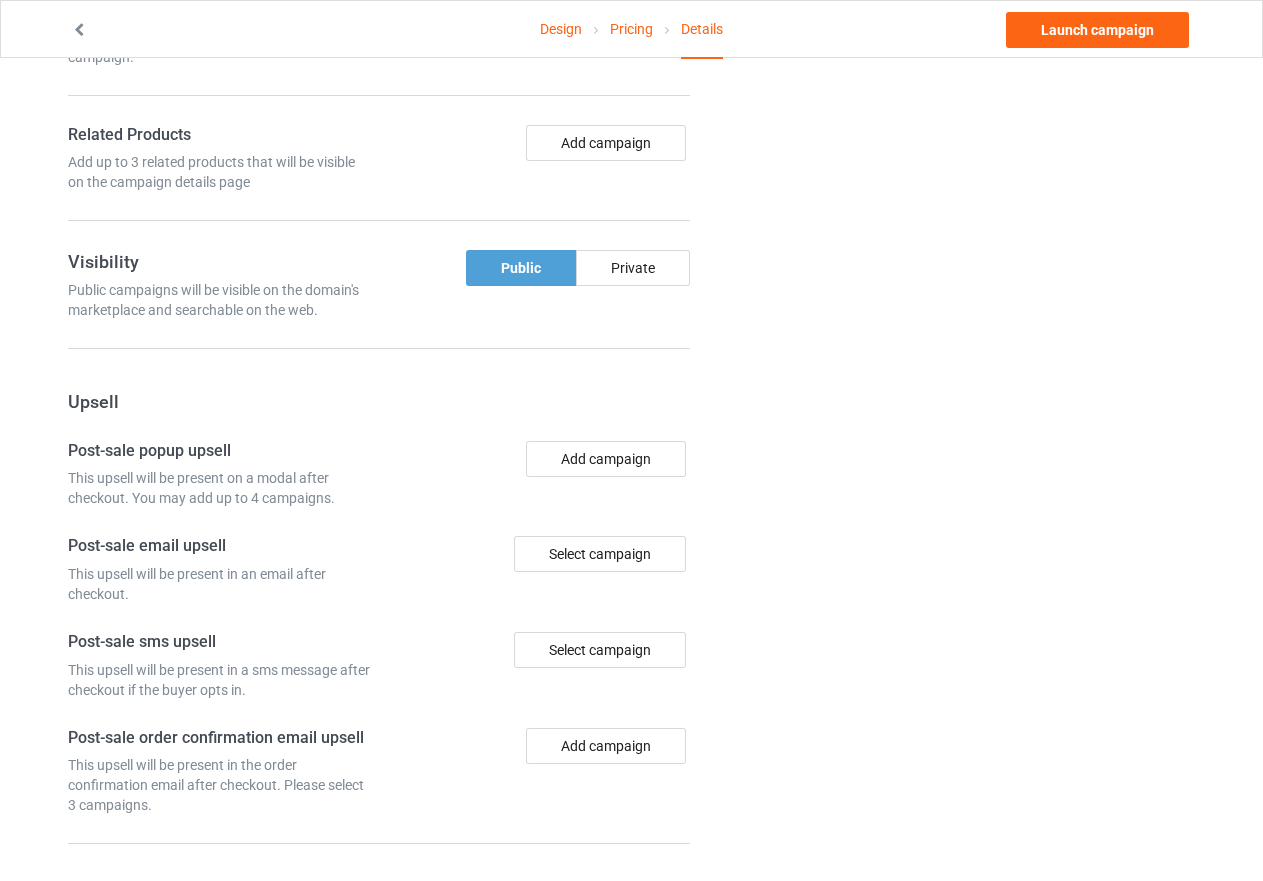 scroll, scrollTop: 1294, scrollLeft: 0, axis: vertical 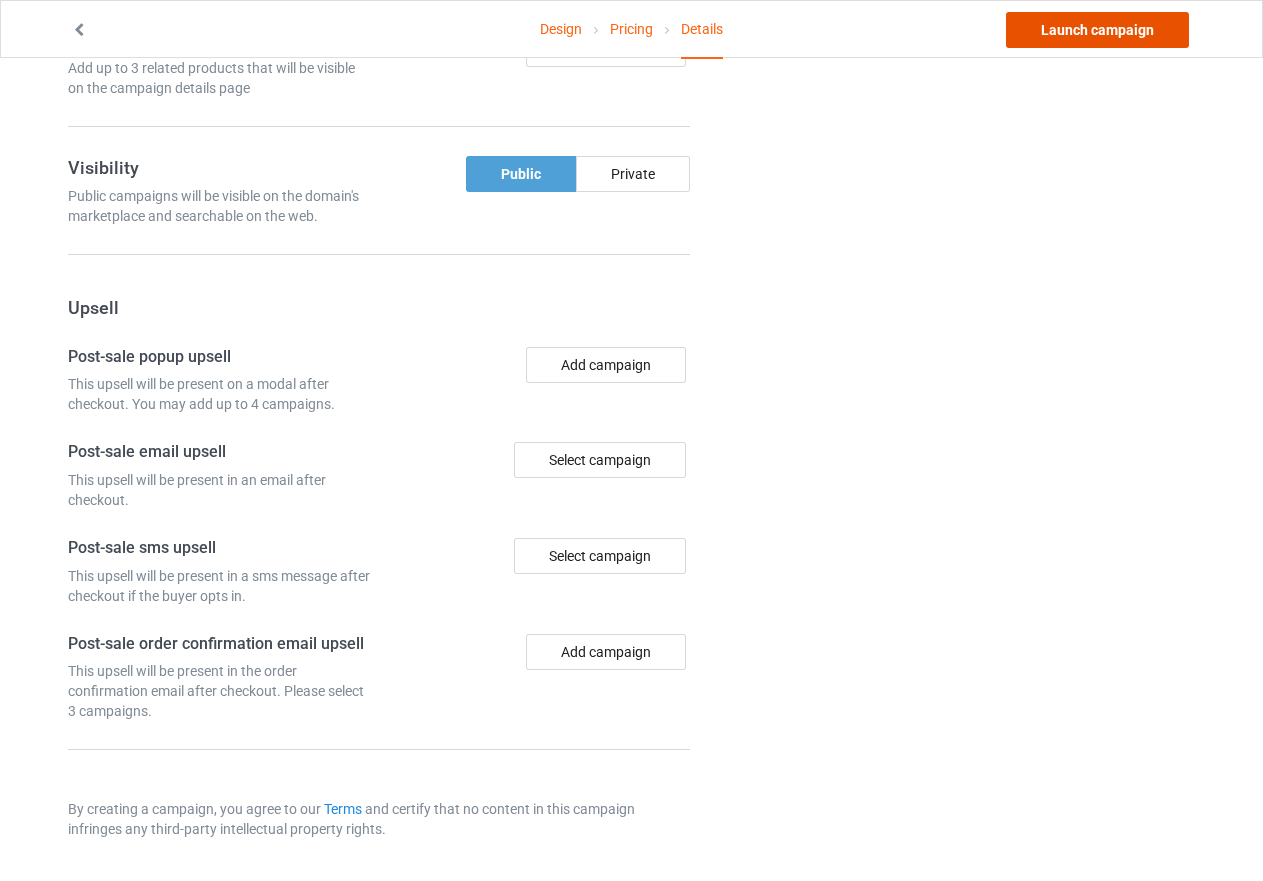 click on "Launch campaign" at bounding box center (1097, 30) 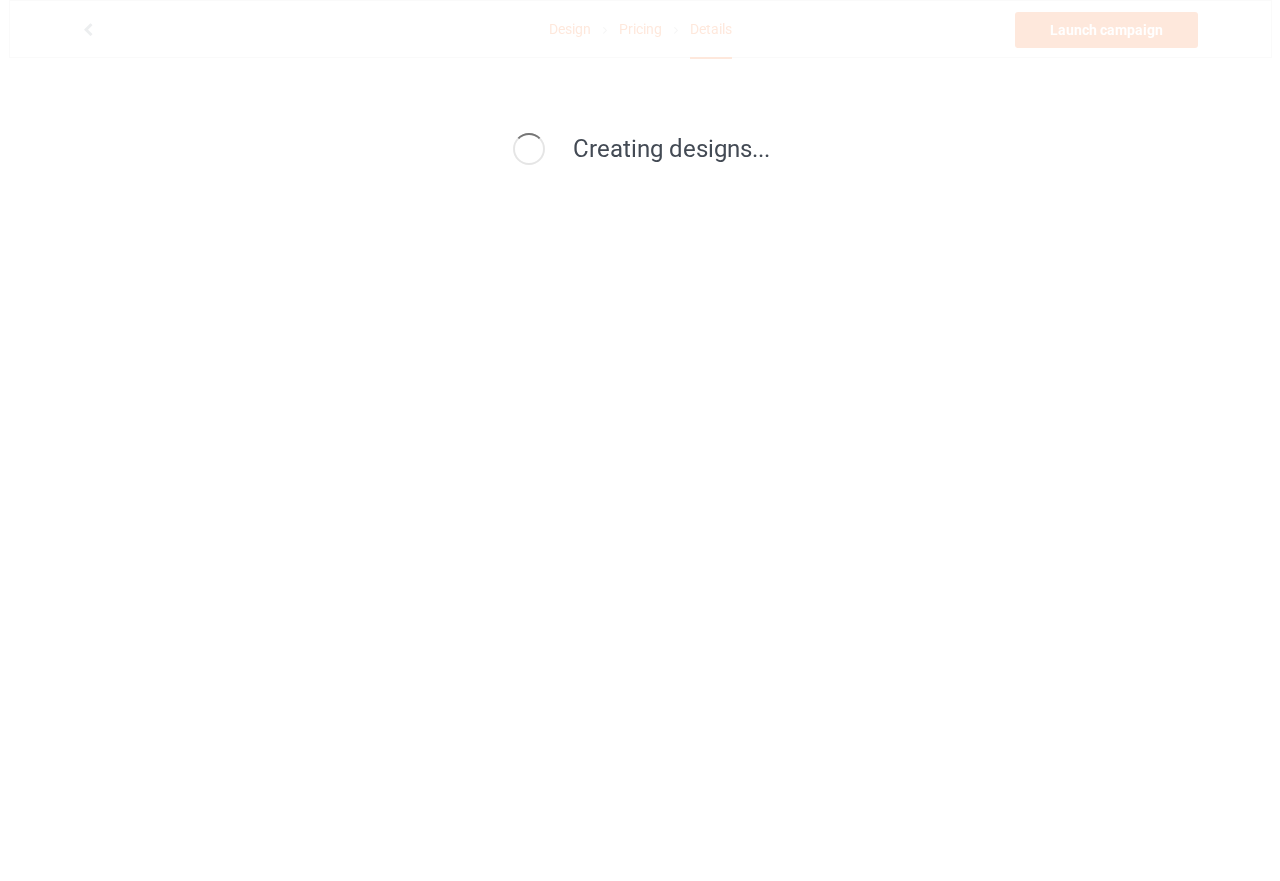 scroll, scrollTop: 0, scrollLeft: 0, axis: both 